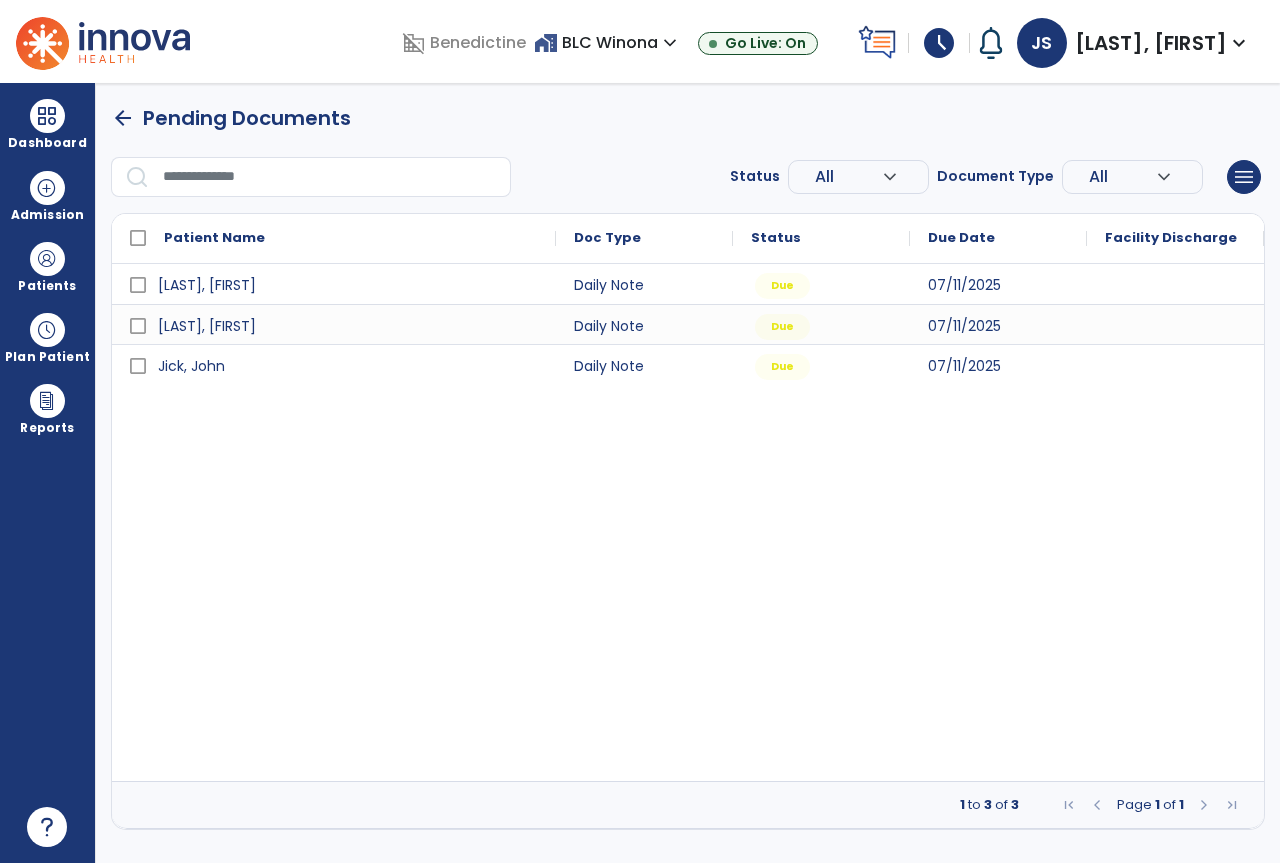 scroll, scrollTop: 0, scrollLeft: 0, axis: both 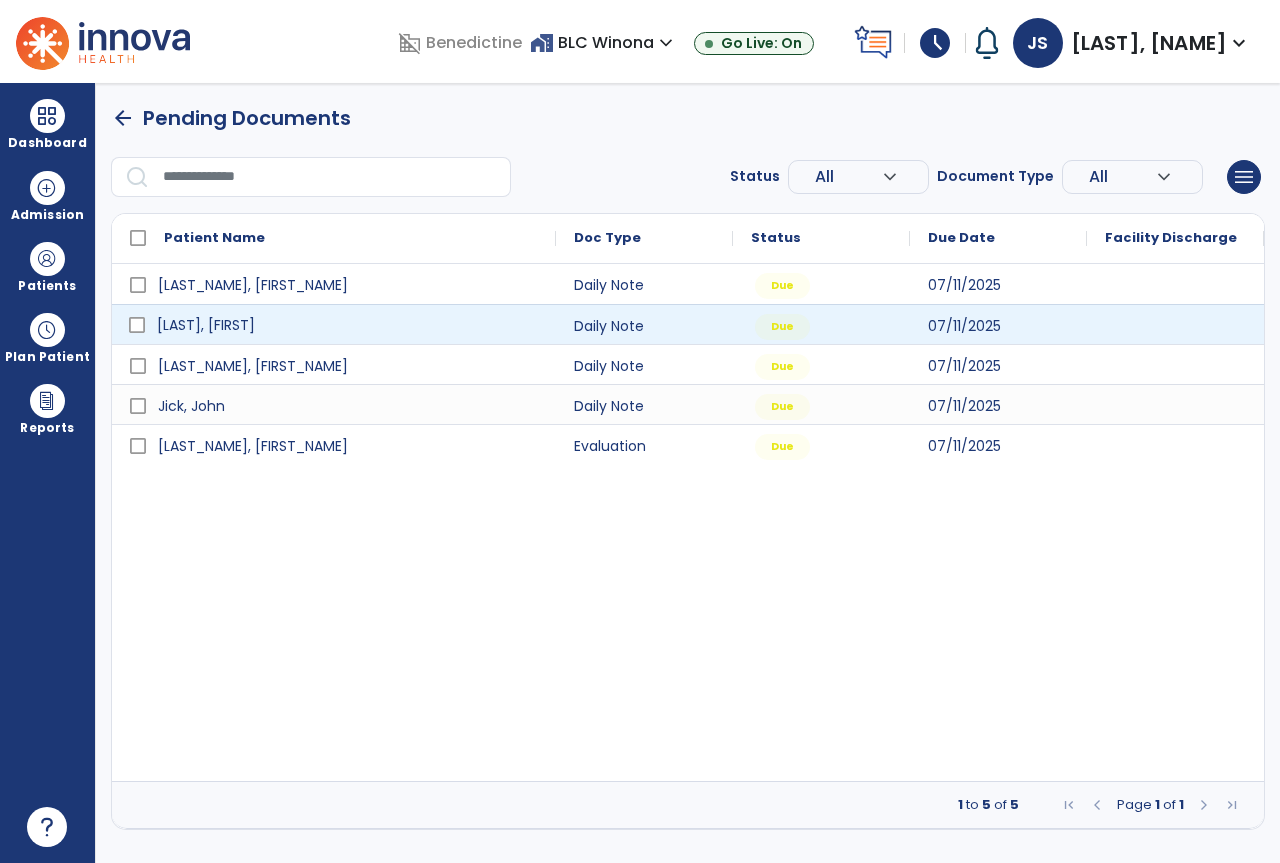 click on "[LAST], [FIRST]" at bounding box center [348, 325] 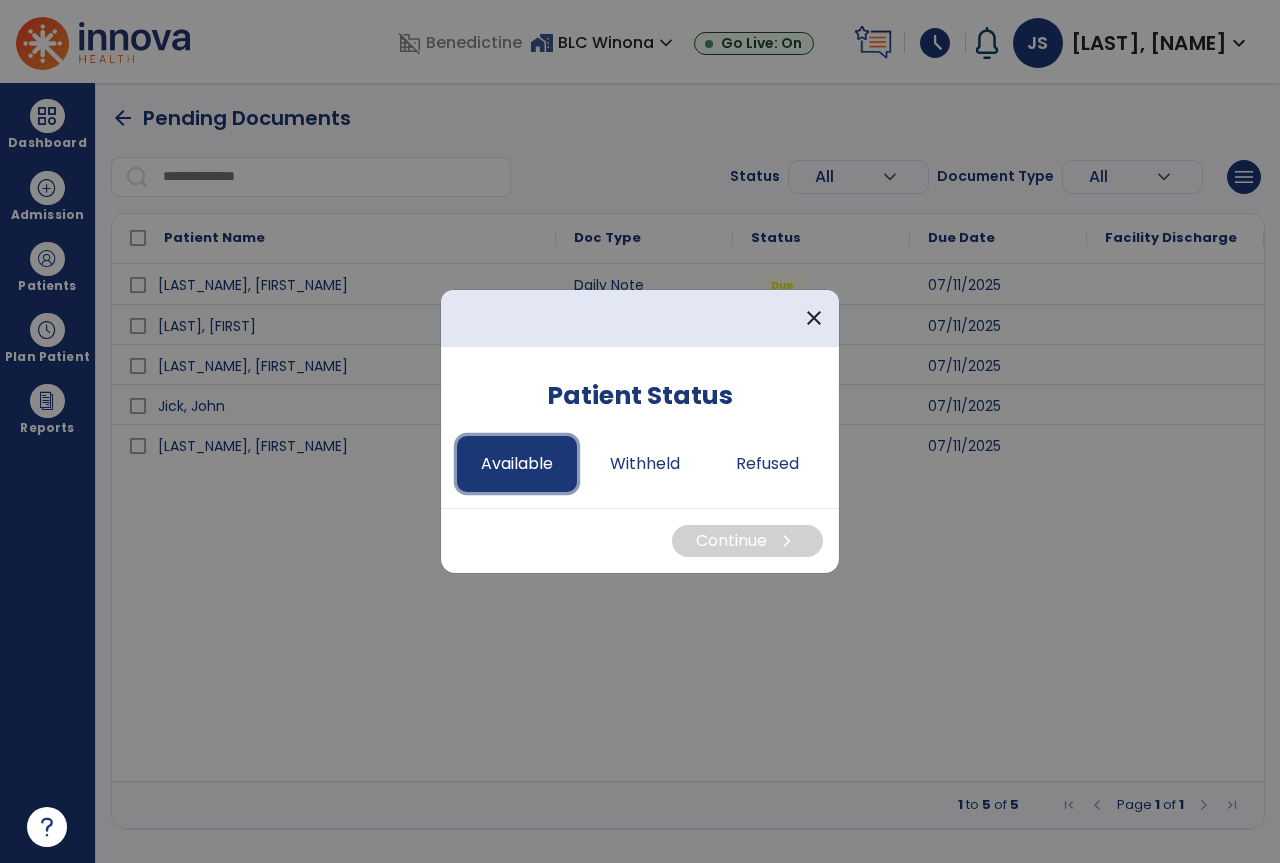 click on "Available" at bounding box center (517, 464) 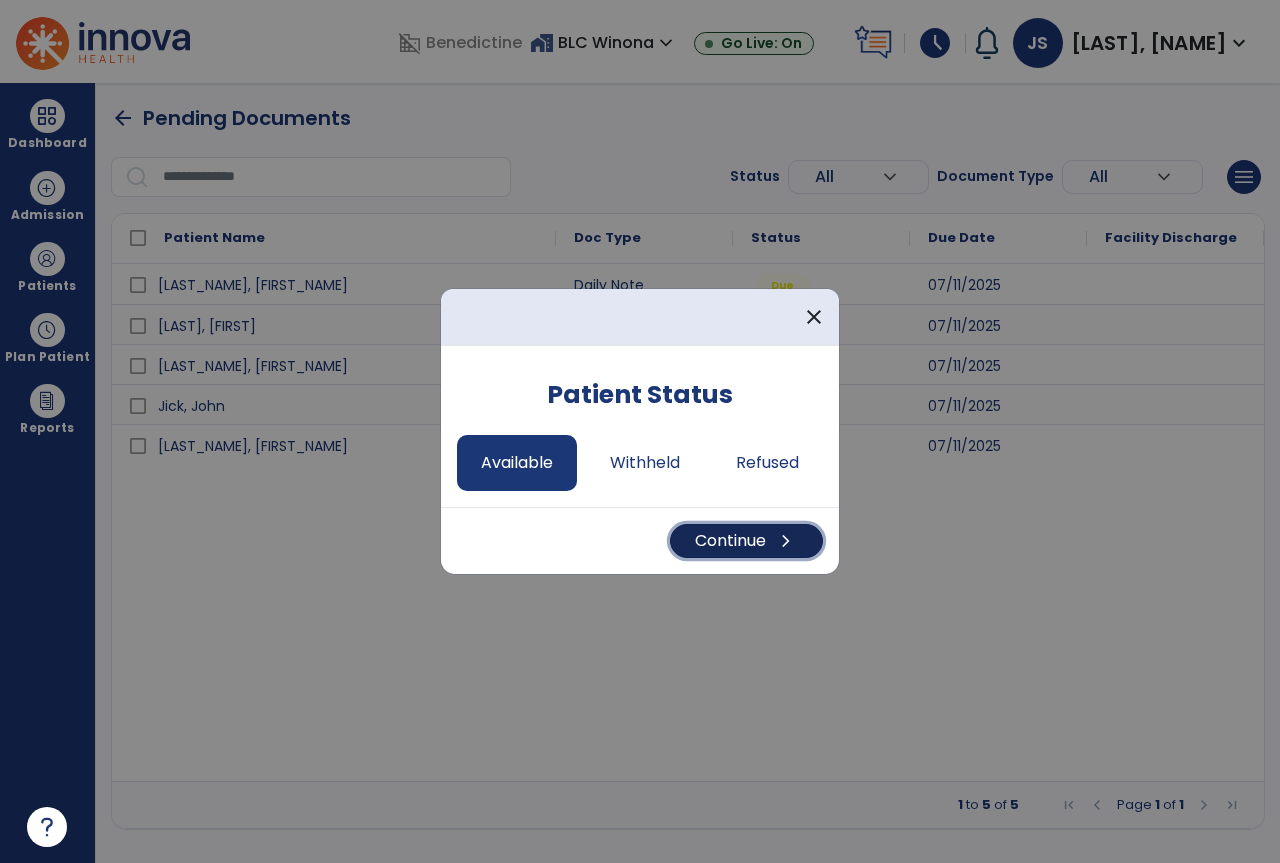 click on "Continue   chevron_right" at bounding box center [746, 541] 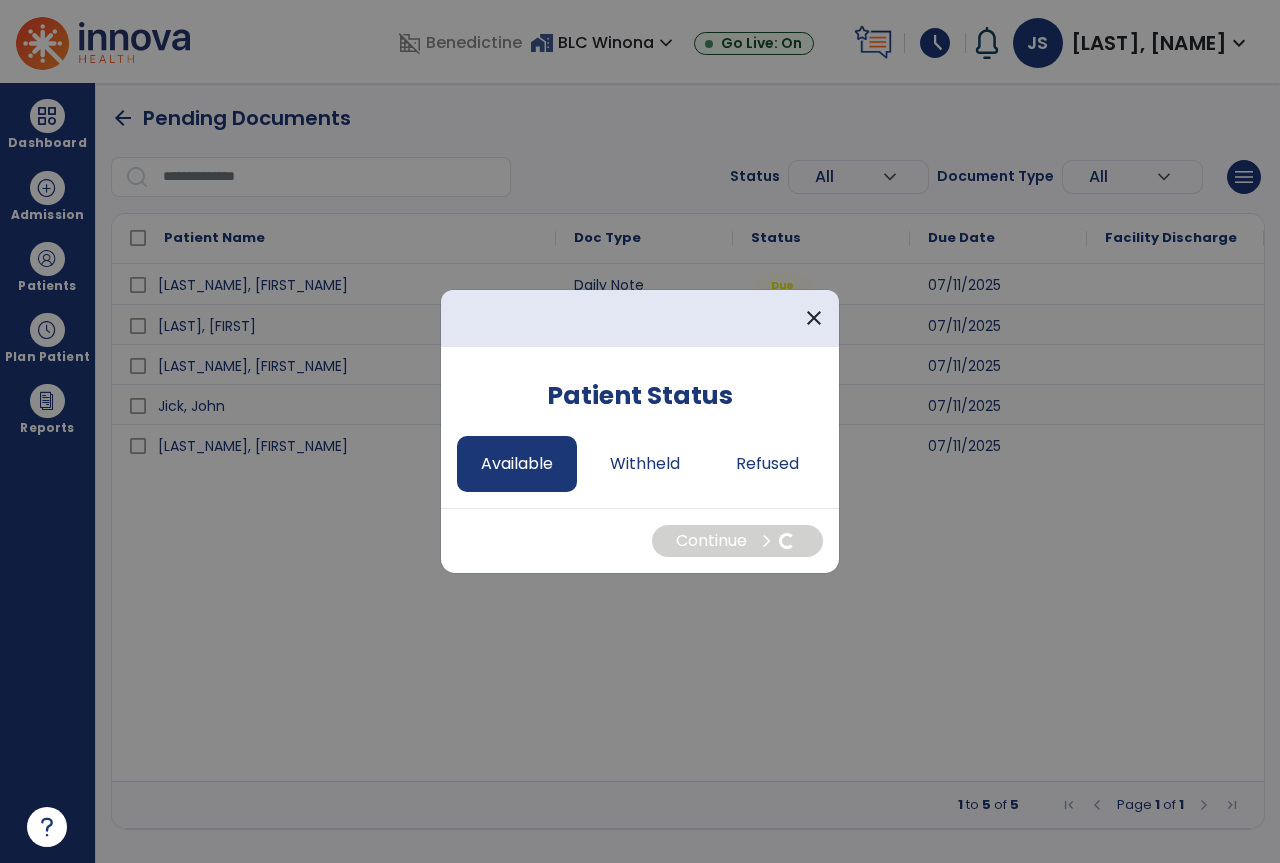 select on "*" 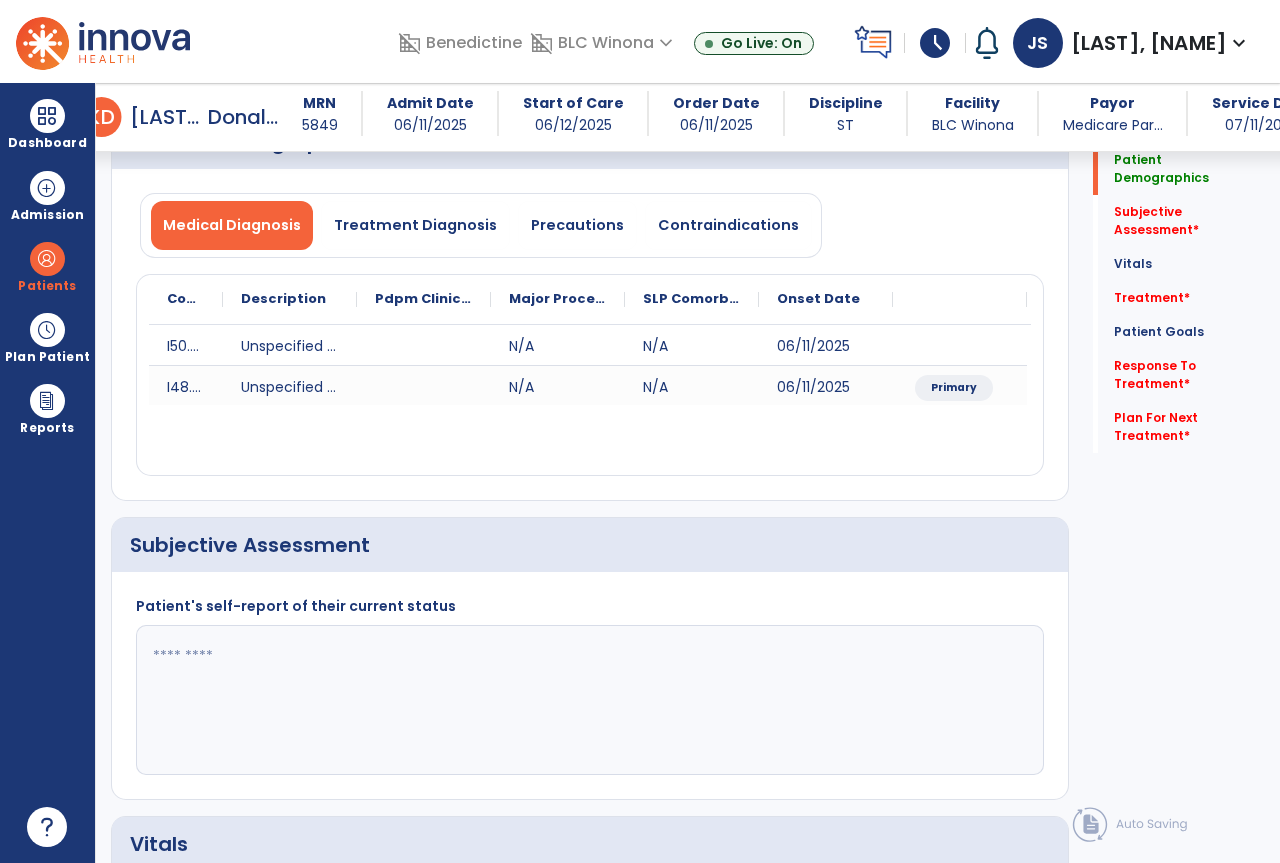 scroll, scrollTop: 200, scrollLeft: 0, axis: vertical 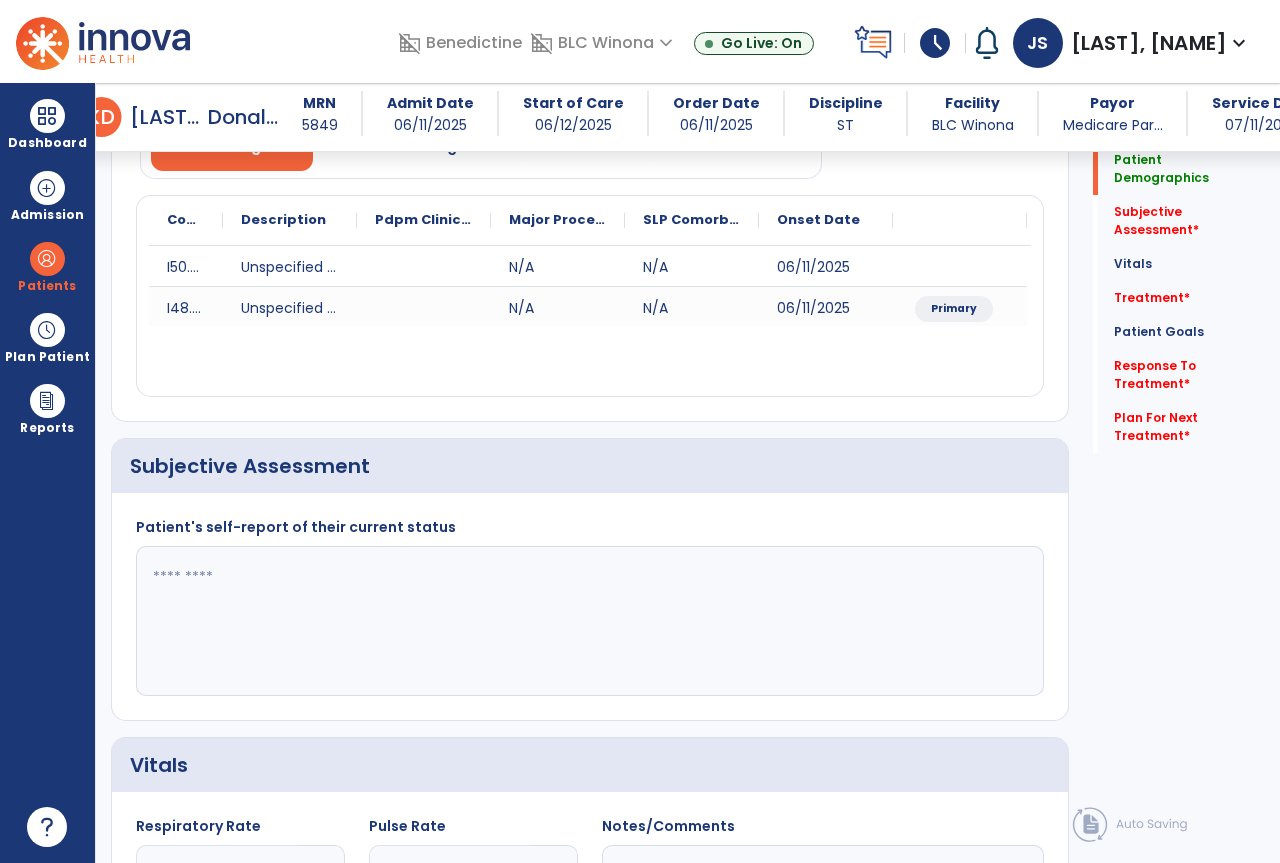 click 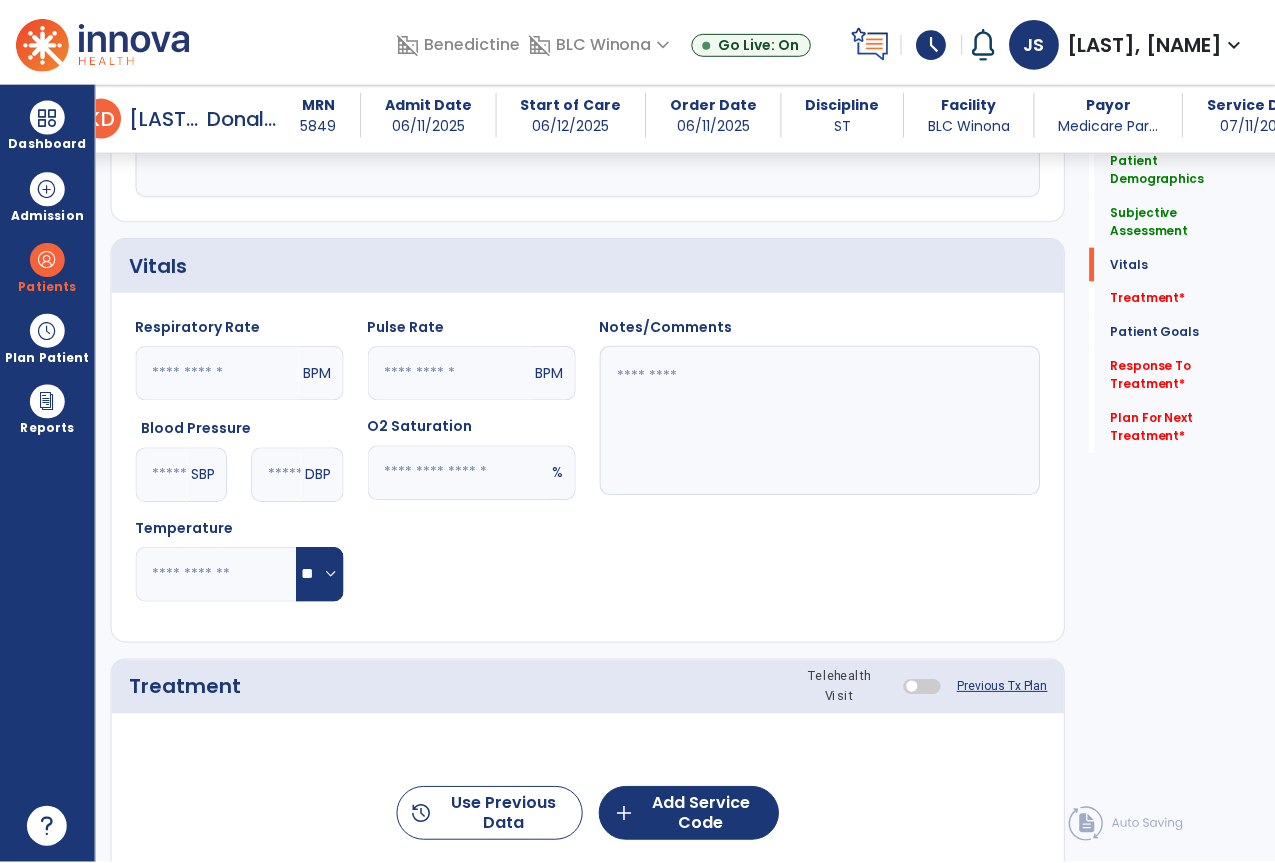 scroll, scrollTop: 1000, scrollLeft: 0, axis: vertical 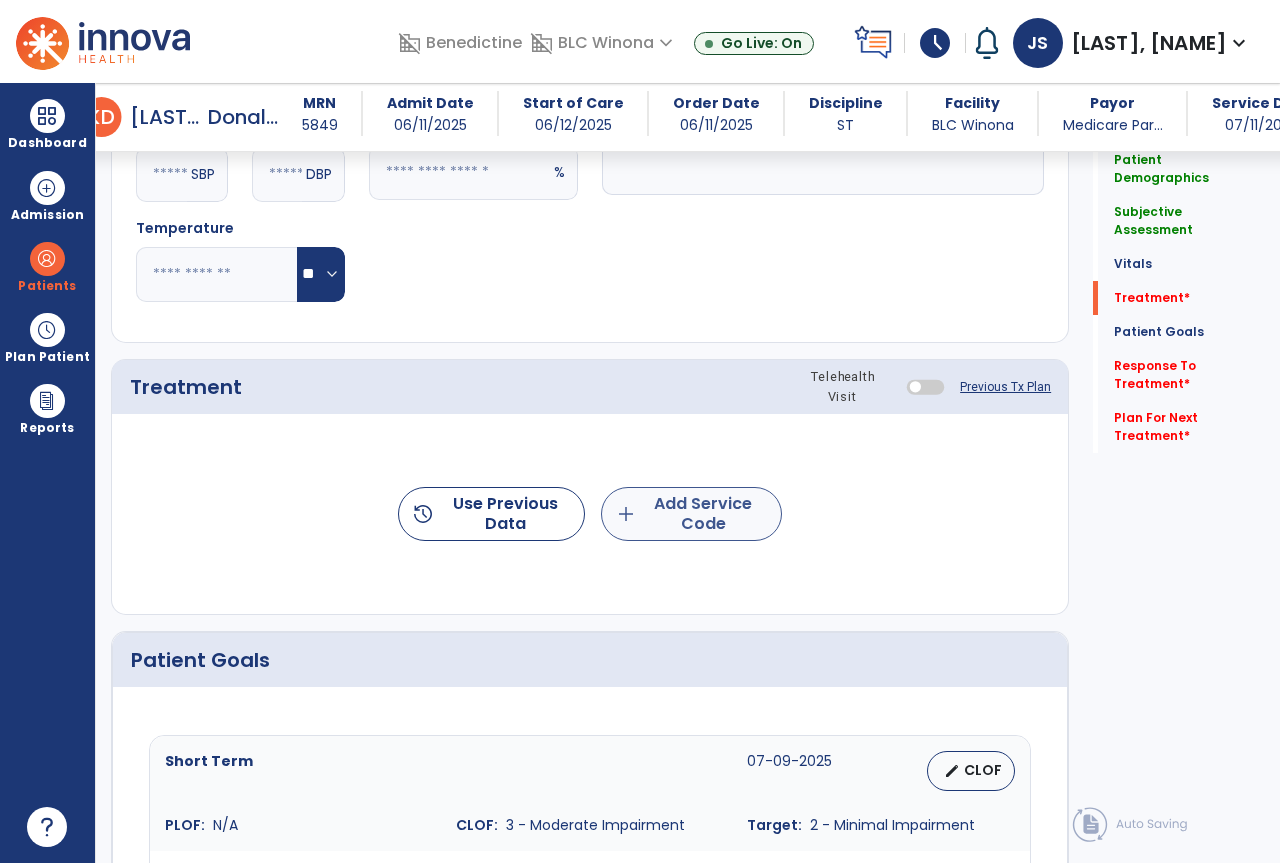 type on "**********" 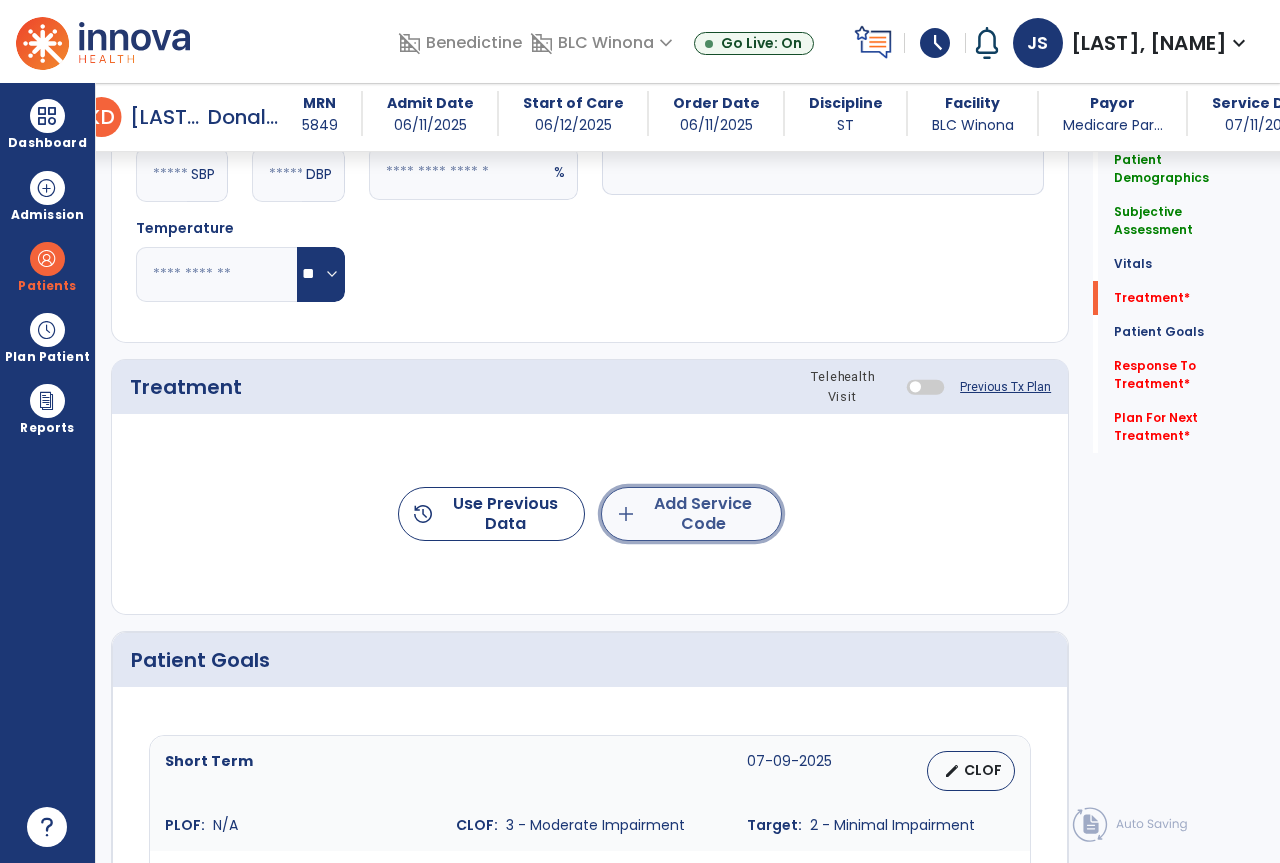 click on "add  Add Service Code" 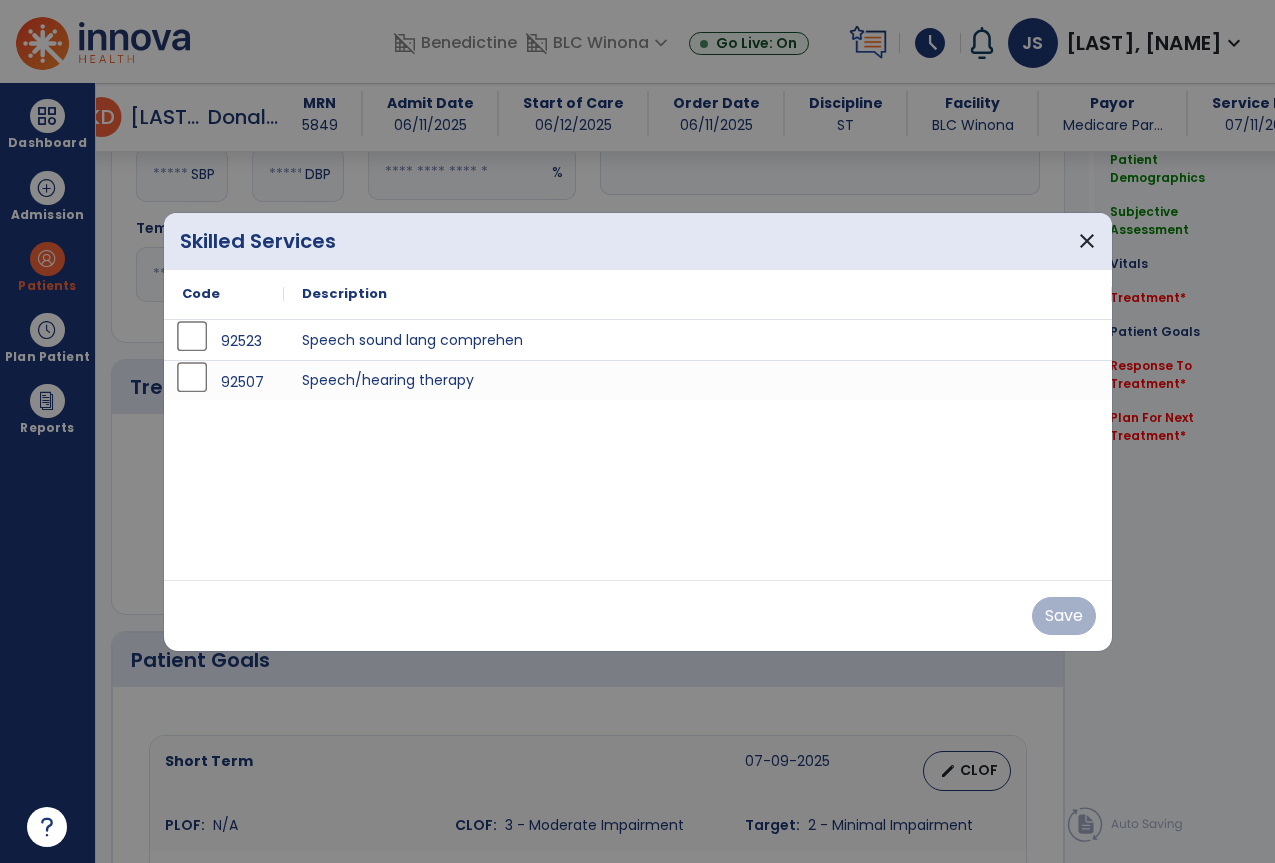 scroll, scrollTop: 1000, scrollLeft: 0, axis: vertical 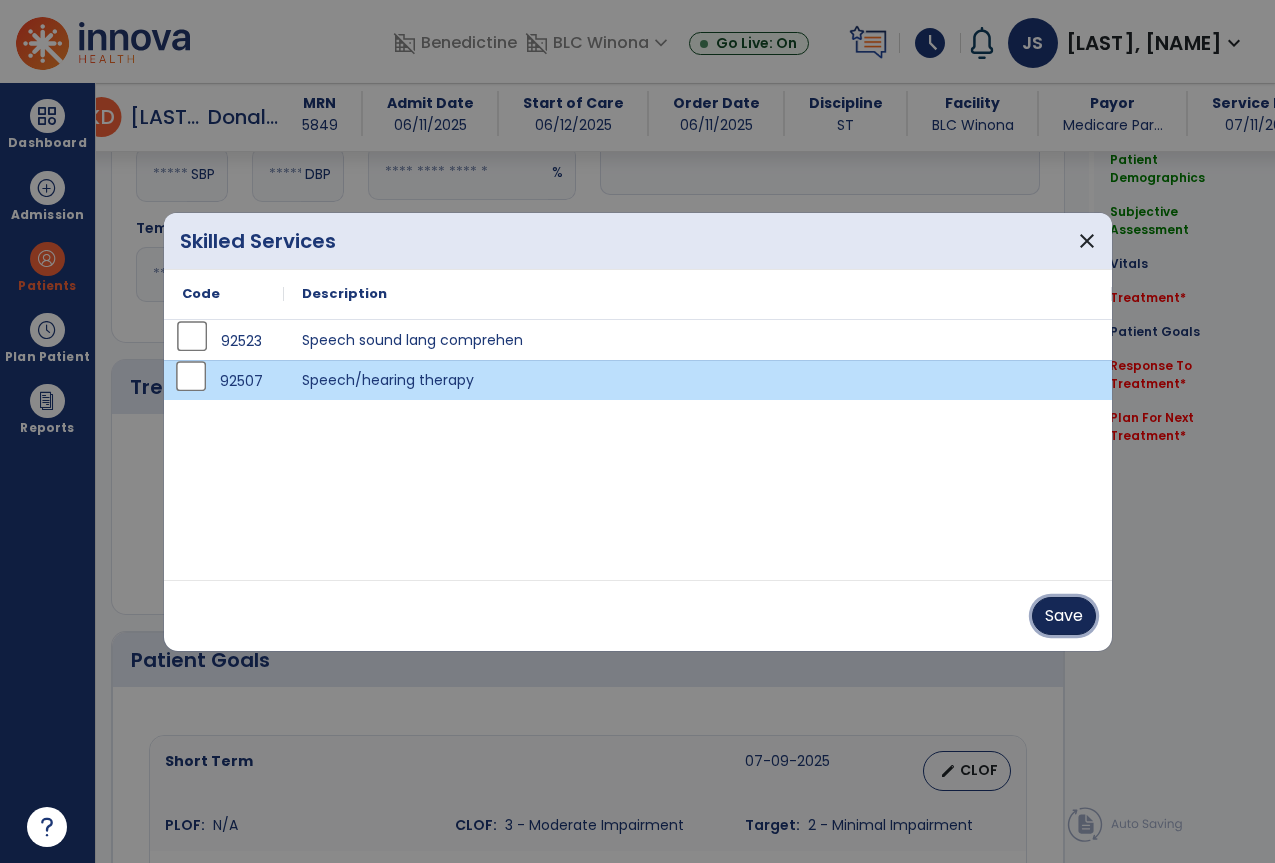 click on "Save" at bounding box center [1064, 616] 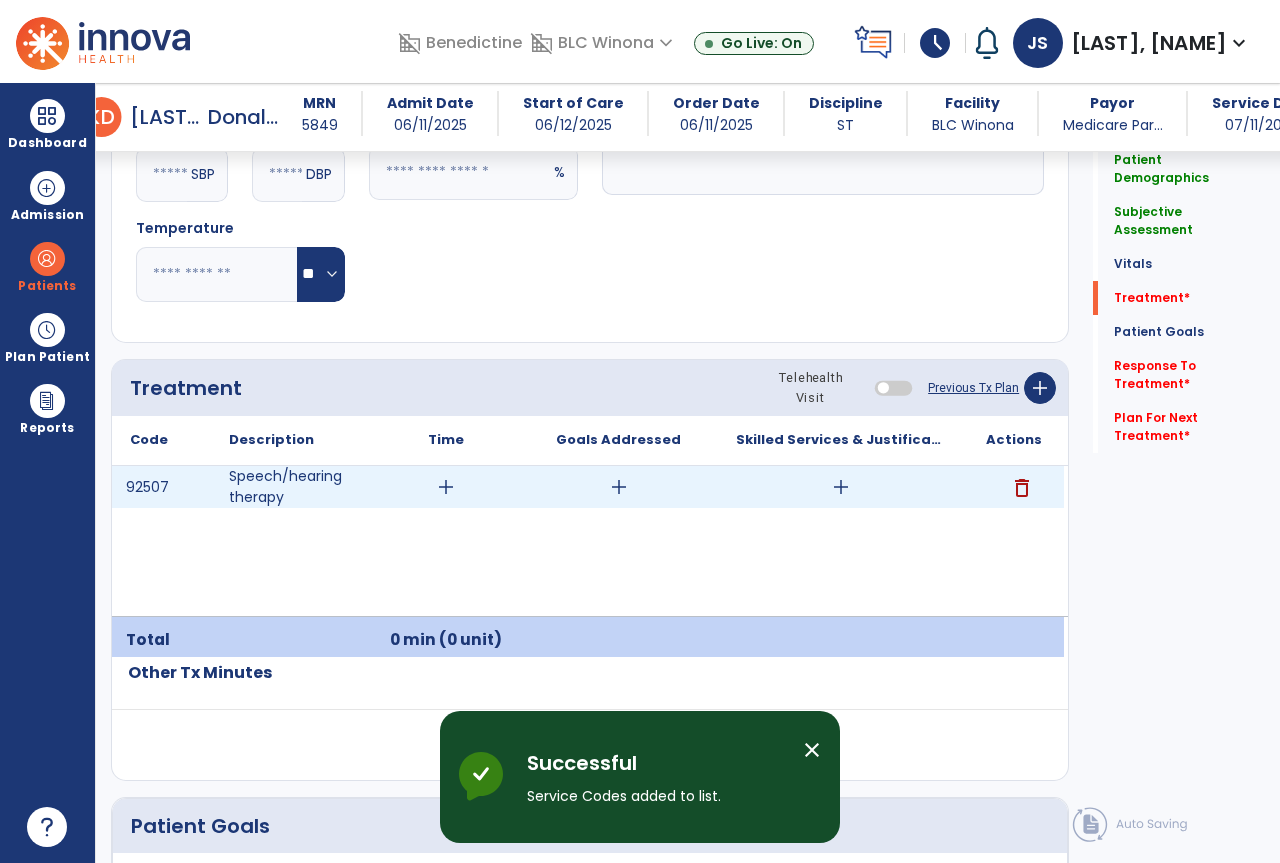 click on "add" at bounding box center [446, 487] 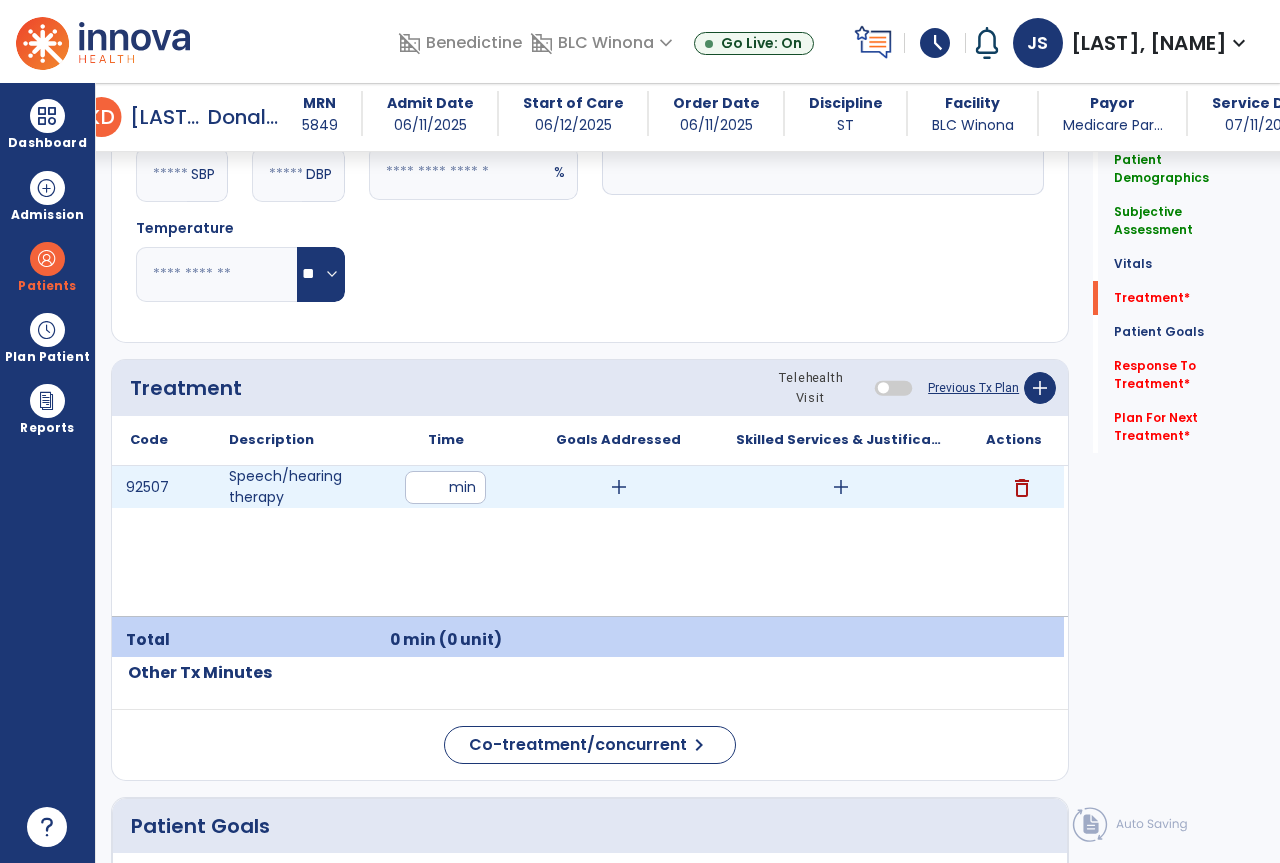 type on "**" 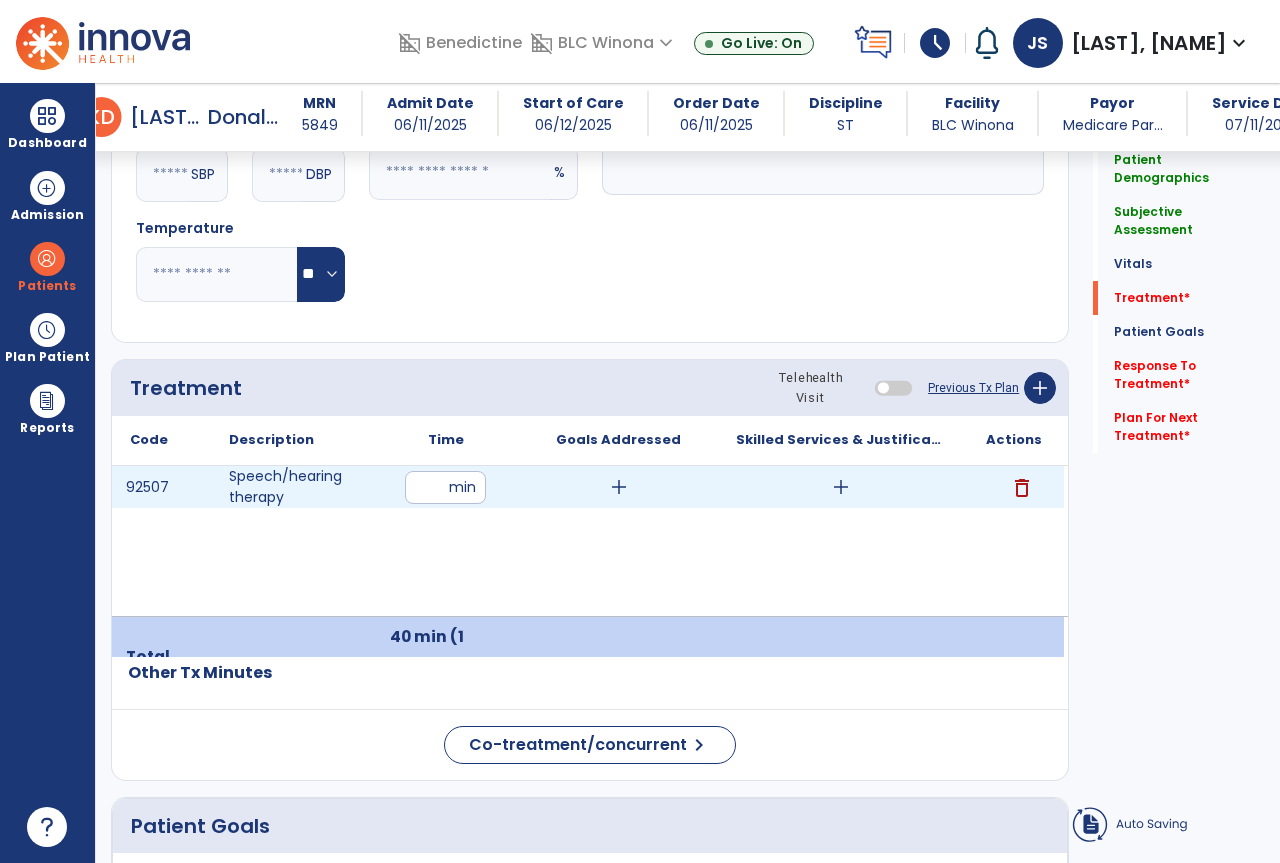 click on "add" at bounding box center (619, 487) 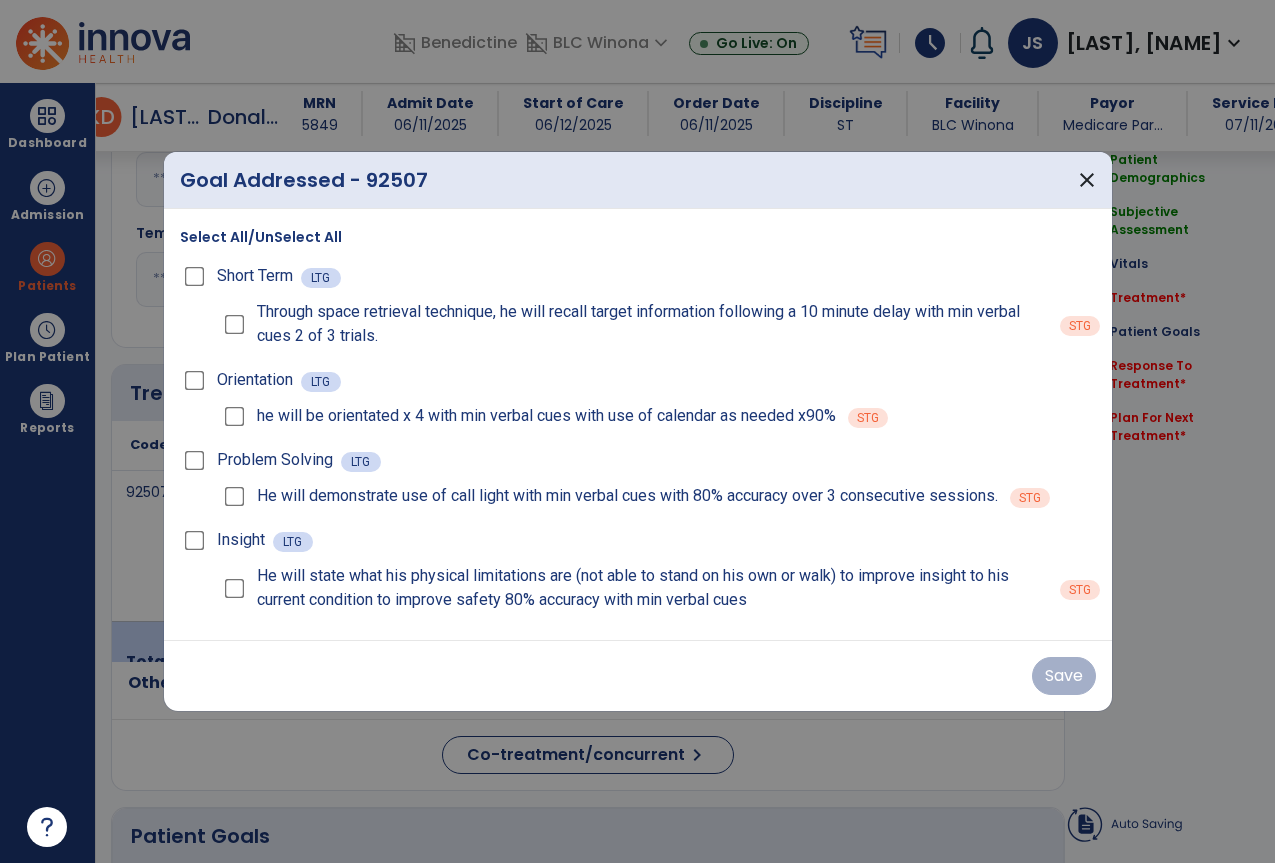 scroll, scrollTop: 1000, scrollLeft: 0, axis: vertical 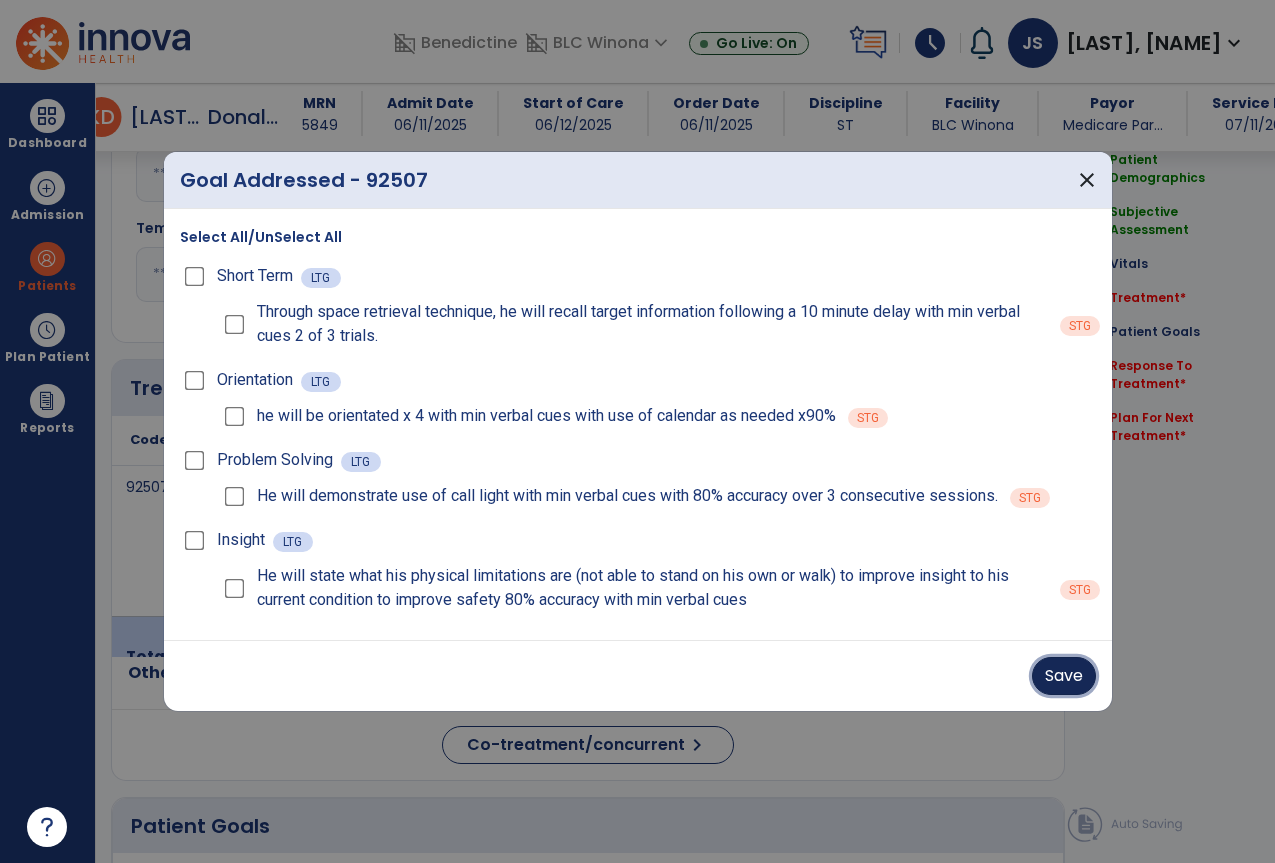click on "Save" at bounding box center [1064, 676] 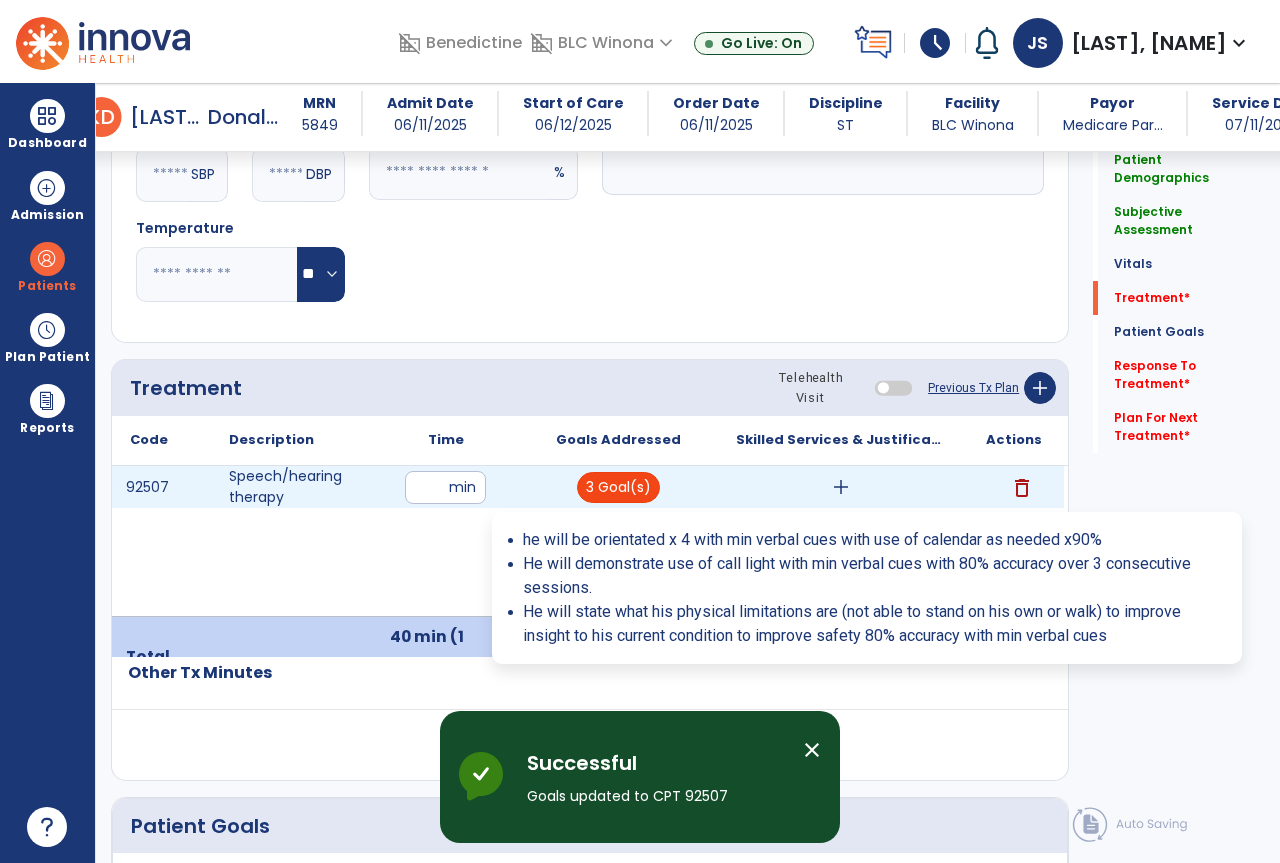 click on "3 Goal(s)" at bounding box center [618, 487] 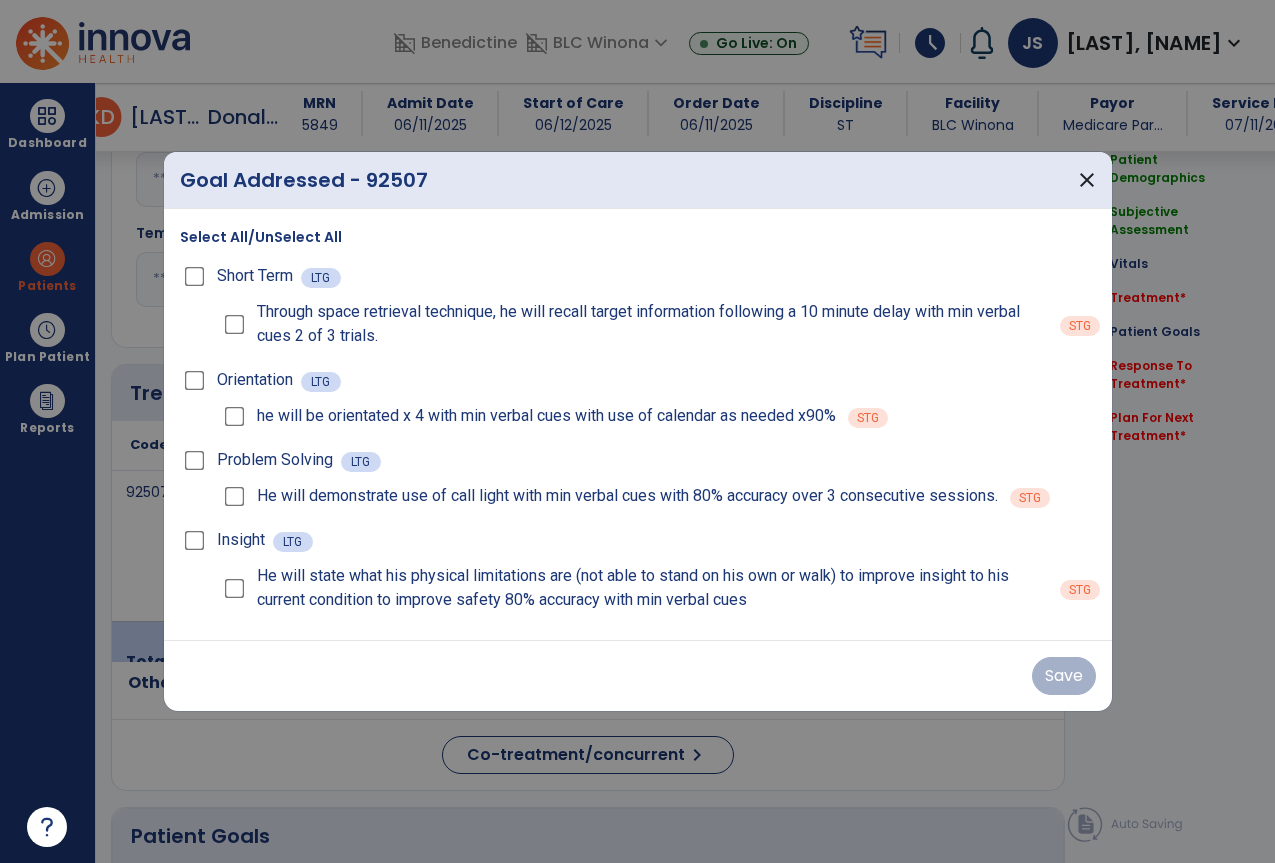 scroll, scrollTop: 1000, scrollLeft: 0, axis: vertical 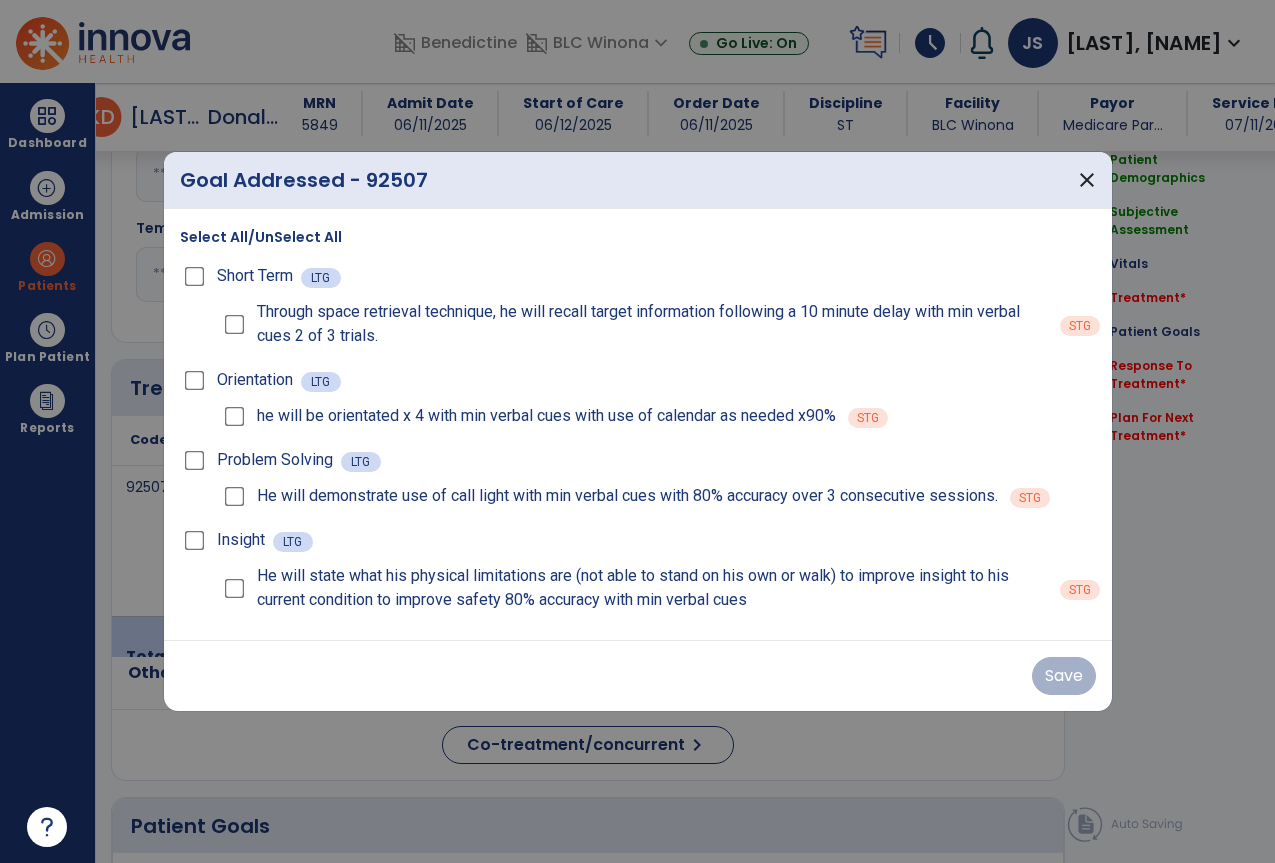 drag, startPoint x: 258, startPoint y: 416, endPoint x: 616, endPoint y: 556, distance: 384.40082 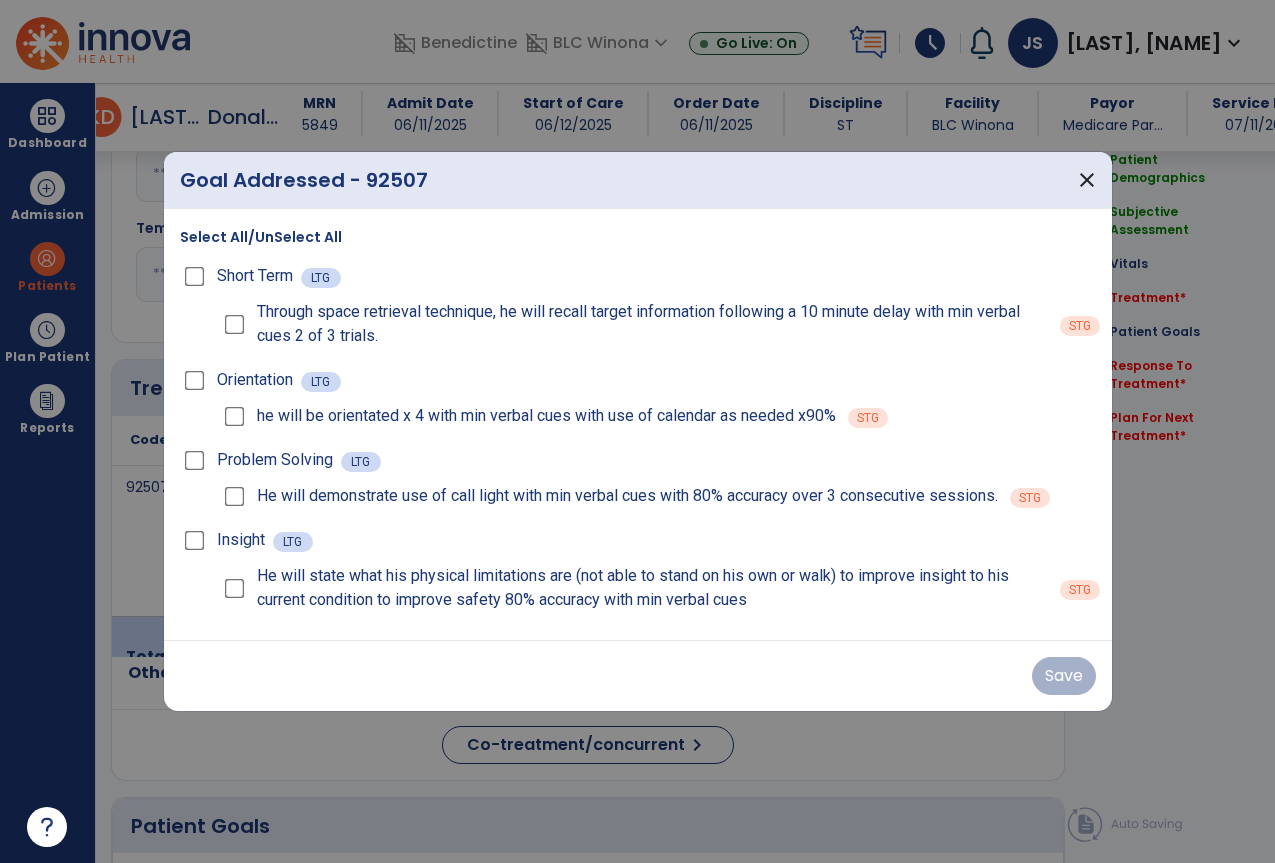 click on "Goal Addressed - 92507 close Select All/UnSelect All Short Term LTG Through space retrieval technique, he will recall target information following a 10 minute delay with min verbal cues 2 of 3 trials. STG Orientation LTG he will be orientated x 4 with min verbal cues with use of calendar as needed x90% STG Problem Solving LTG He will demonstrate use of call light with min verbal cues with 80% accuracy over 3 consecutive sessions. STG Insight LTG He will state what his physical limitations are (not able to stand on his own or walk) to improve insight to his current condition to improve safety 80% accuracy with min verbal cues STG Save" at bounding box center [638, 431] 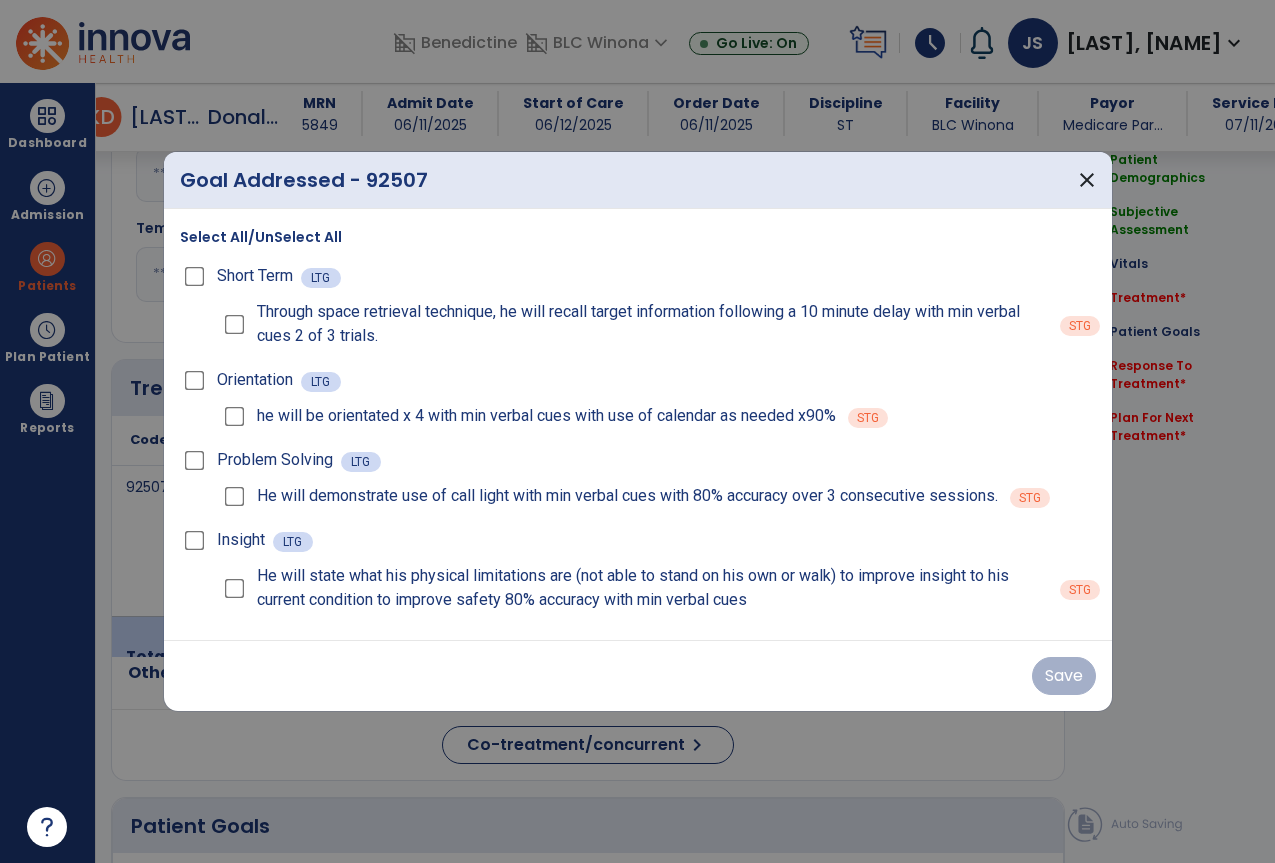 copy on "he will be orientated x 4 with min verbal cues with use of calendar as needed x90%   STG  Problem Solving  LTG  He will demonstrate use of call light with min verbal cues with 80% accuracy over 3 consecutive sessions.   STG  Insight  LTG  He will state what his physical limitations are (not able to stand on his own or walk) to improve insight to his current condition to improve safety 80% accuracy with min verbal cues  STG" 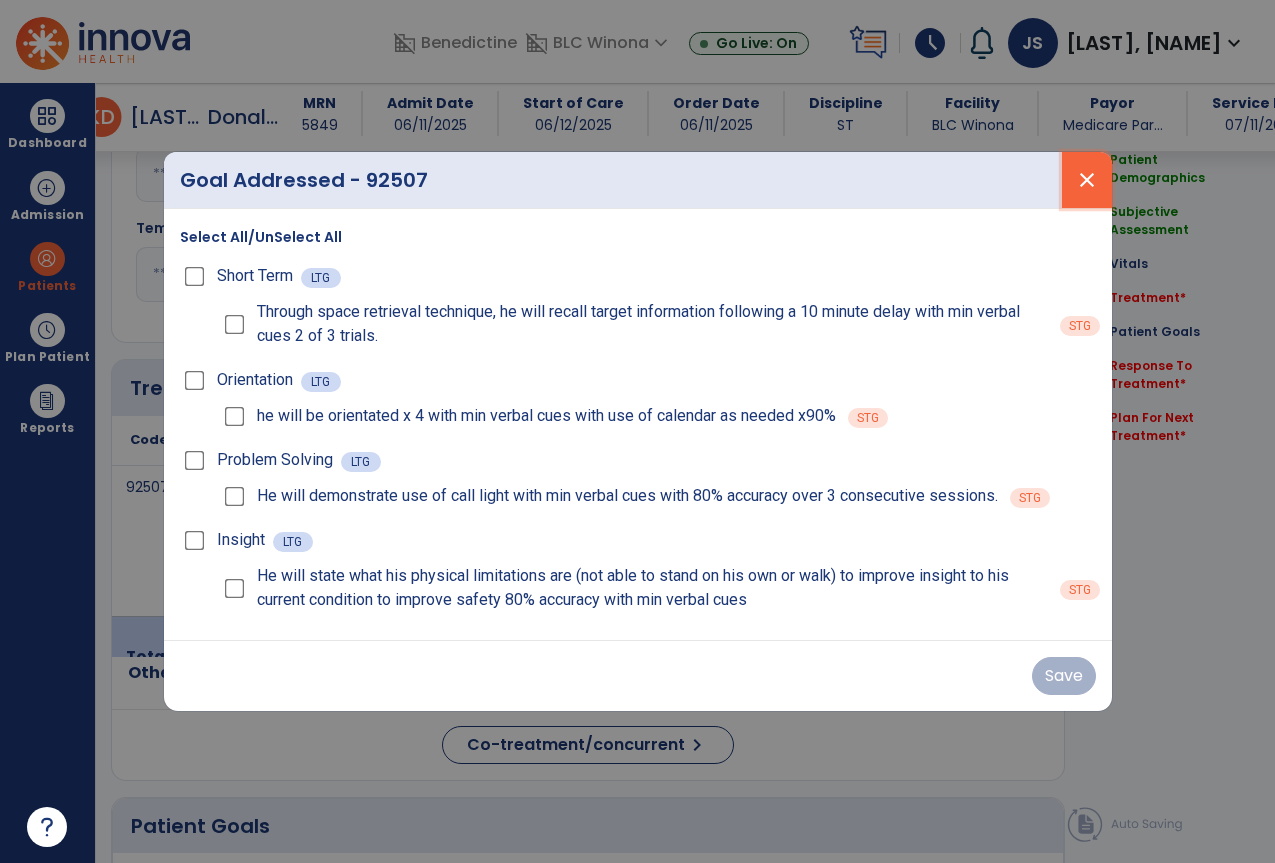 click on "close" at bounding box center (1087, 180) 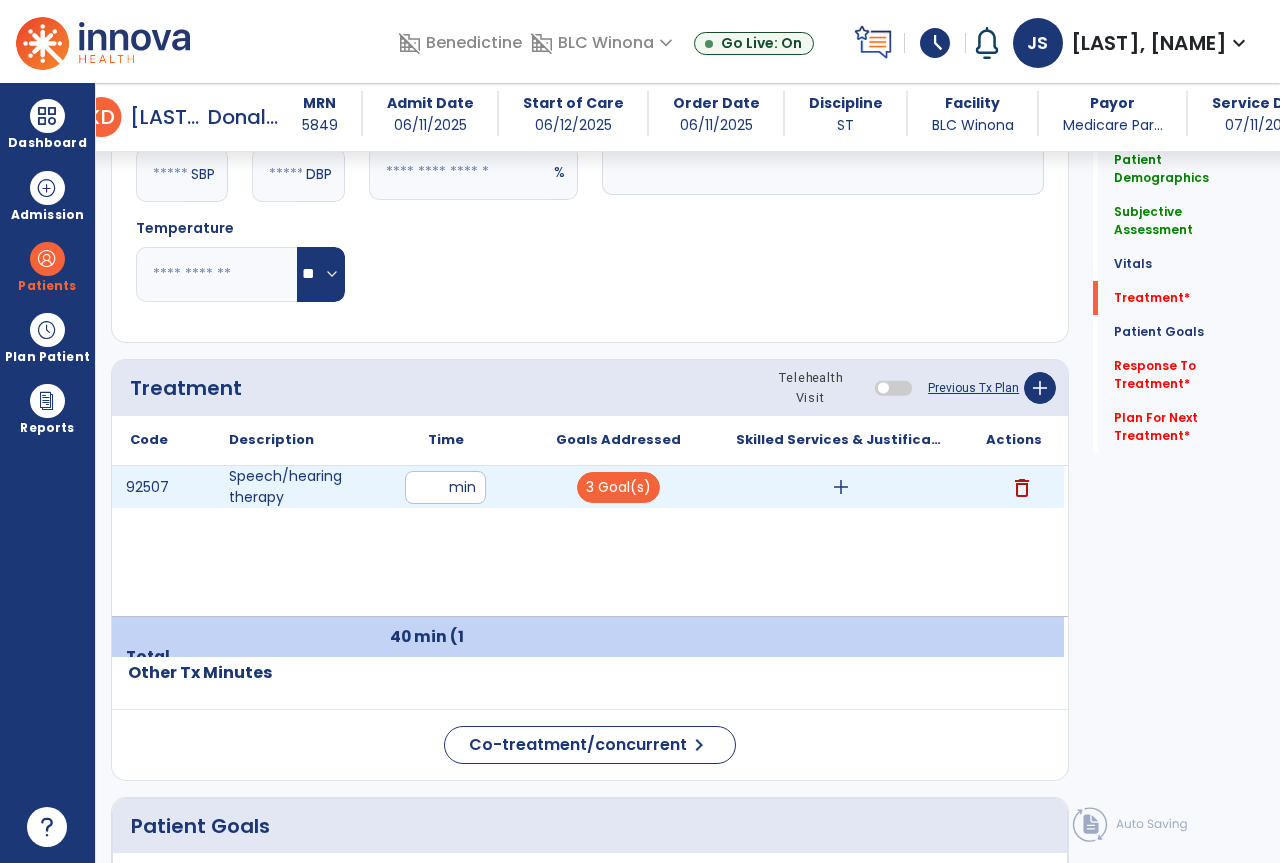 click on "add" at bounding box center [841, 487] 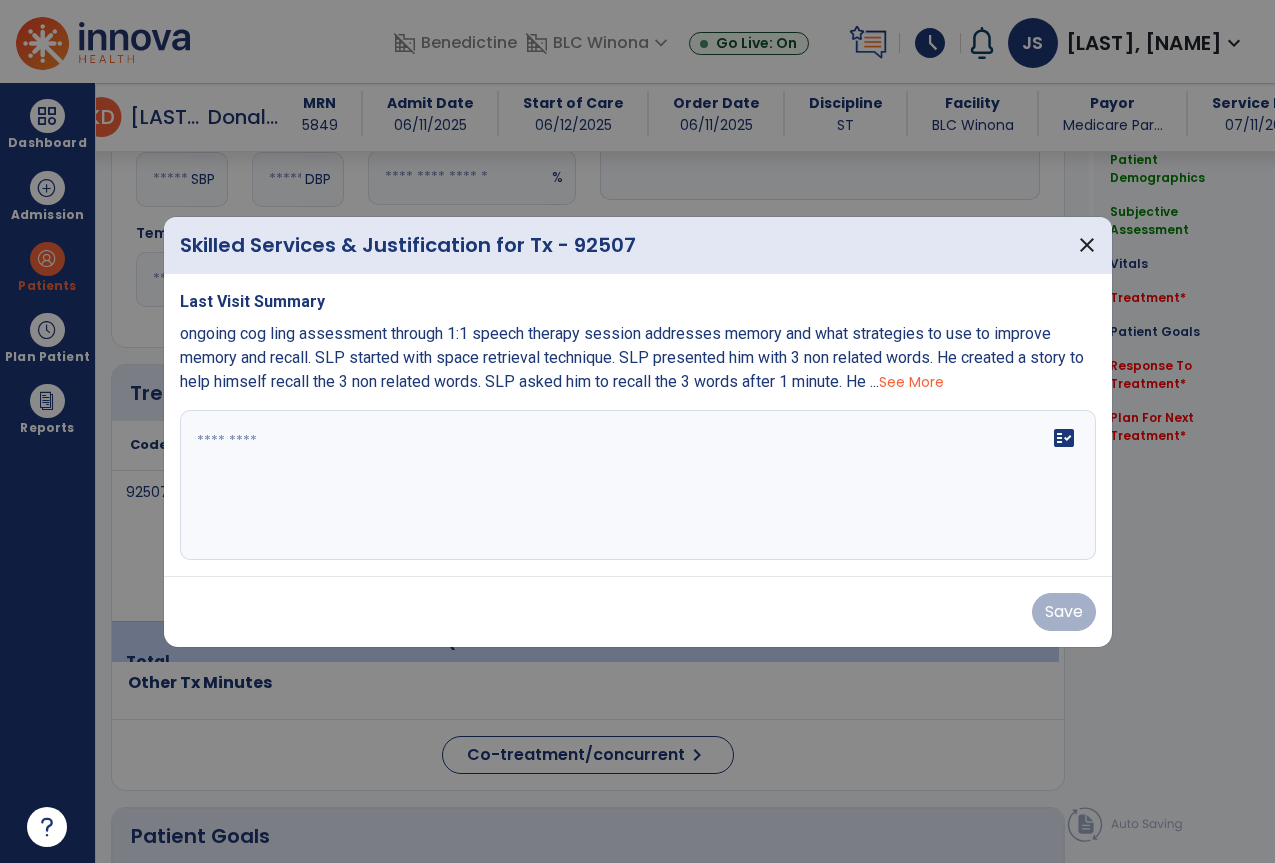 scroll, scrollTop: 1000, scrollLeft: 0, axis: vertical 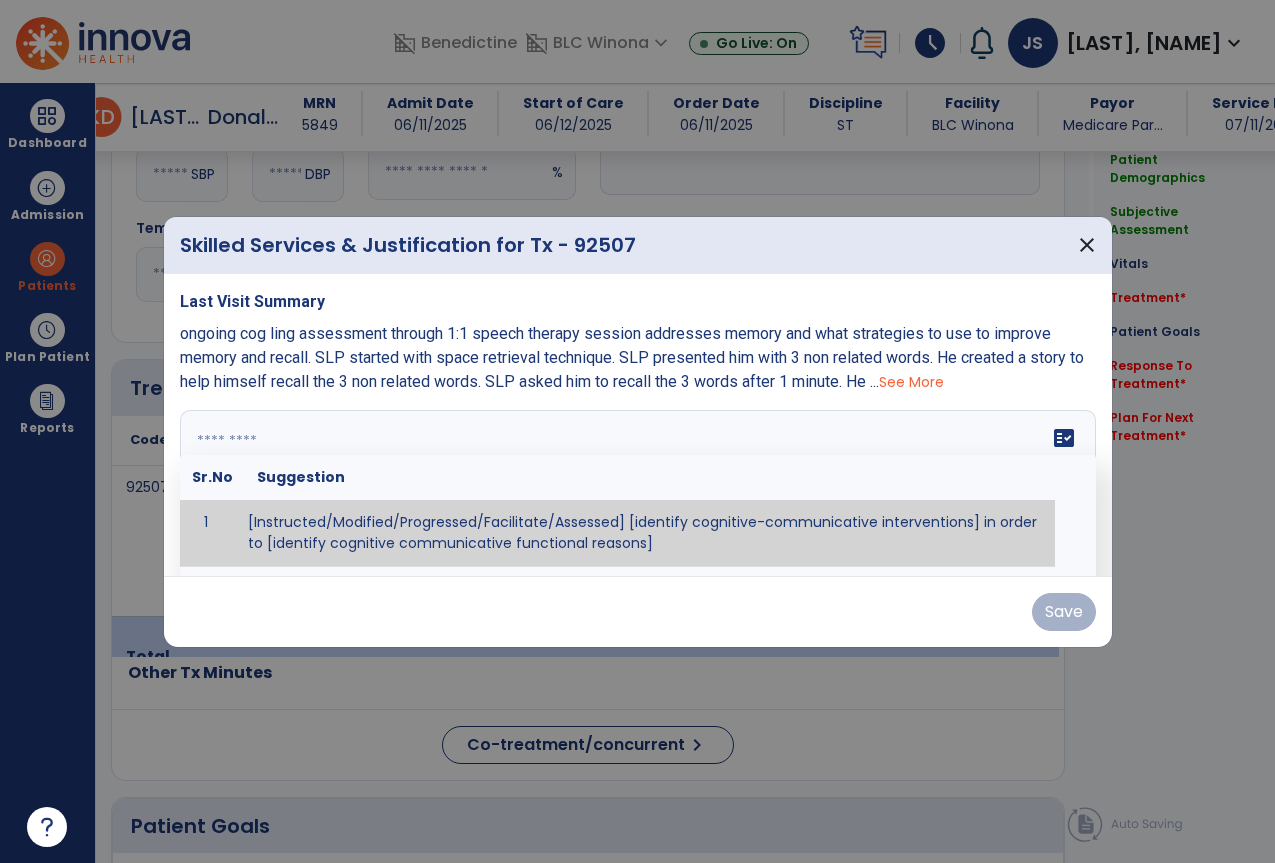 paste on "**********" 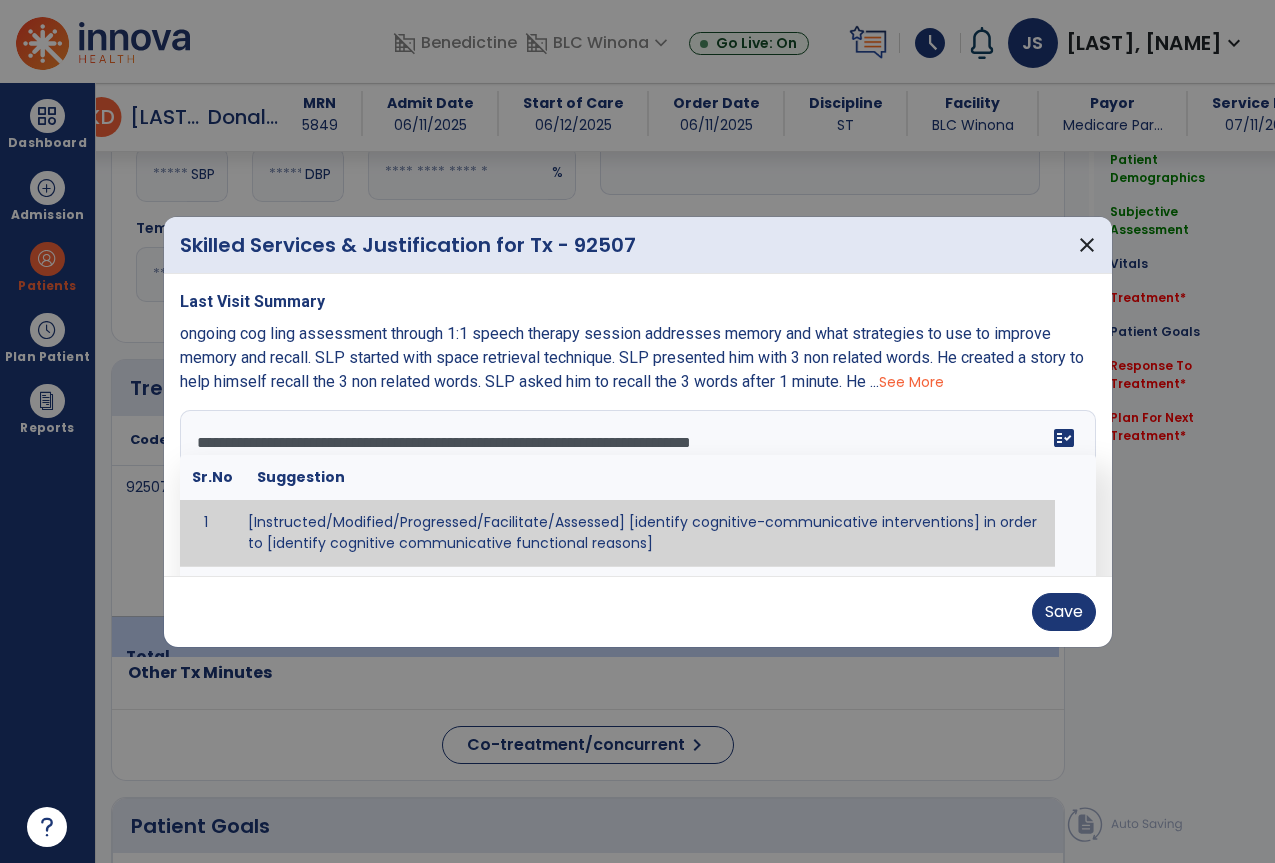 scroll, scrollTop: 232, scrollLeft: 0, axis: vertical 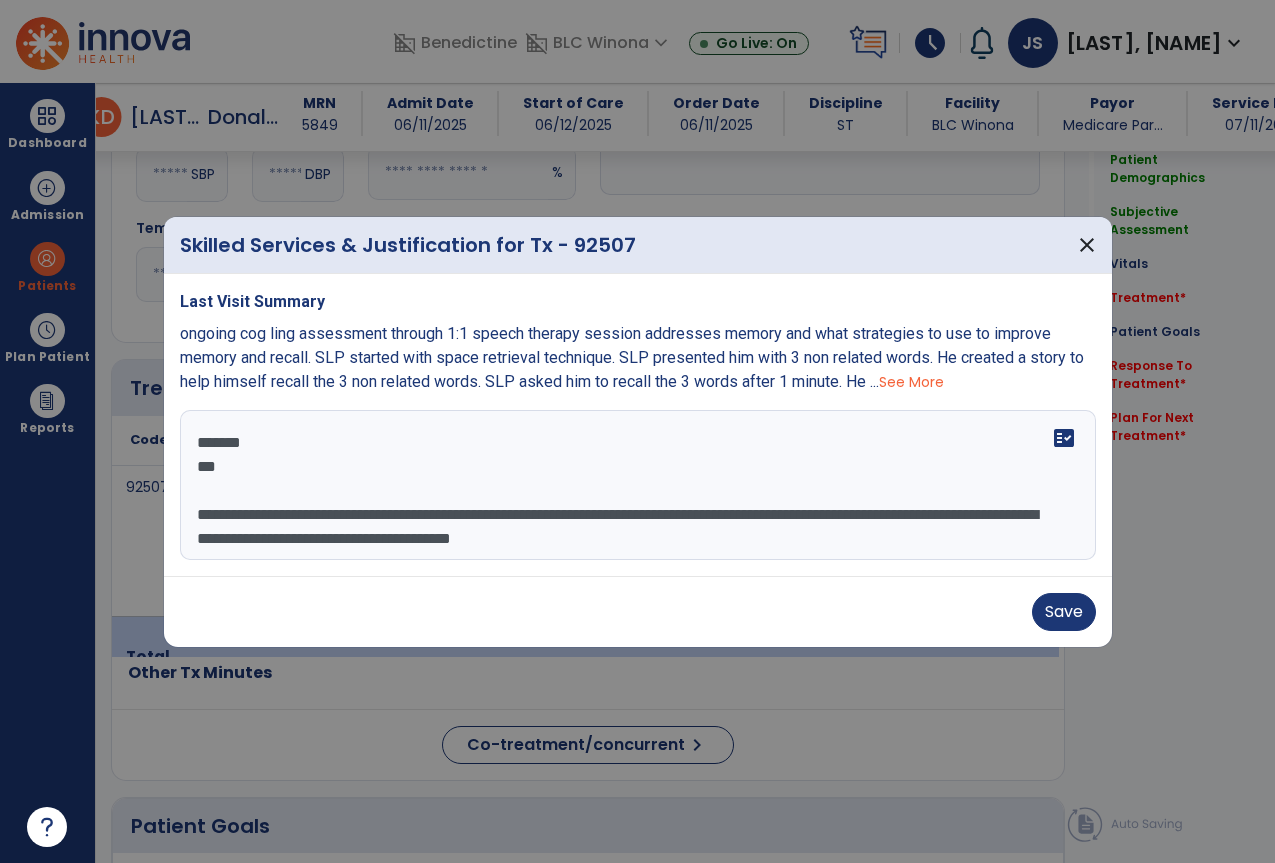 click on "**********" at bounding box center (638, 485) 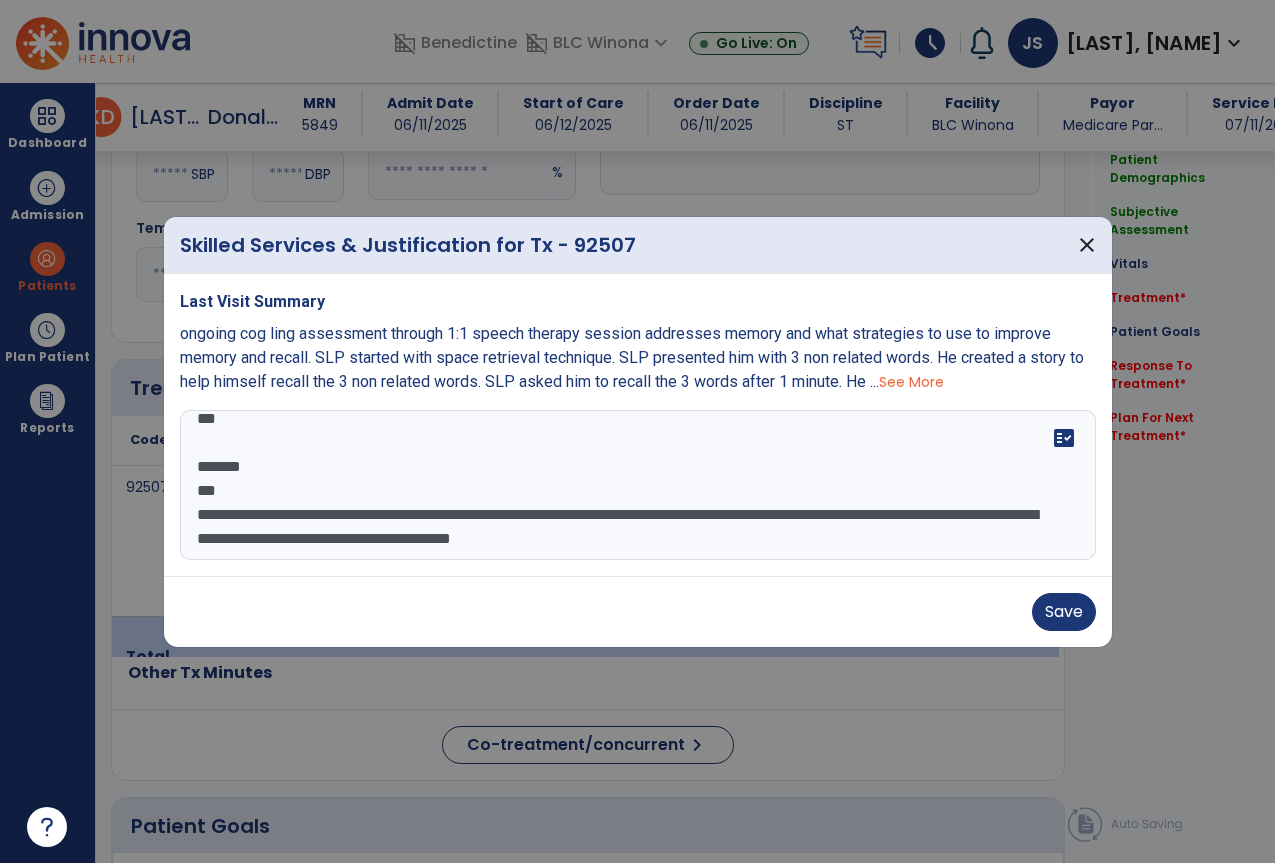 scroll, scrollTop: 192, scrollLeft: 0, axis: vertical 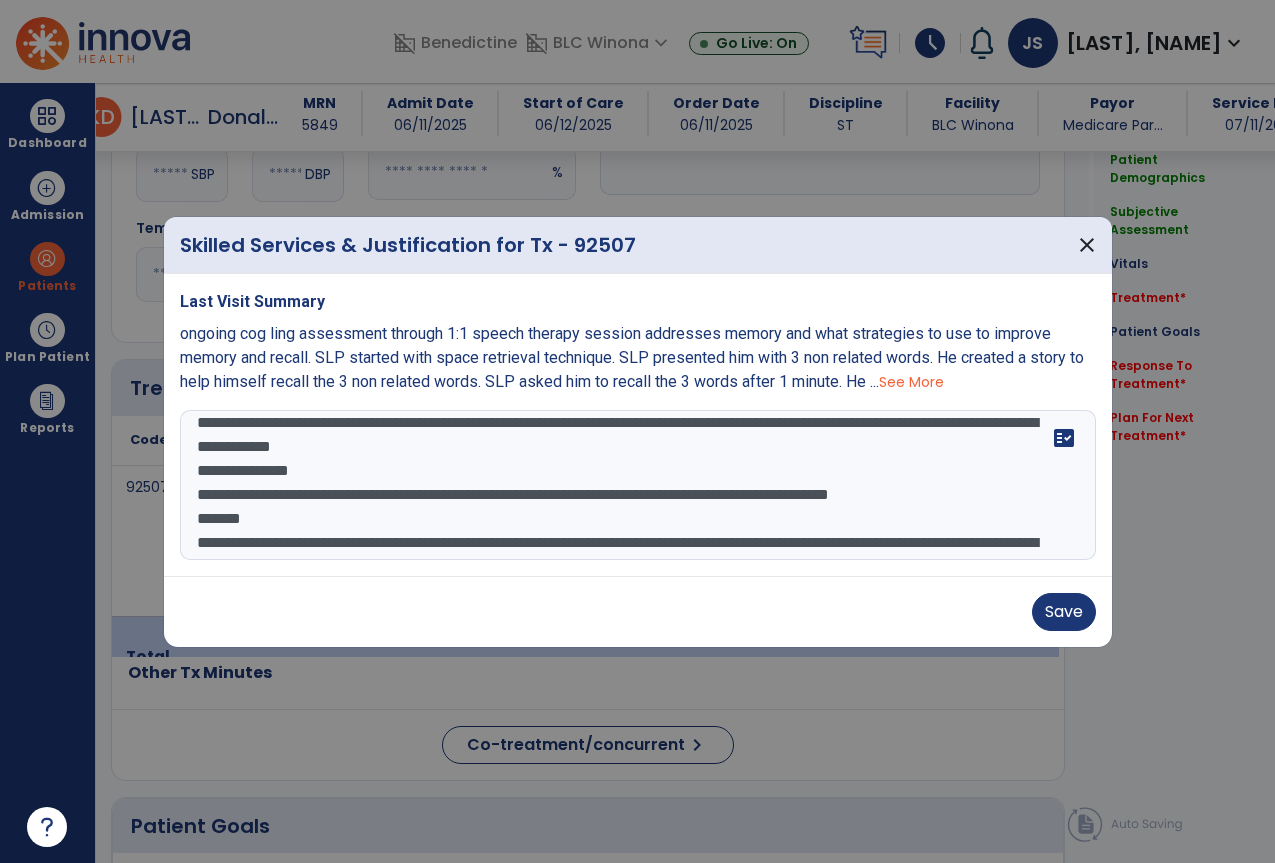 click on "**********" at bounding box center (638, 485) 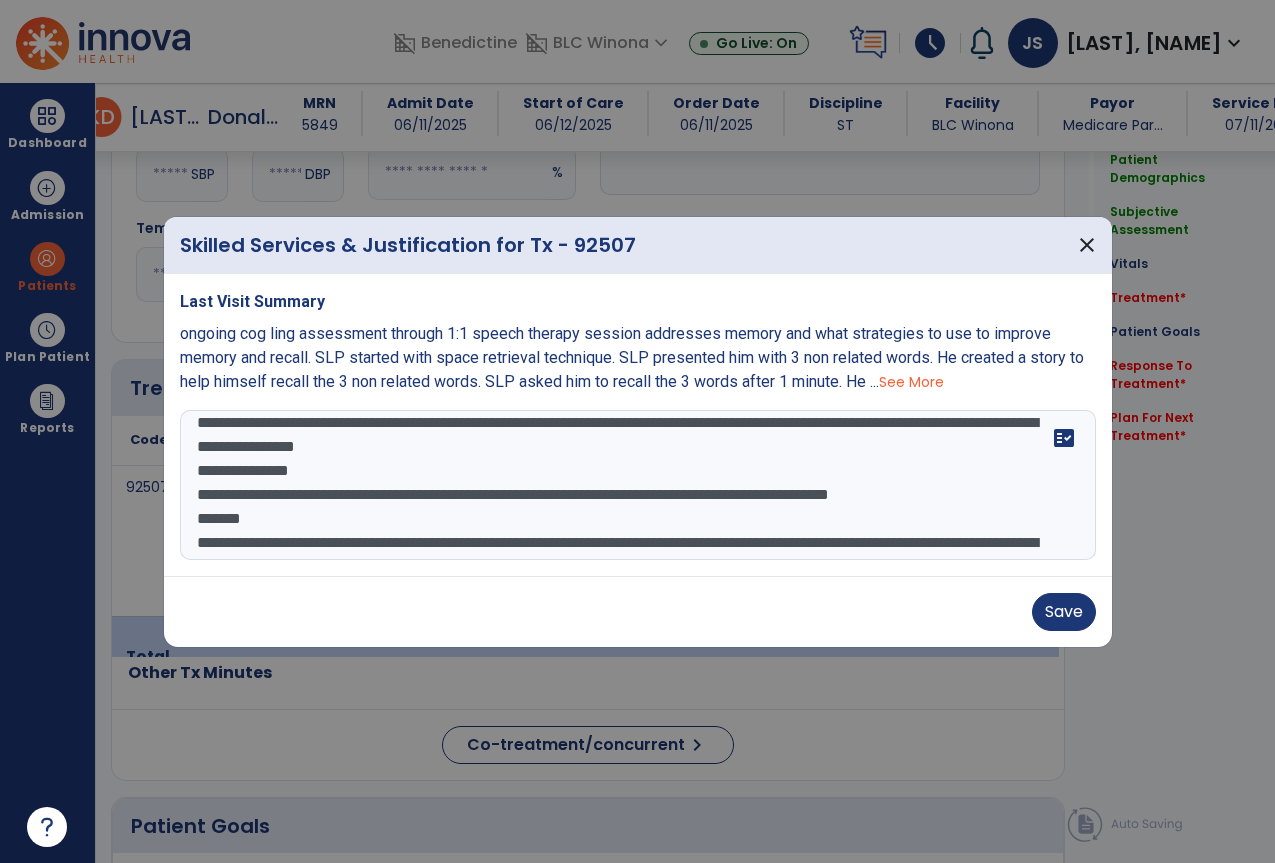 click on "**********" at bounding box center (638, 485) 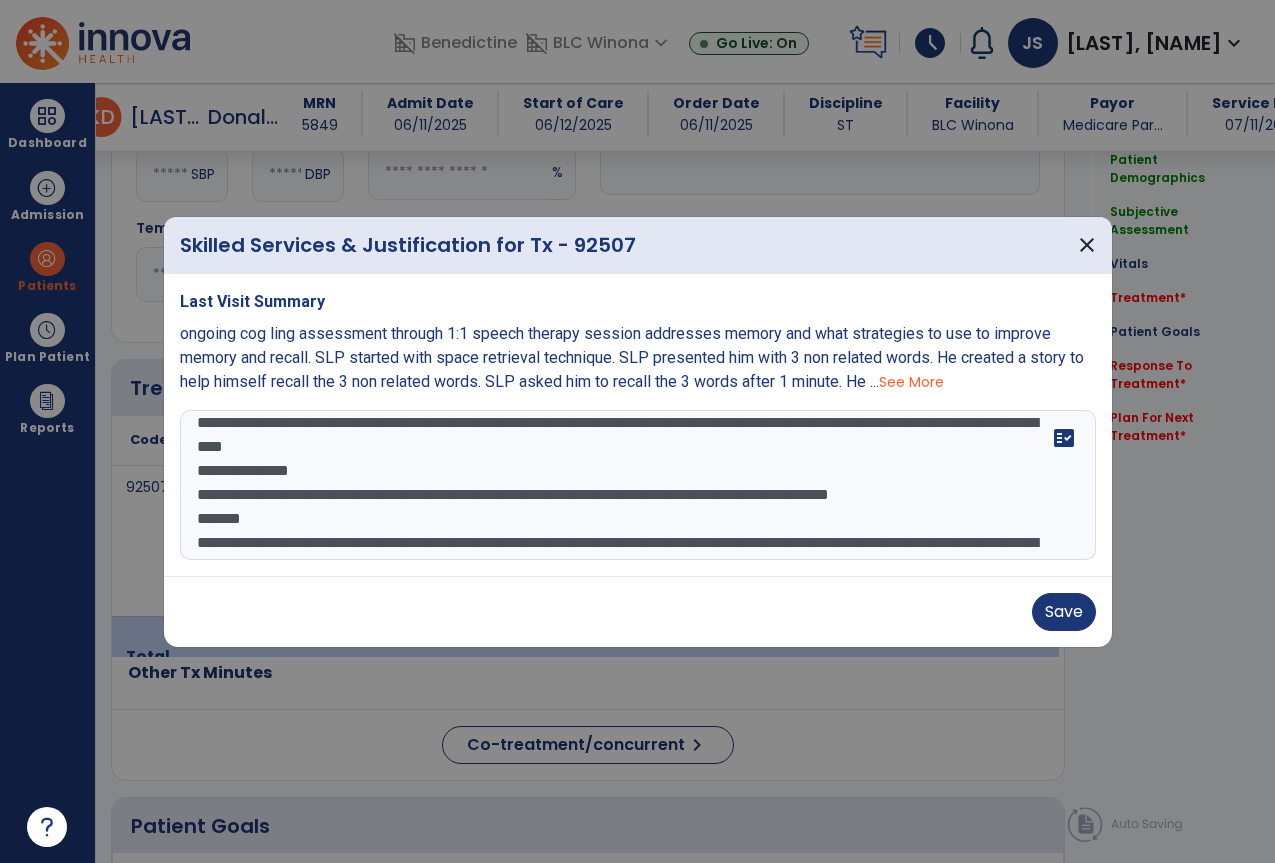click on "**********" at bounding box center (638, 485) 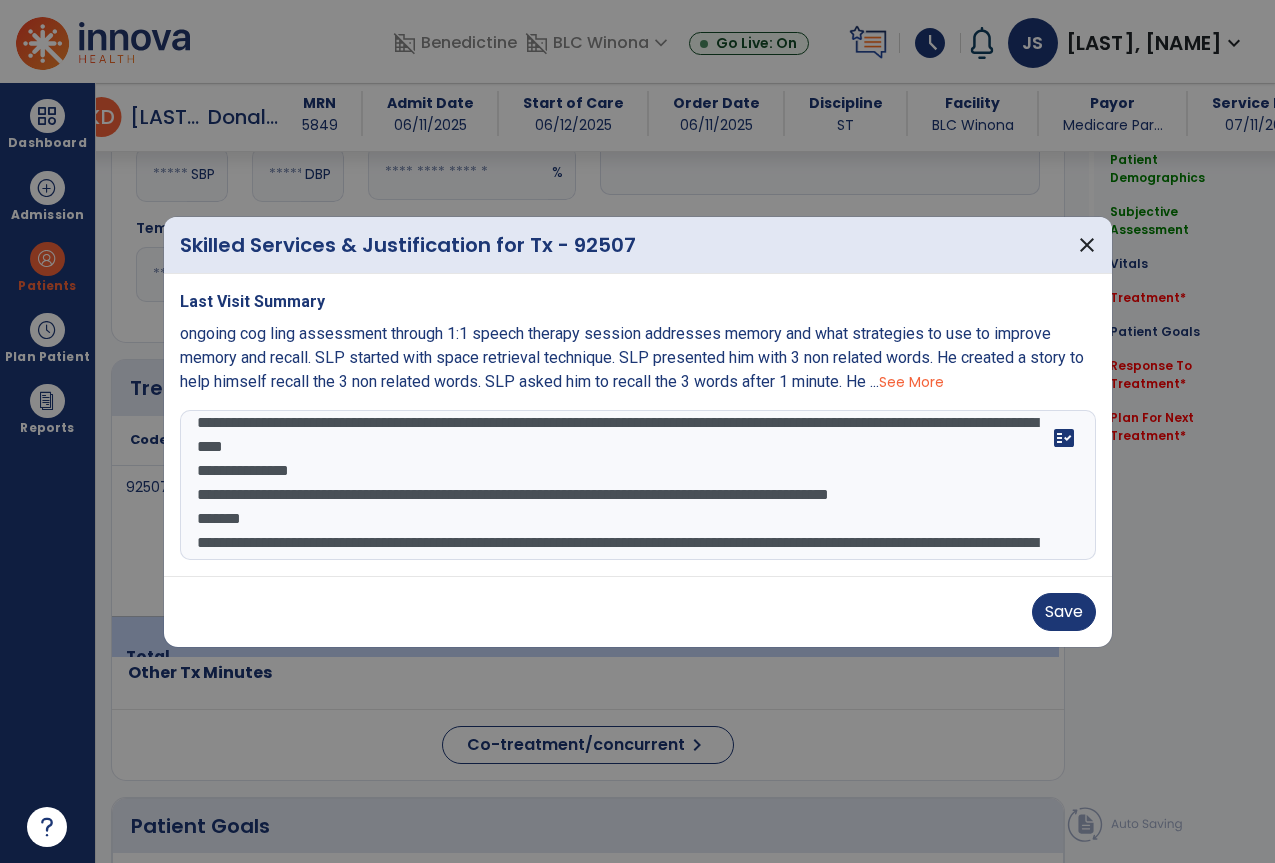 drag, startPoint x: 420, startPoint y: 451, endPoint x: 373, endPoint y: 451, distance: 47 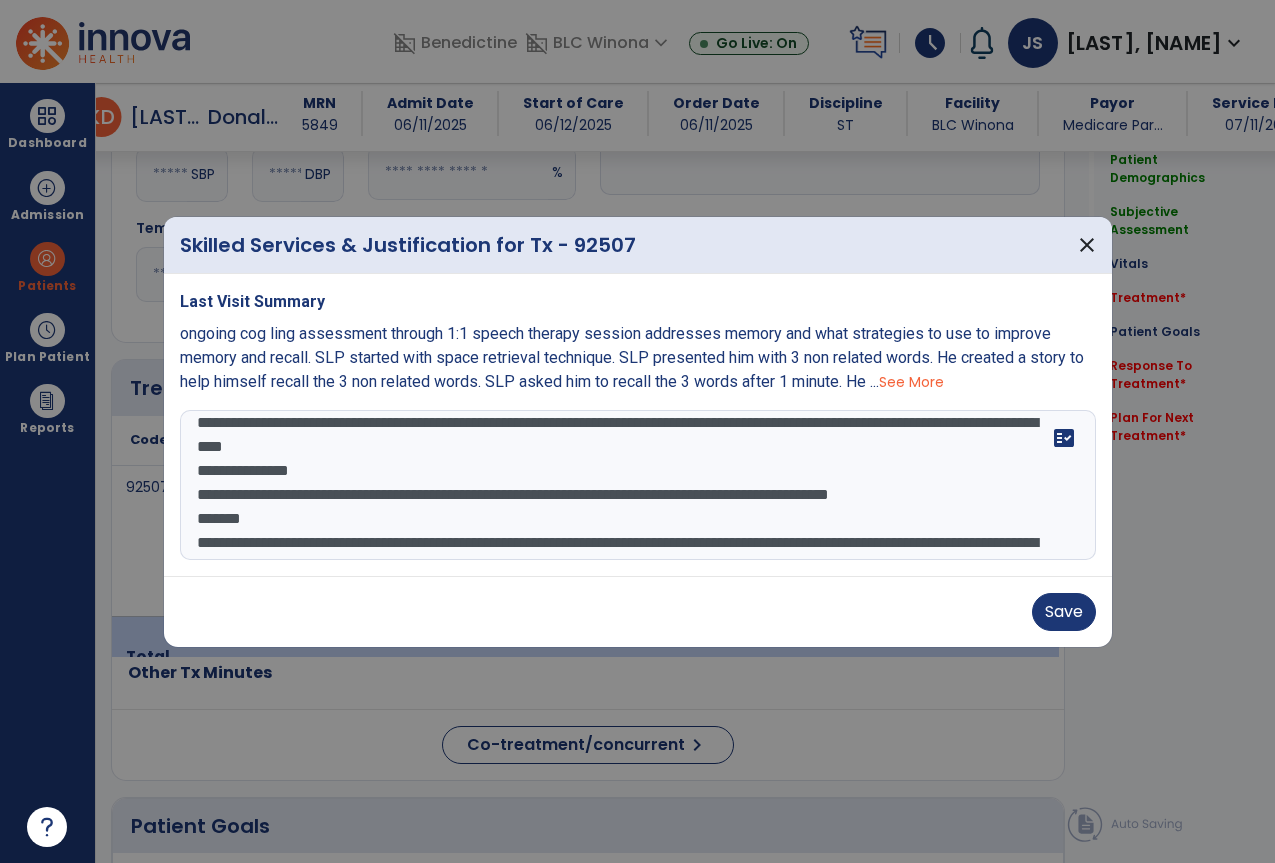 click on "**********" at bounding box center [638, 485] 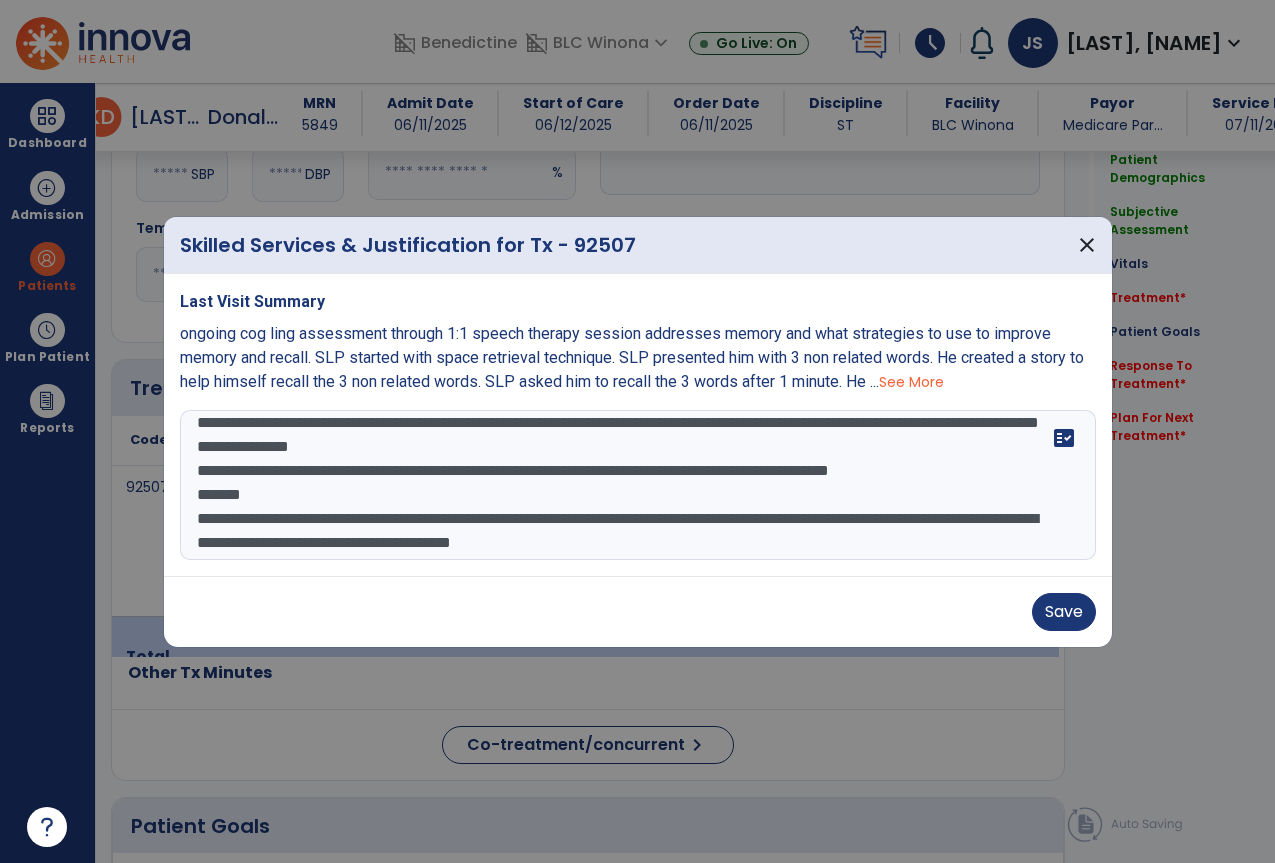 click on "**********" at bounding box center [638, 485] 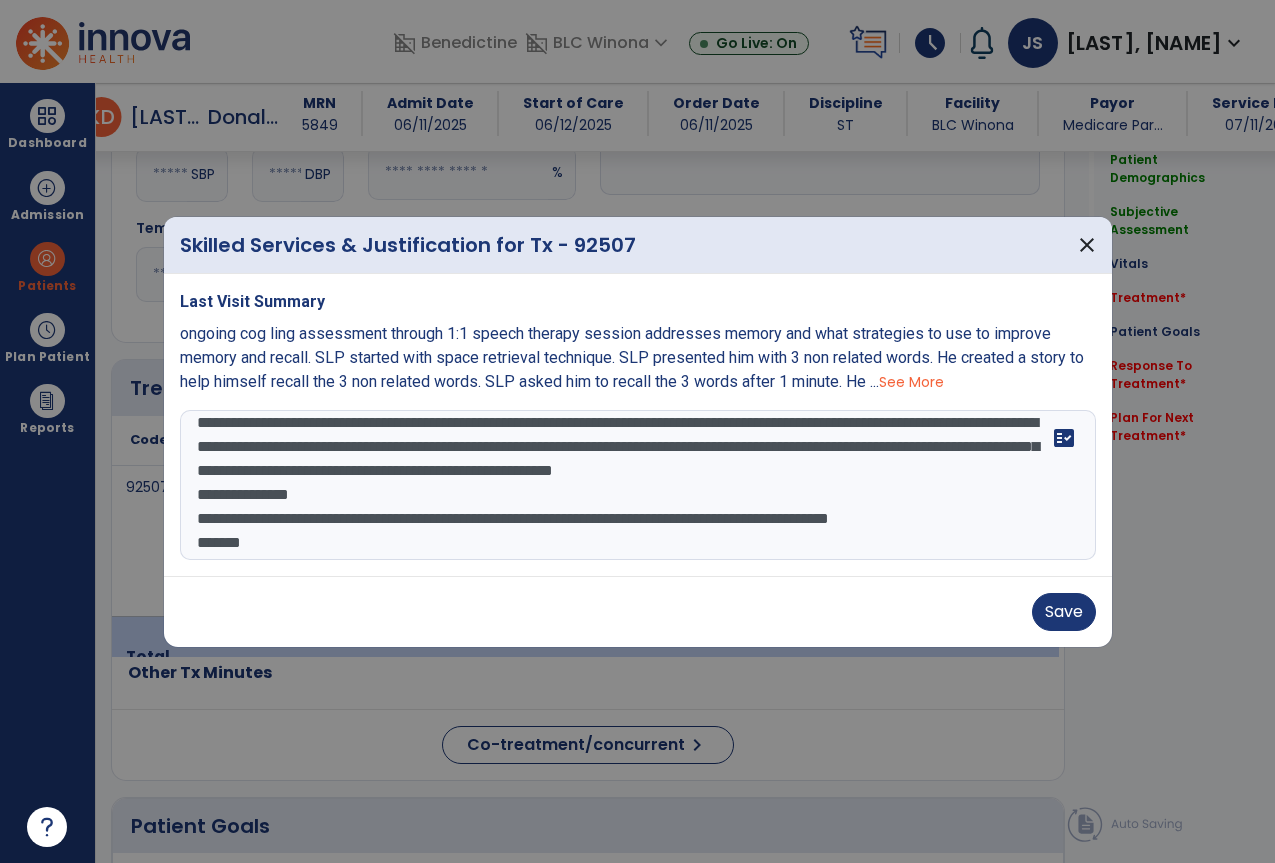 click on "**********" at bounding box center (638, 485) 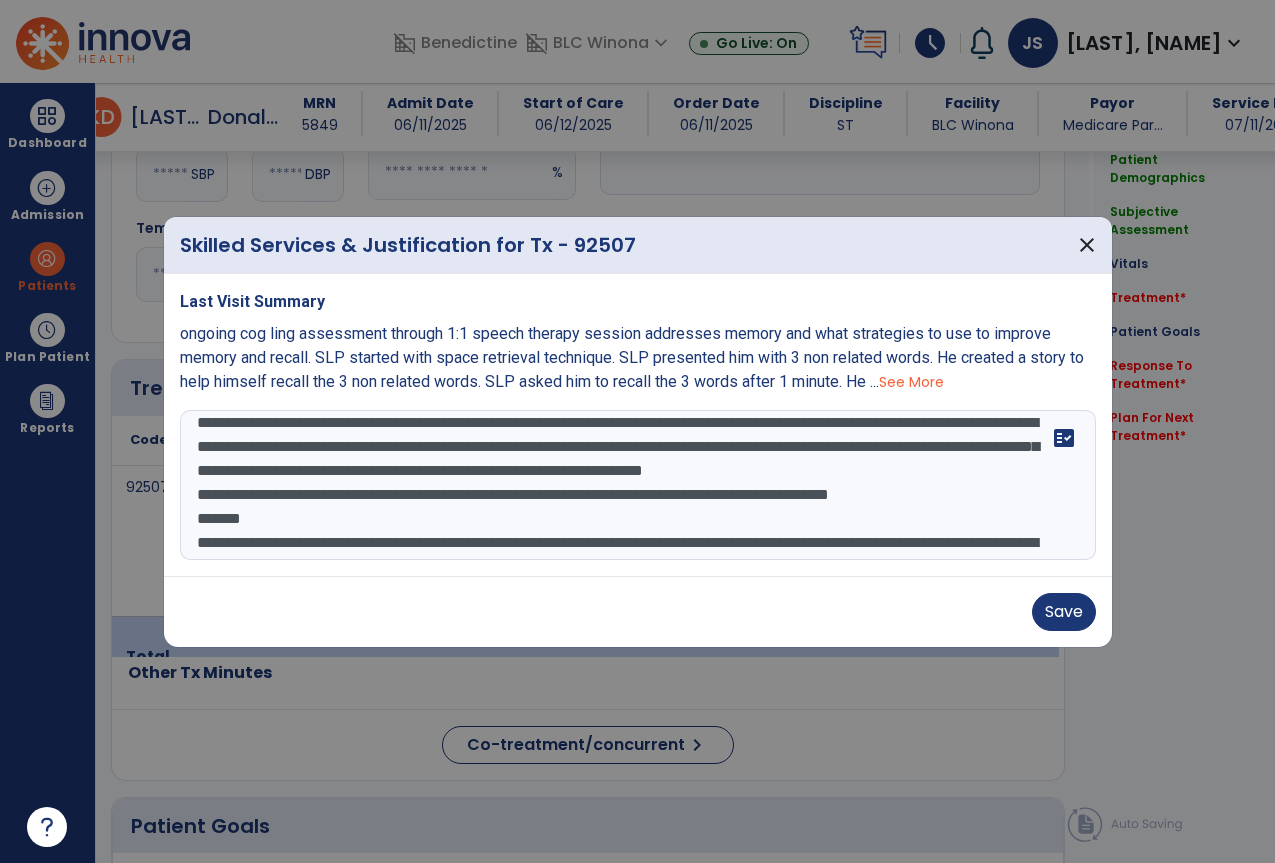 scroll, scrollTop: 0, scrollLeft: 0, axis: both 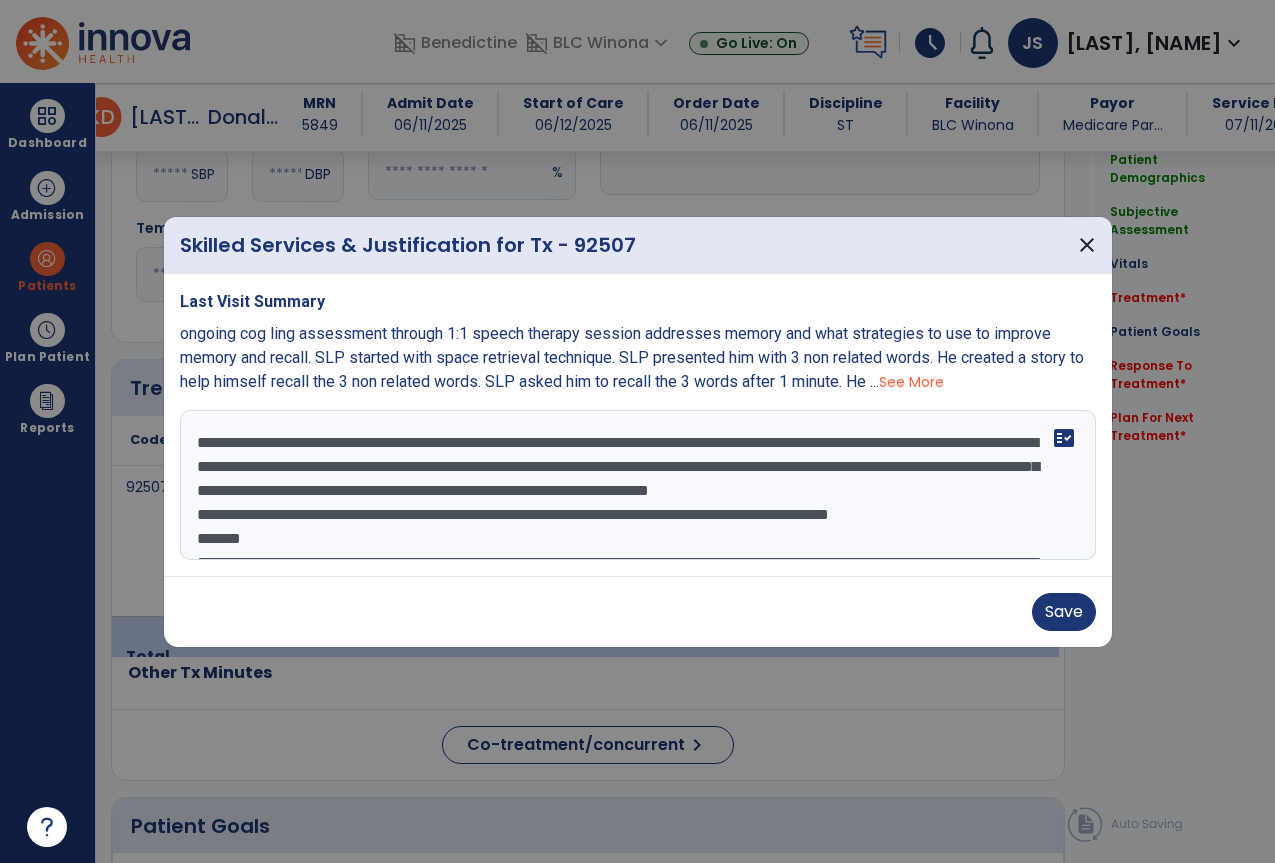 click on "**********" at bounding box center (638, 485) 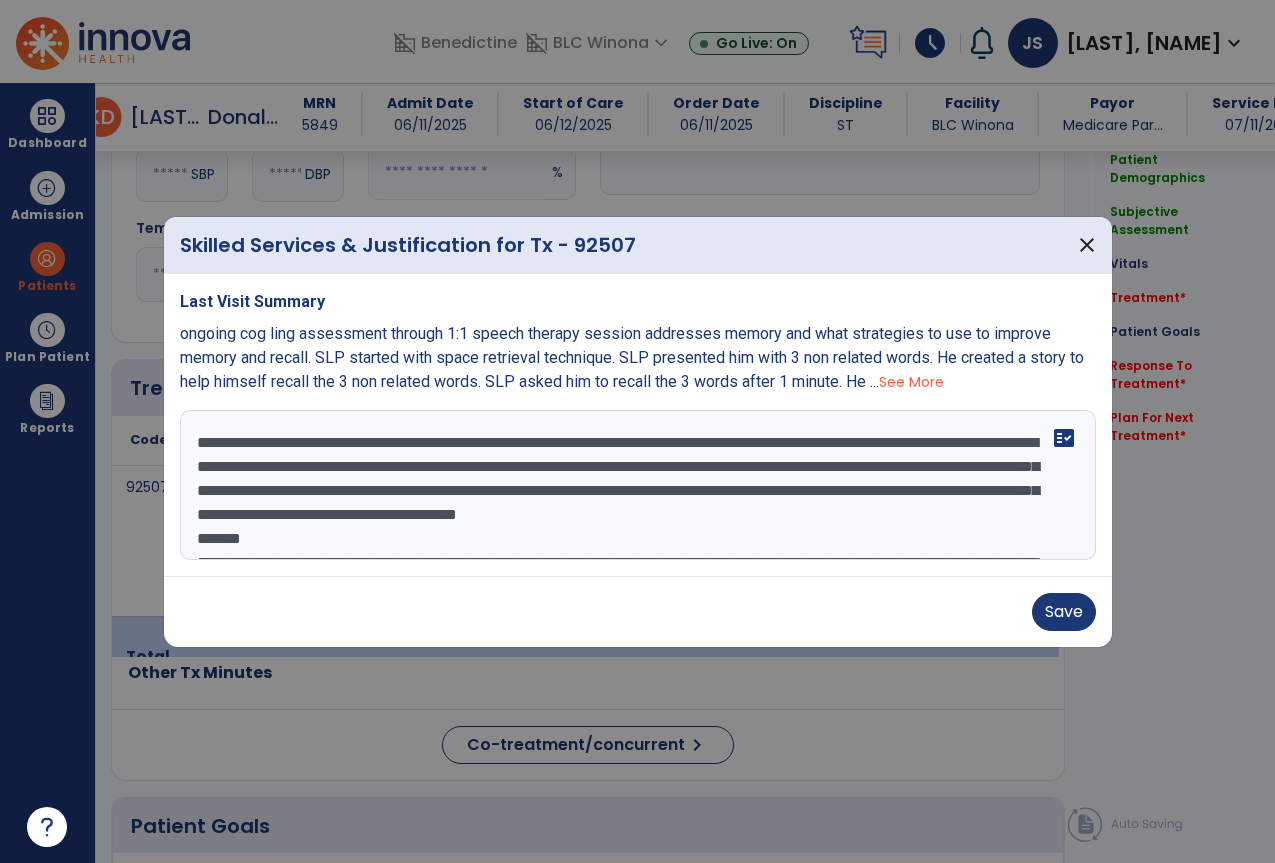 click on "**********" at bounding box center (638, 485) 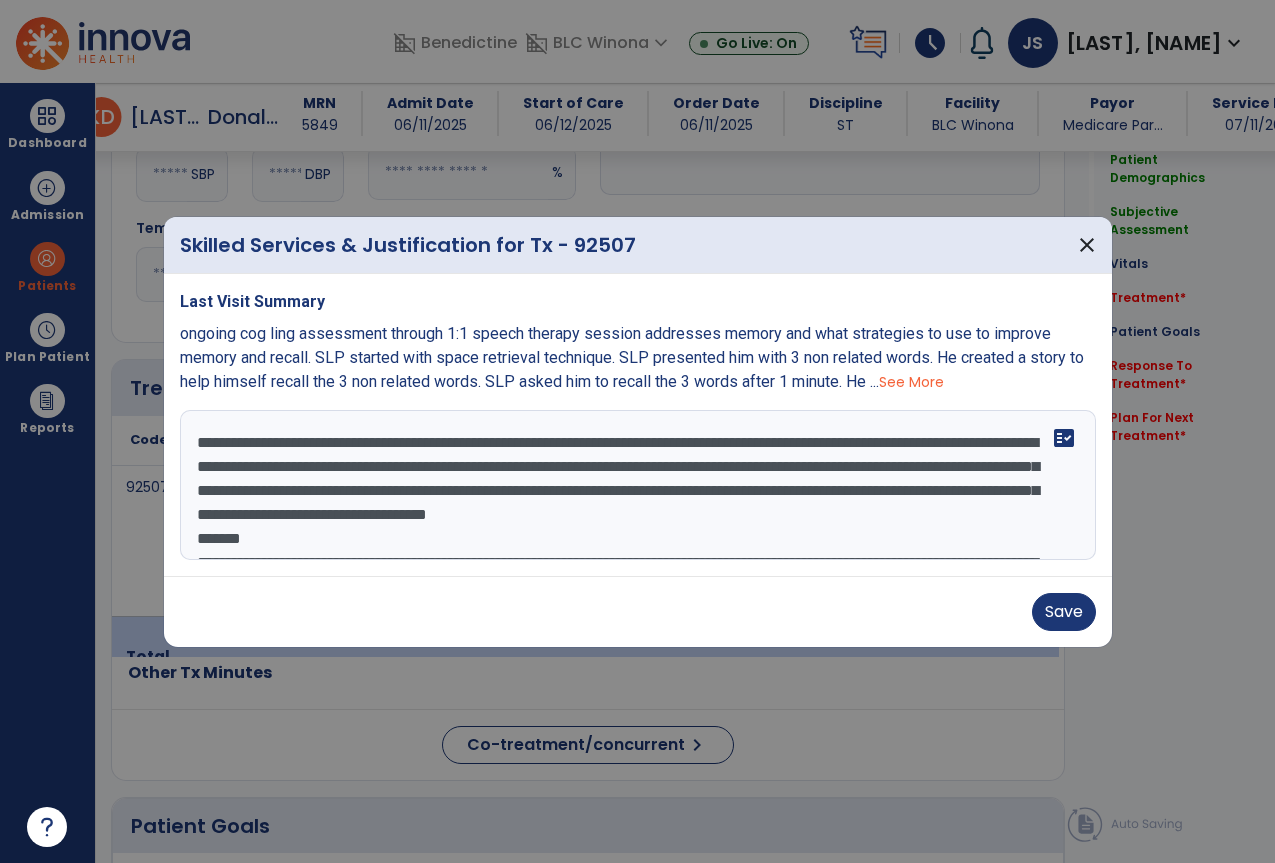 click on "**********" at bounding box center (638, 485) 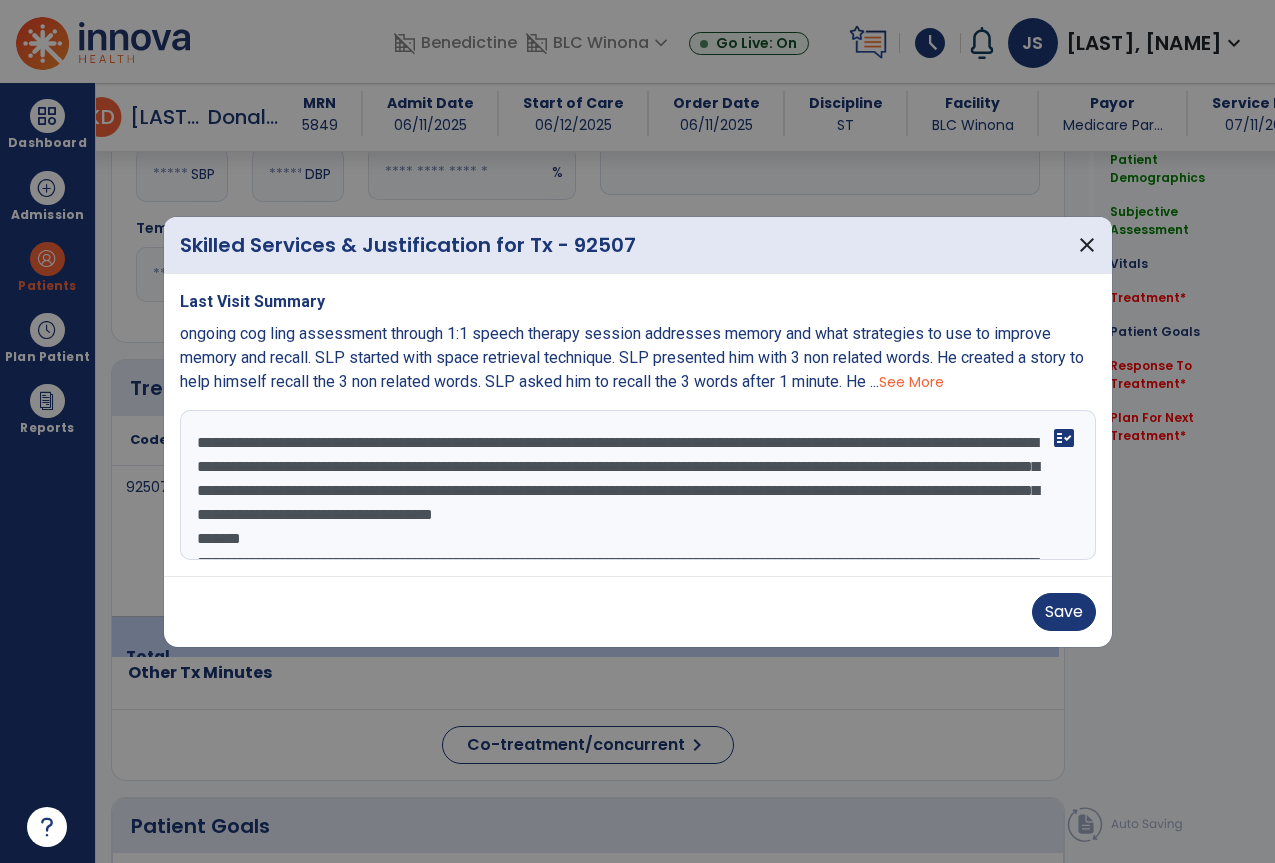 click on "**********" at bounding box center [638, 485] 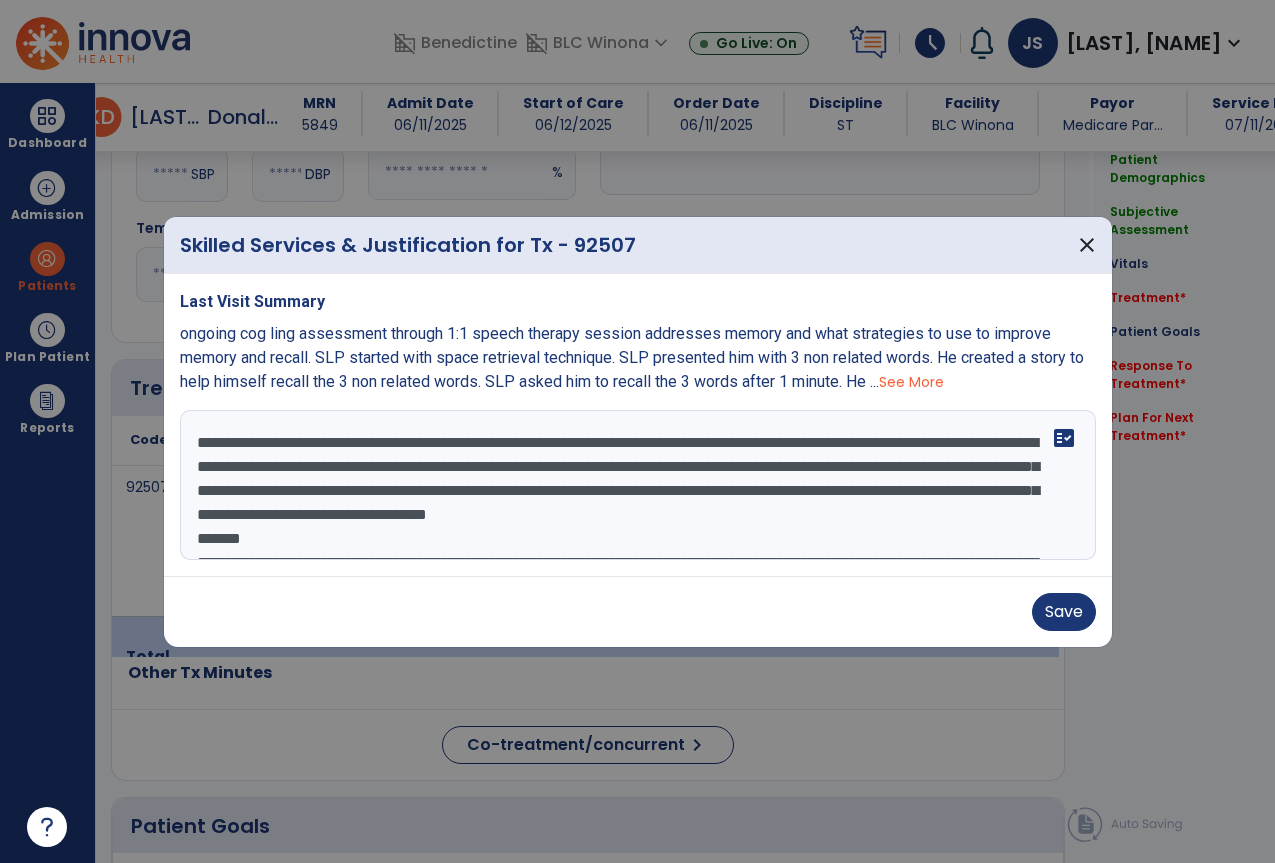 scroll, scrollTop: 48, scrollLeft: 0, axis: vertical 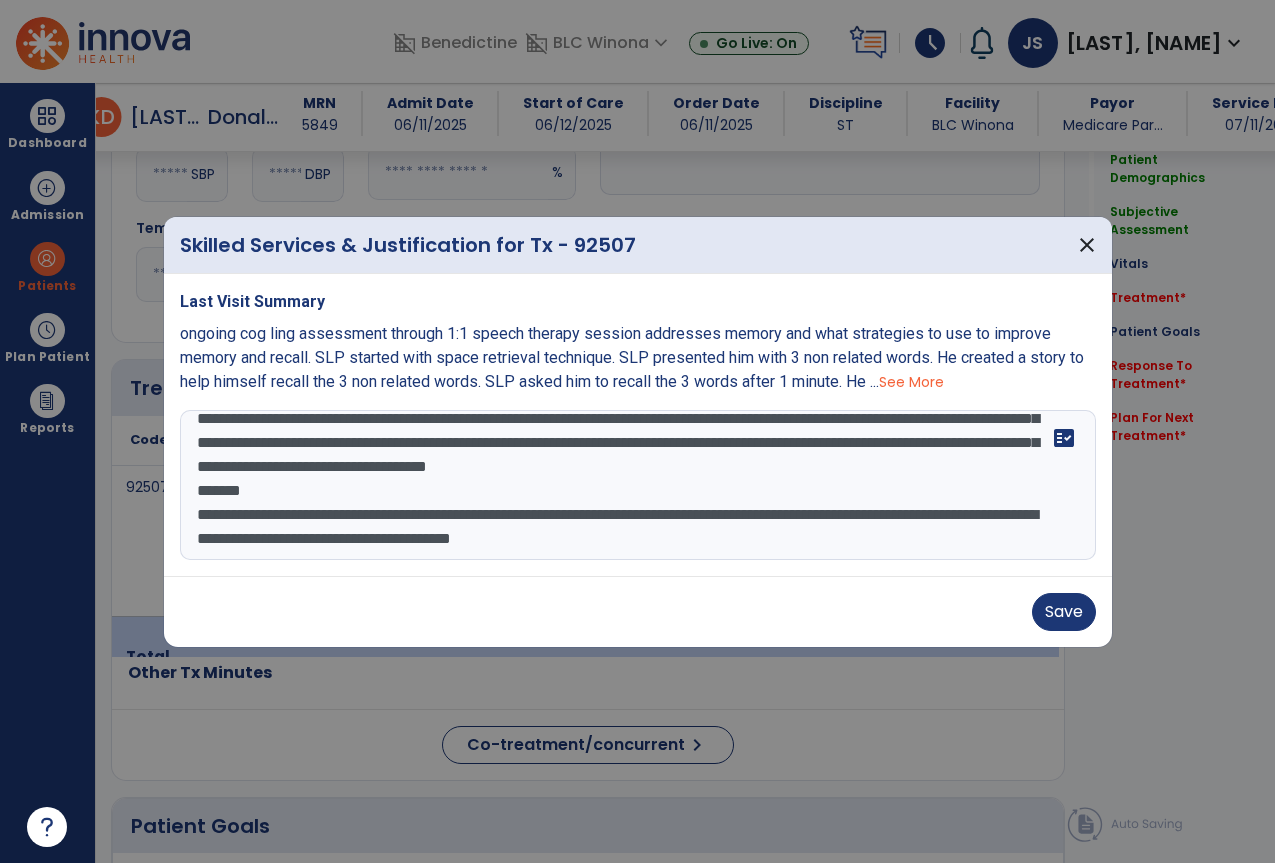 click on "**********" at bounding box center (638, 485) 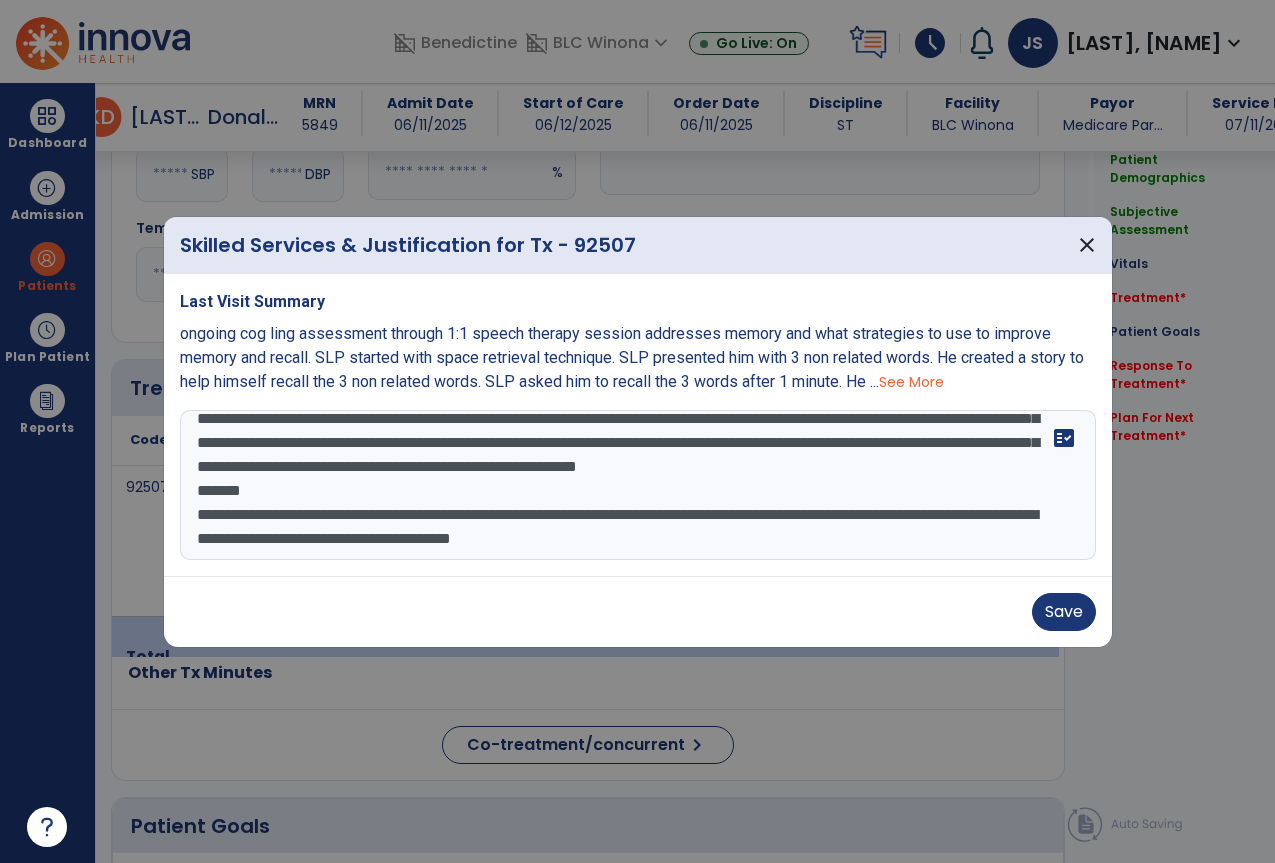 click on "**********" at bounding box center (638, 485) 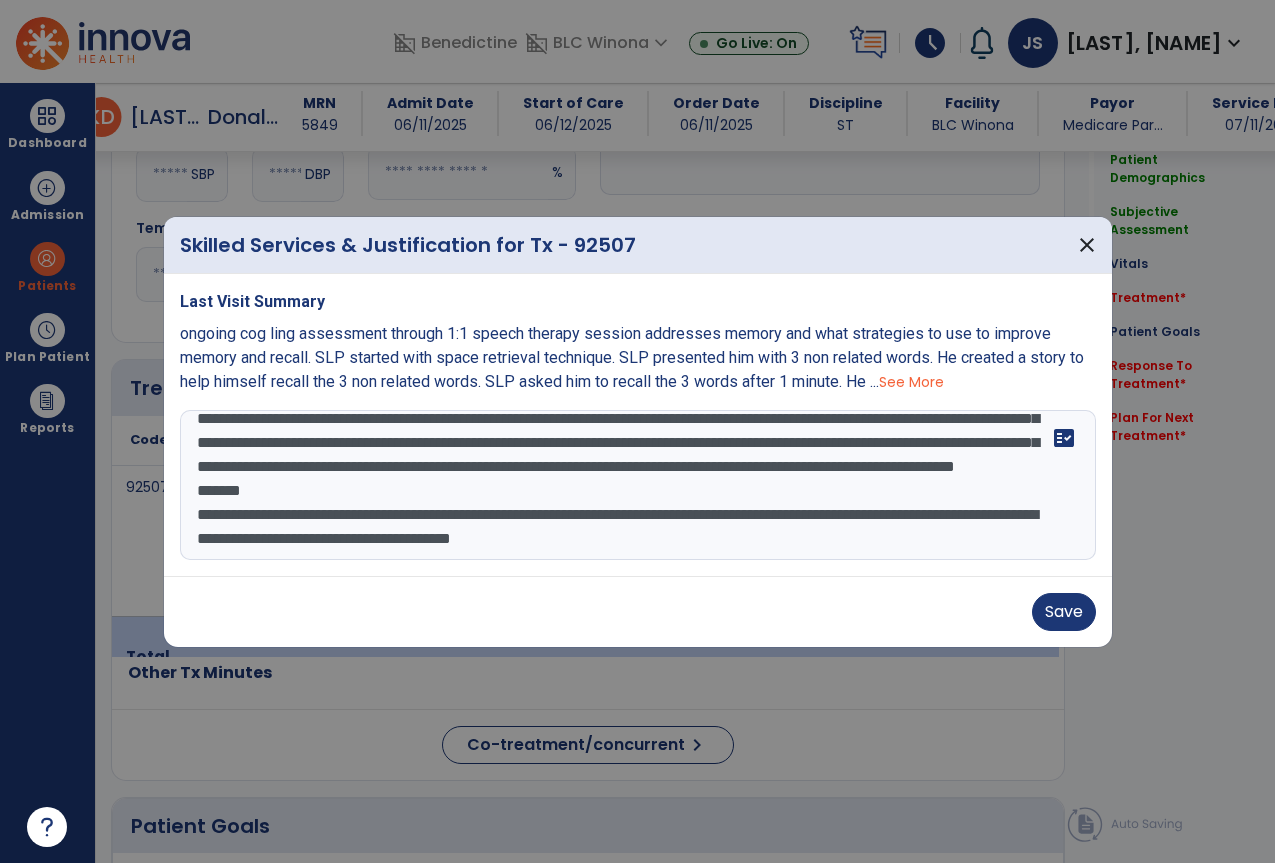 click on "**********" at bounding box center [638, 485] 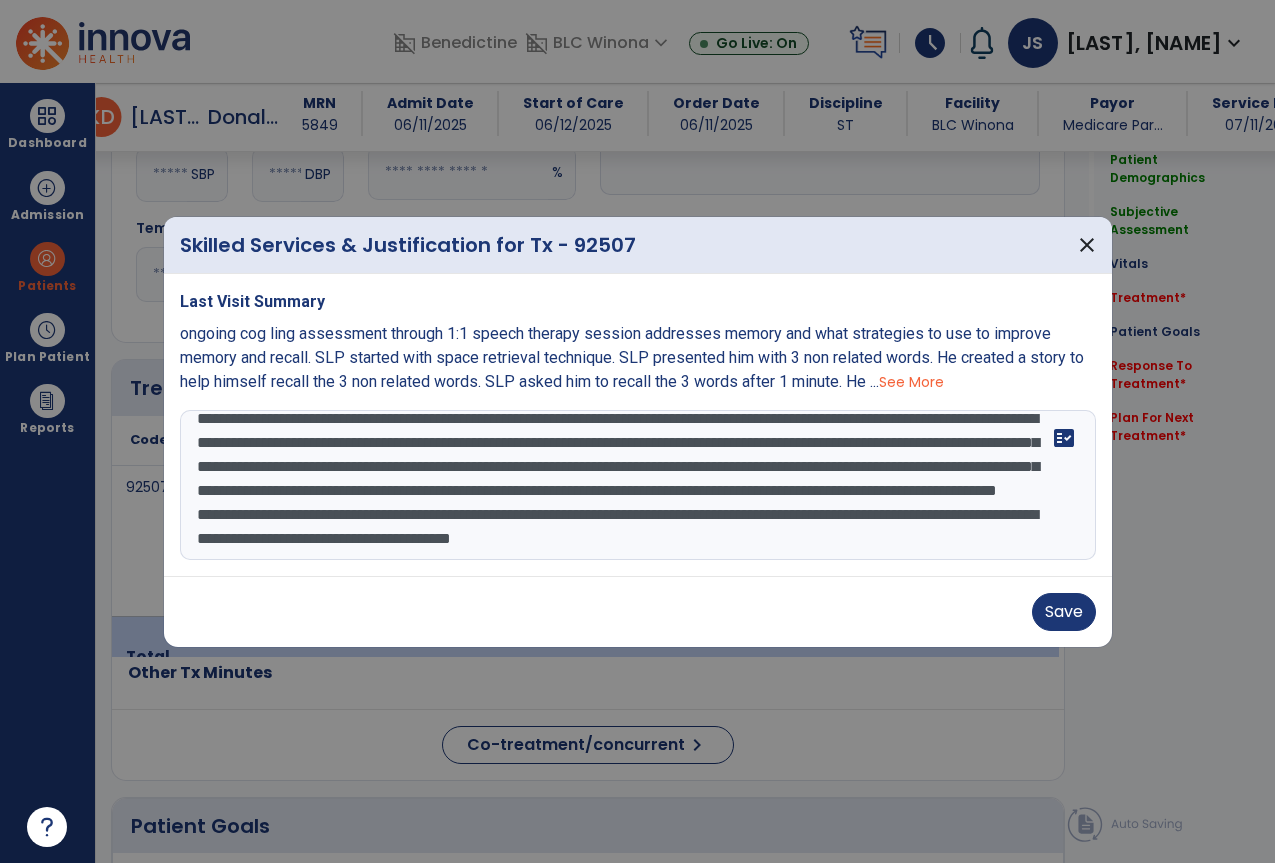 scroll, scrollTop: 48, scrollLeft: 0, axis: vertical 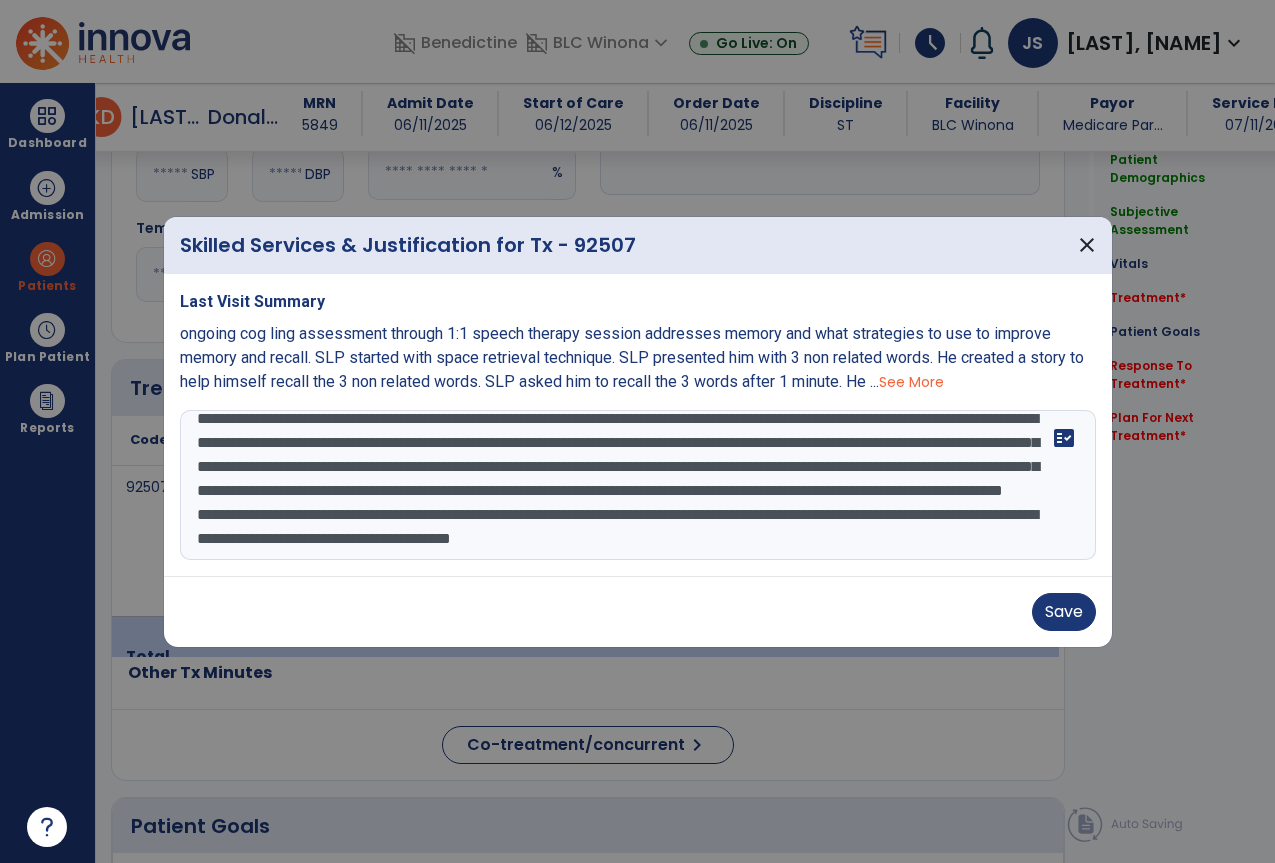 click on "**********" at bounding box center [638, 485] 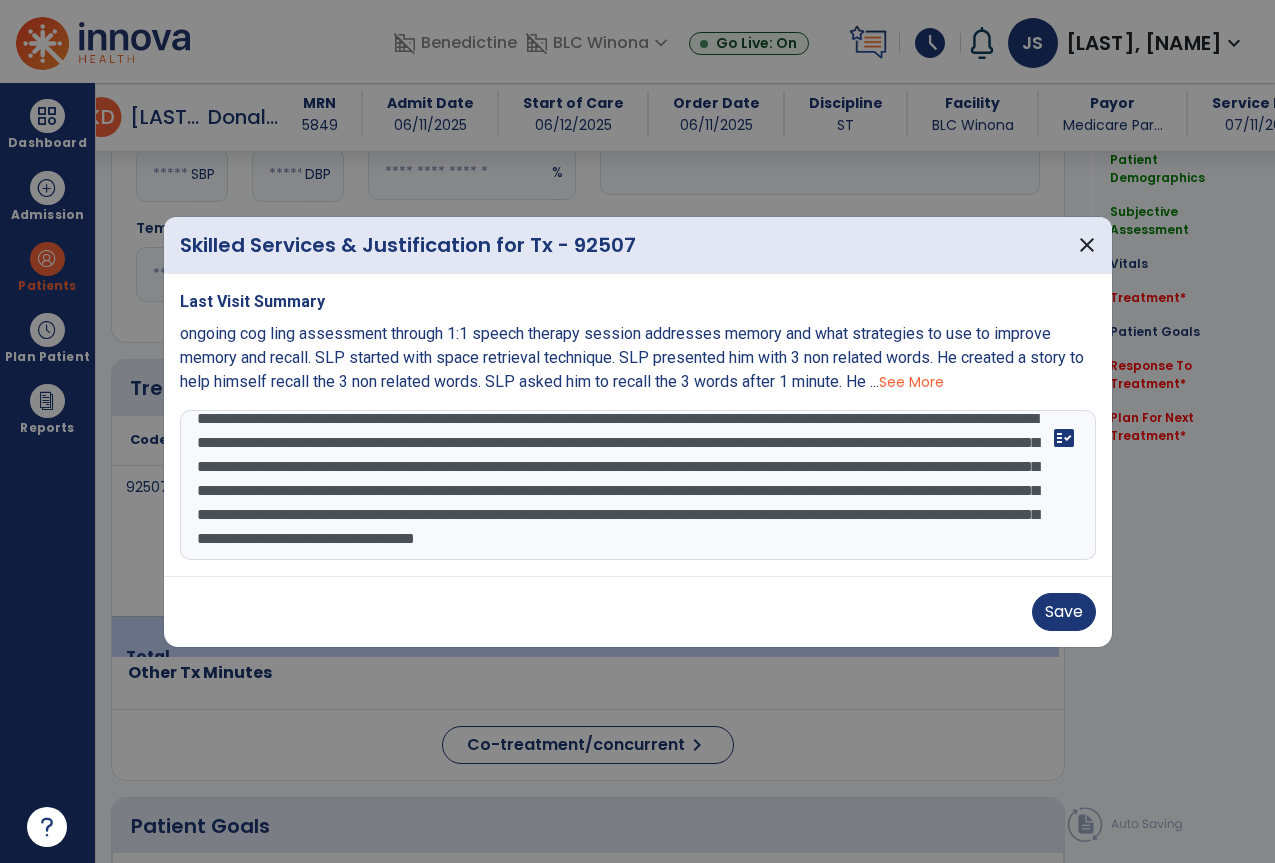scroll, scrollTop: 24, scrollLeft: 0, axis: vertical 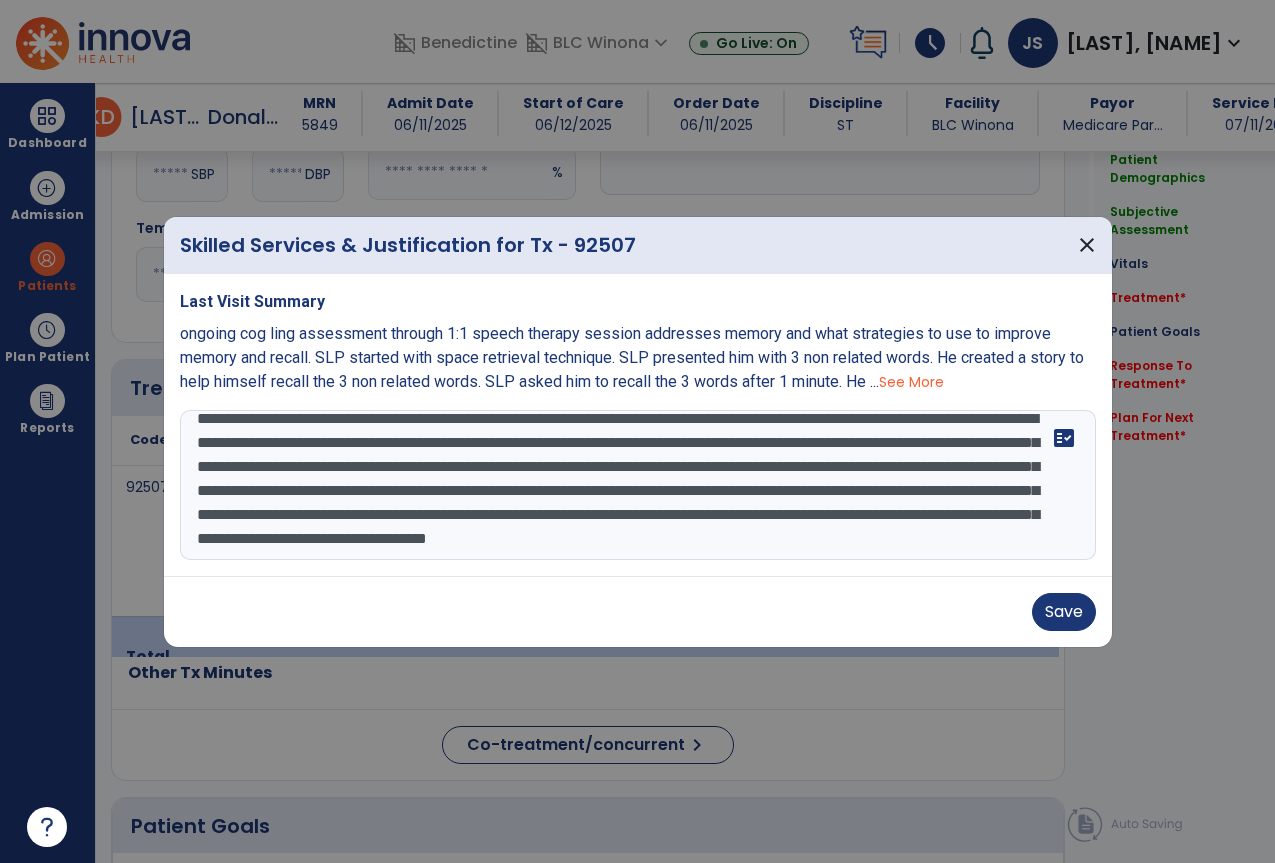 click on "**********" at bounding box center (638, 485) 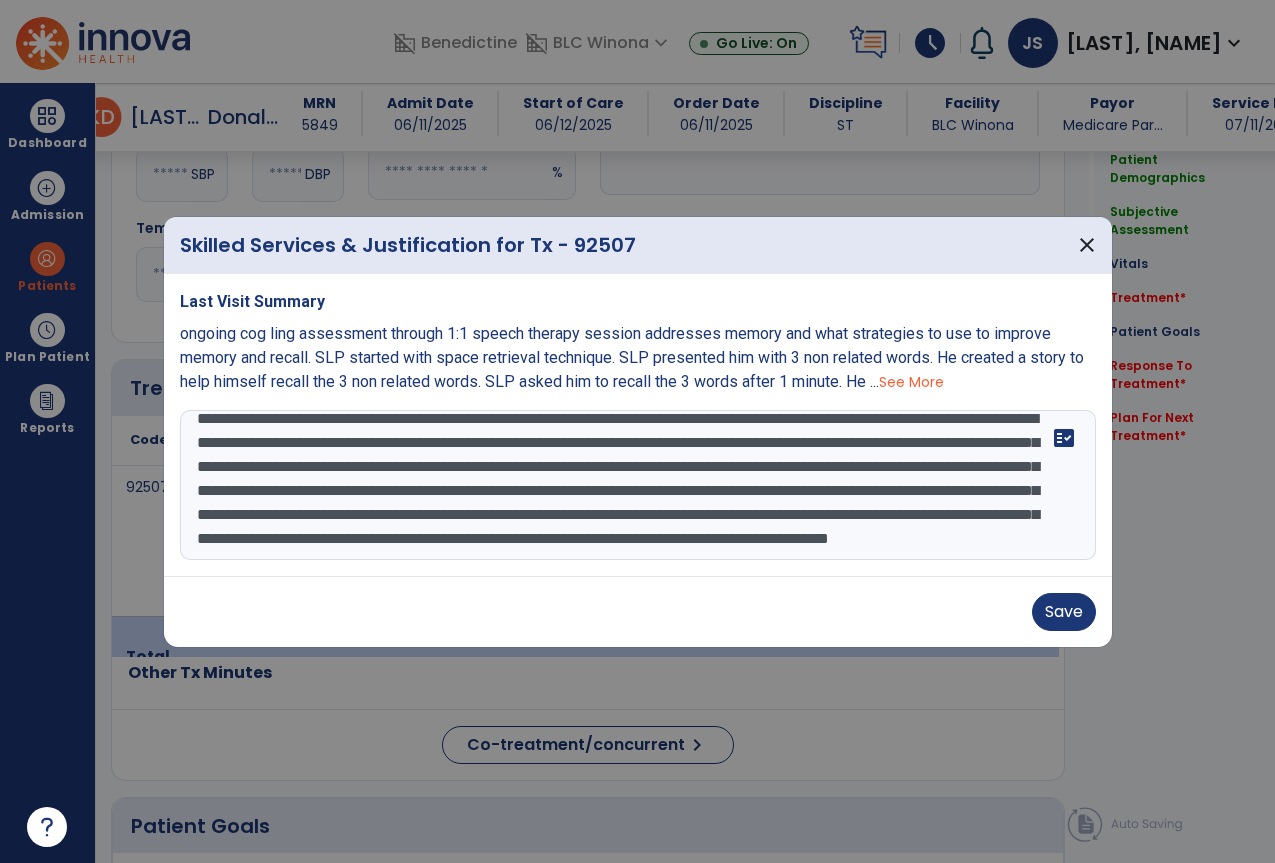 scroll, scrollTop: 48, scrollLeft: 0, axis: vertical 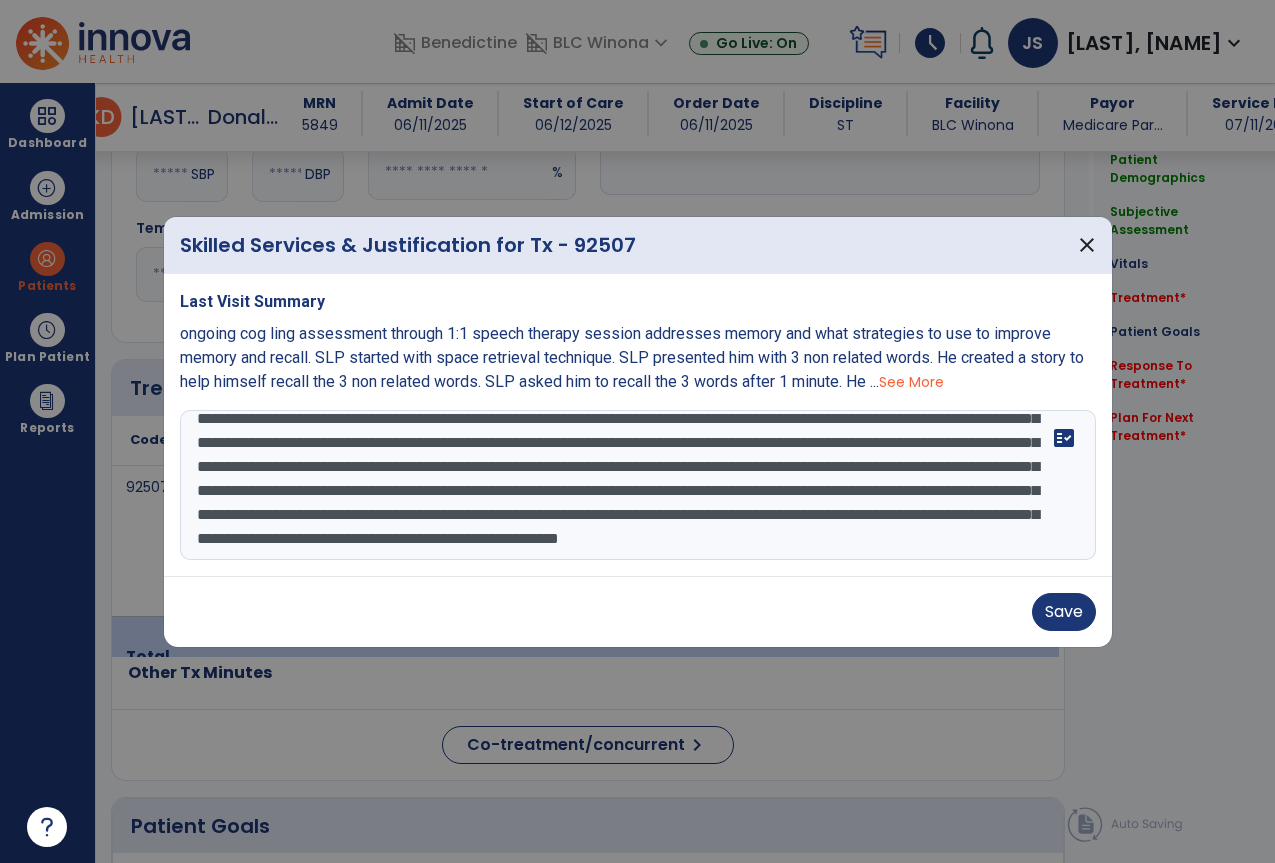click on "**********" at bounding box center [638, 485] 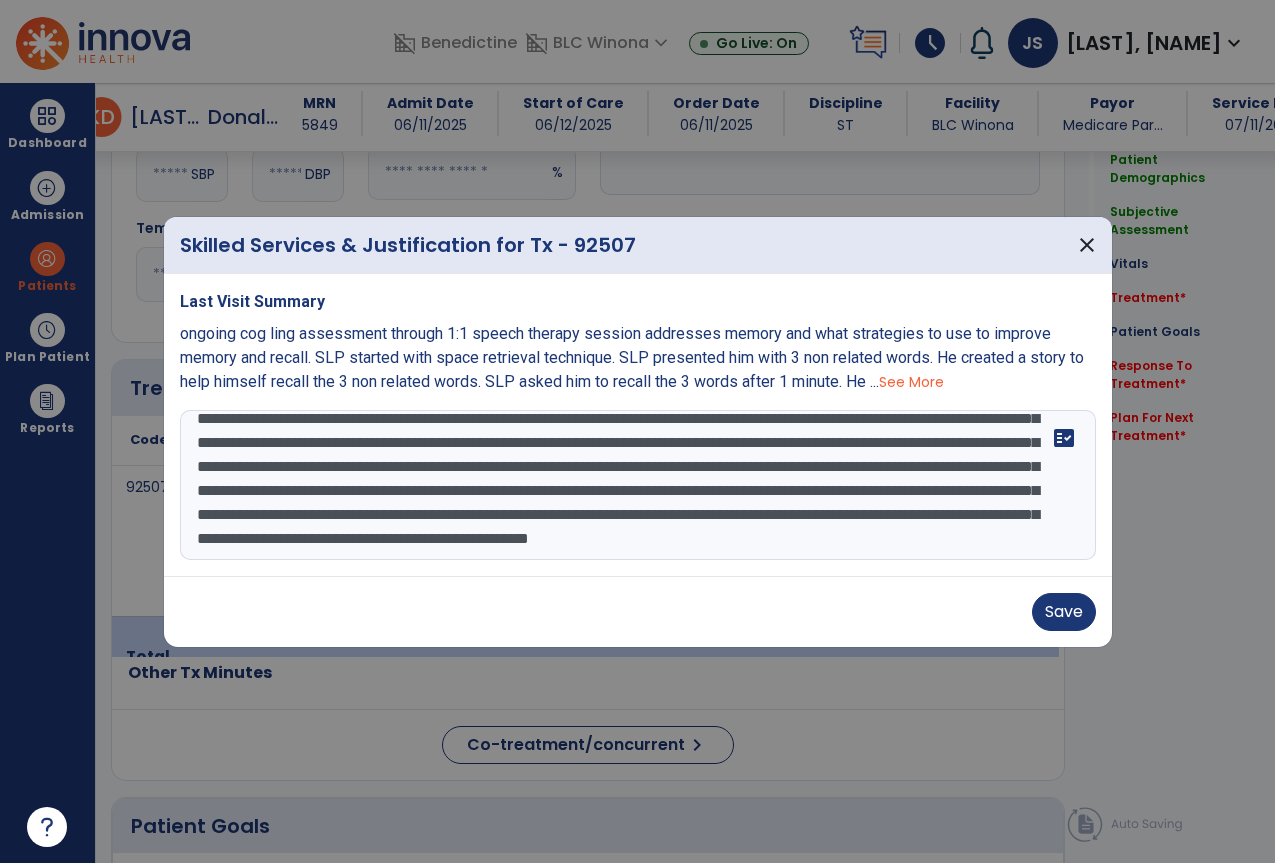 click on "**********" at bounding box center (638, 485) 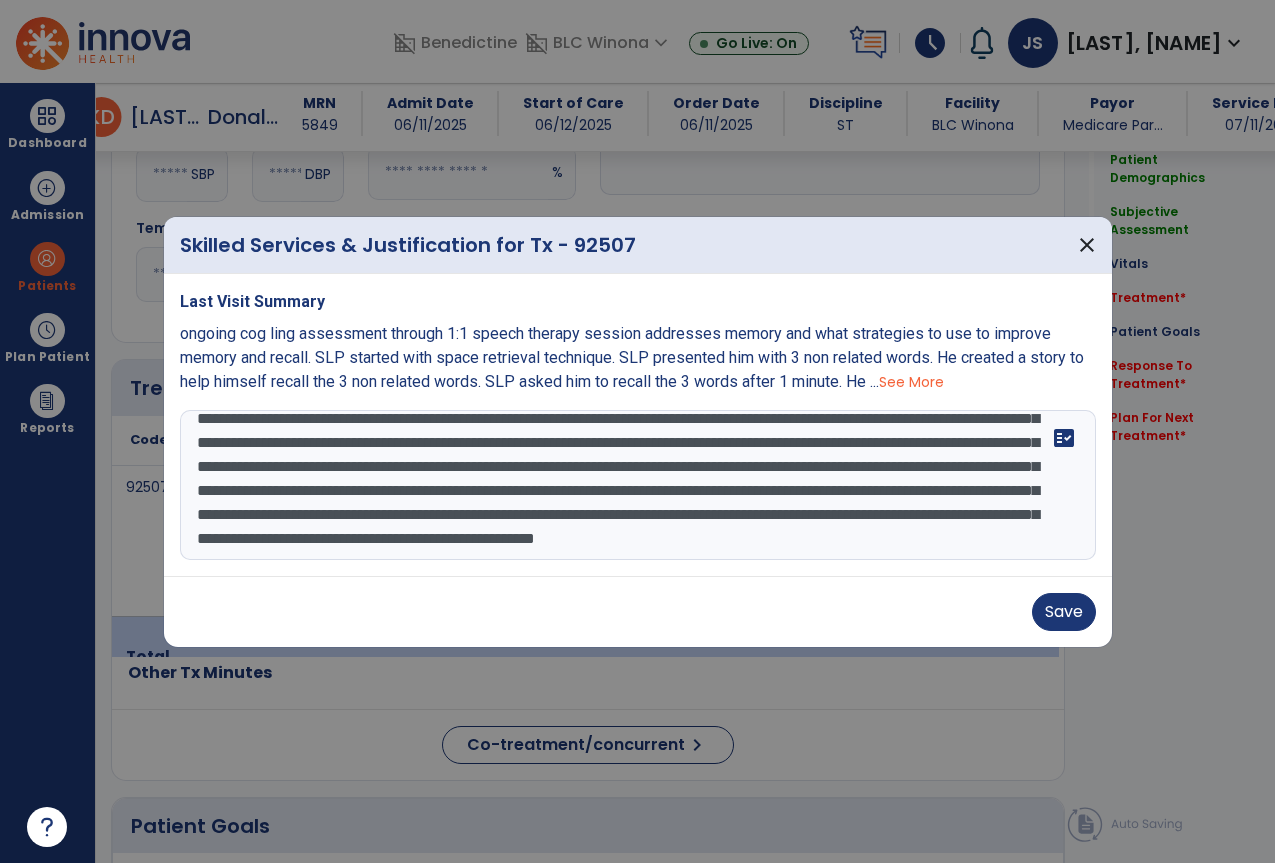 click on "**********" at bounding box center [638, 485] 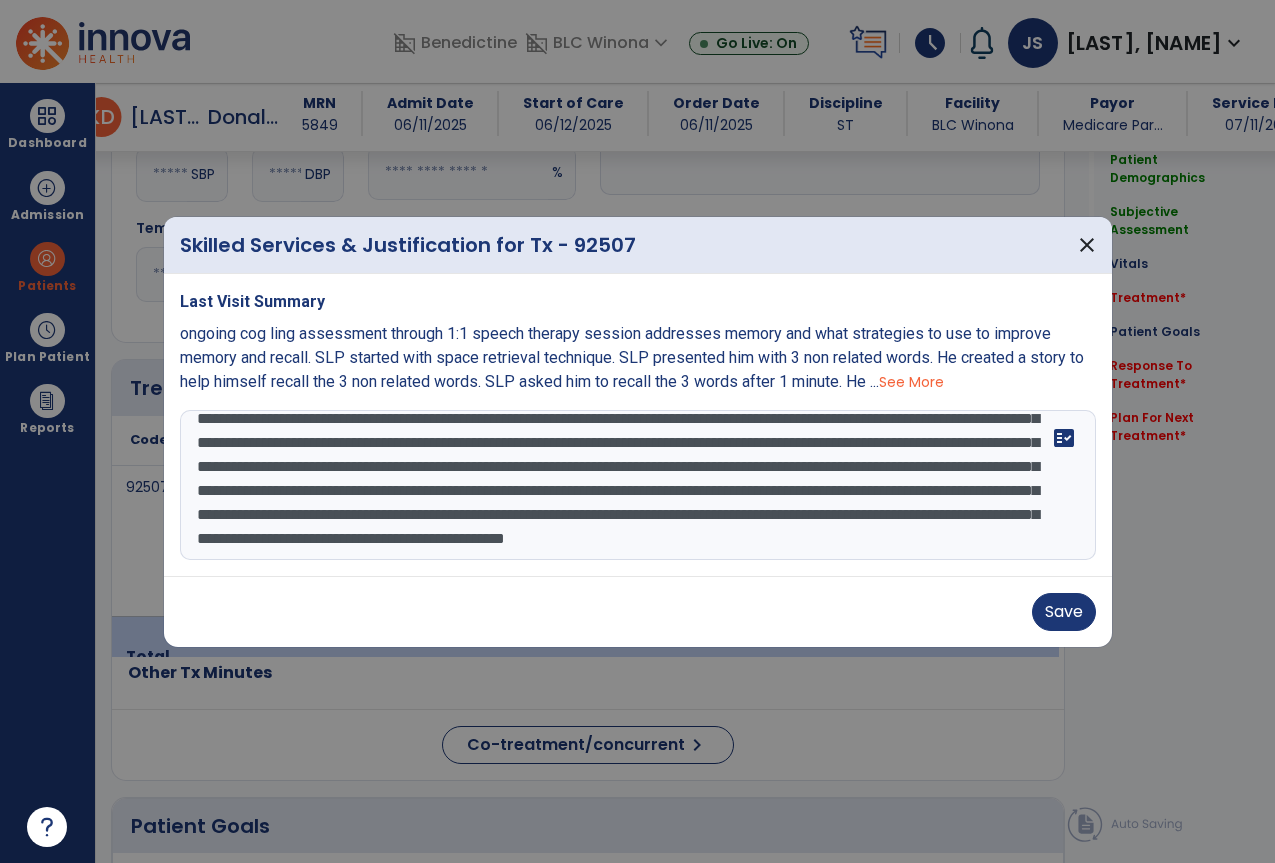 click on "**********" at bounding box center [638, 485] 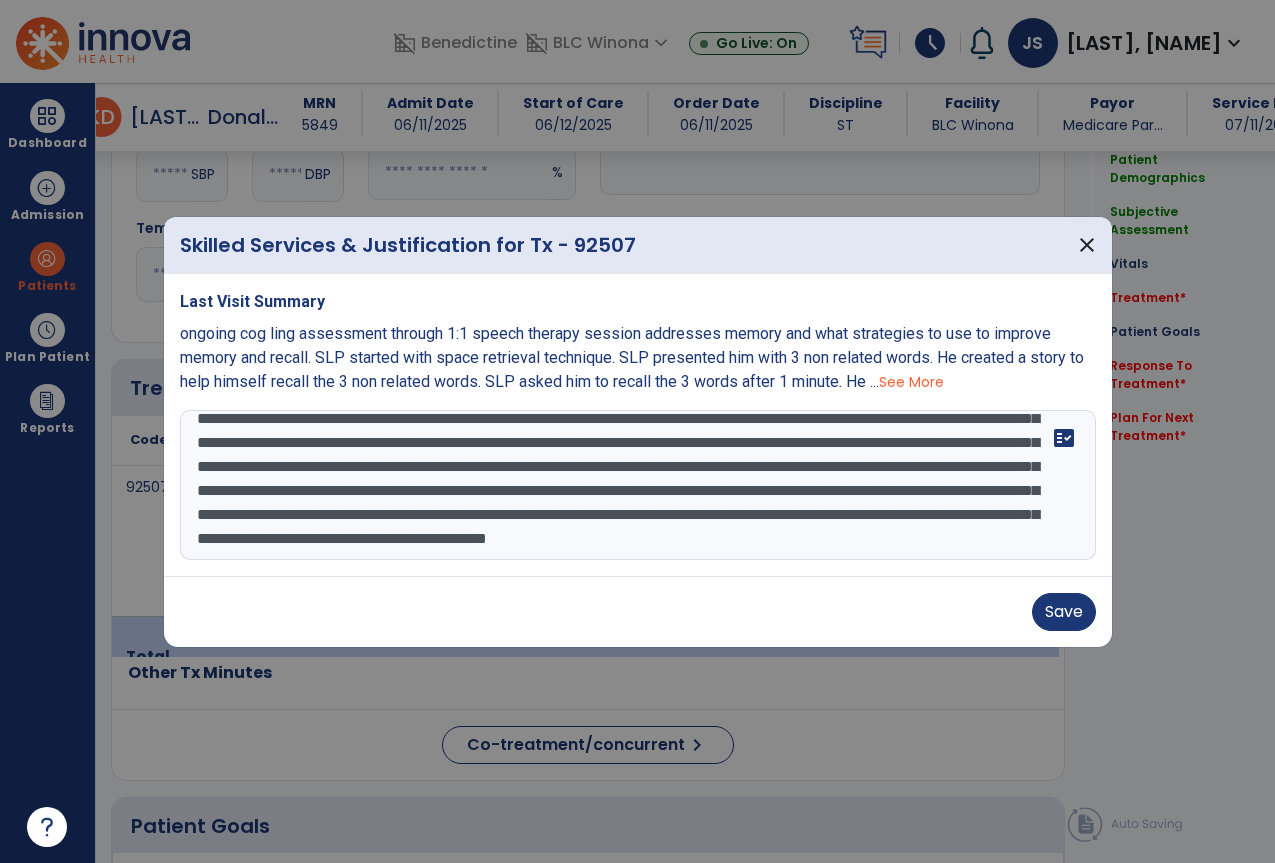 click on "**********" at bounding box center [638, 485] 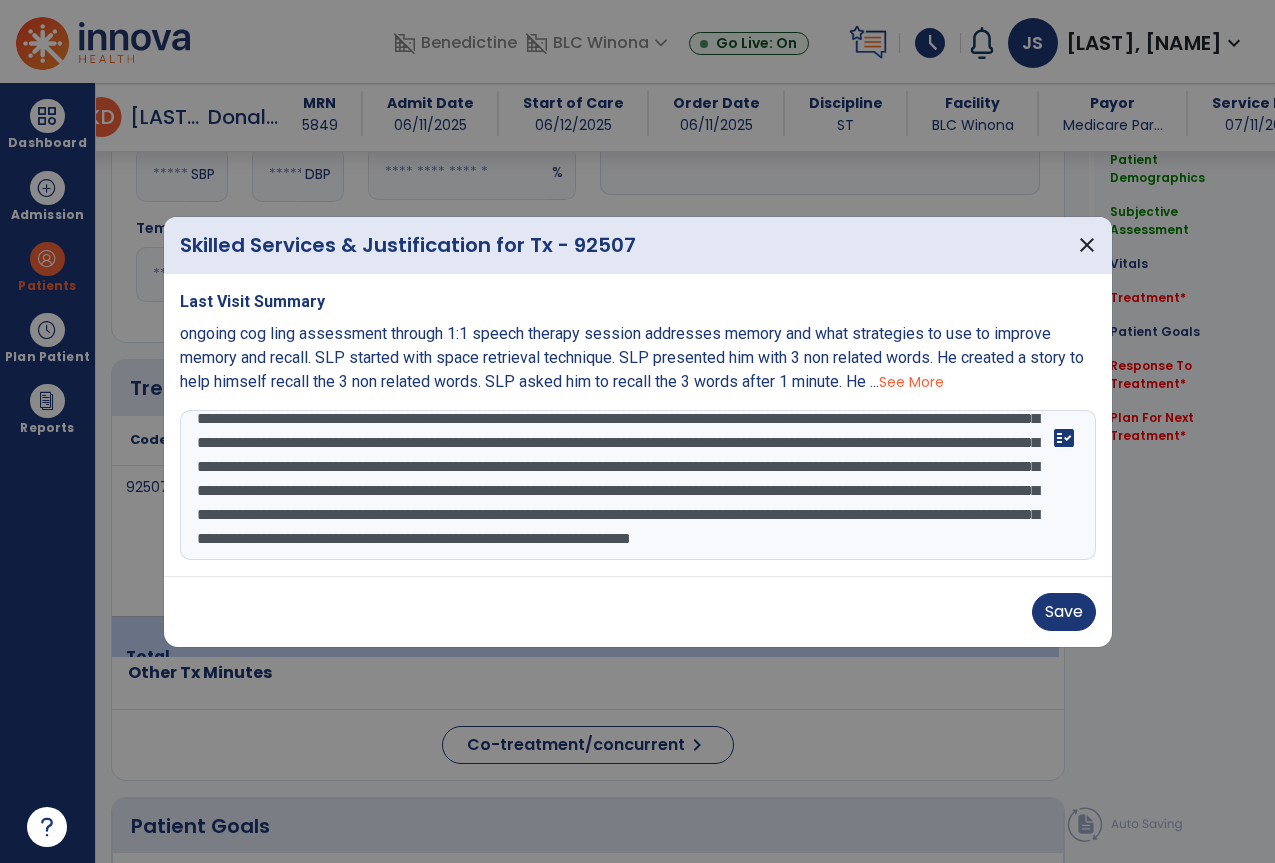 click on "**********" at bounding box center [638, 485] 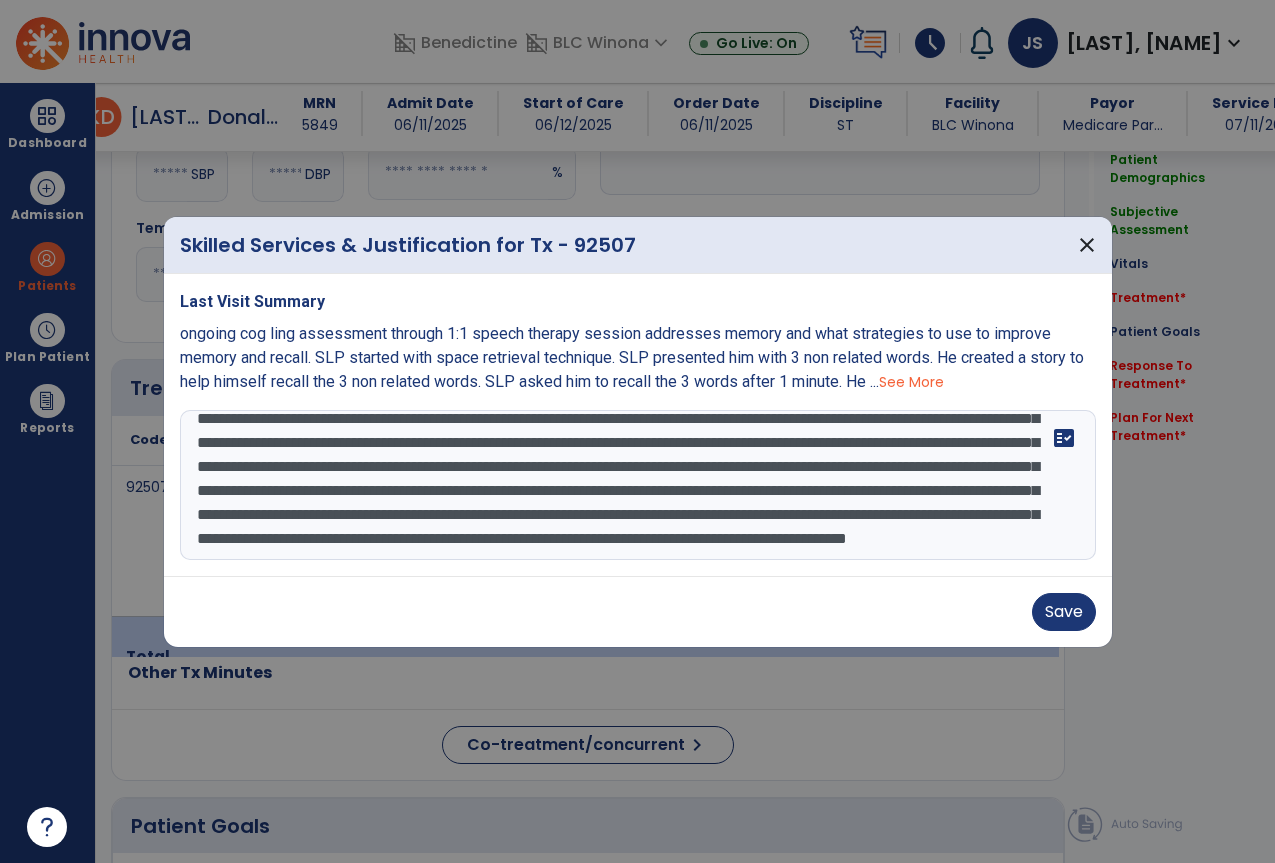 scroll, scrollTop: 112, scrollLeft: 0, axis: vertical 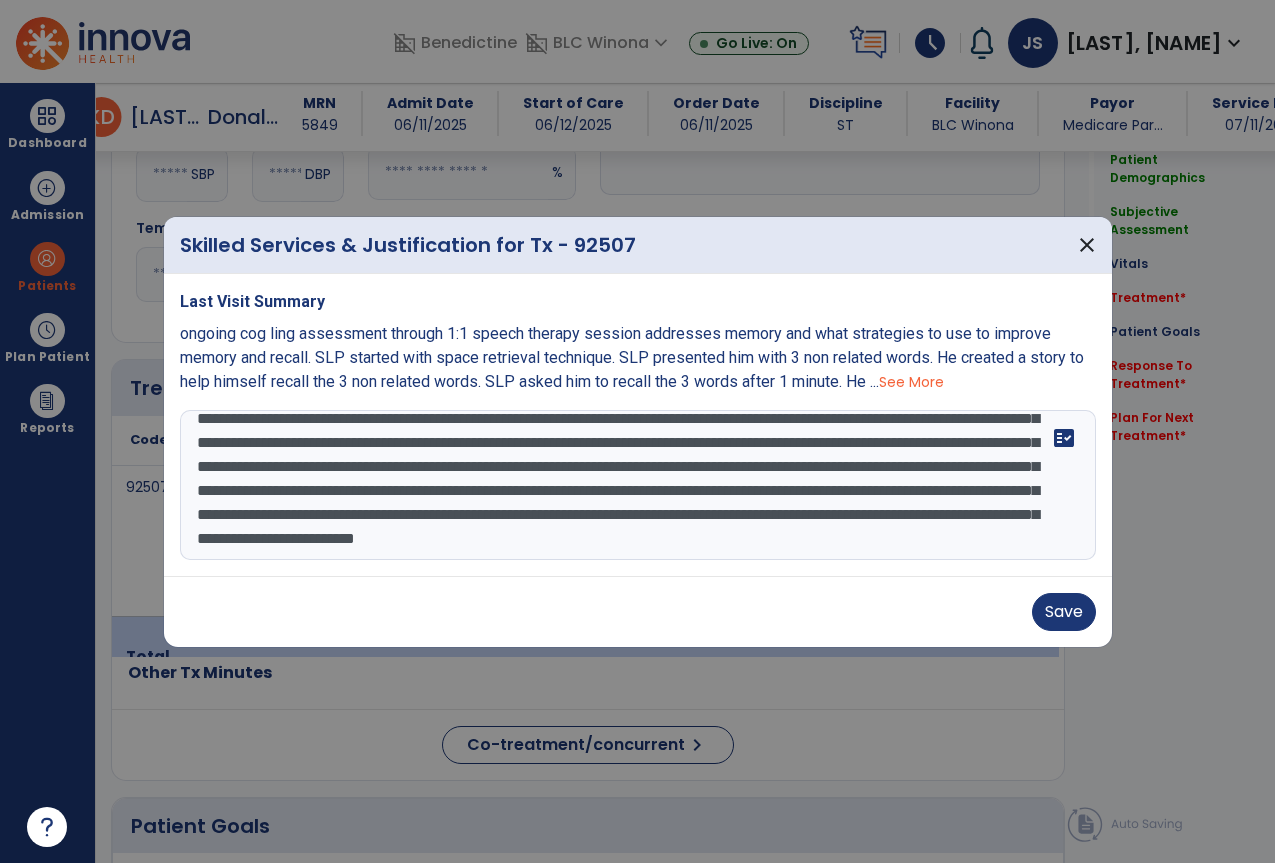 click on "**********" at bounding box center (638, 485) 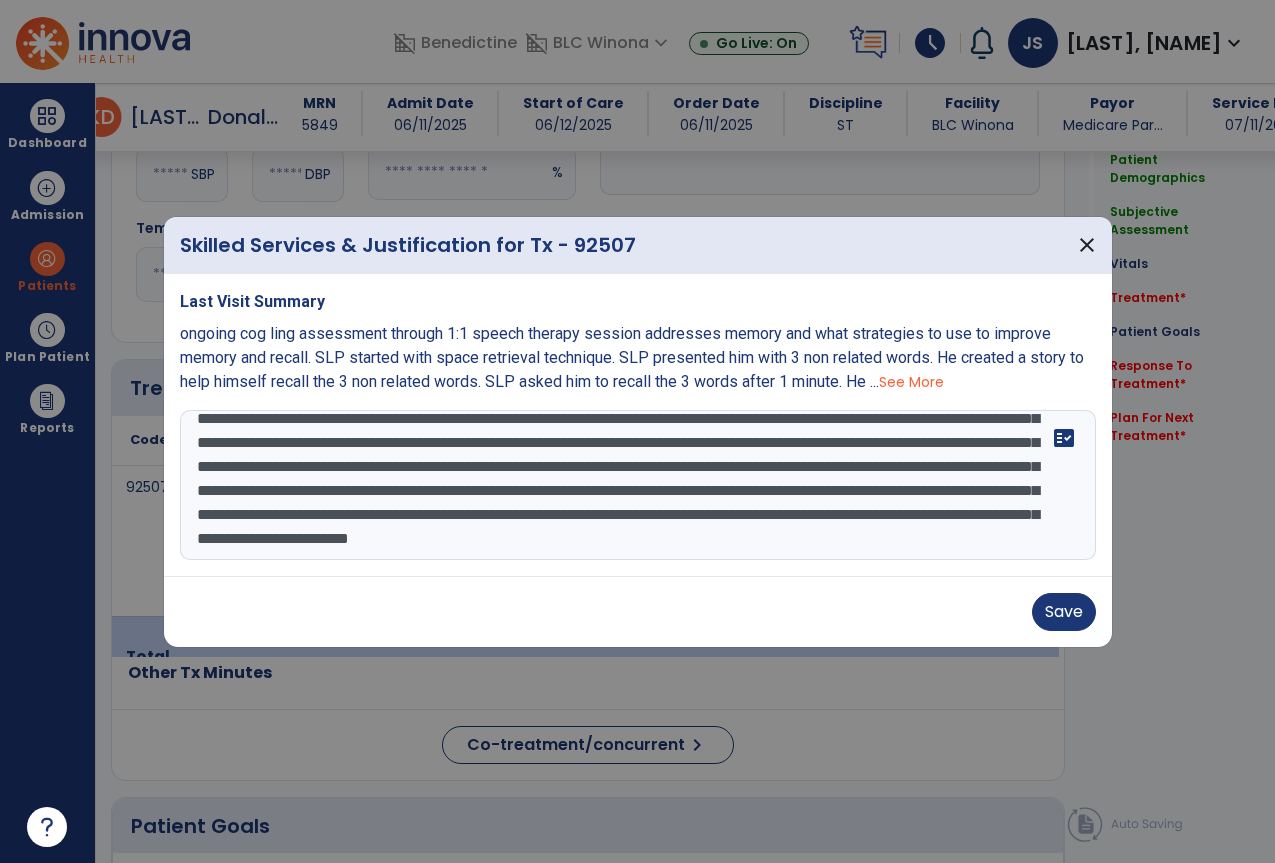 click on "**********" at bounding box center [638, 485] 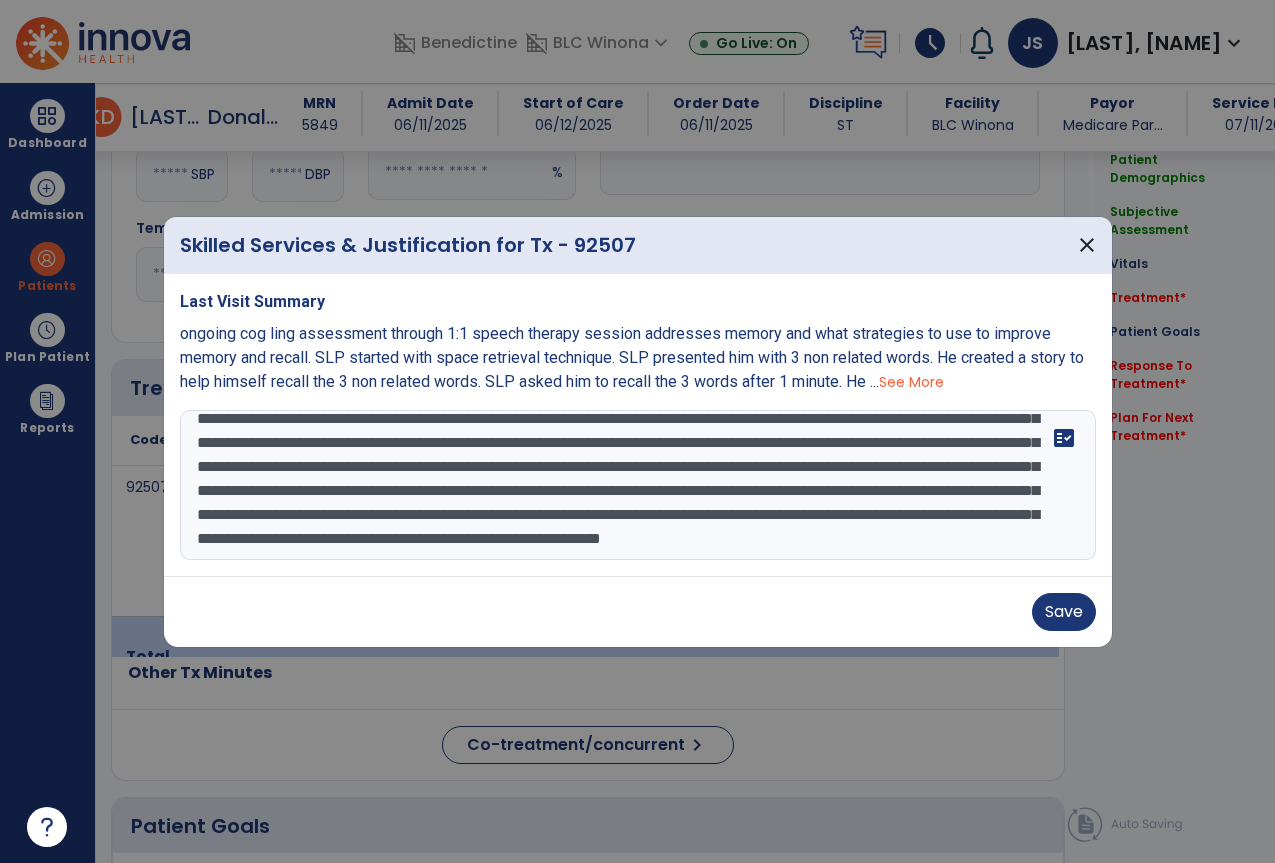 scroll, scrollTop: 136, scrollLeft: 0, axis: vertical 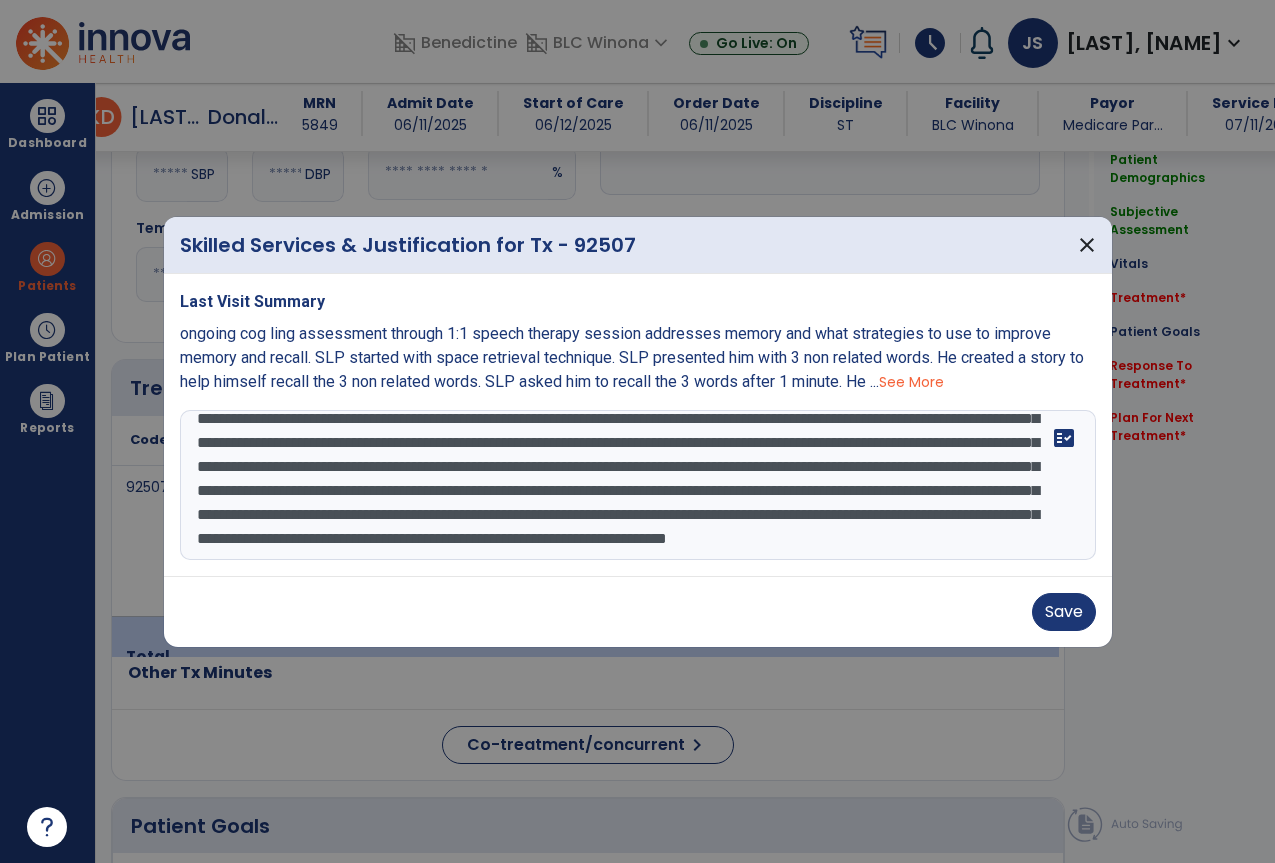 drag, startPoint x: 728, startPoint y: 550, endPoint x: 666, endPoint y: 639, distance: 108.46658 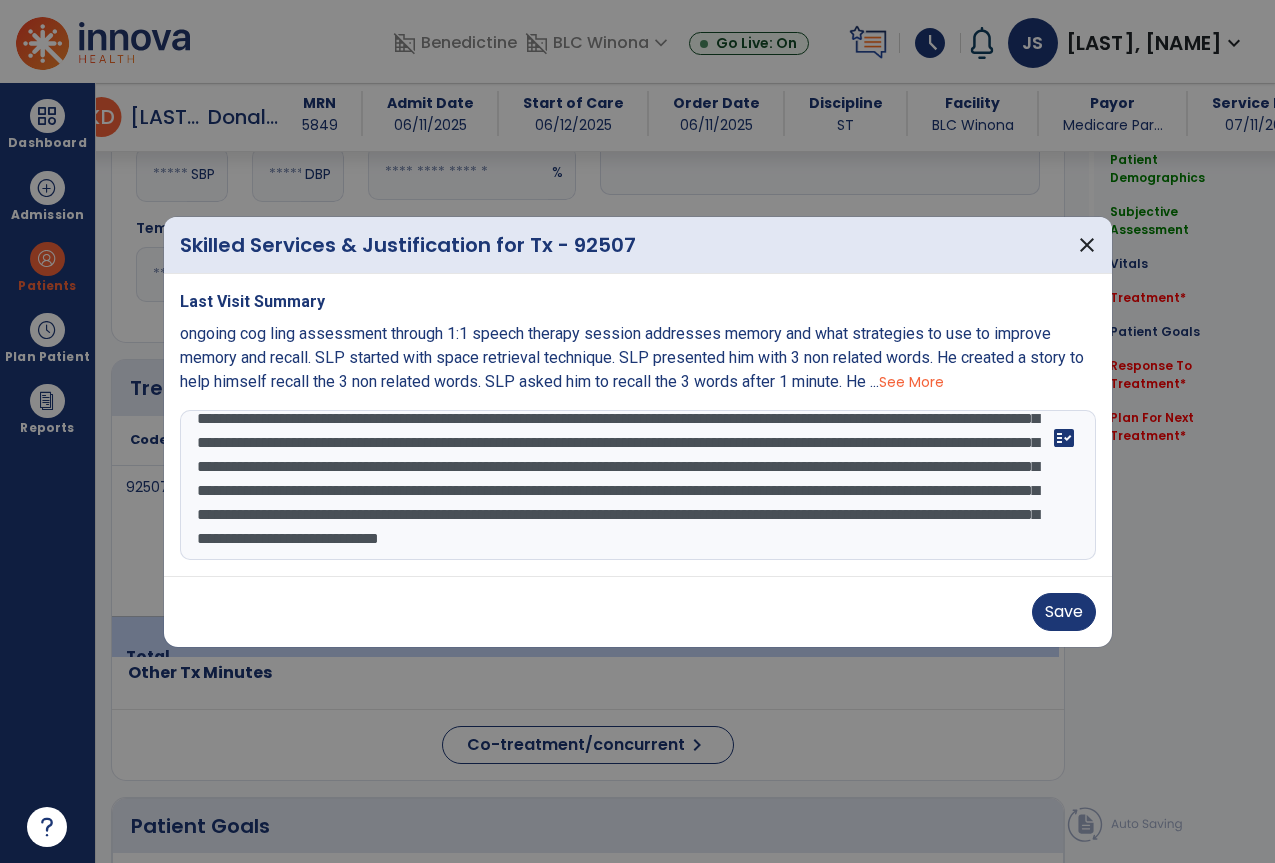 scroll, scrollTop: 160, scrollLeft: 0, axis: vertical 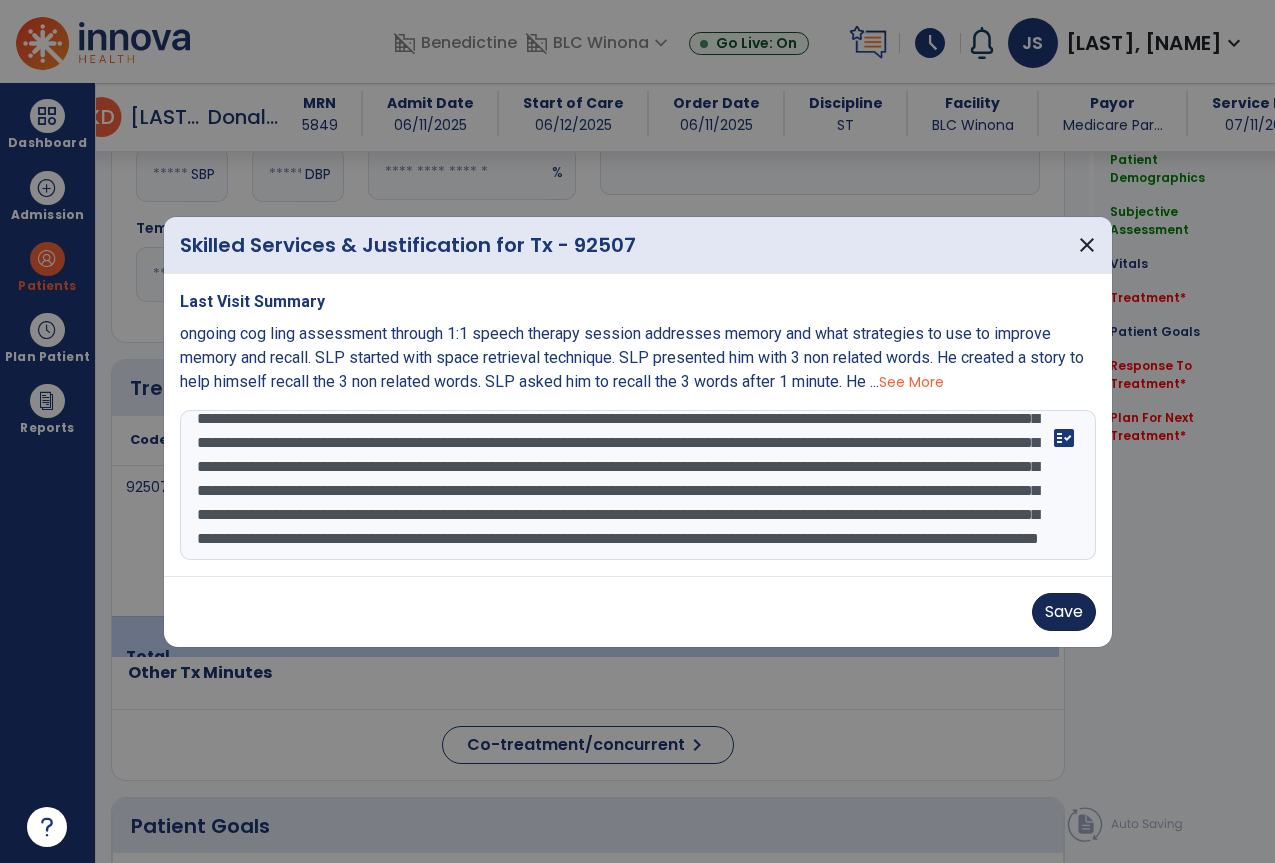 type on "**********" 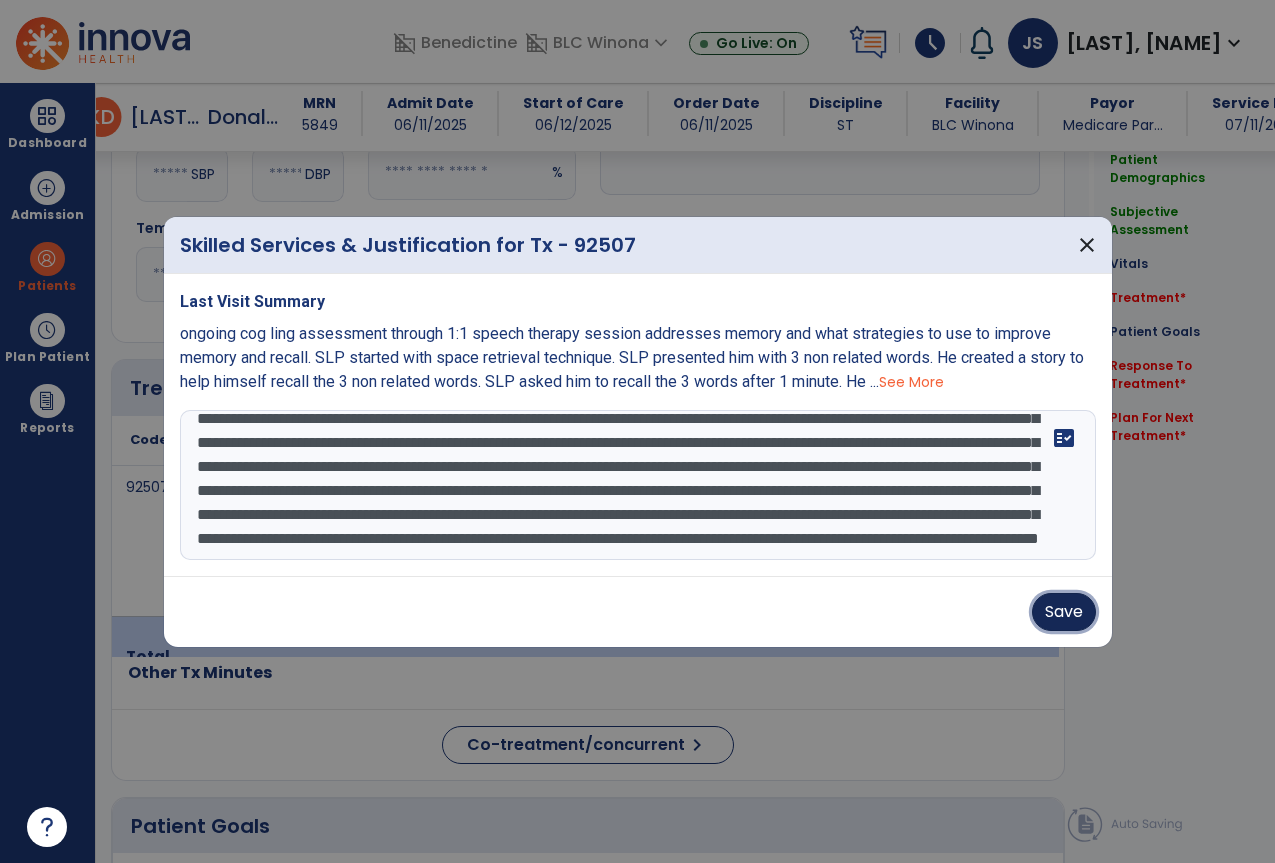 click on "Save" at bounding box center (1064, 612) 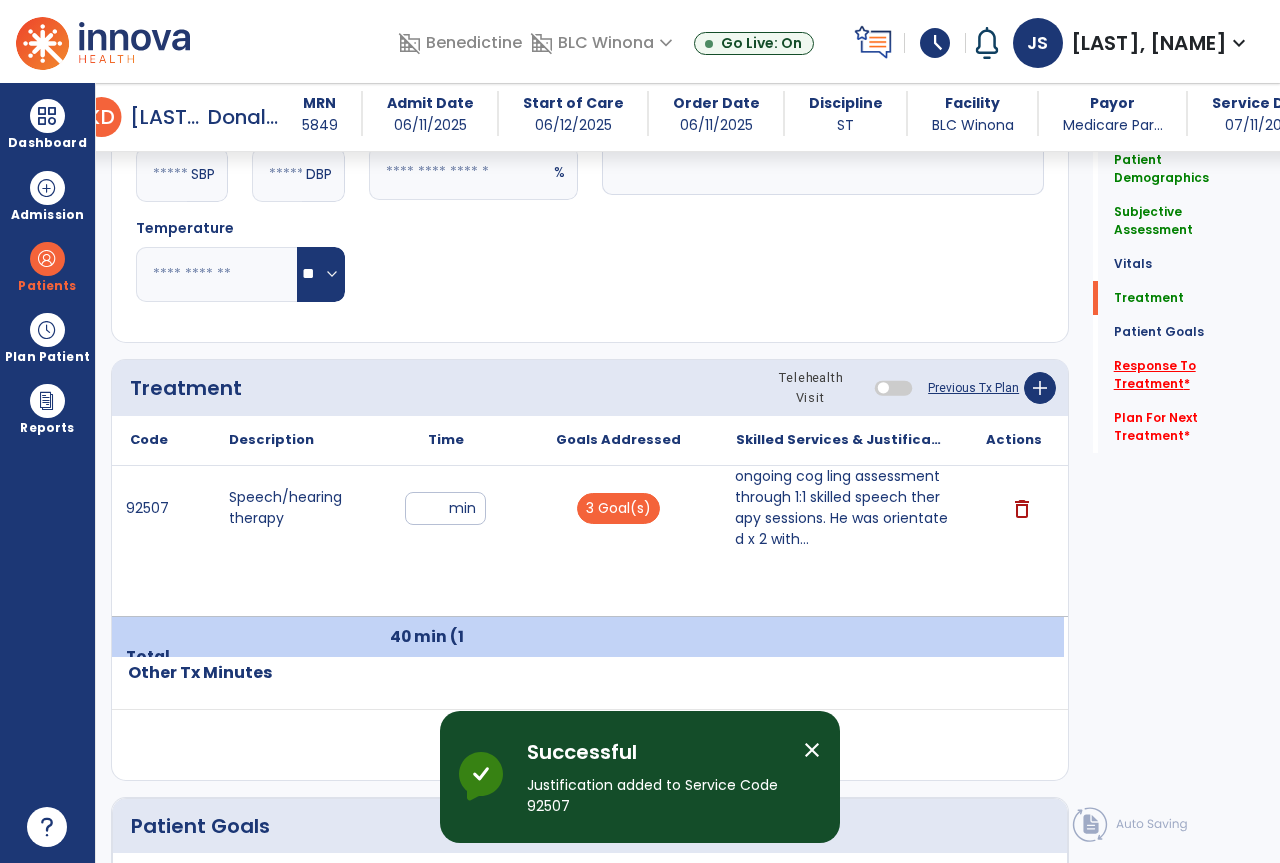 click on "Response To Treatment   *" 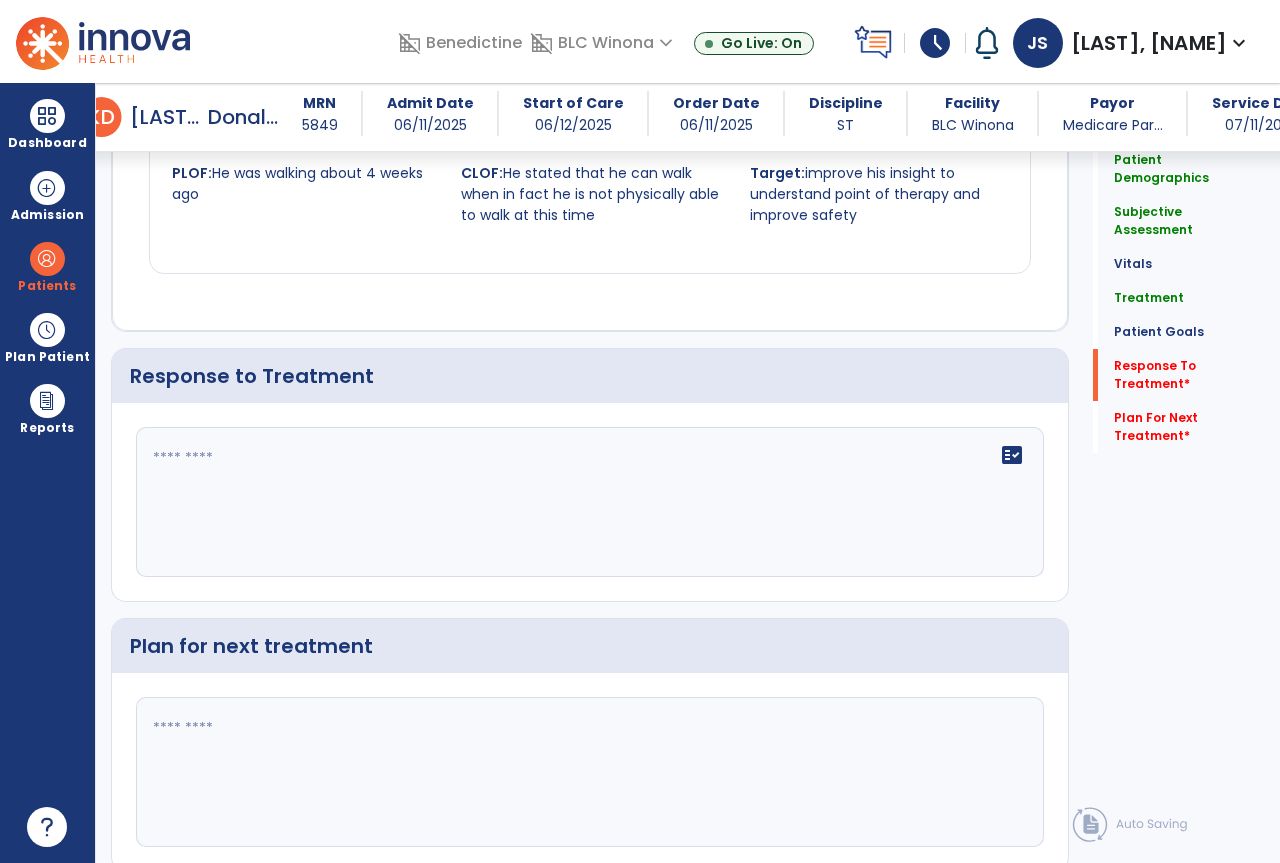 scroll, scrollTop: 3481, scrollLeft: 0, axis: vertical 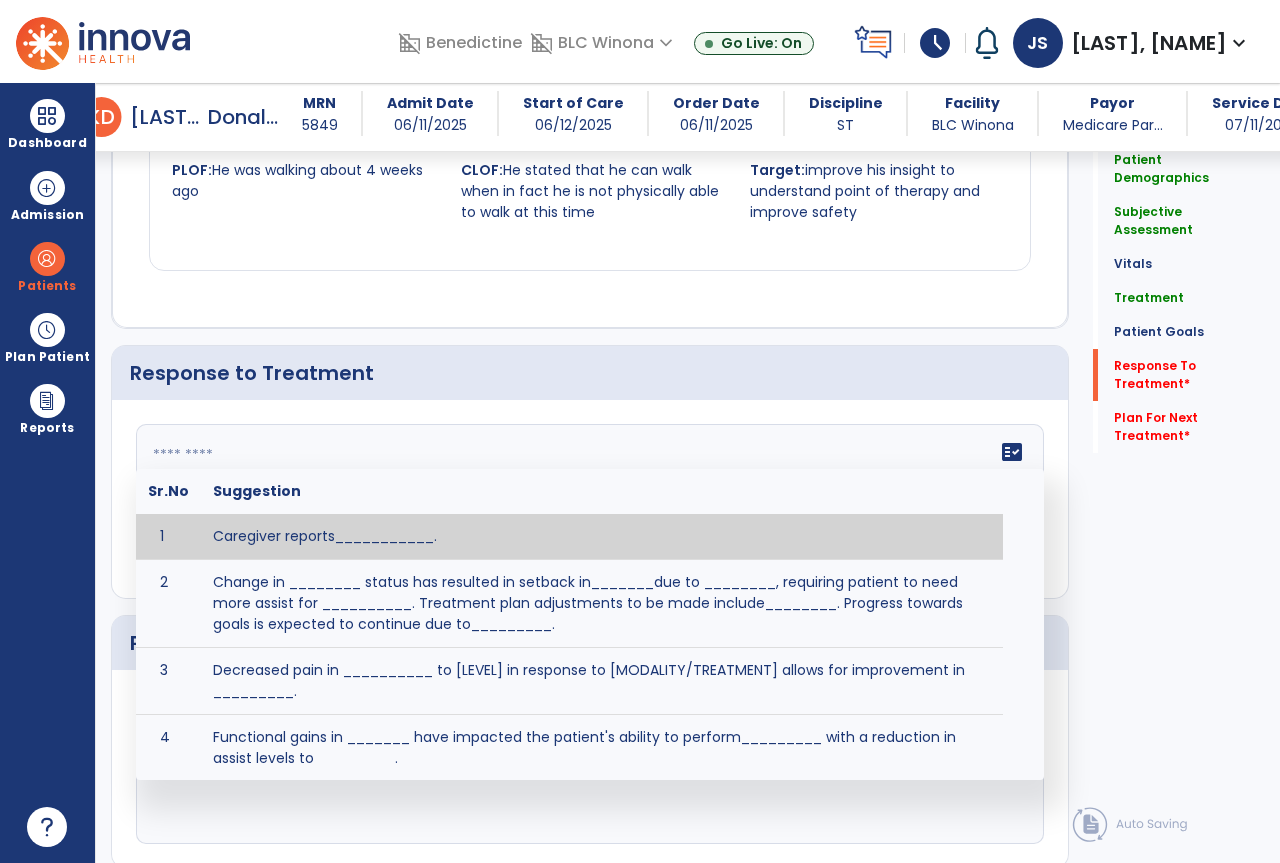 click 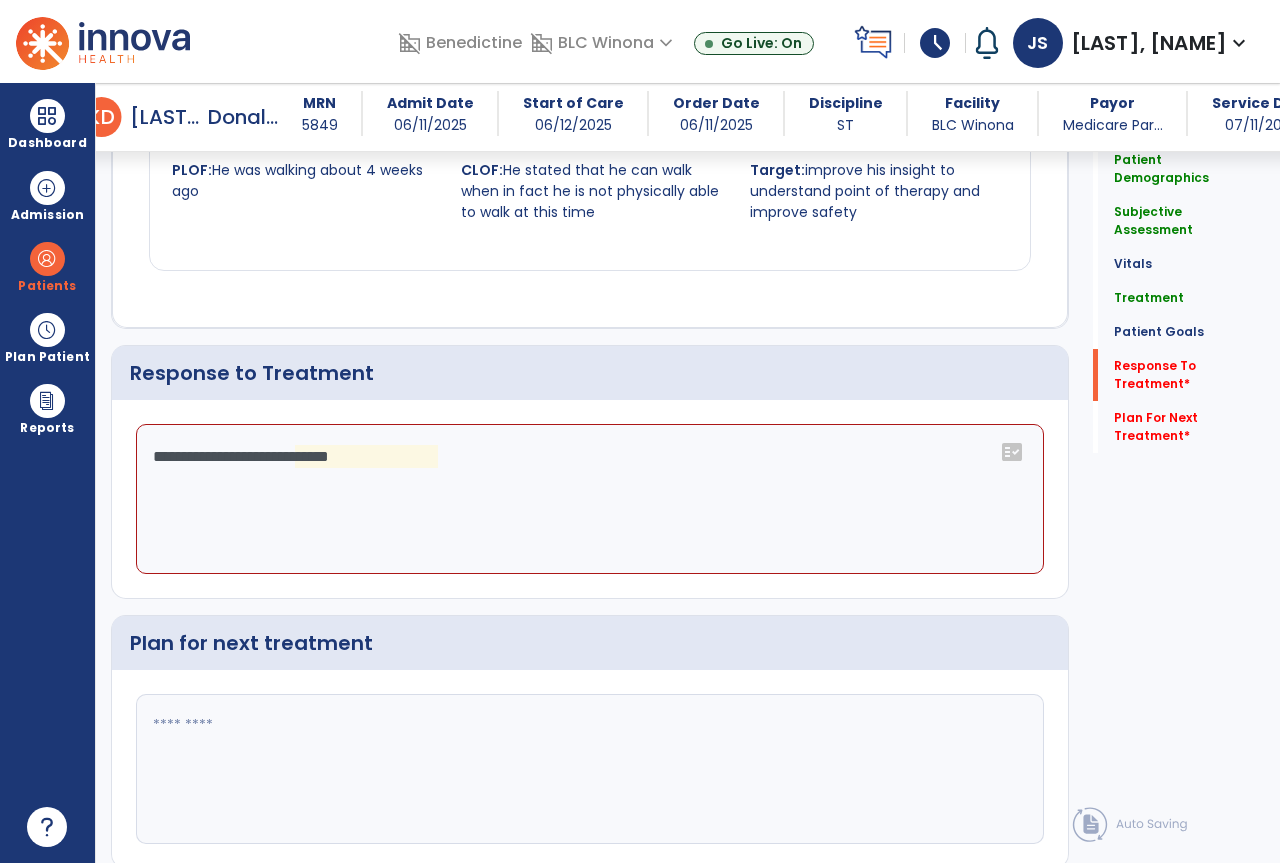 click on "**********" 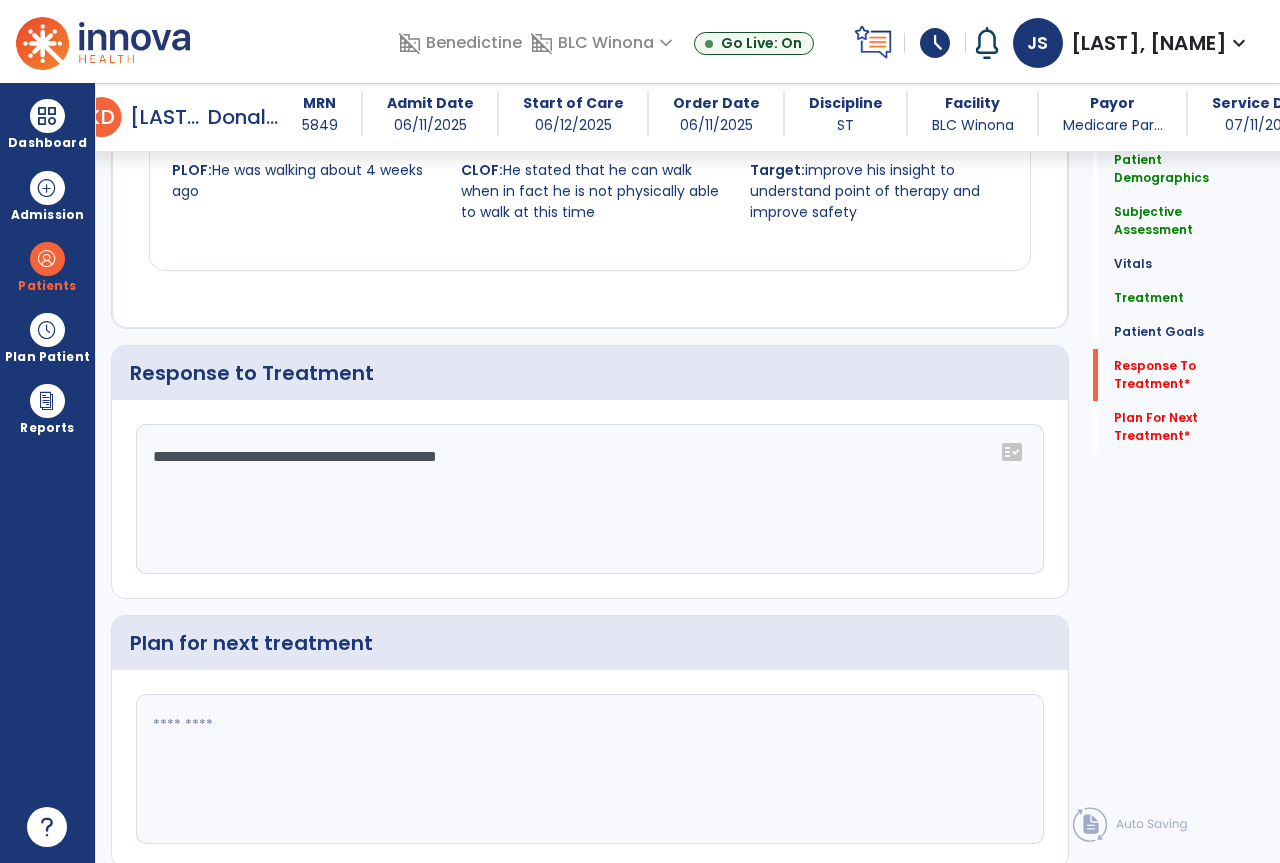 type on "**********" 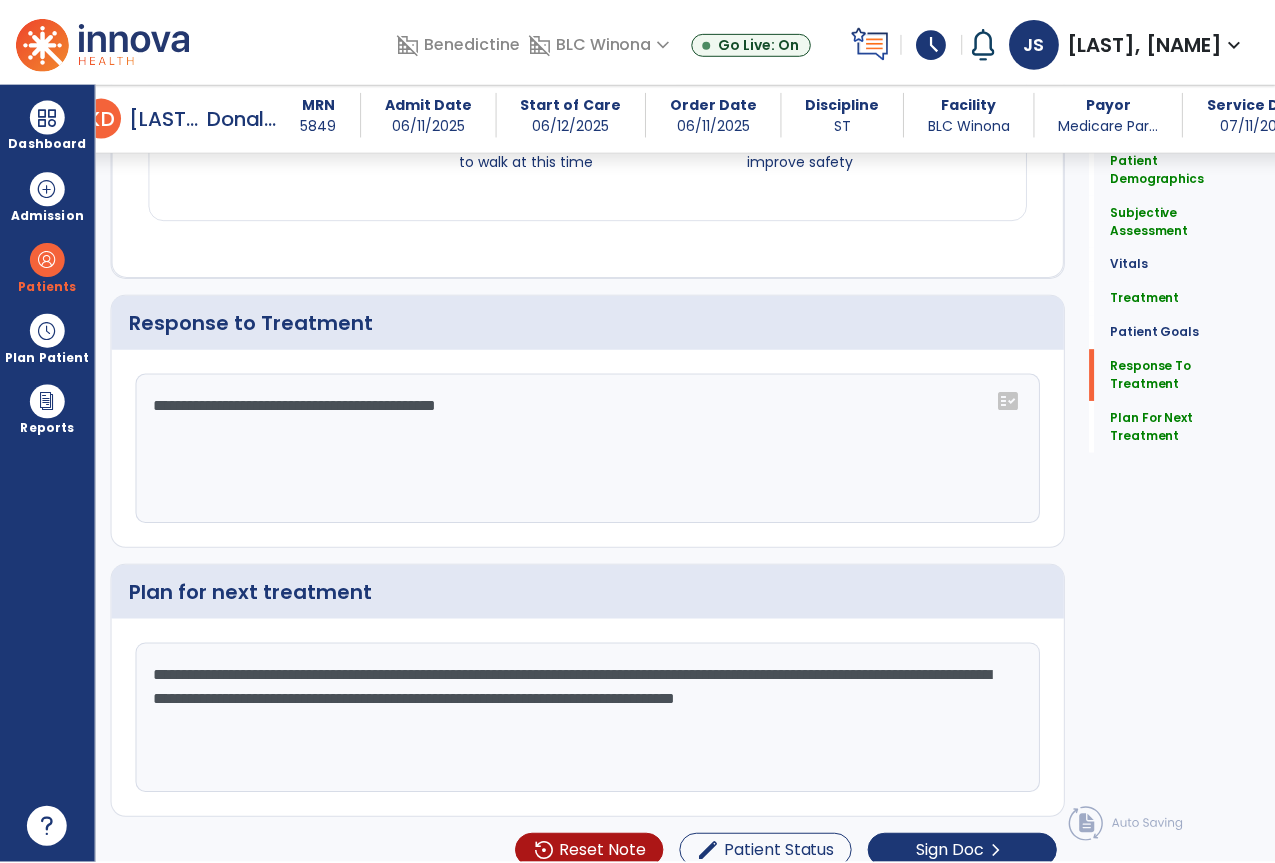 scroll, scrollTop: 3554, scrollLeft: 0, axis: vertical 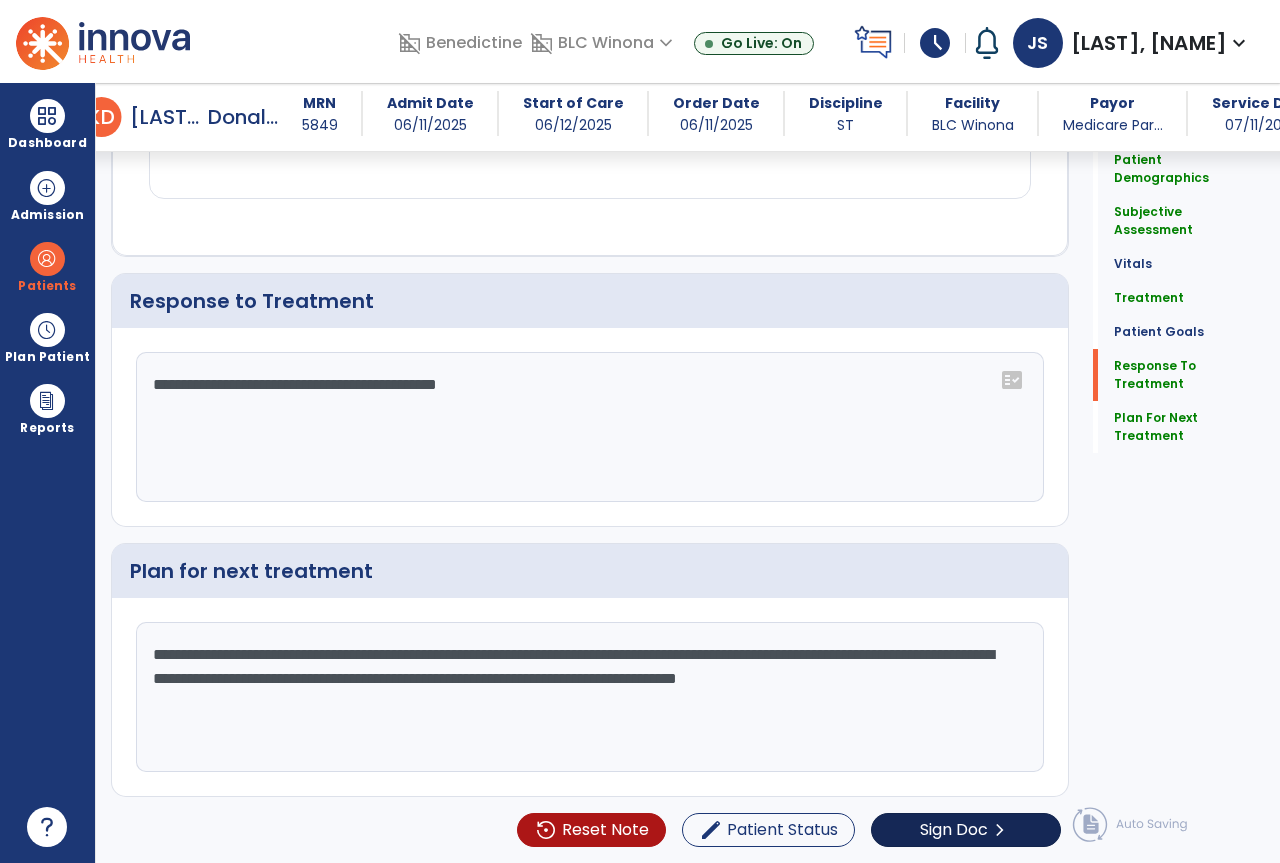 type on "**********" 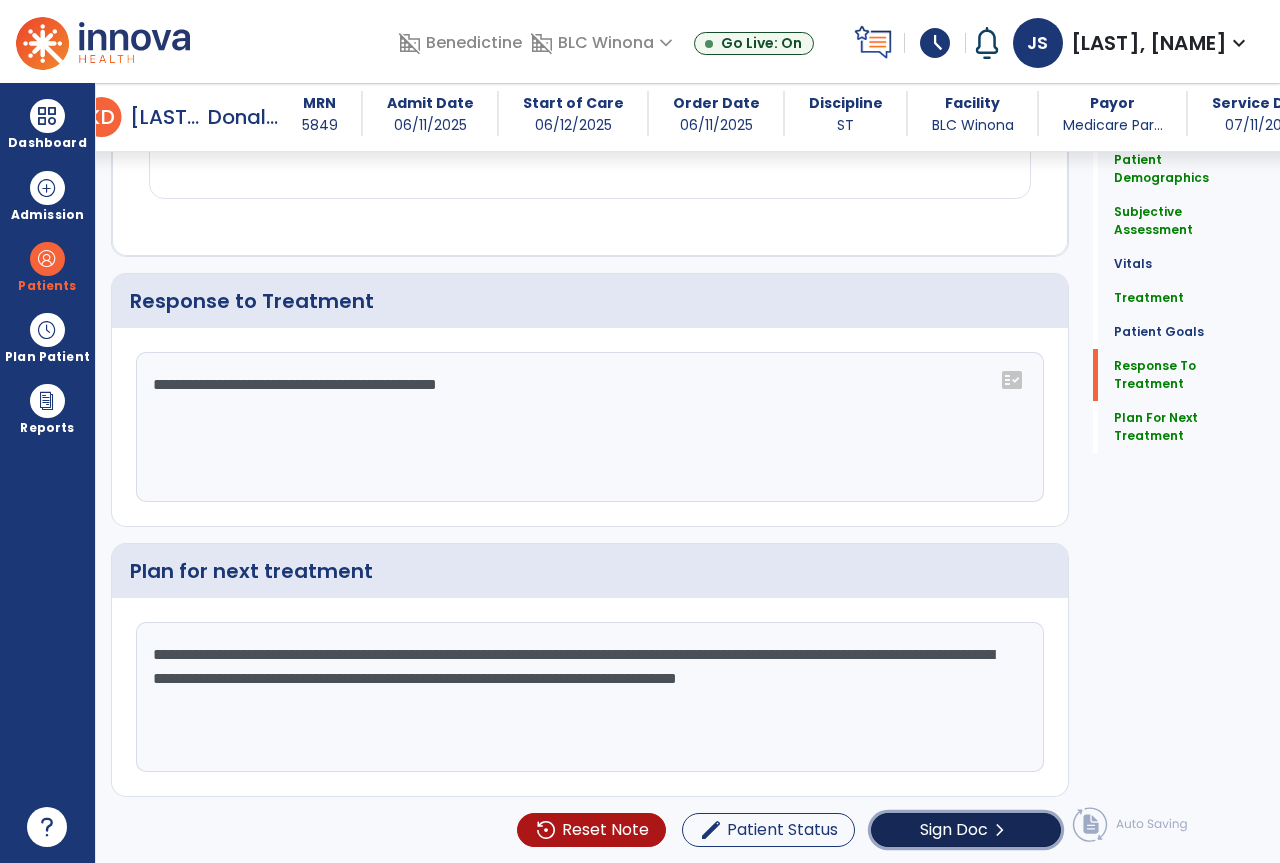 click on "Sign Doc" 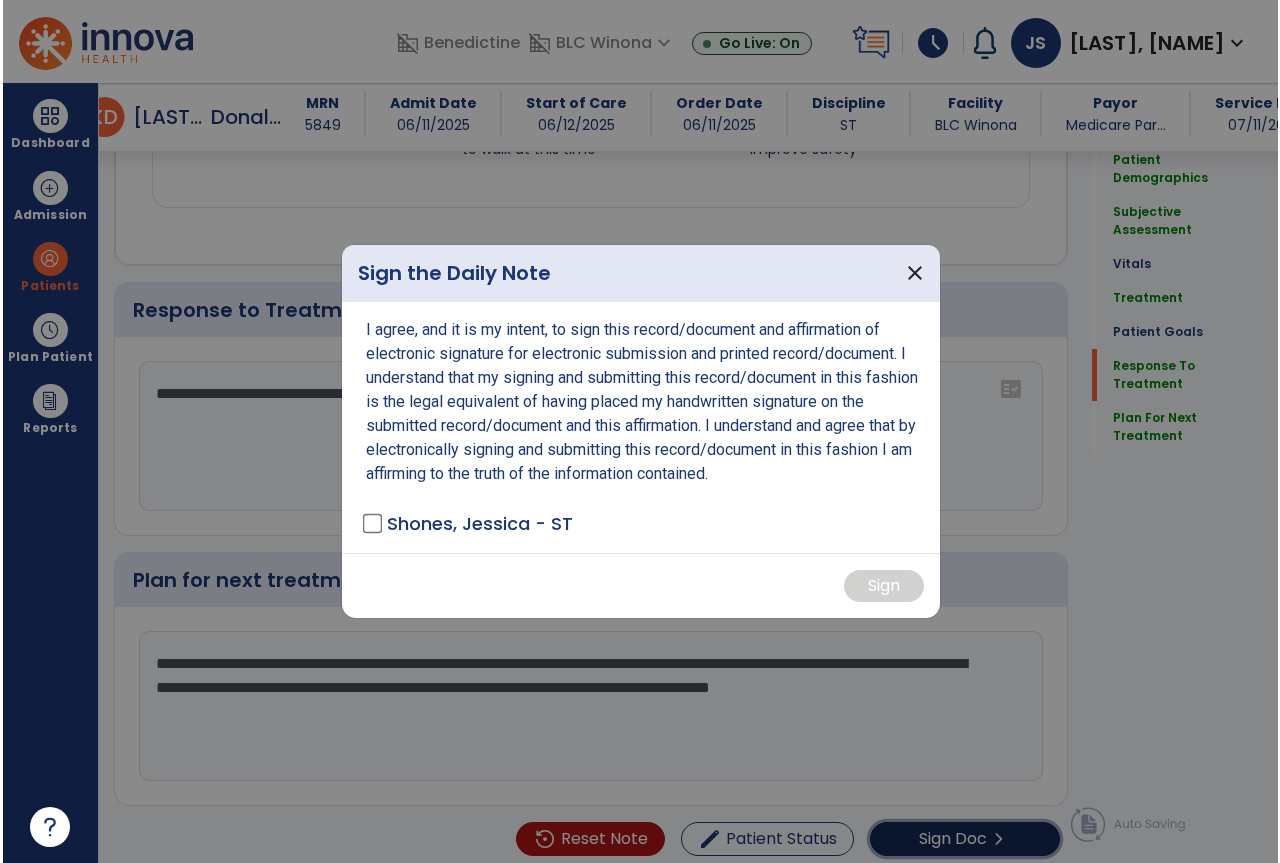 scroll, scrollTop: 3554, scrollLeft: 0, axis: vertical 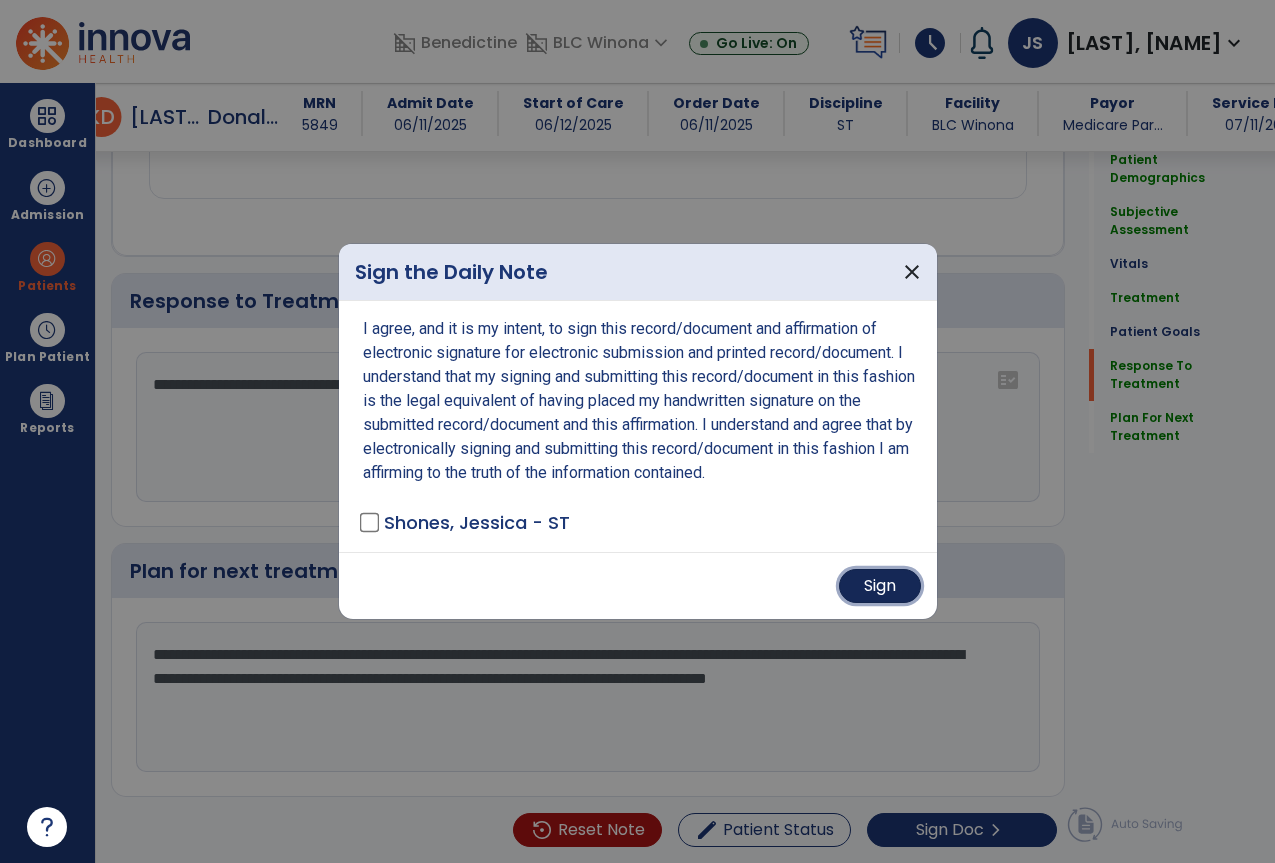click on "Sign" at bounding box center [880, 586] 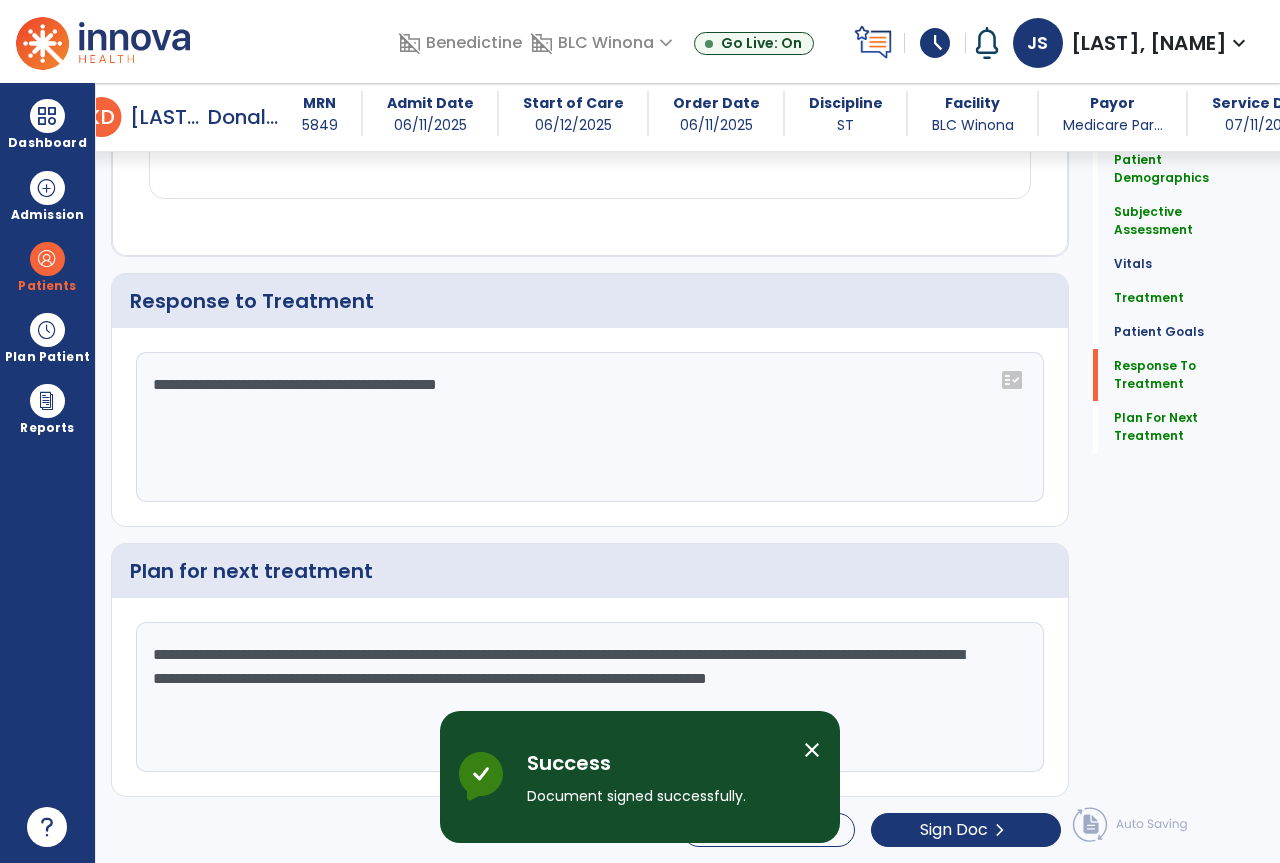 scroll, scrollTop: 0, scrollLeft: 0, axis: both 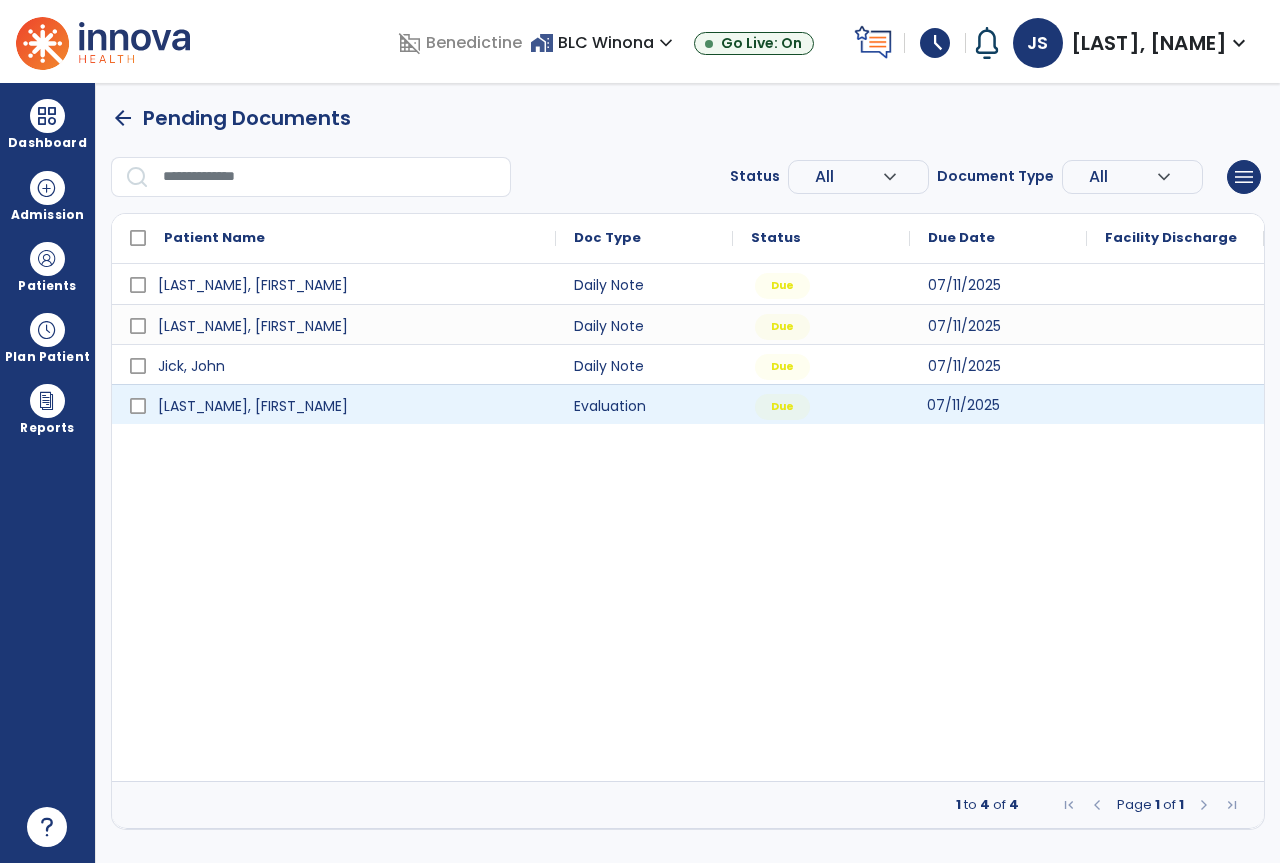 click on "07/11/2025" at bounding box center [963, 405] 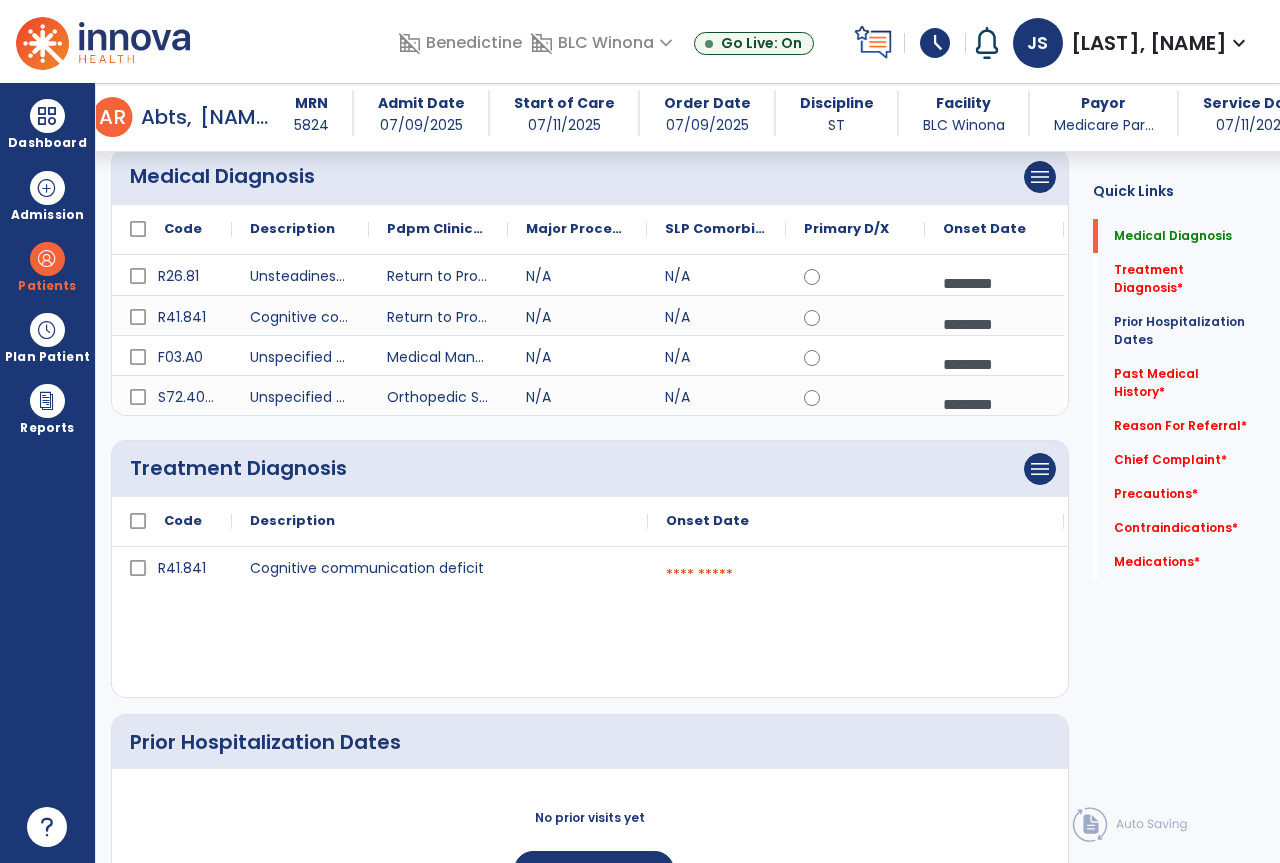 scroll, scrollTop: 200, scrollLeft: 0, axis: vertical 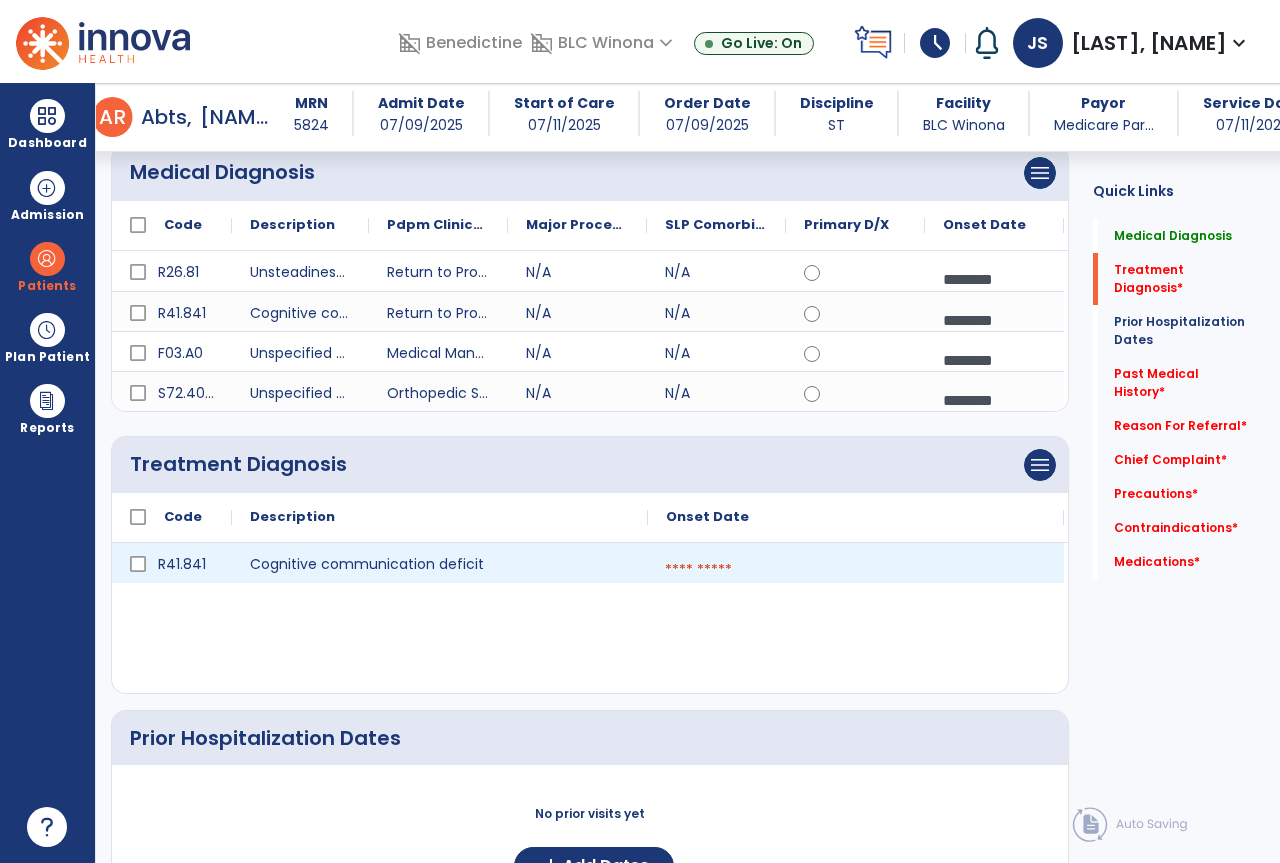 click at bounding box center (856, 570) 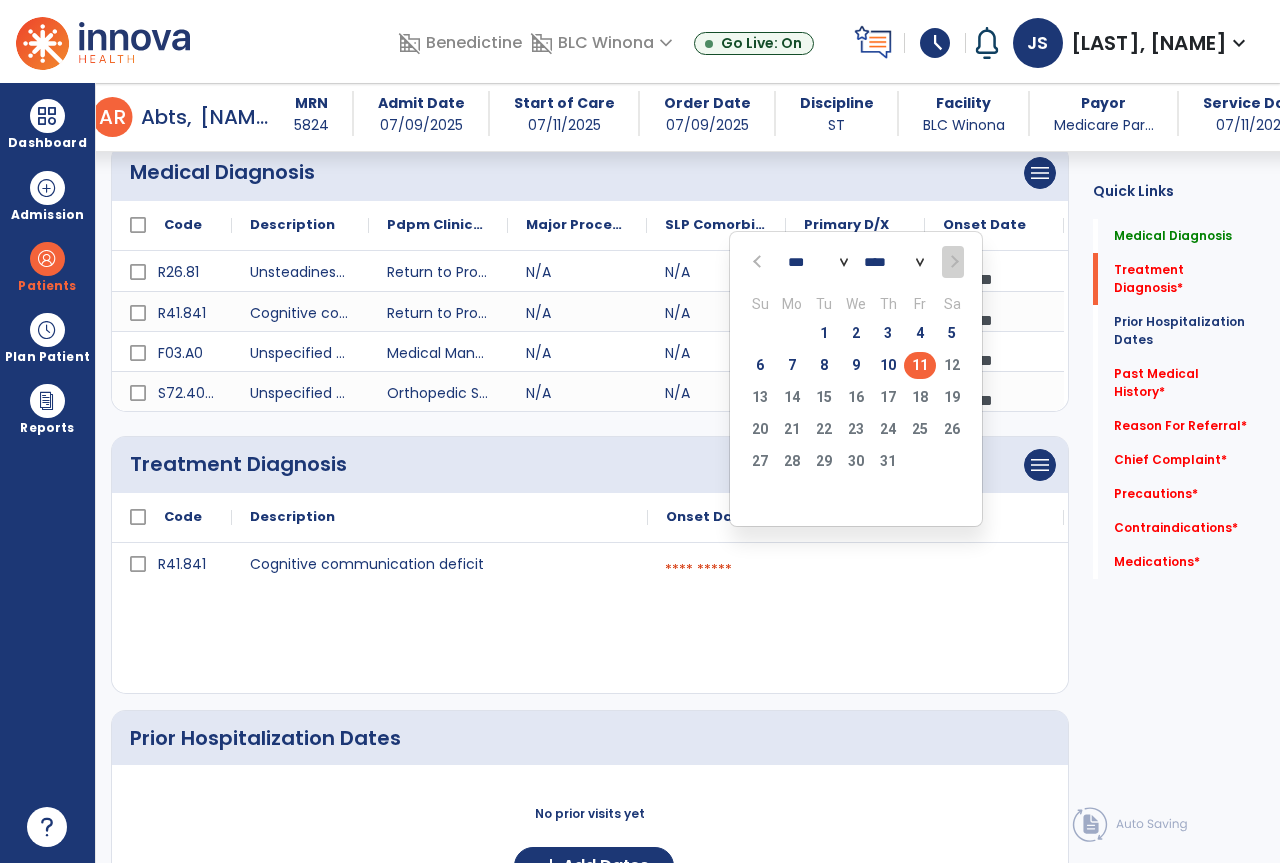 click on "11" 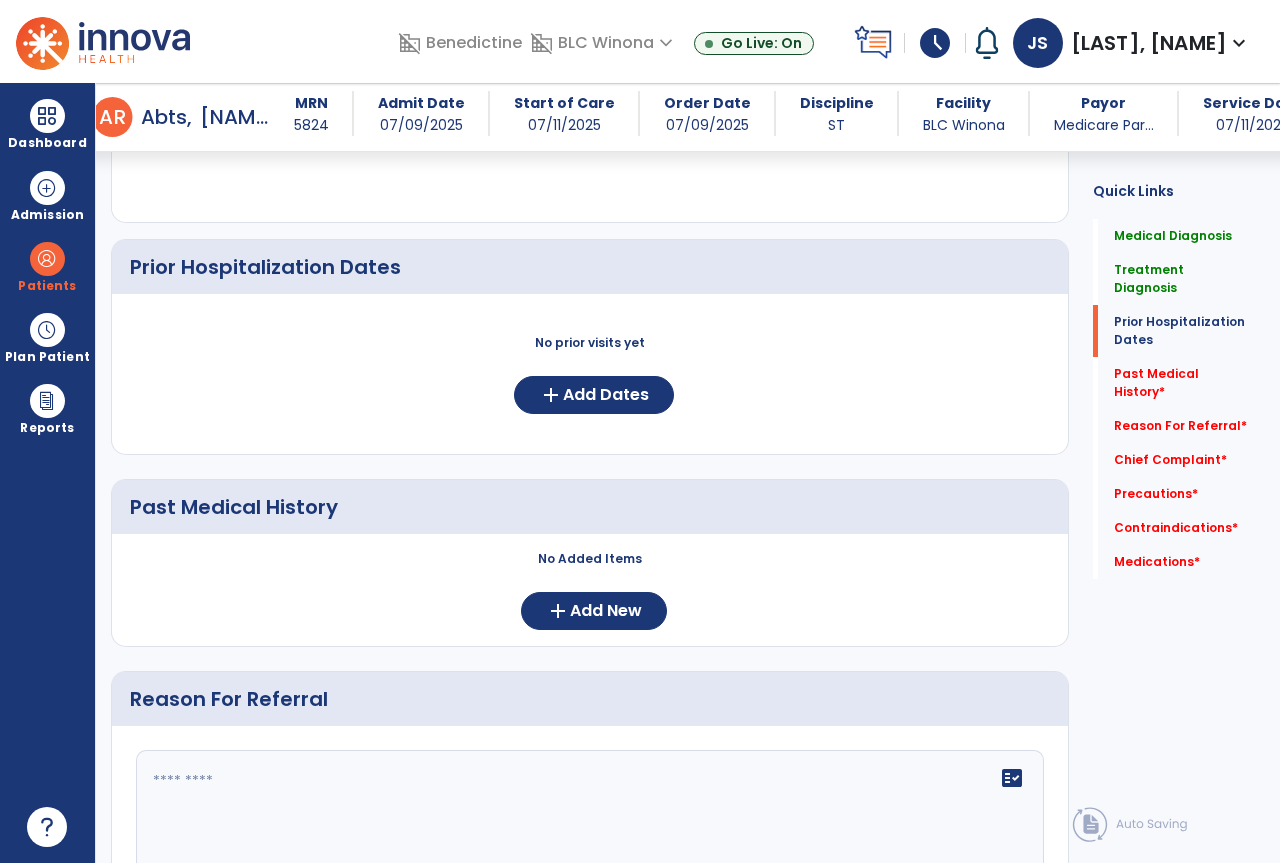 scroll, scrollTop: 700, scrollLeft: 0, axis: vertical 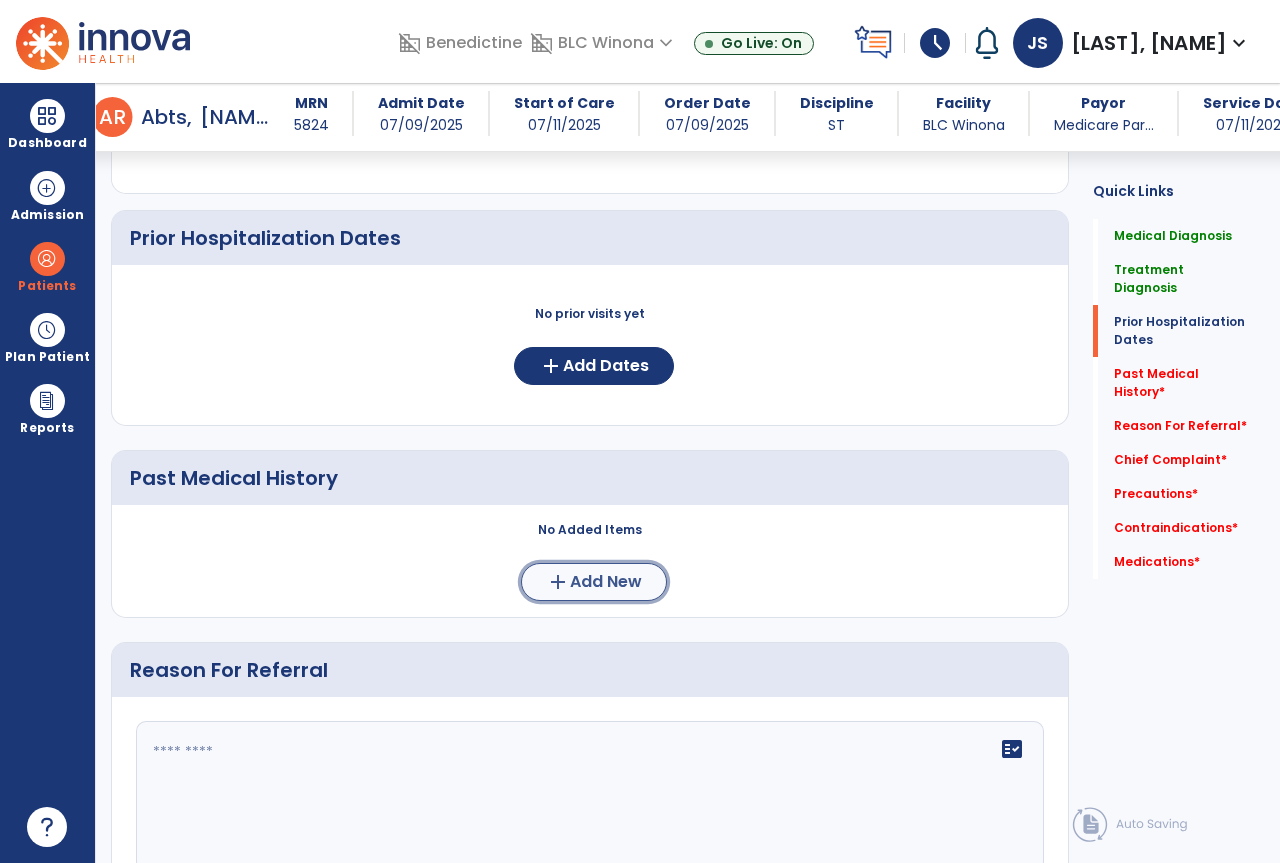 click on "Add New" 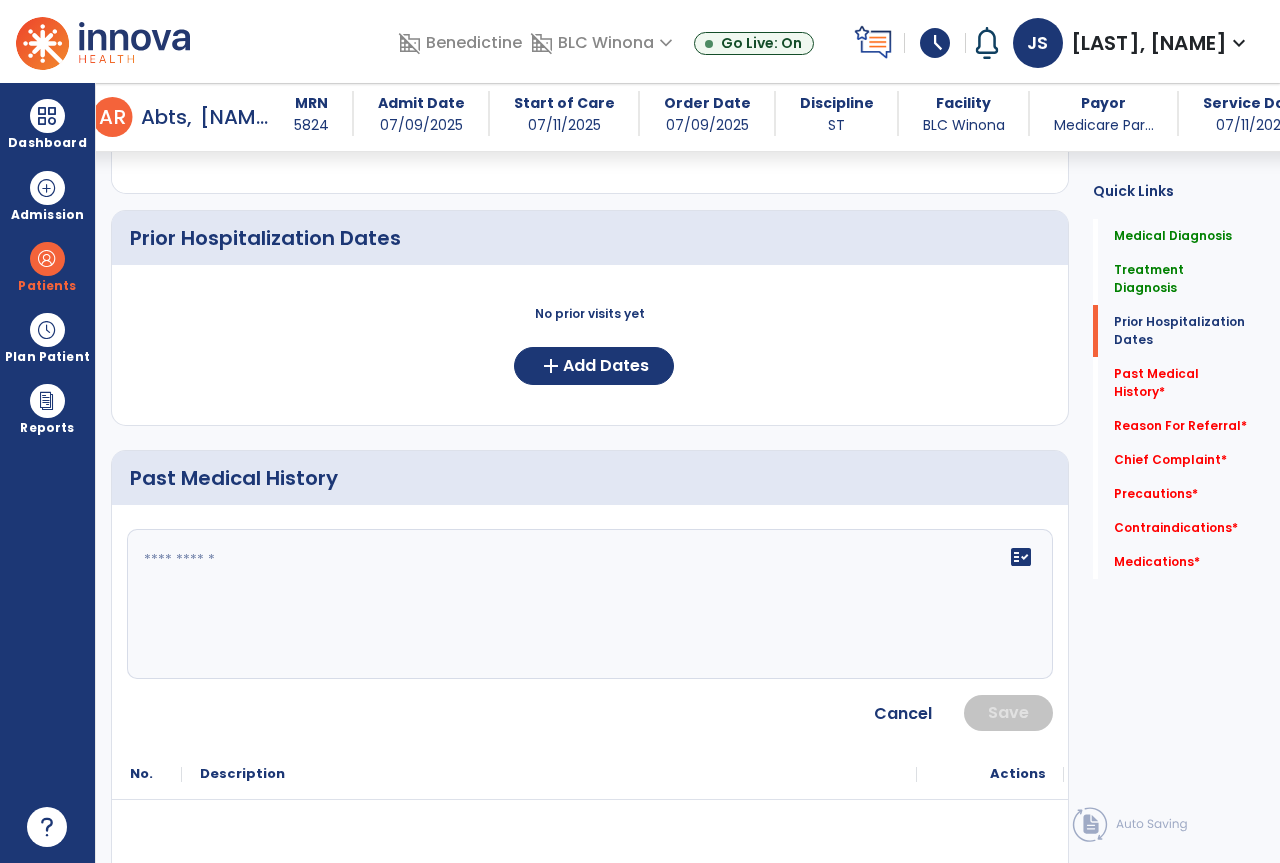 click on "fact_check" 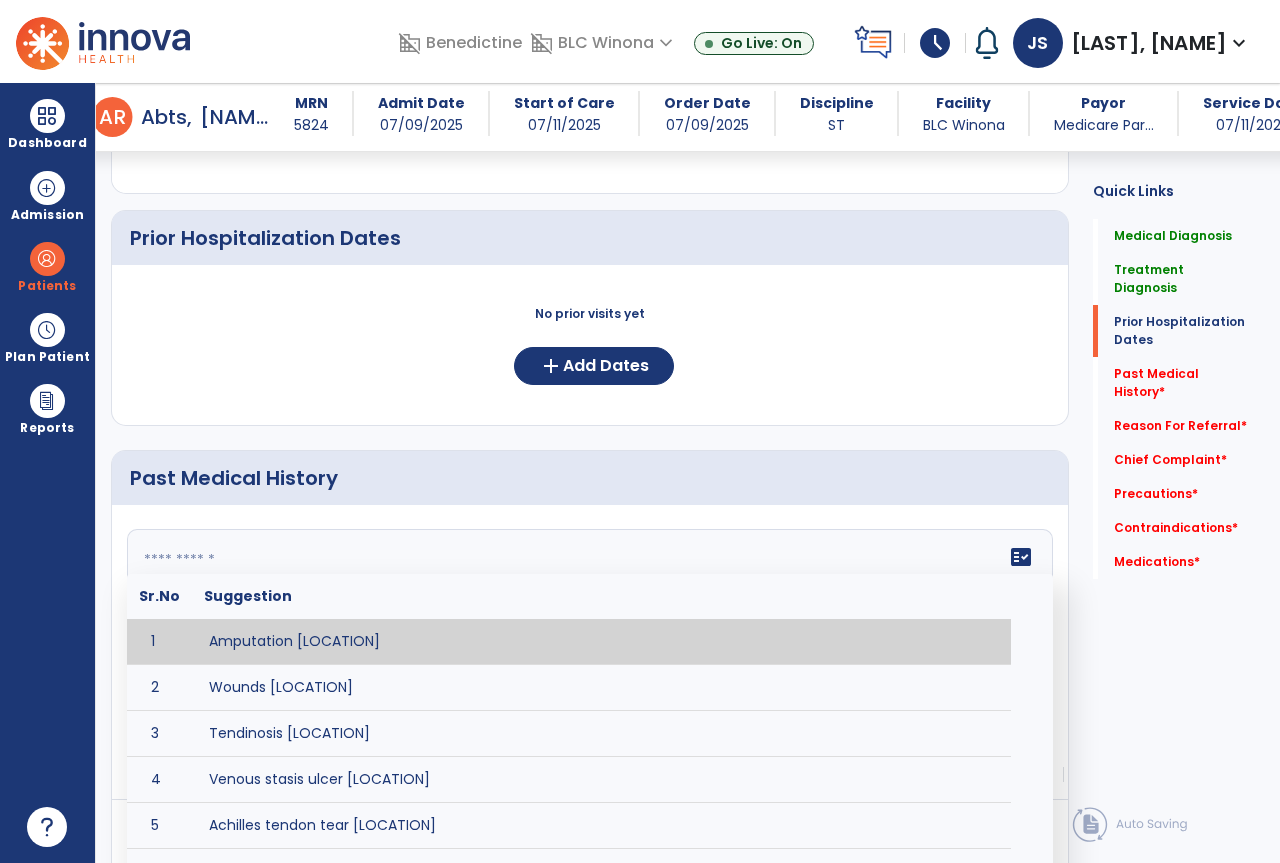 paste on "**********" 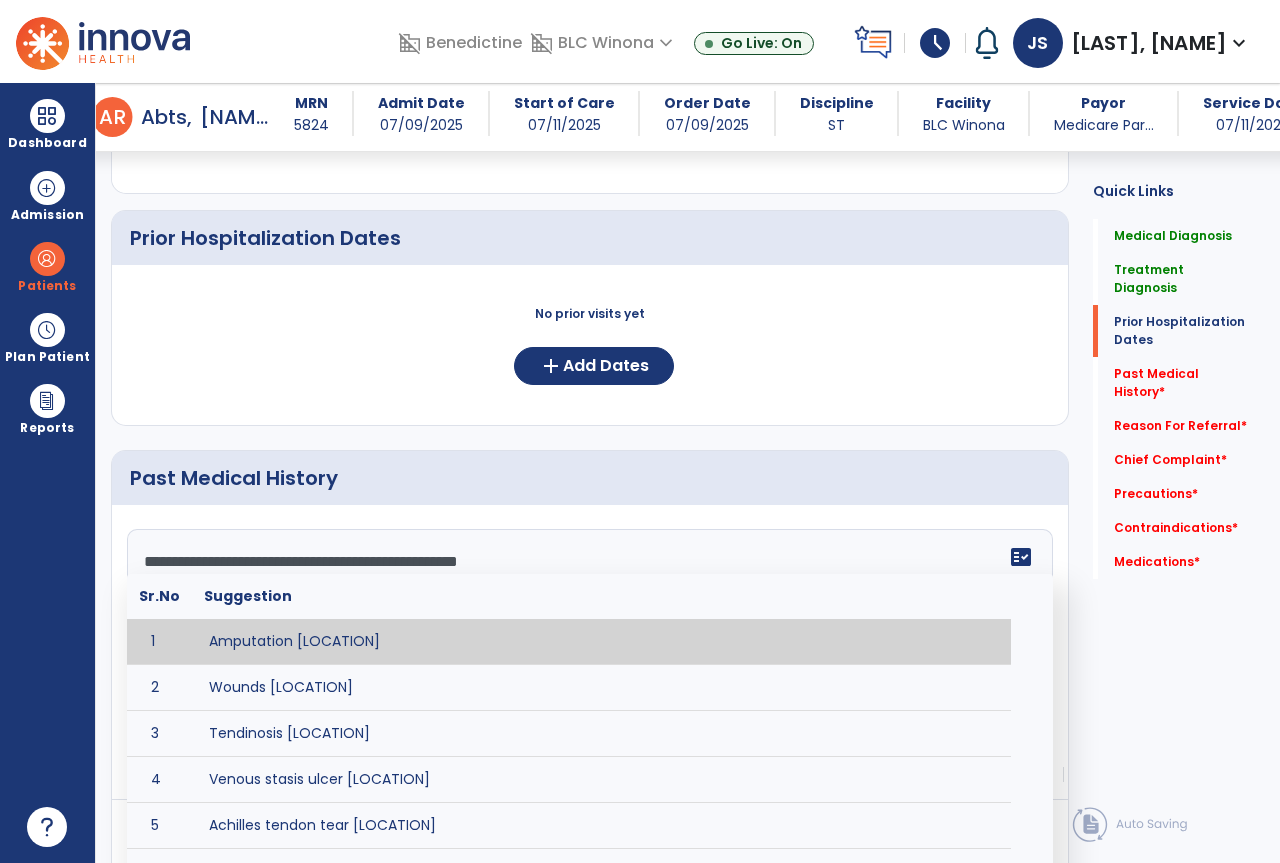 scroll, scrollTop: 160, scrollLeft: 0, axis: vertical 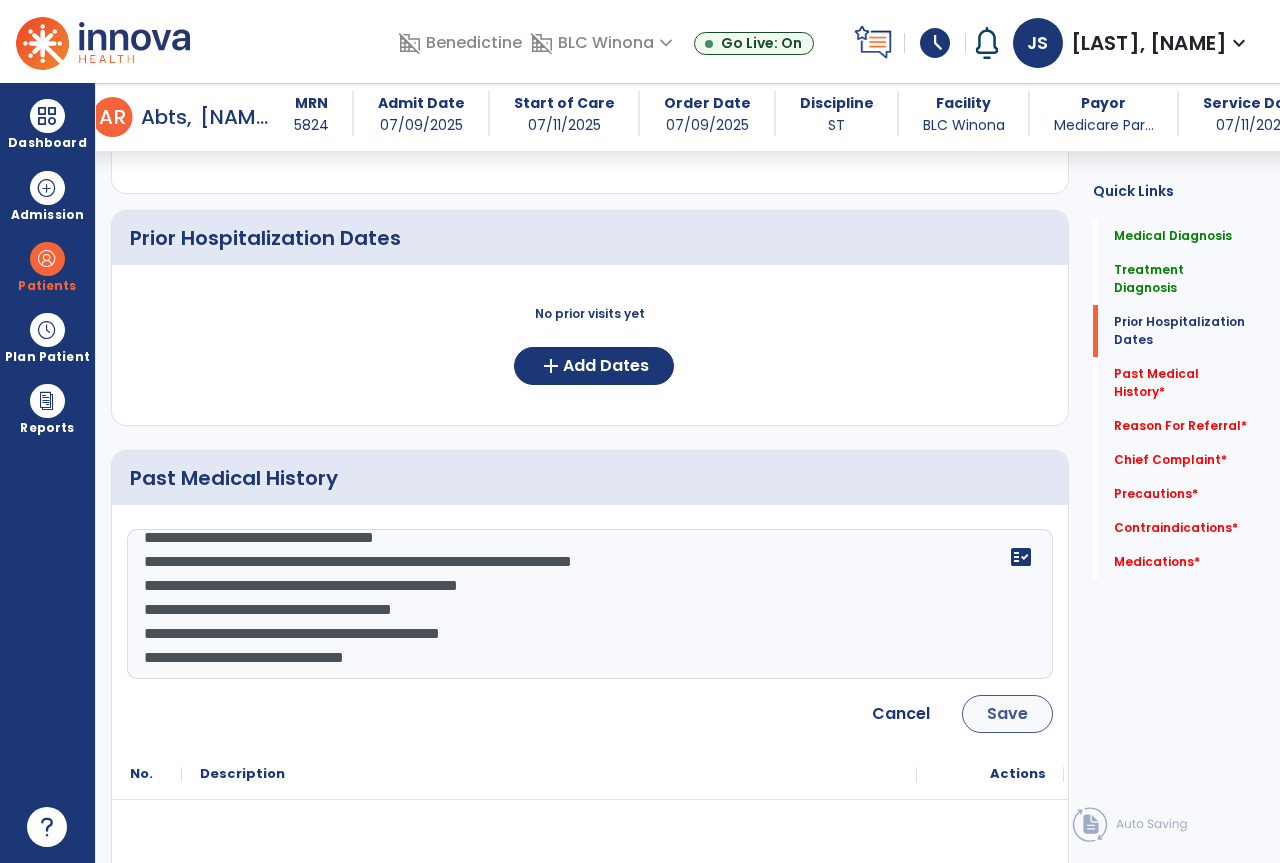 type on "**********" 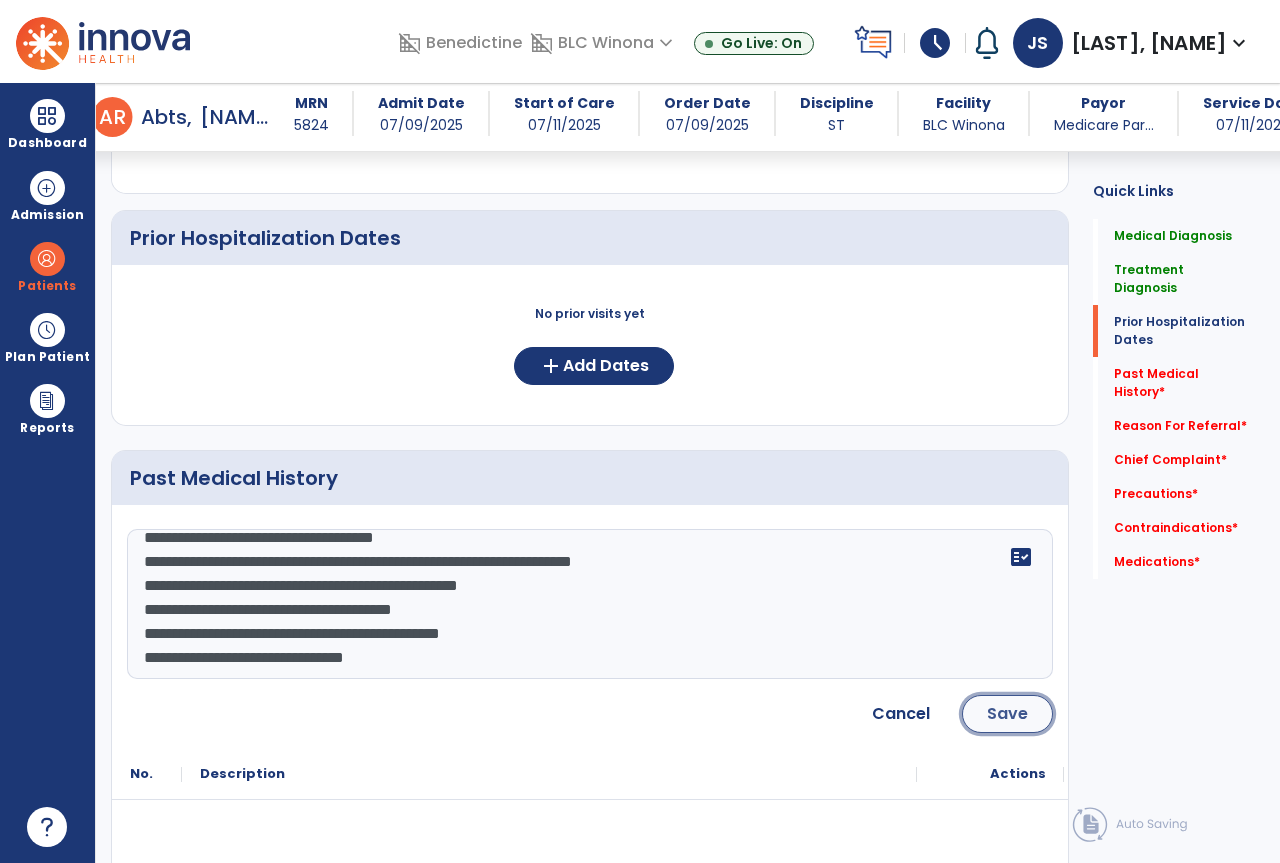click on "Save" 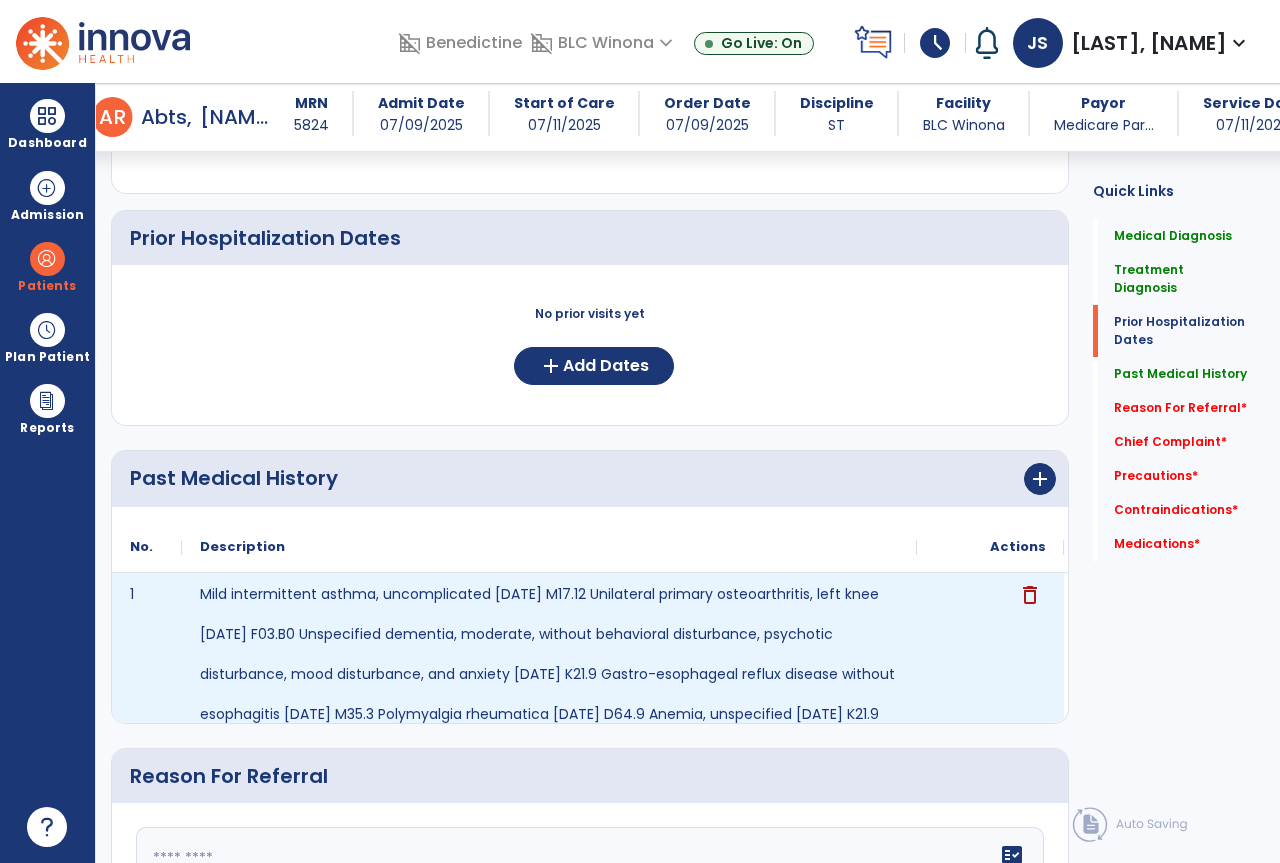scroll, scrollTop: 1200, scrollLeft: 0, axis: vertical 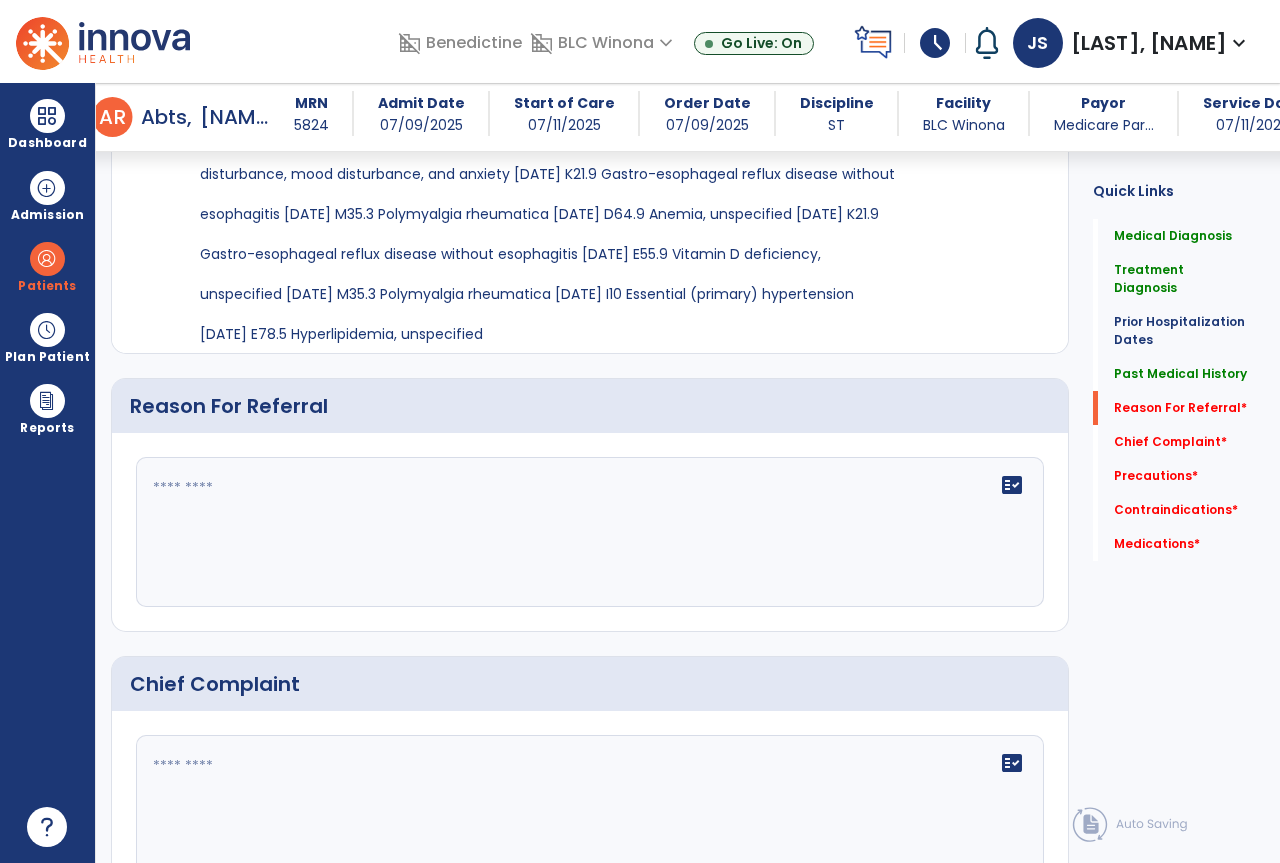 click on "fact_check" 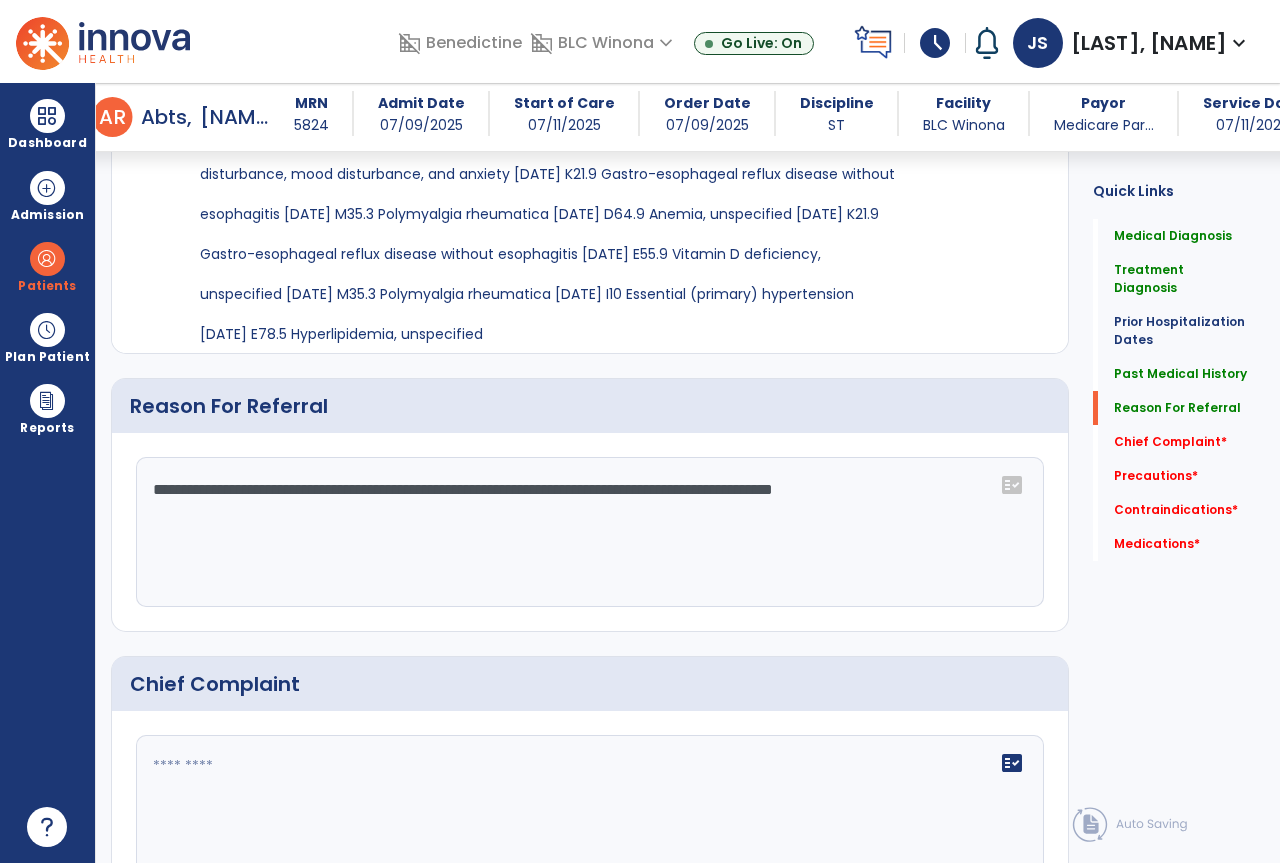 drag, startPoint x: 828, startPoint y: 471, endPoint x: 712, endPoint y: 502, distance: 120.070816 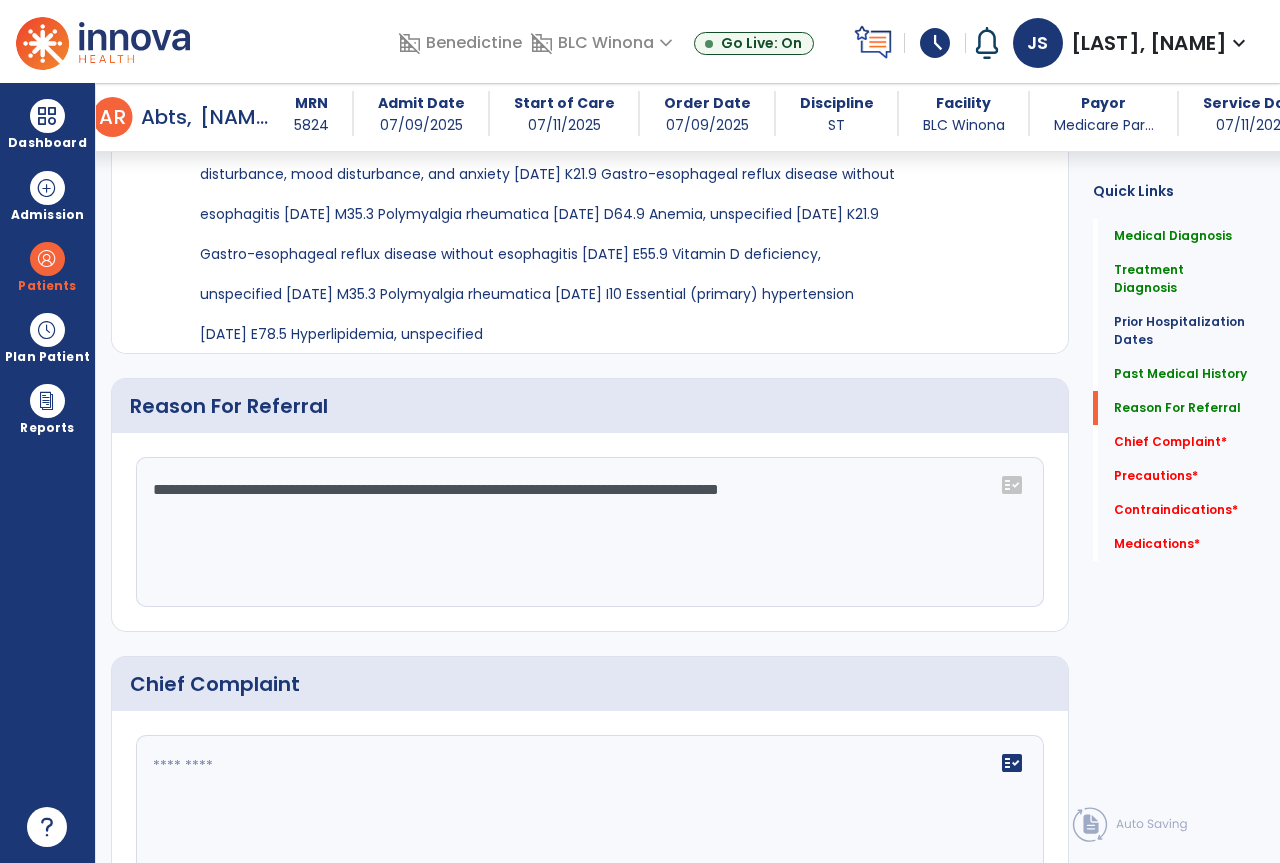 click on "**********" 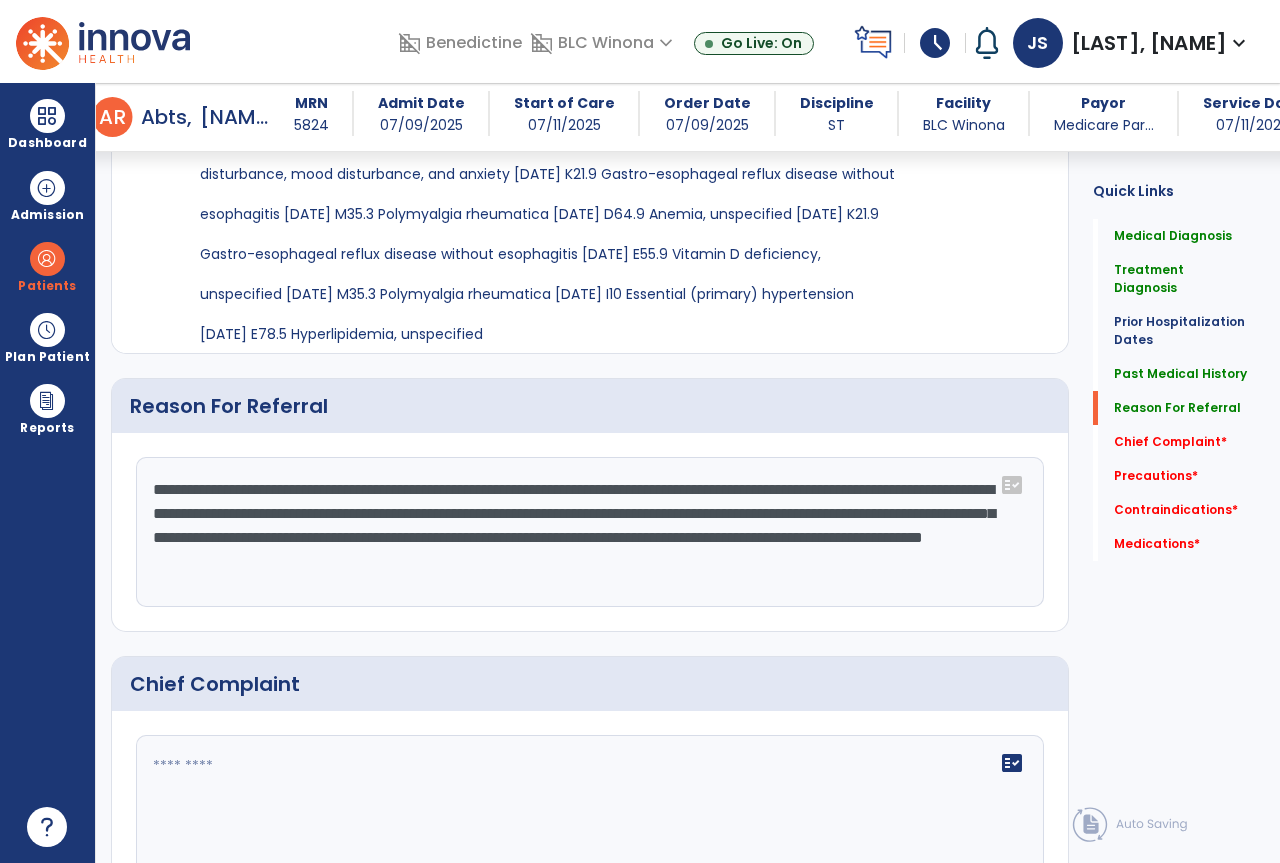 click on "**********" 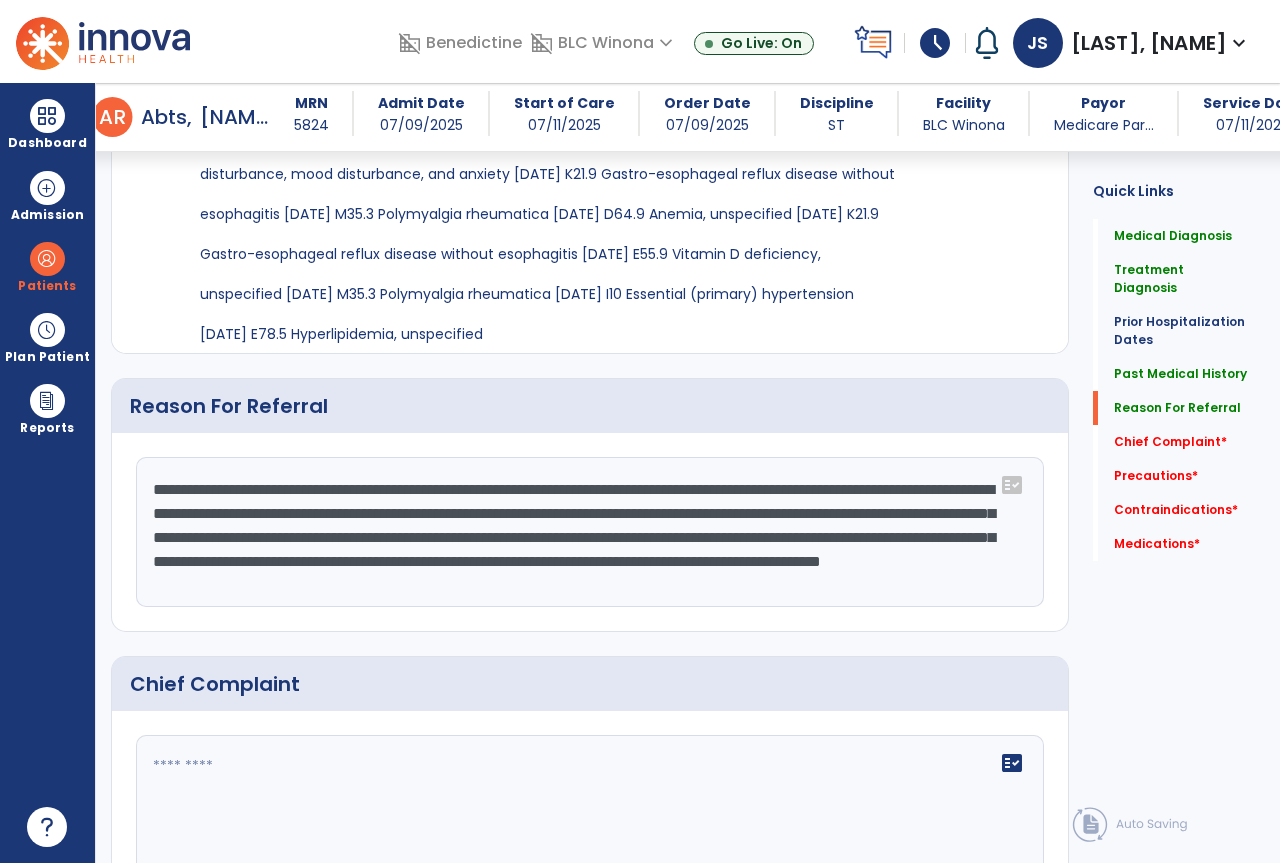 scroll, scrollTop: 16, scrollLeft: 0, axis: vertical 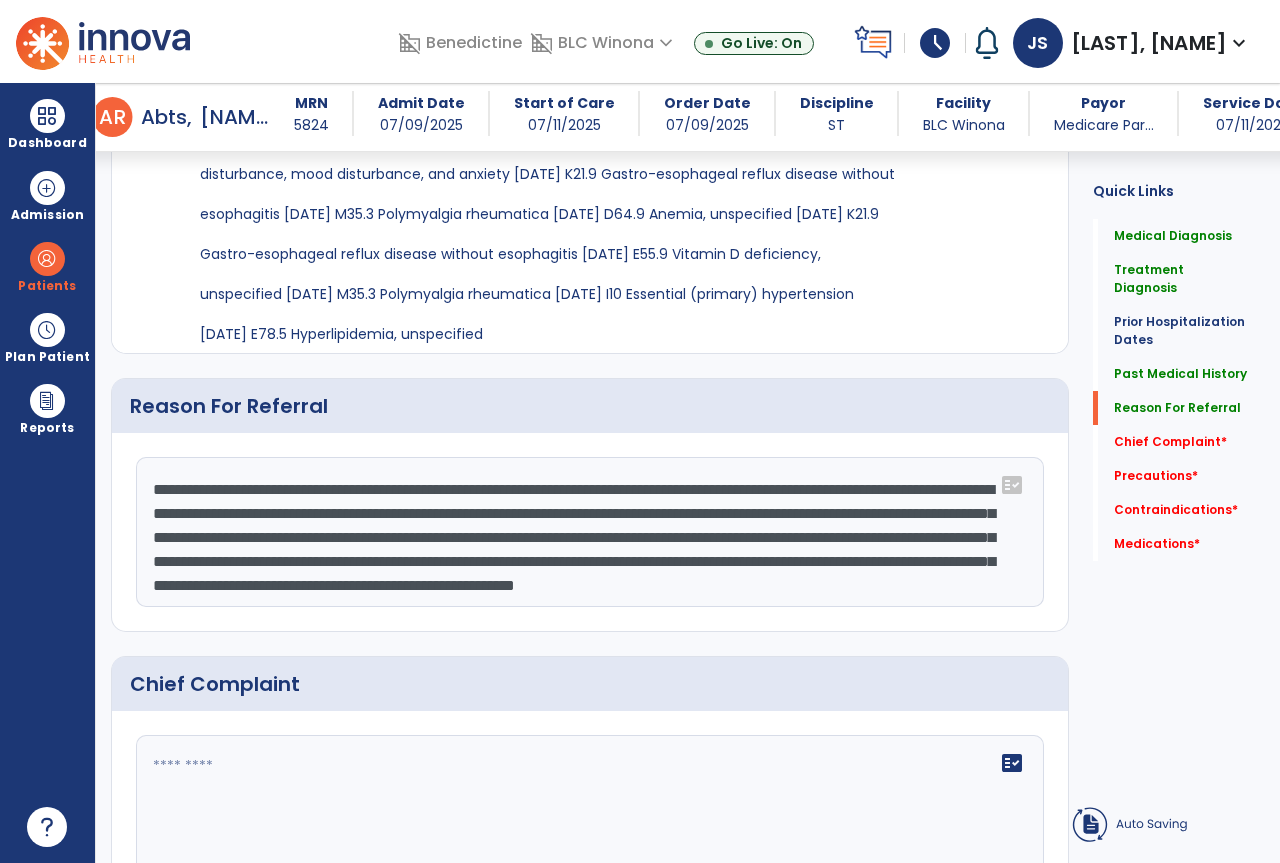 type on "**********" 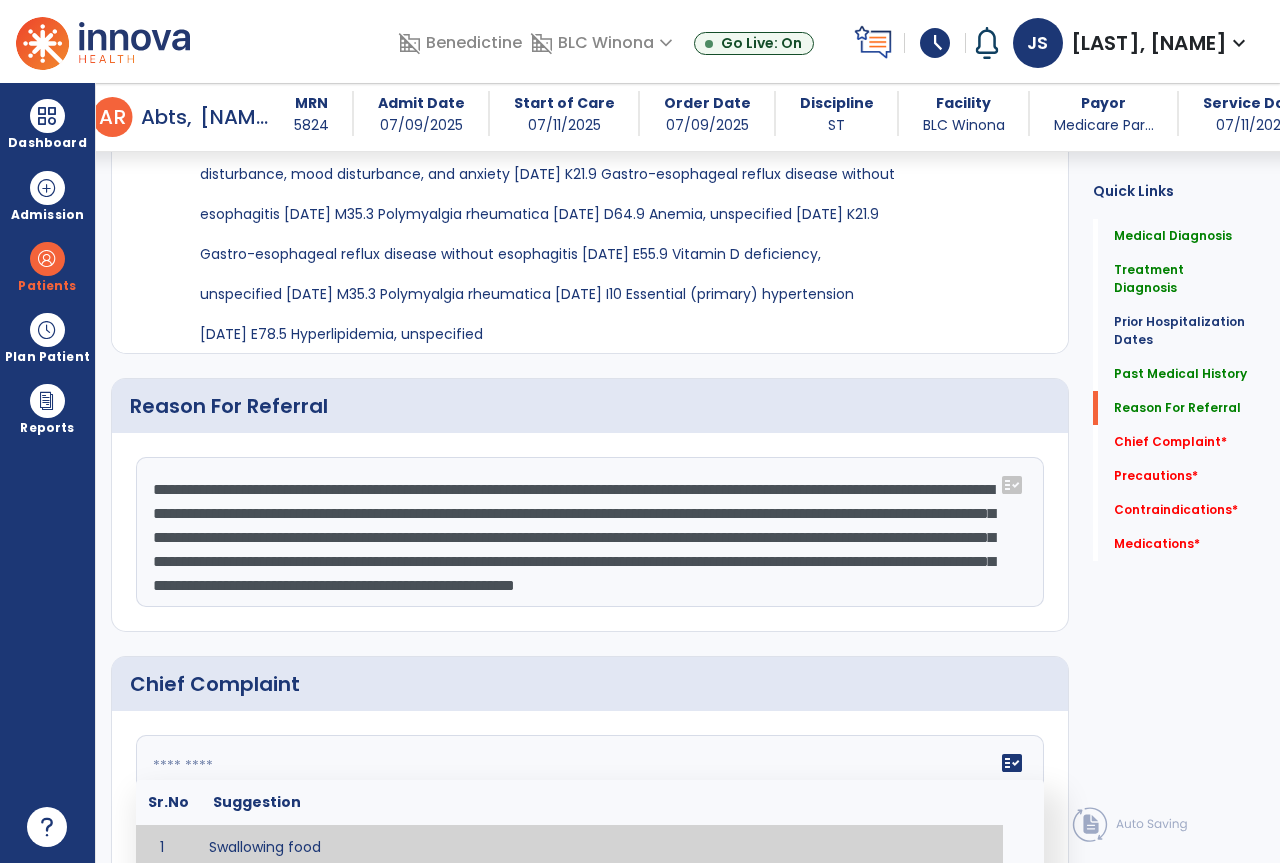 click 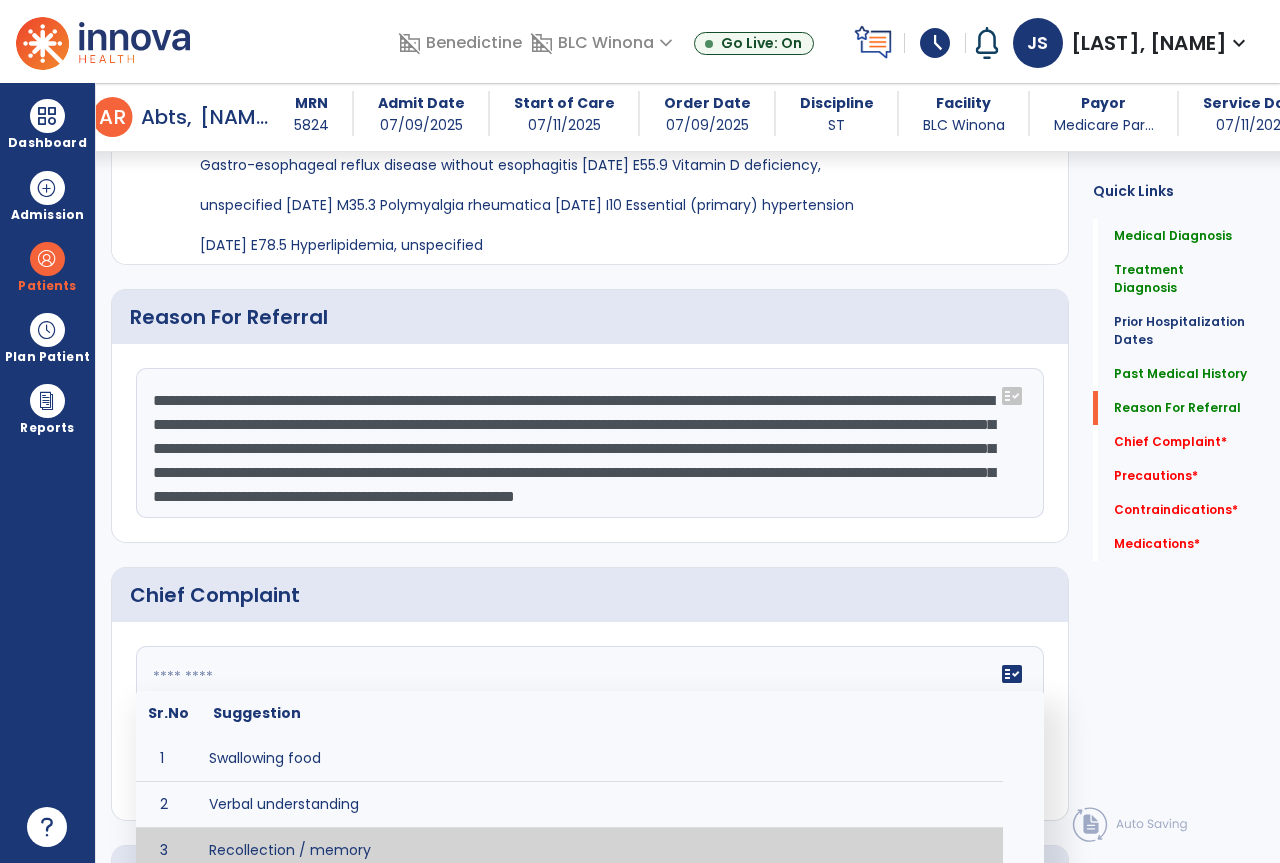 scroll, scrollTop: 1600, scrollLeft: 0, axis: vertical 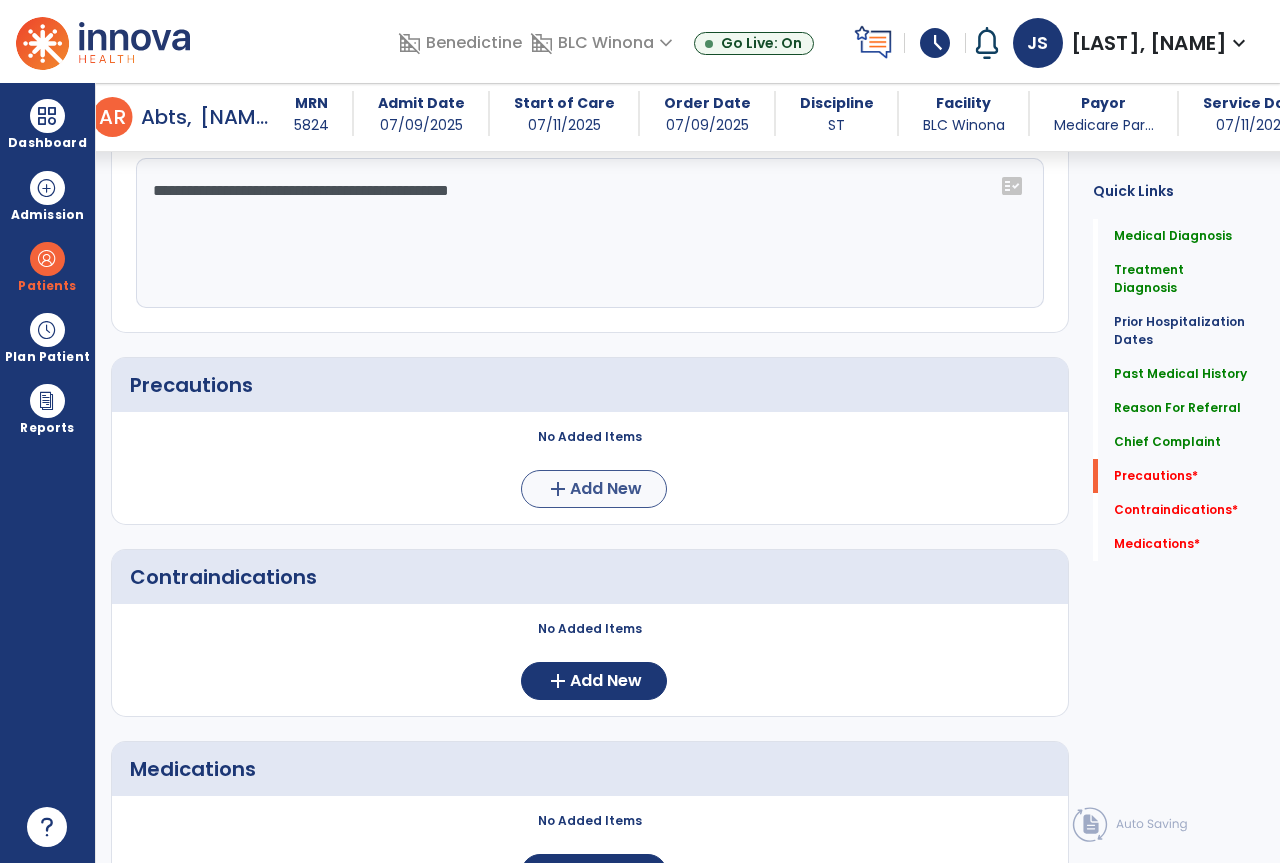 type on "**********" 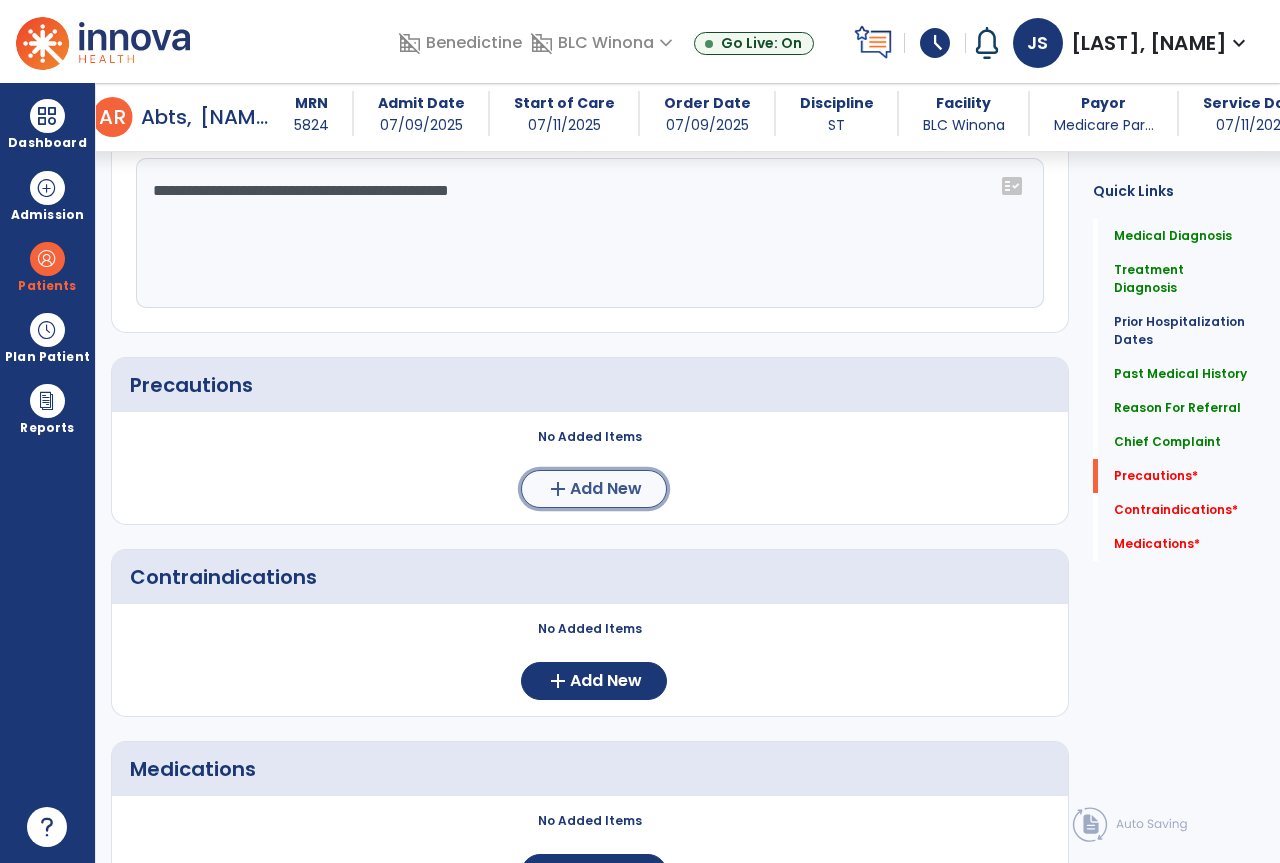 click on "Add New" 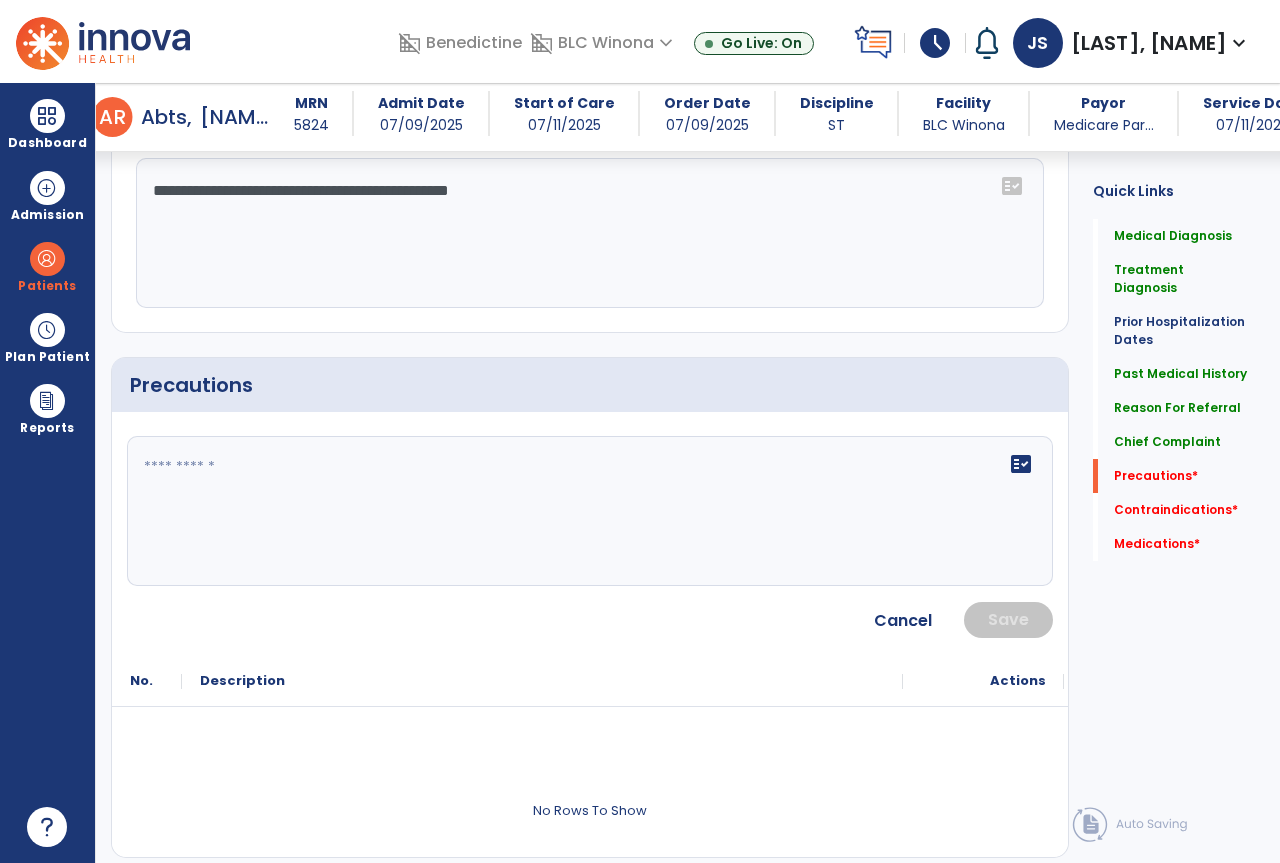 click on "fact_check" 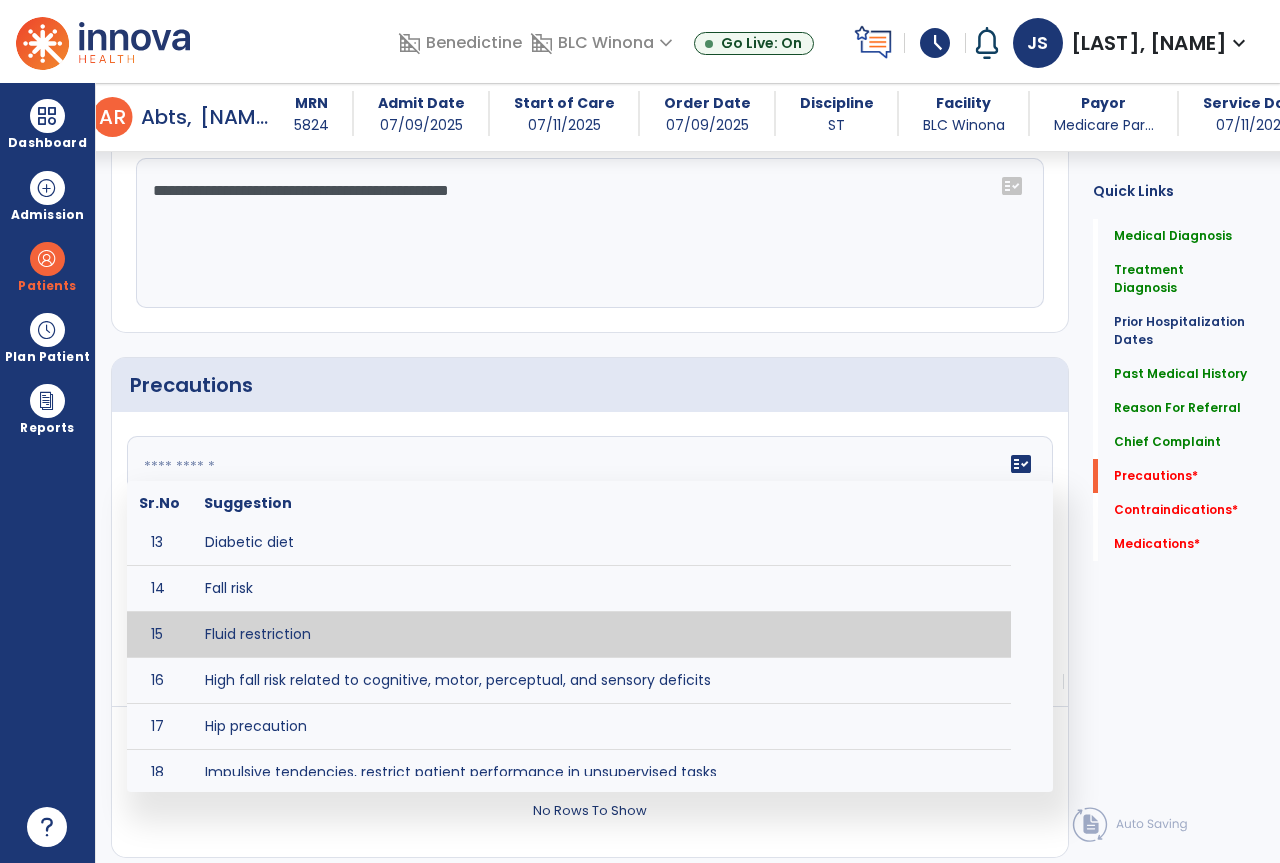 scroll, scrollTop: 700, scrollLeft: 0, axis: vertical 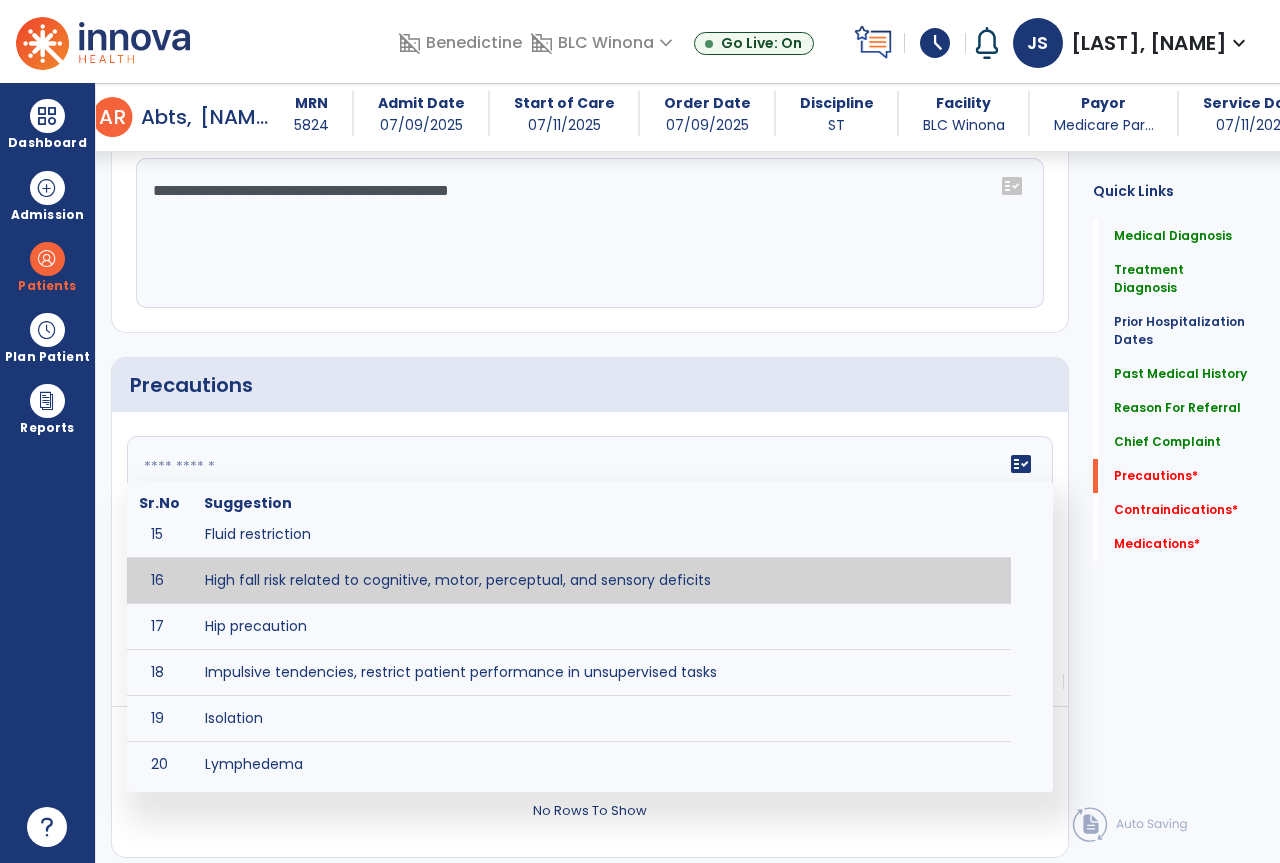 type on "**********" 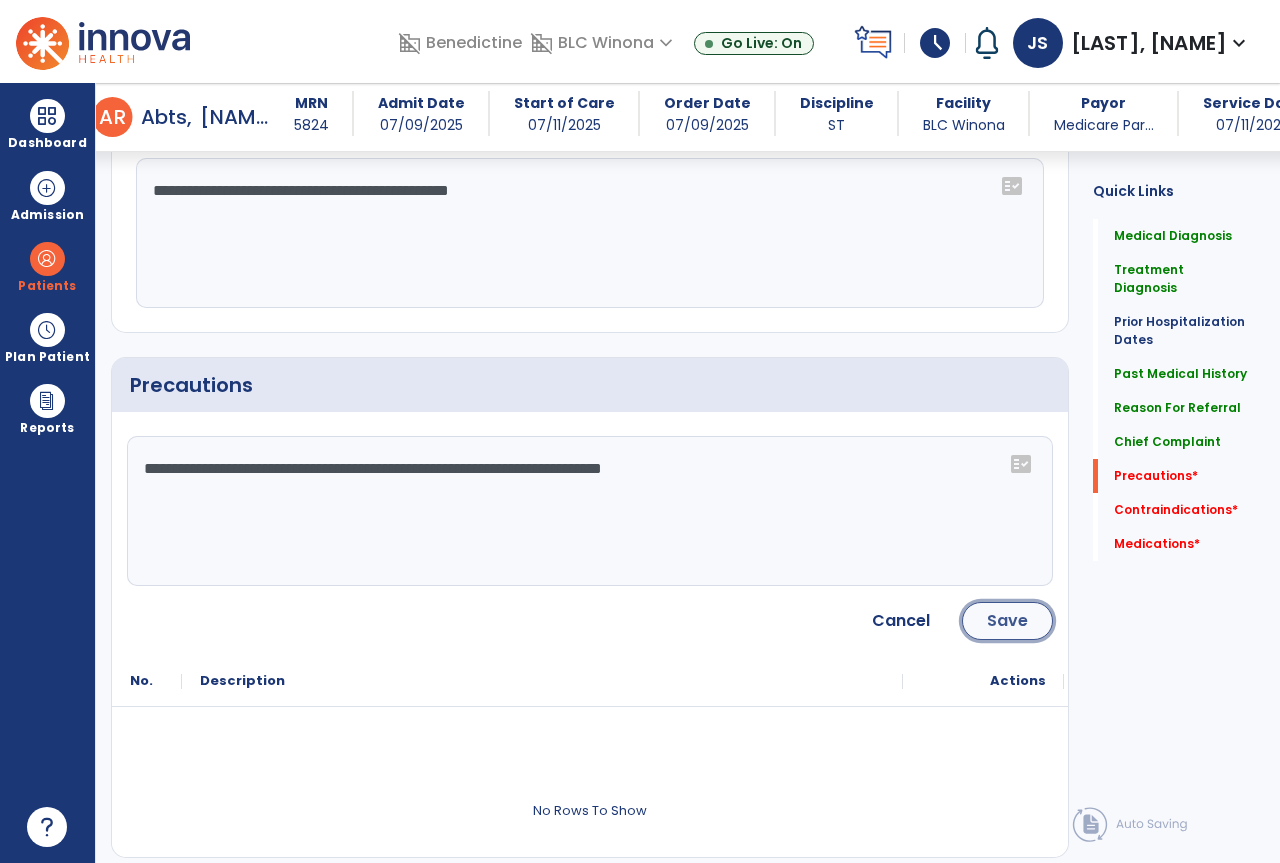 click on "Save" 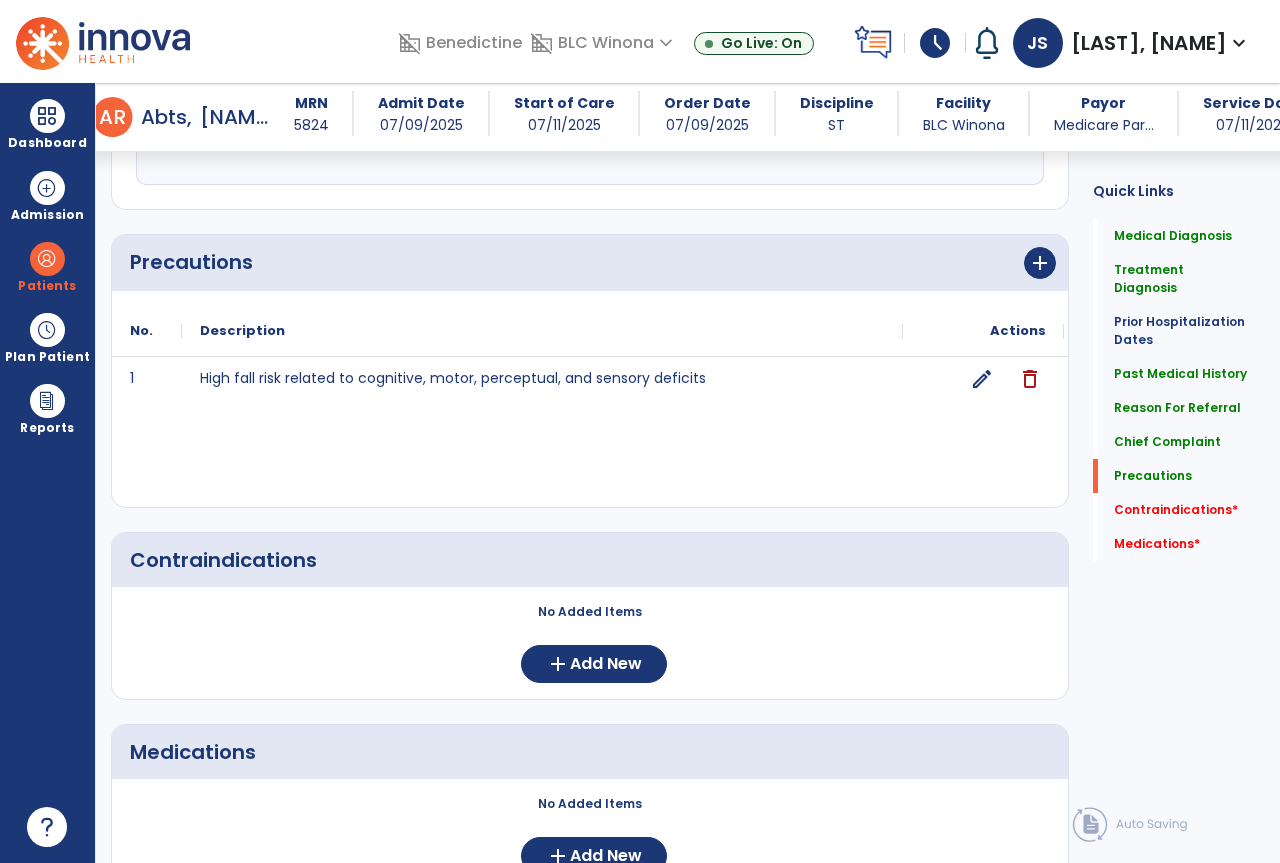 scroll, scrollTop: 1983, scrollLeft: 0, axis: vertical 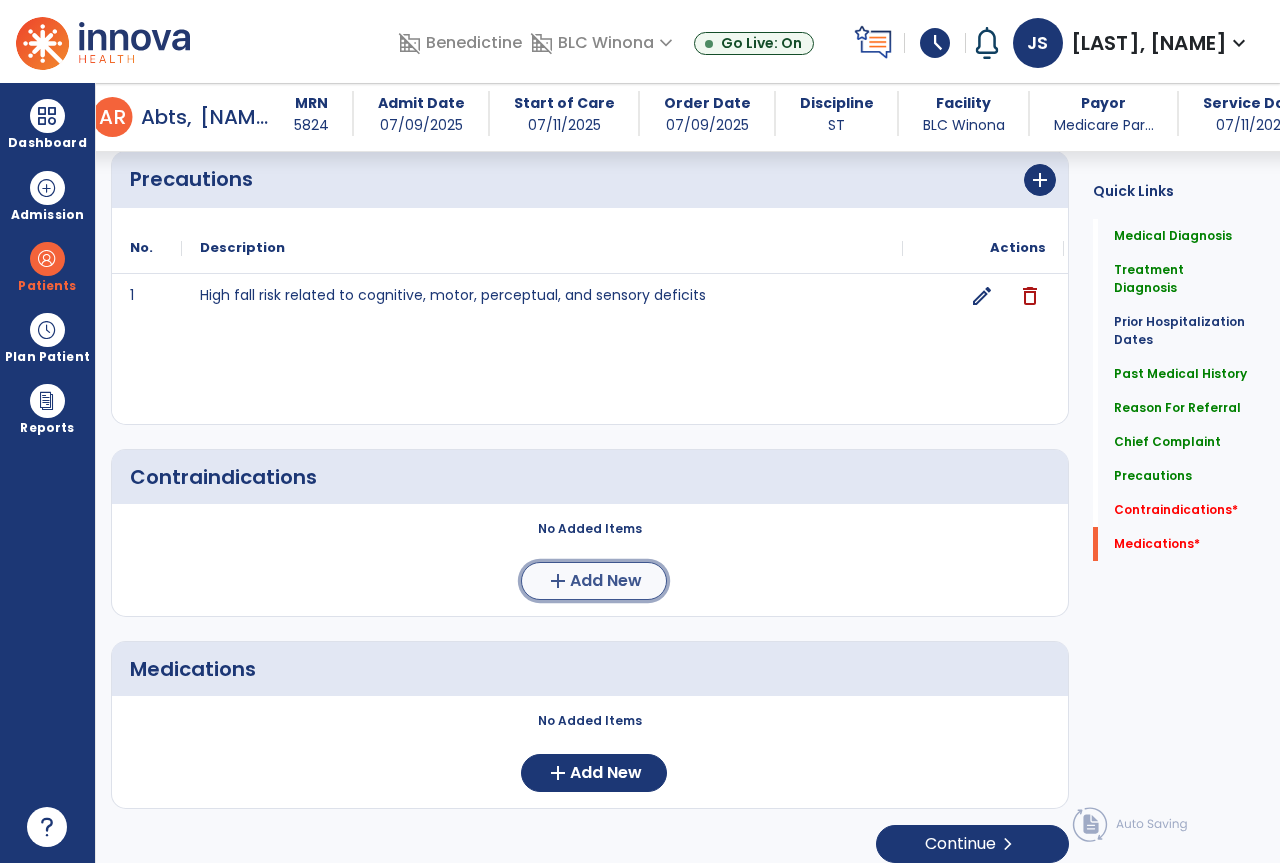 click on "add  Add New" 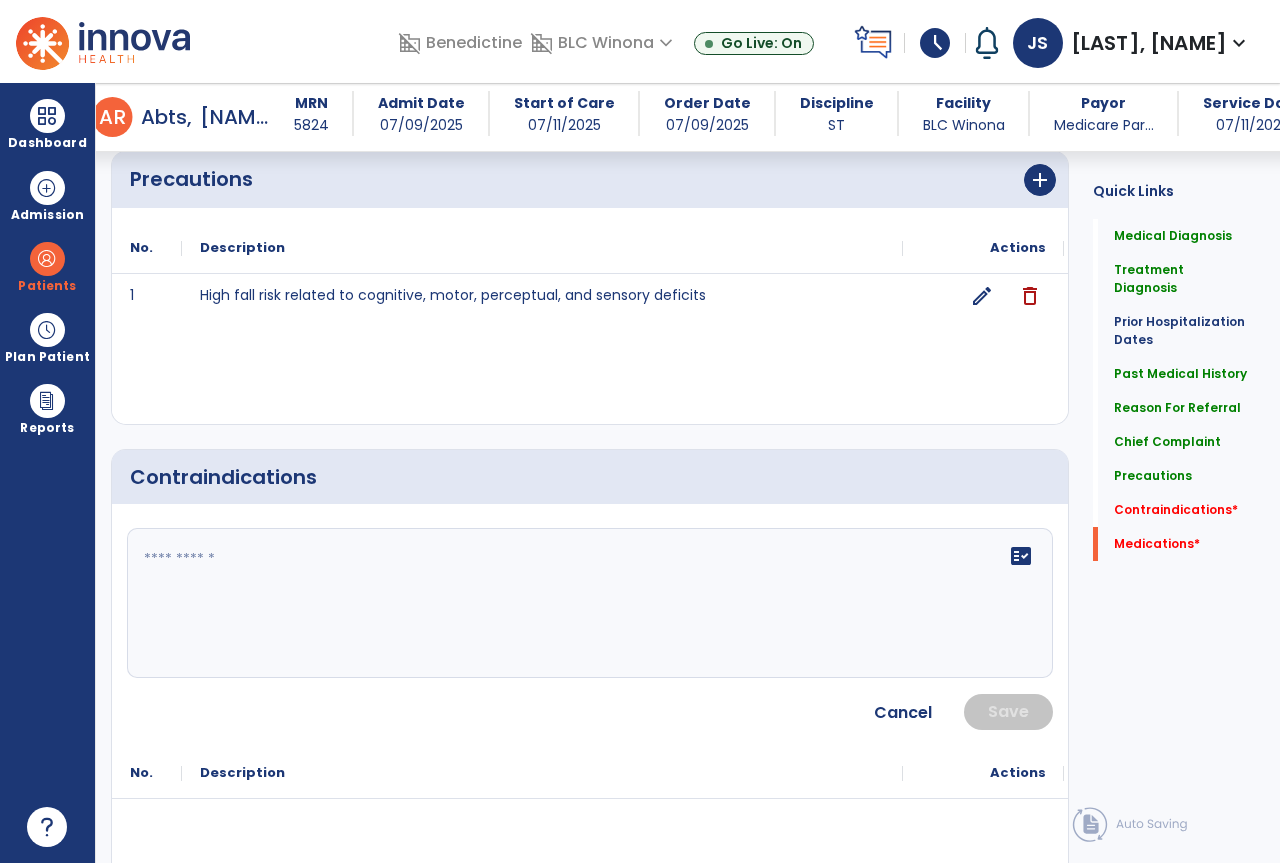 click on "fact_check" 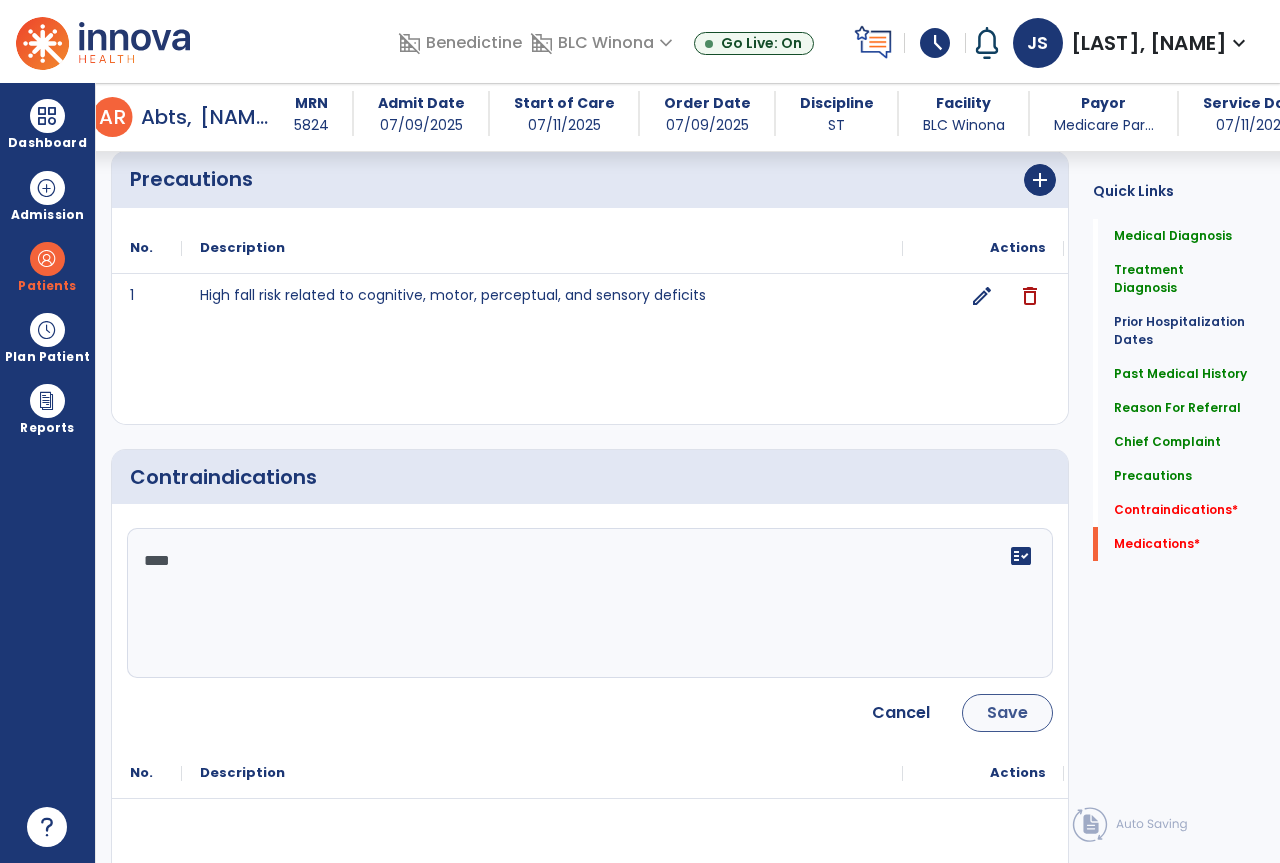 type on "****" 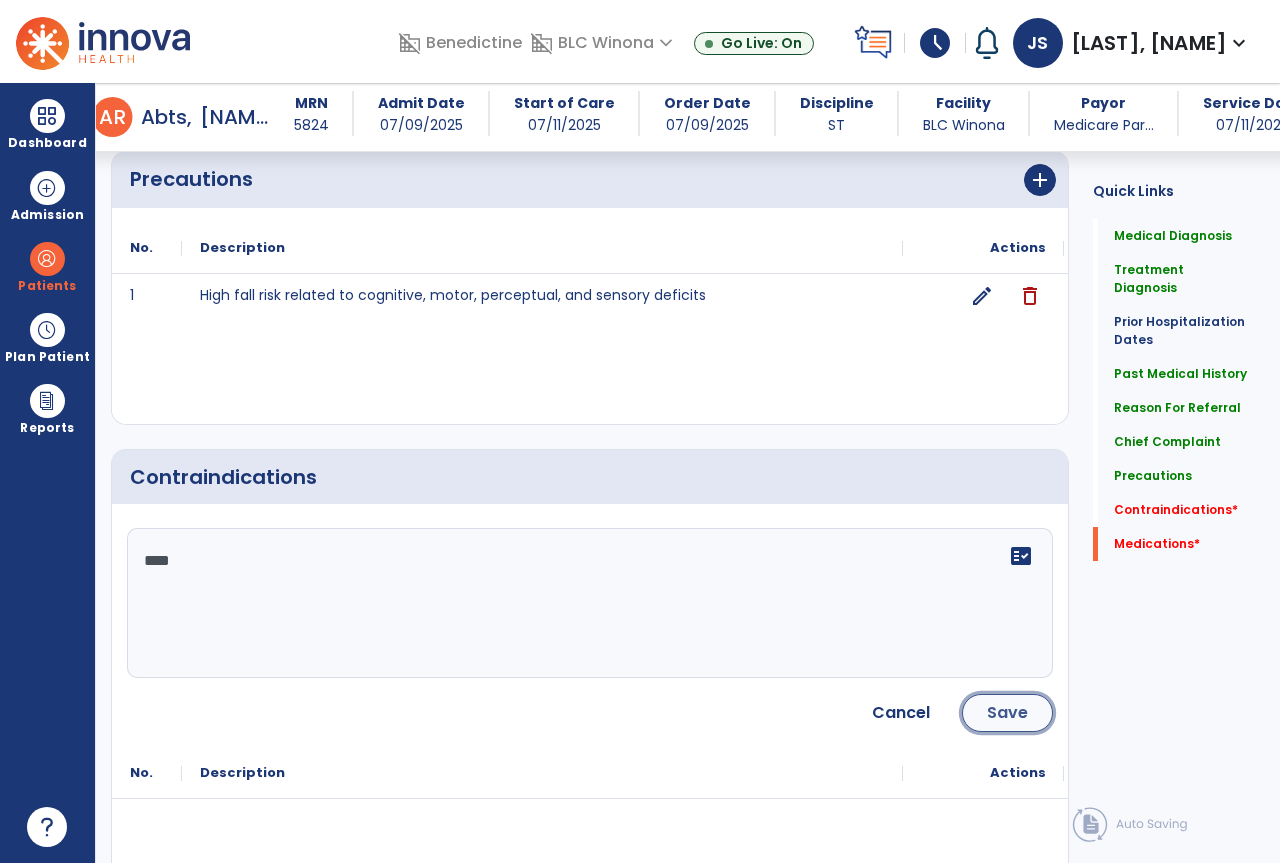 click on "Save" 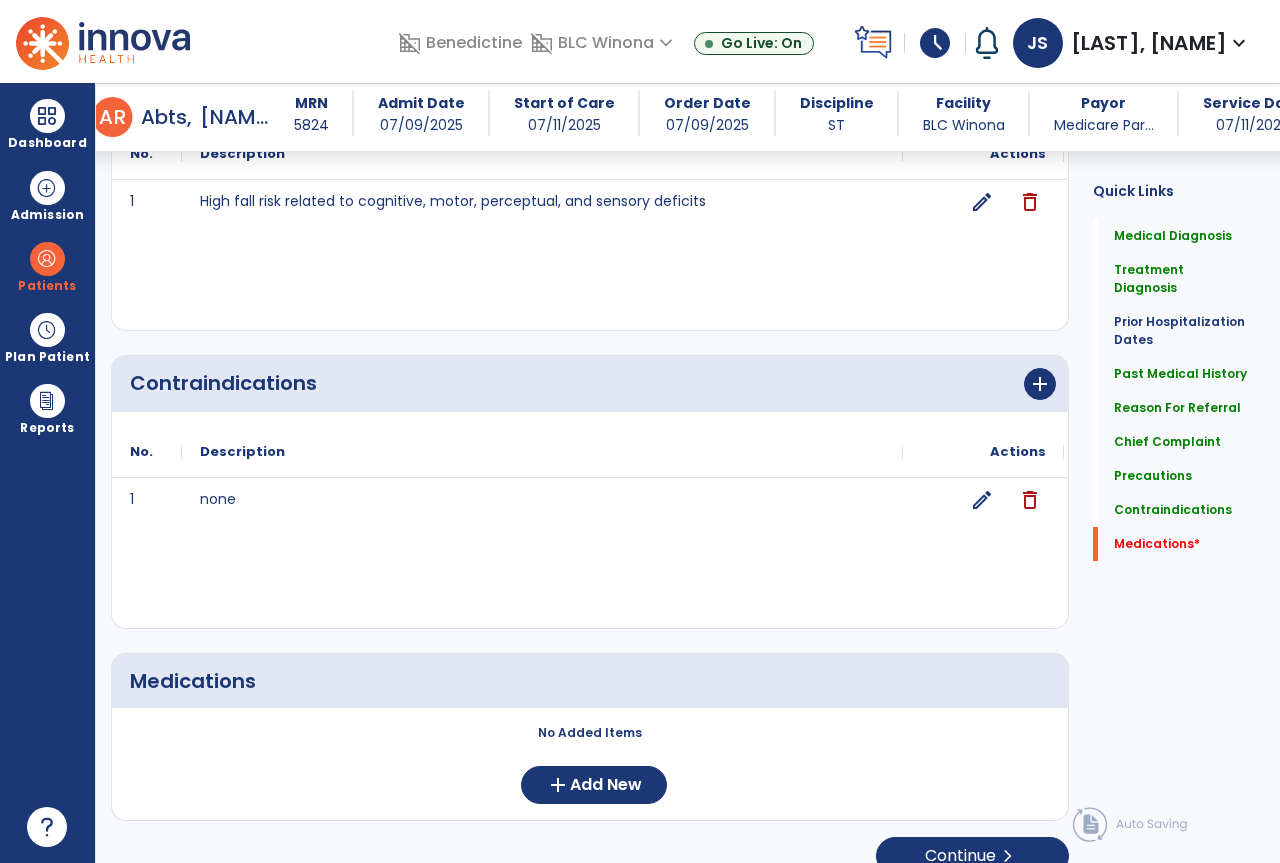scroll, scrollTop: 2089, scrollLeft: 0, axis: vertical 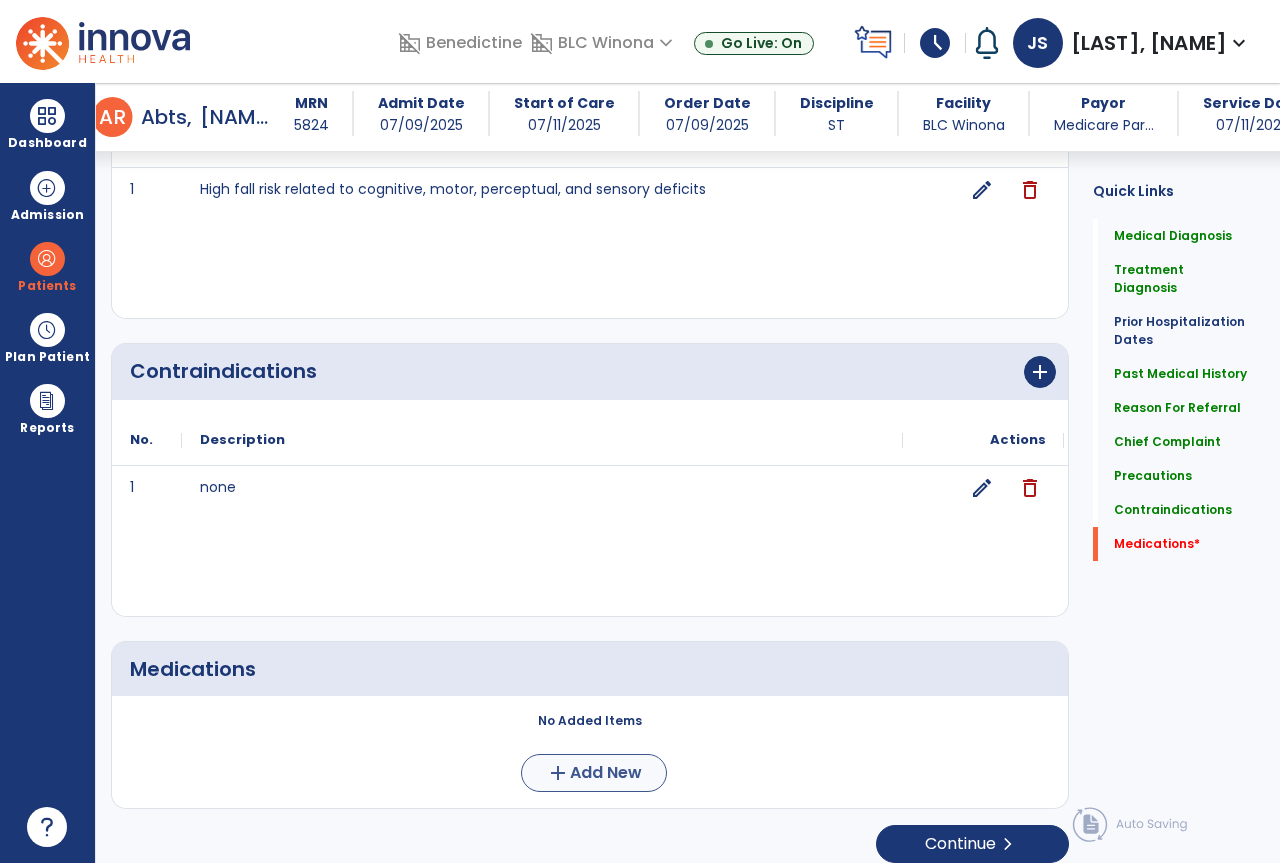 click on "No Added Items  add  Add New" 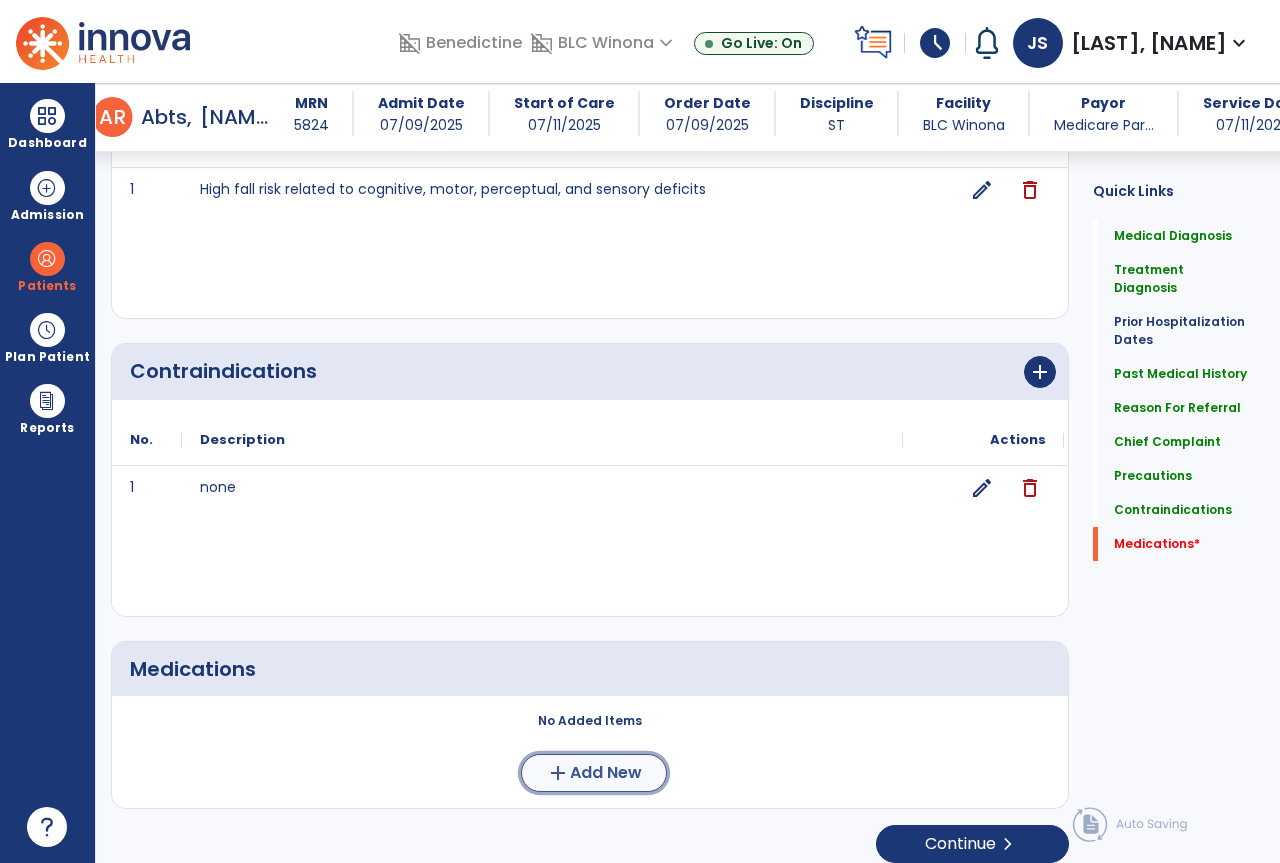 click on "Add New" 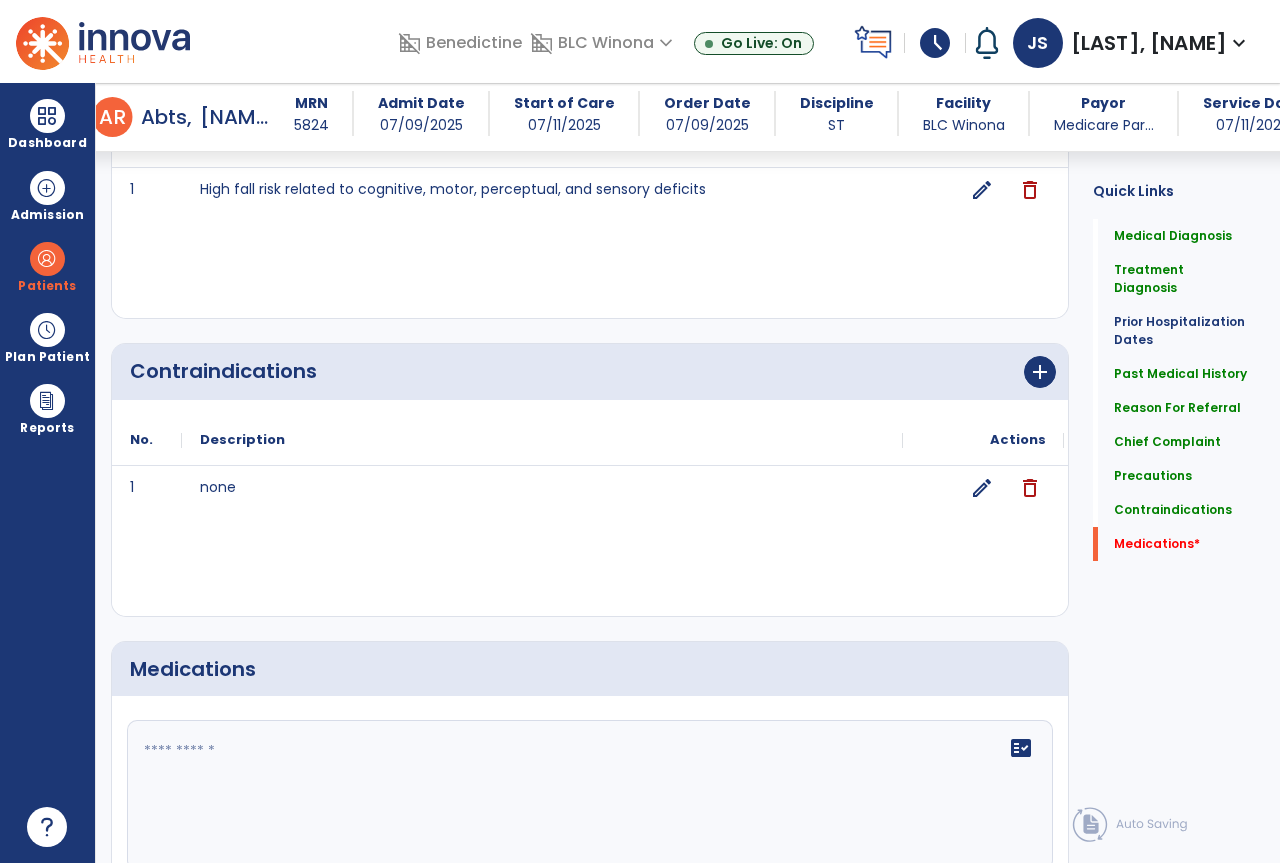 click on "fact_check" 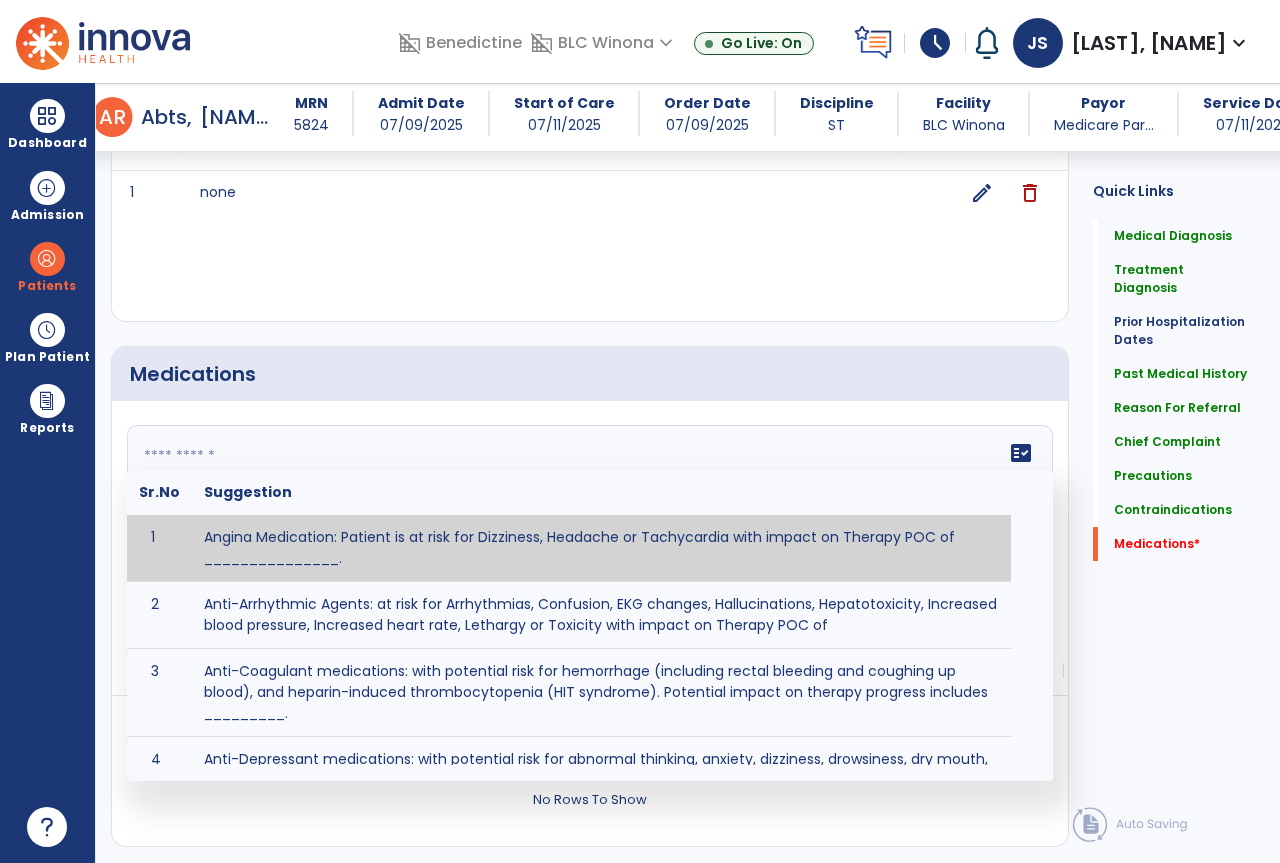 scroll, scrollTop: 2389, scrollLeft: 0, axis: vertical 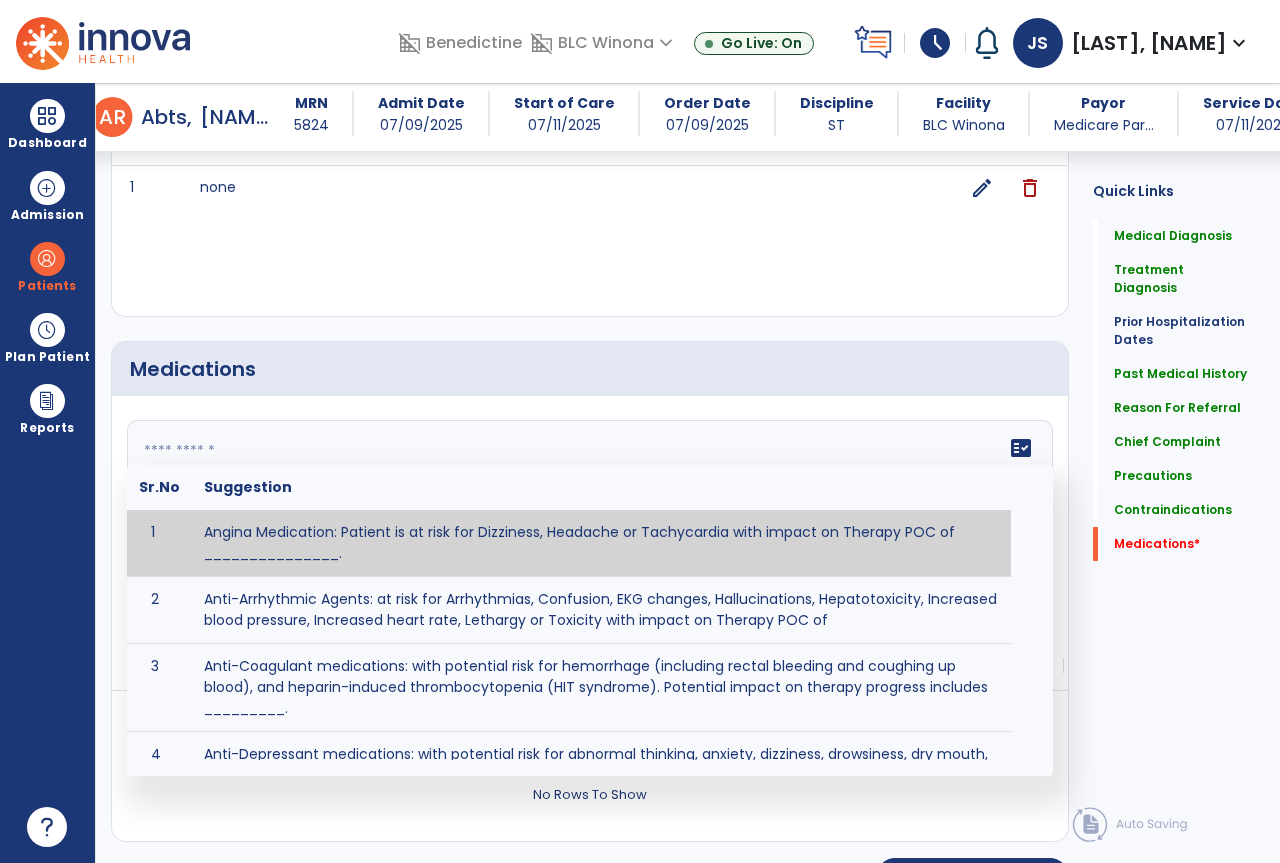 paste on "**********" 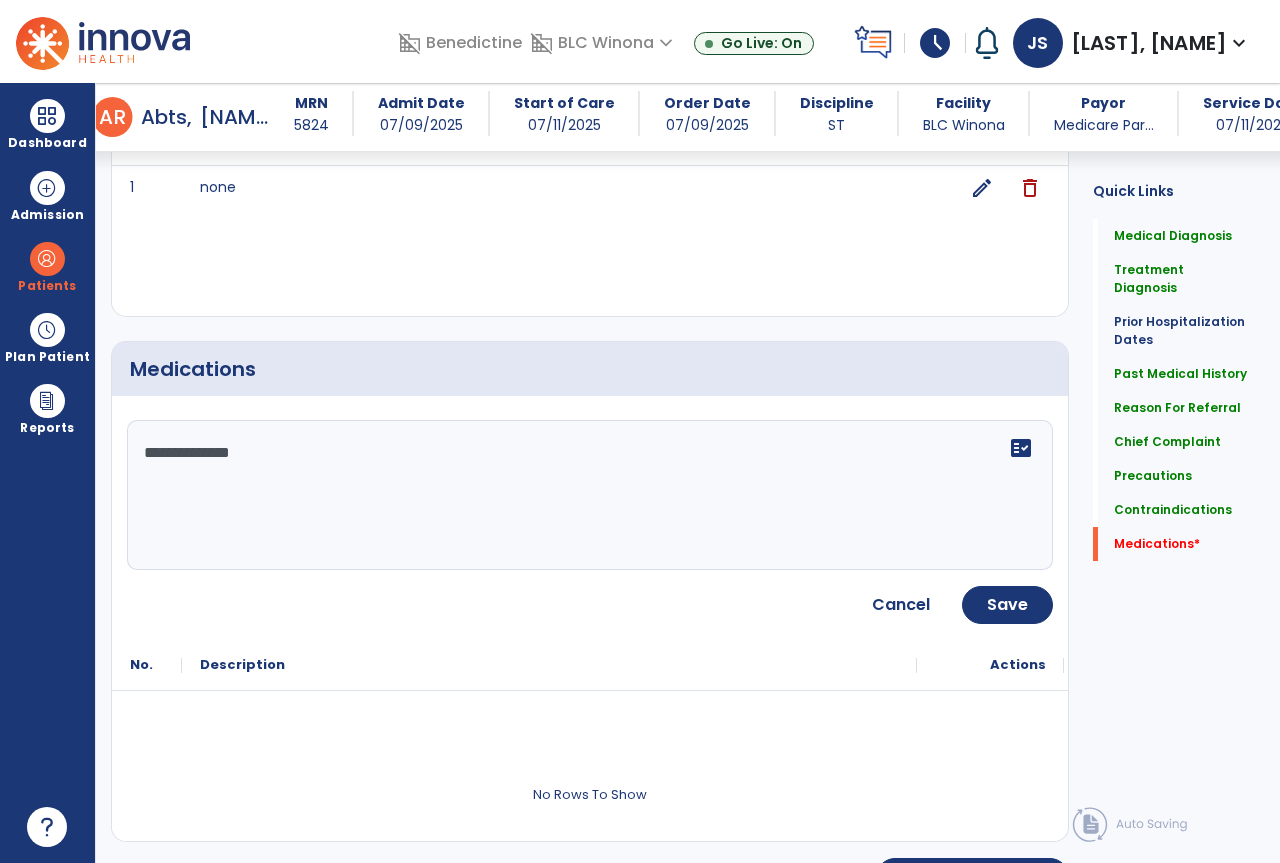 paste on "**********" 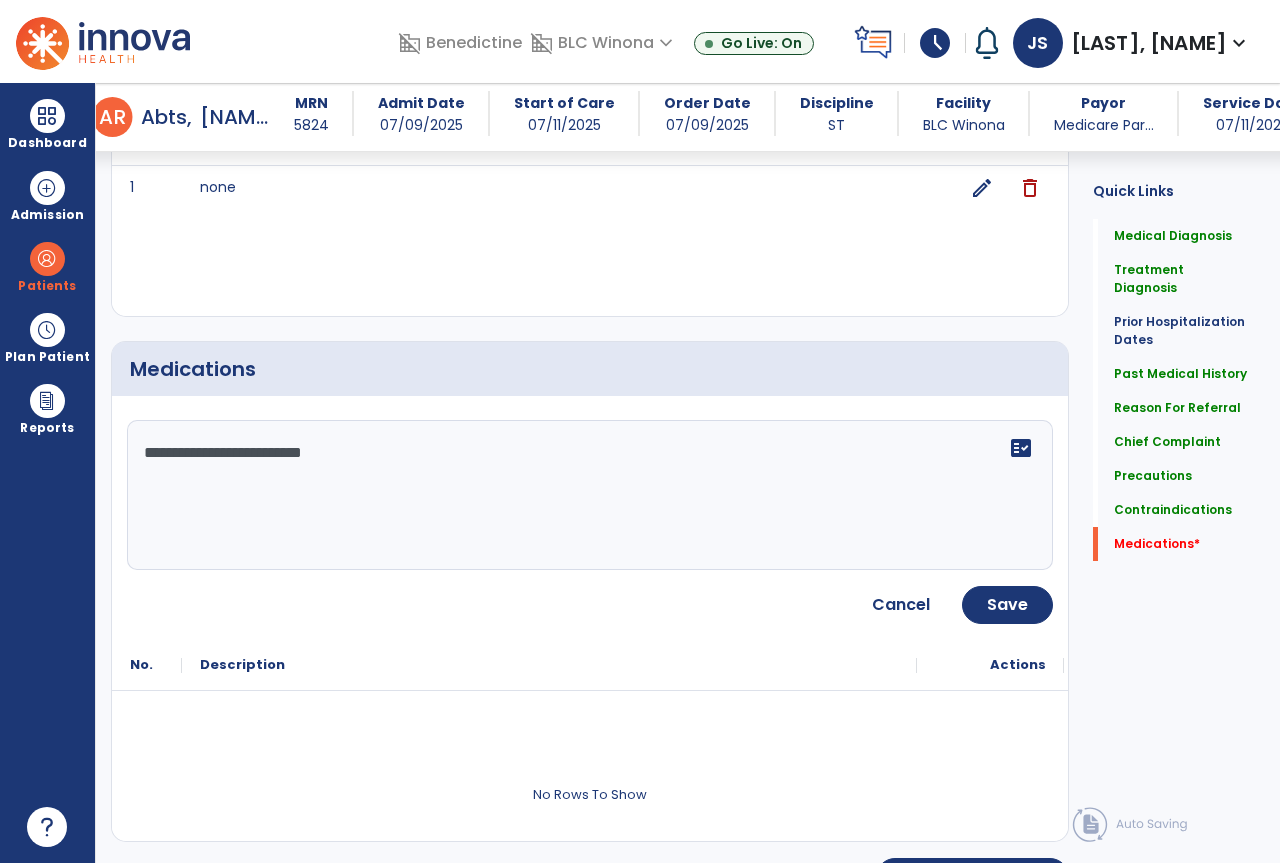 paste on "**********" 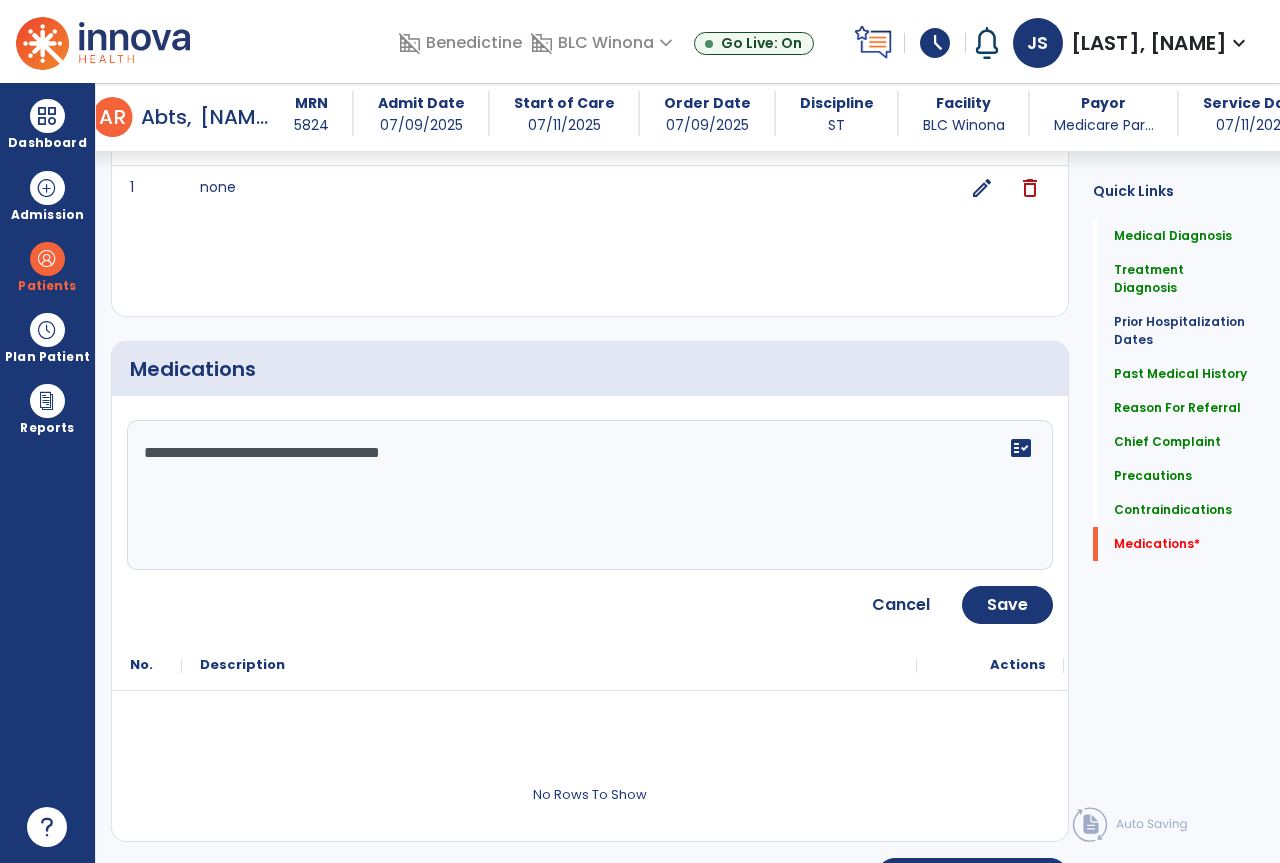 drag, startPoint x: 447, startPoint y: 394, endPoint x: 443, endPoint y: 444, distance: 50.159744 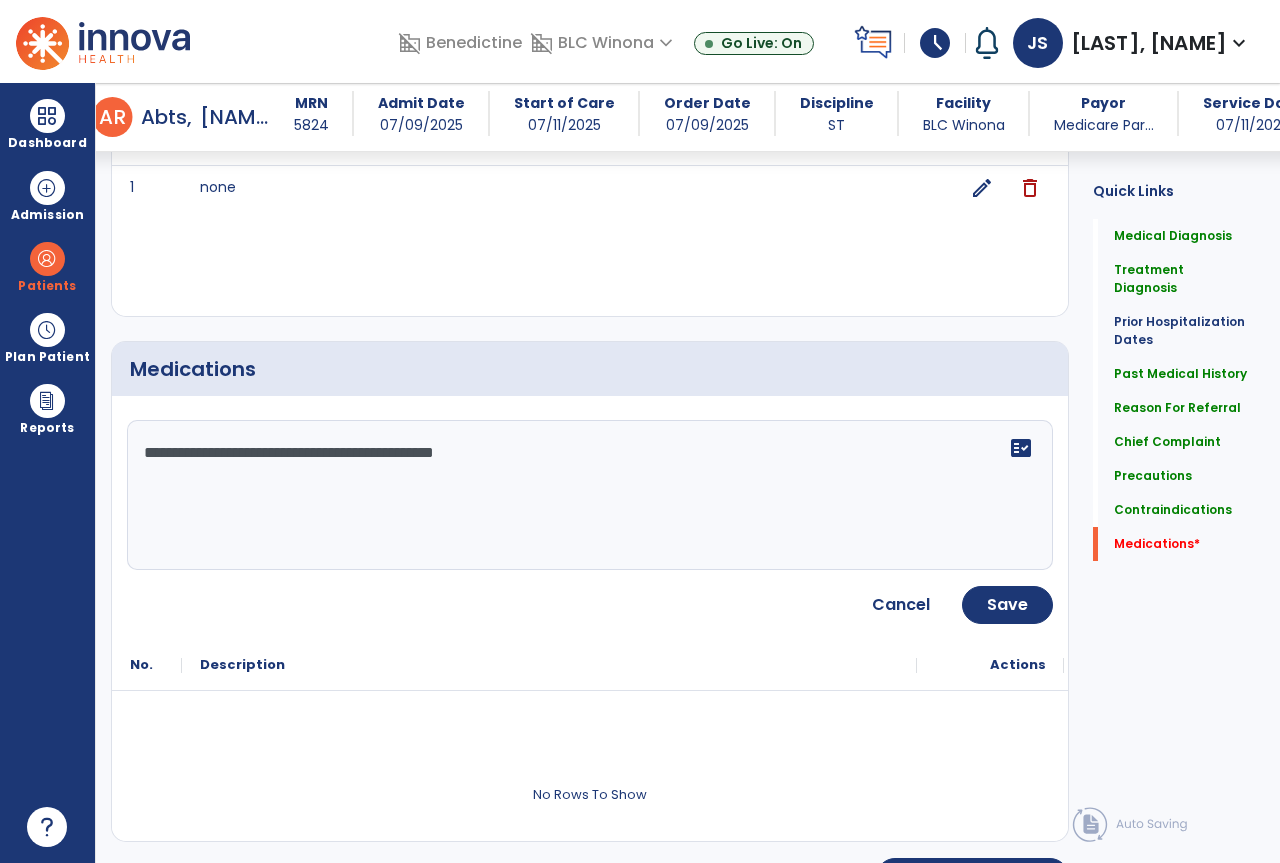 click on "**********" 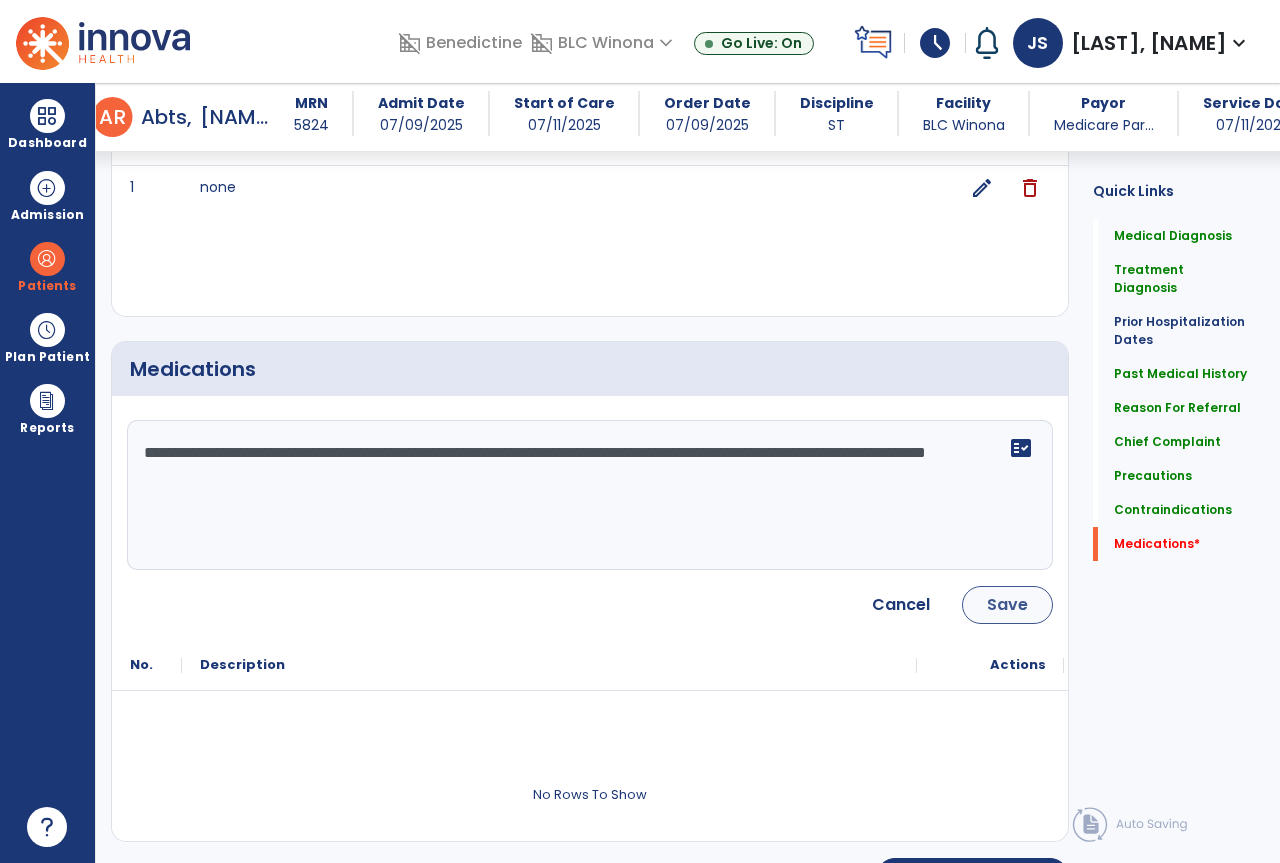 type on "**********" 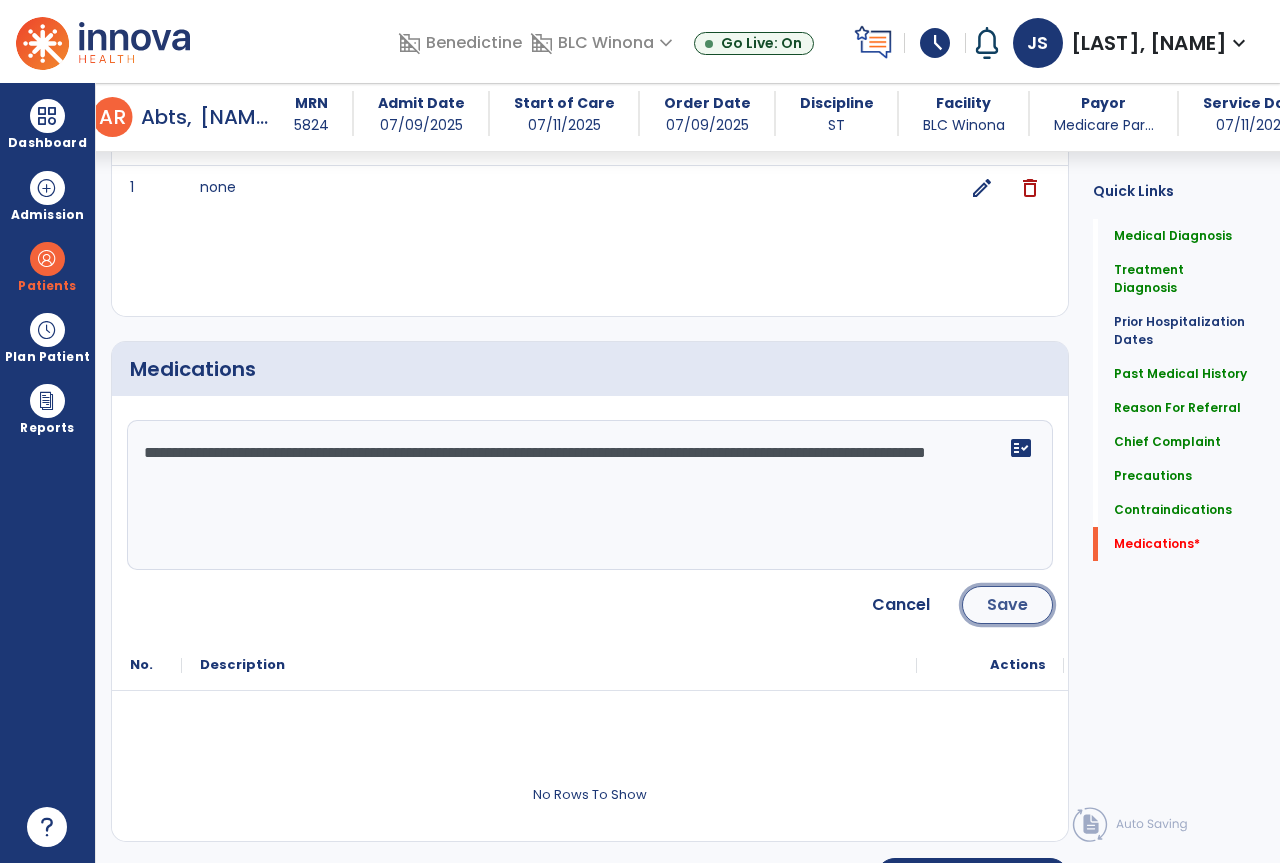 click on "Save" 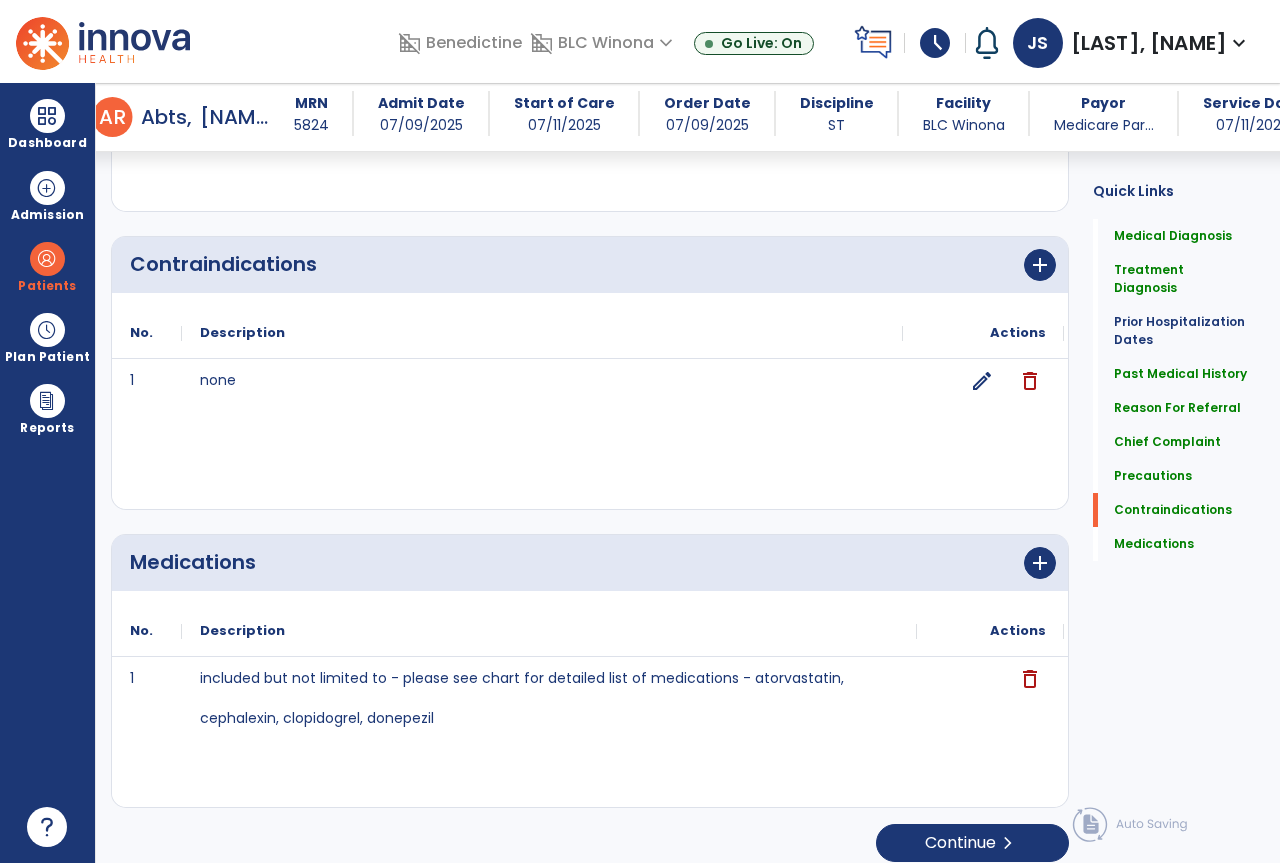 scroll, scrollTop: 2195, scrollLeft: 0, axis: vertical 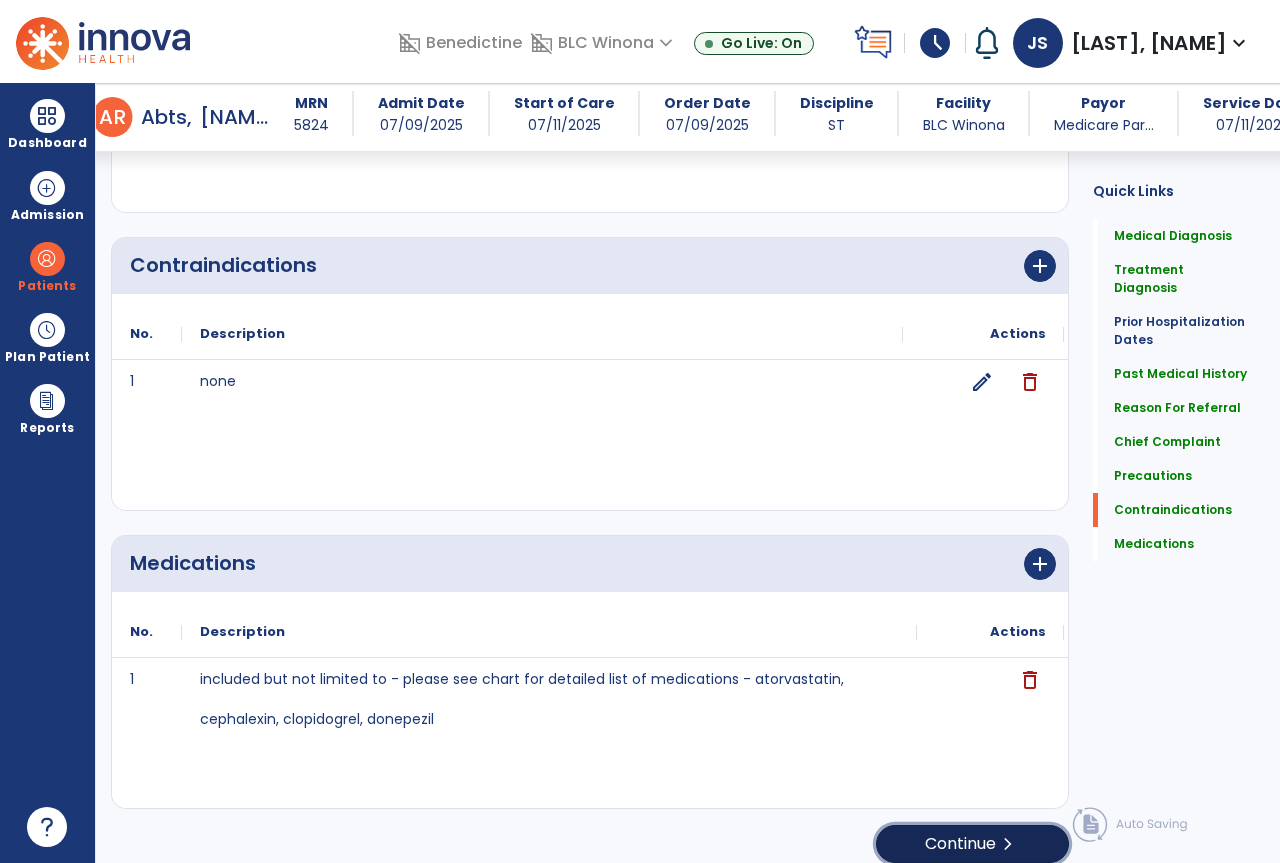 click on "Continue  chevron_right" 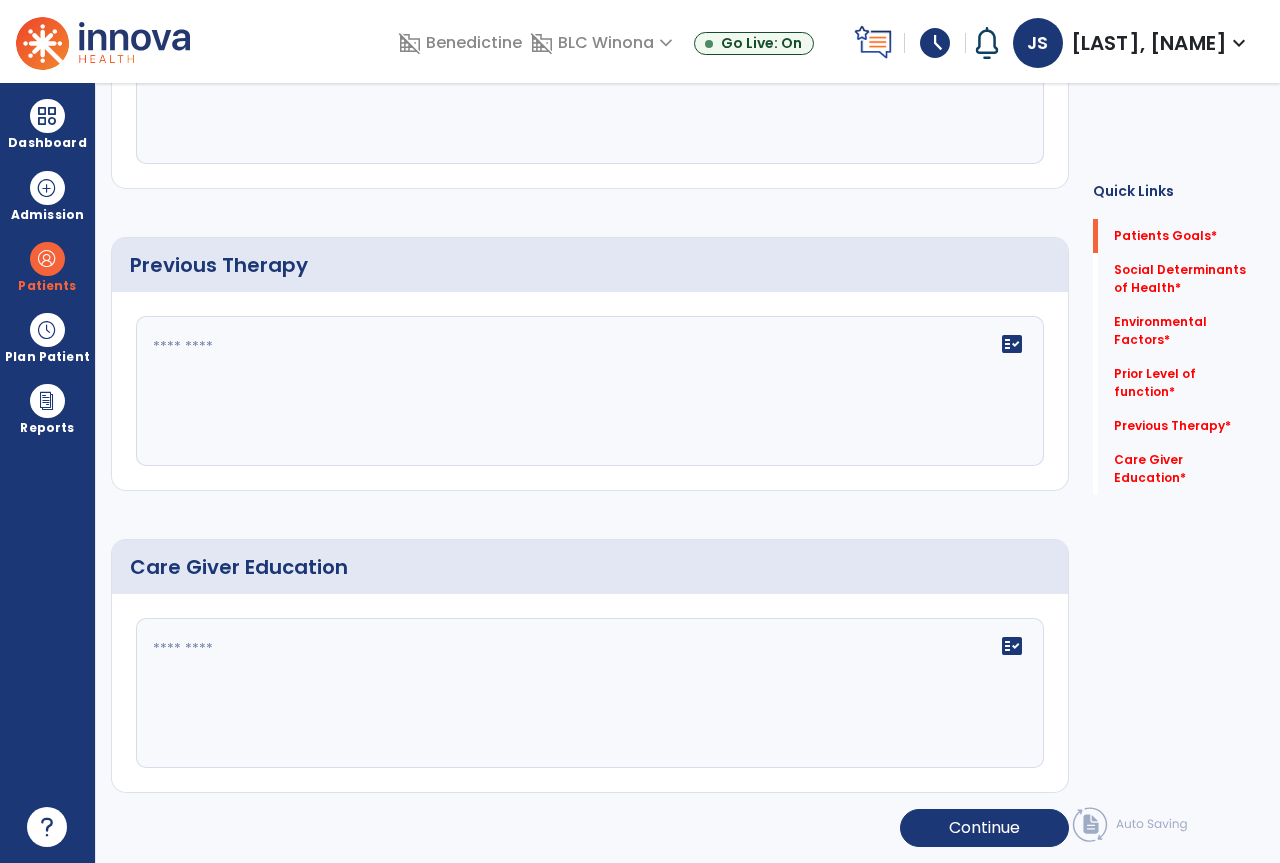 scroll, scrollTop: 41, scrollLeft: 0, axis: vertical 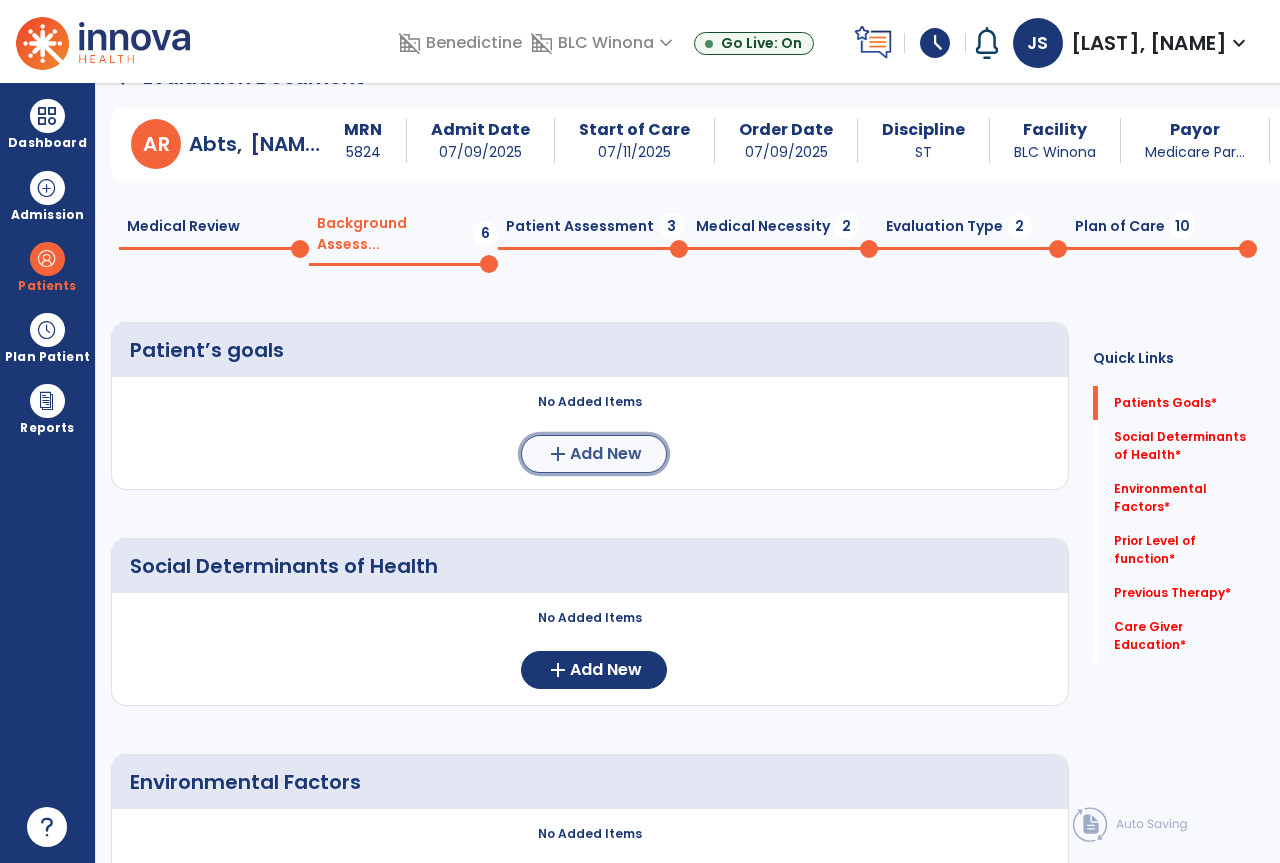 click on "Add New" 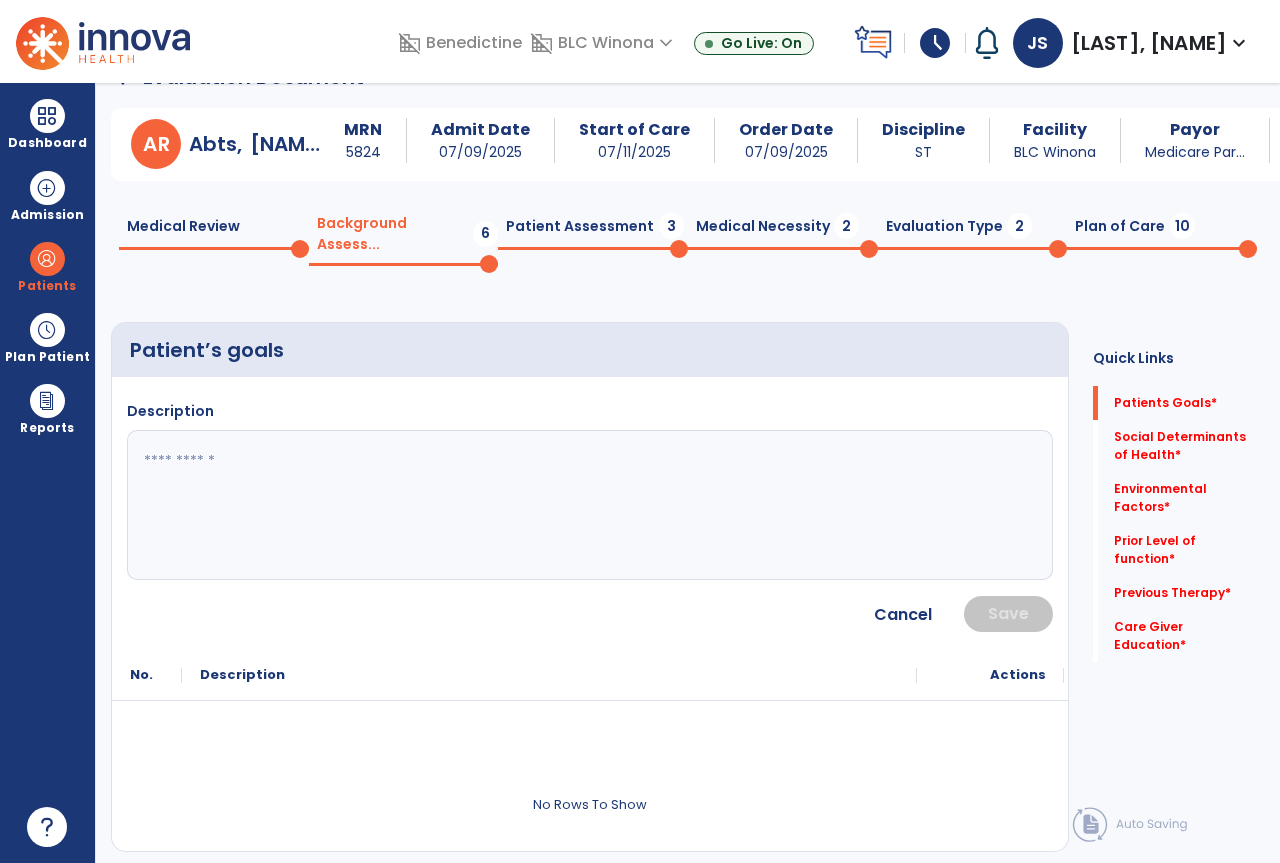 click 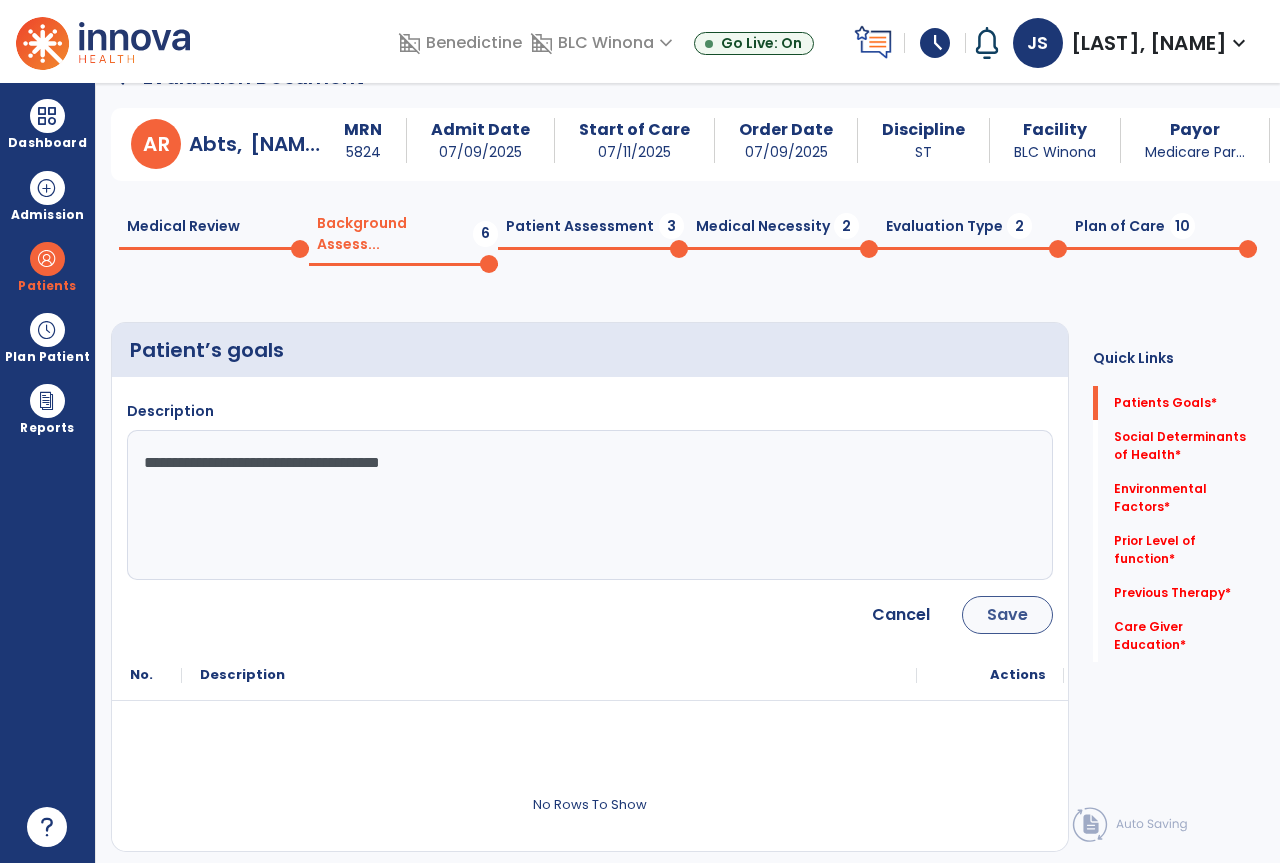 type on "**********" 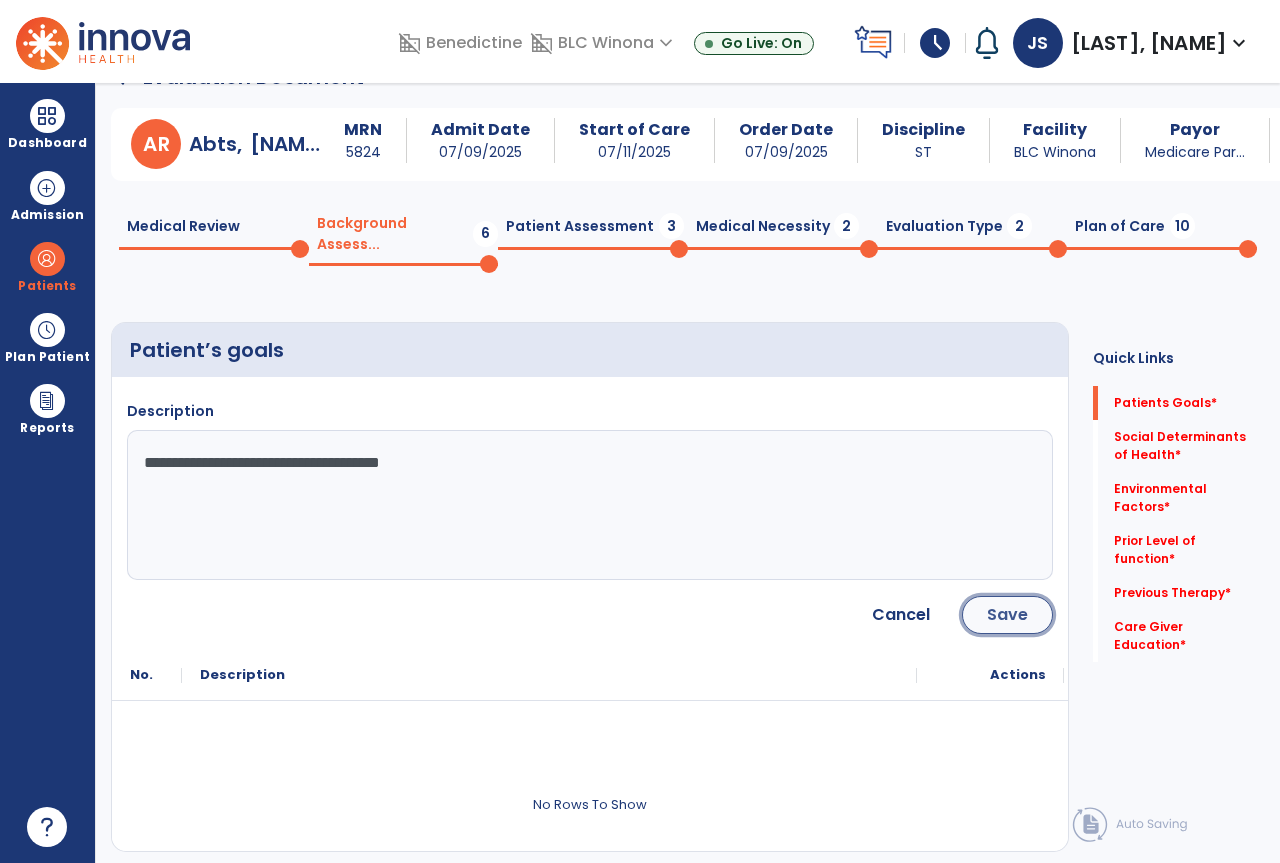 click on "Save" 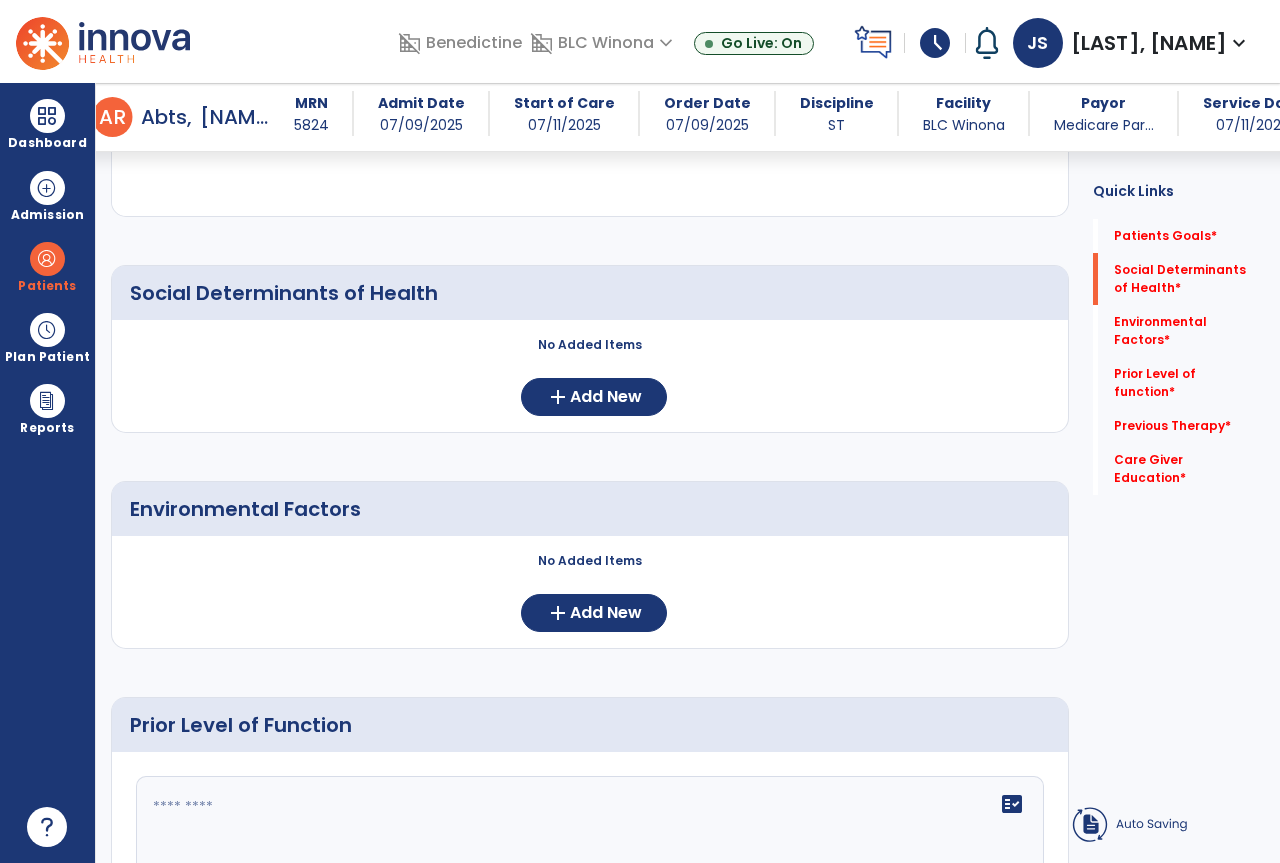 scroll, scrollTop: 441, scrollLeft: 0, axis: vertical 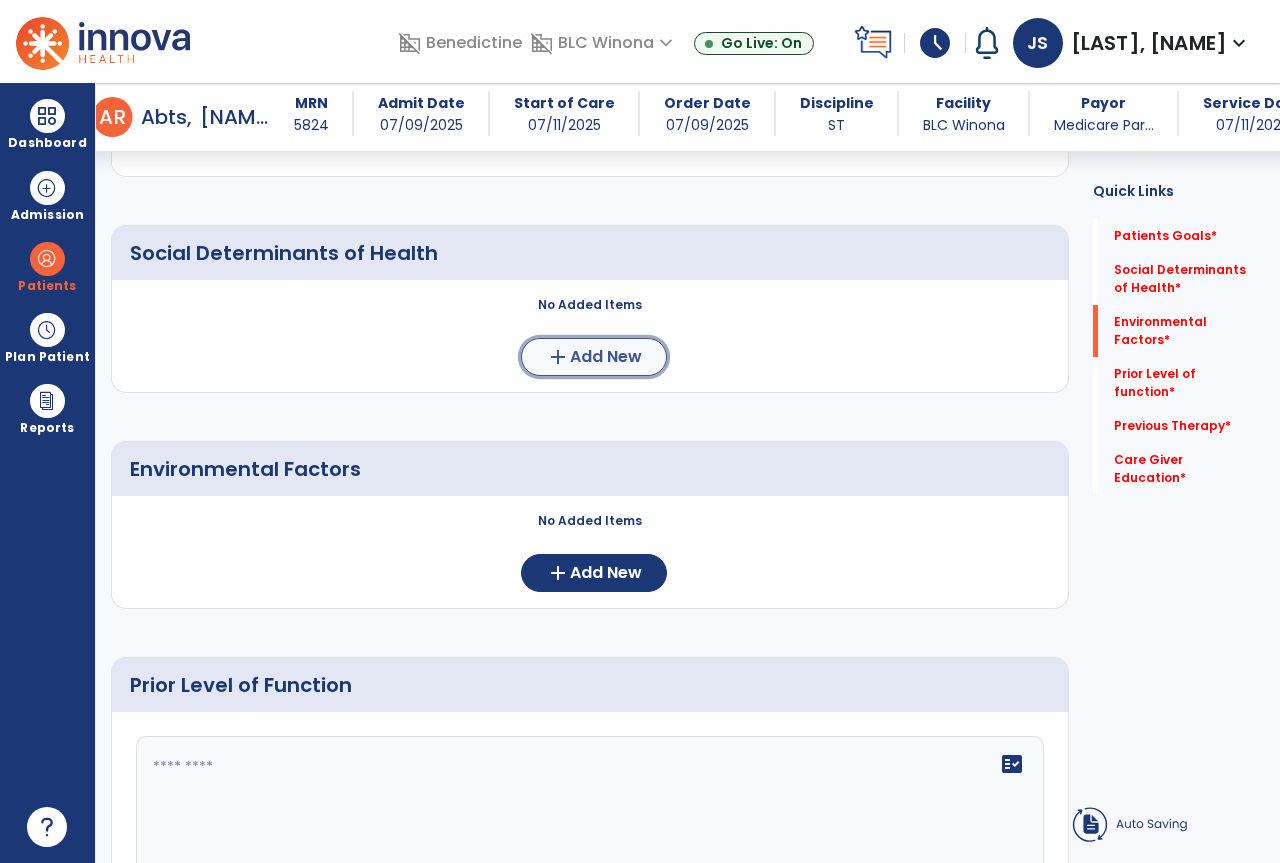 click on "Add New" 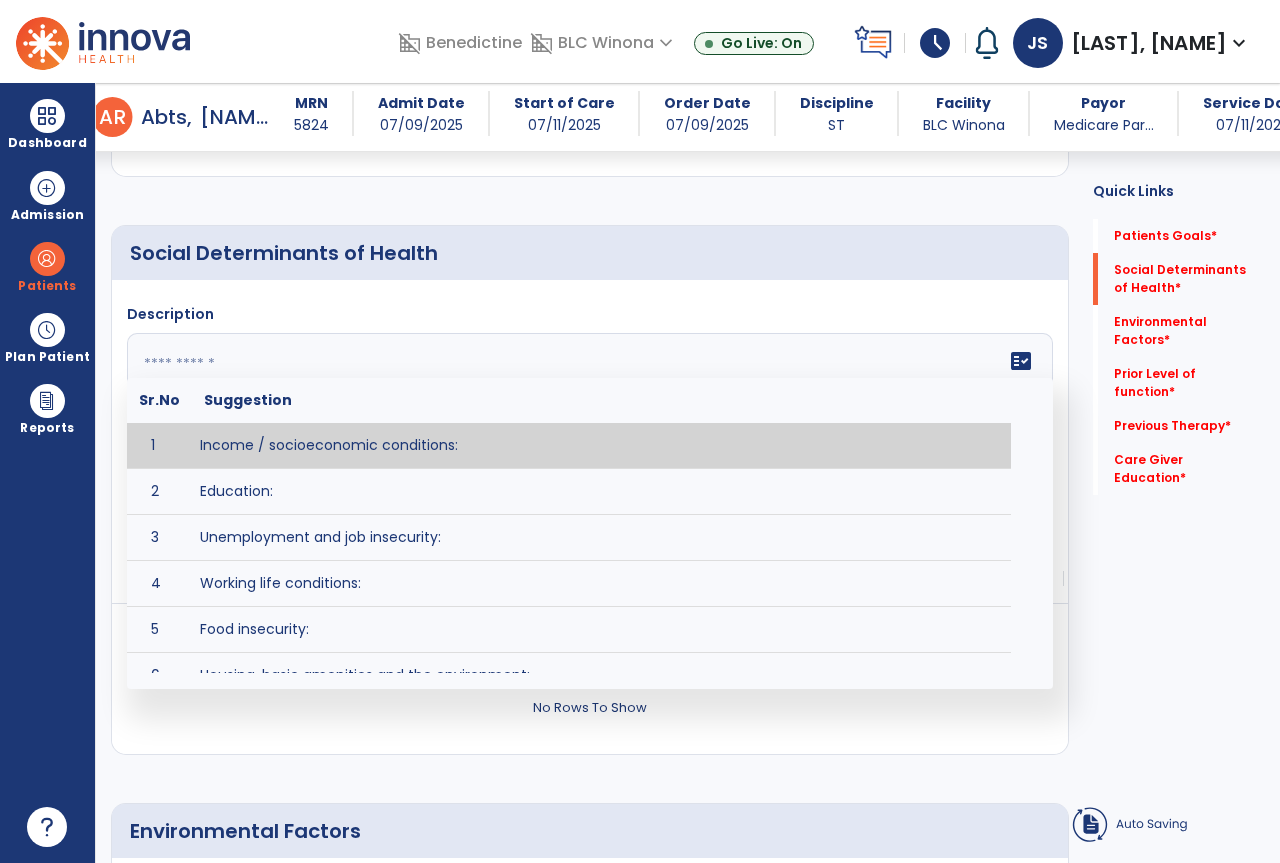 click on "fact_check  Sr.No Suggestion 1 Income / socioeconomic conditions:  2 Education:  3 Unemployment and job insecurity:  4 Working life conditions:  5 Food insecurity:  6 Housing, basic amenities and the environment:  7 Early childhood development:  8 Social inclusion and non-discrimination: 9 Structural conflict: 10 Access to affordable health services of decent quality:" 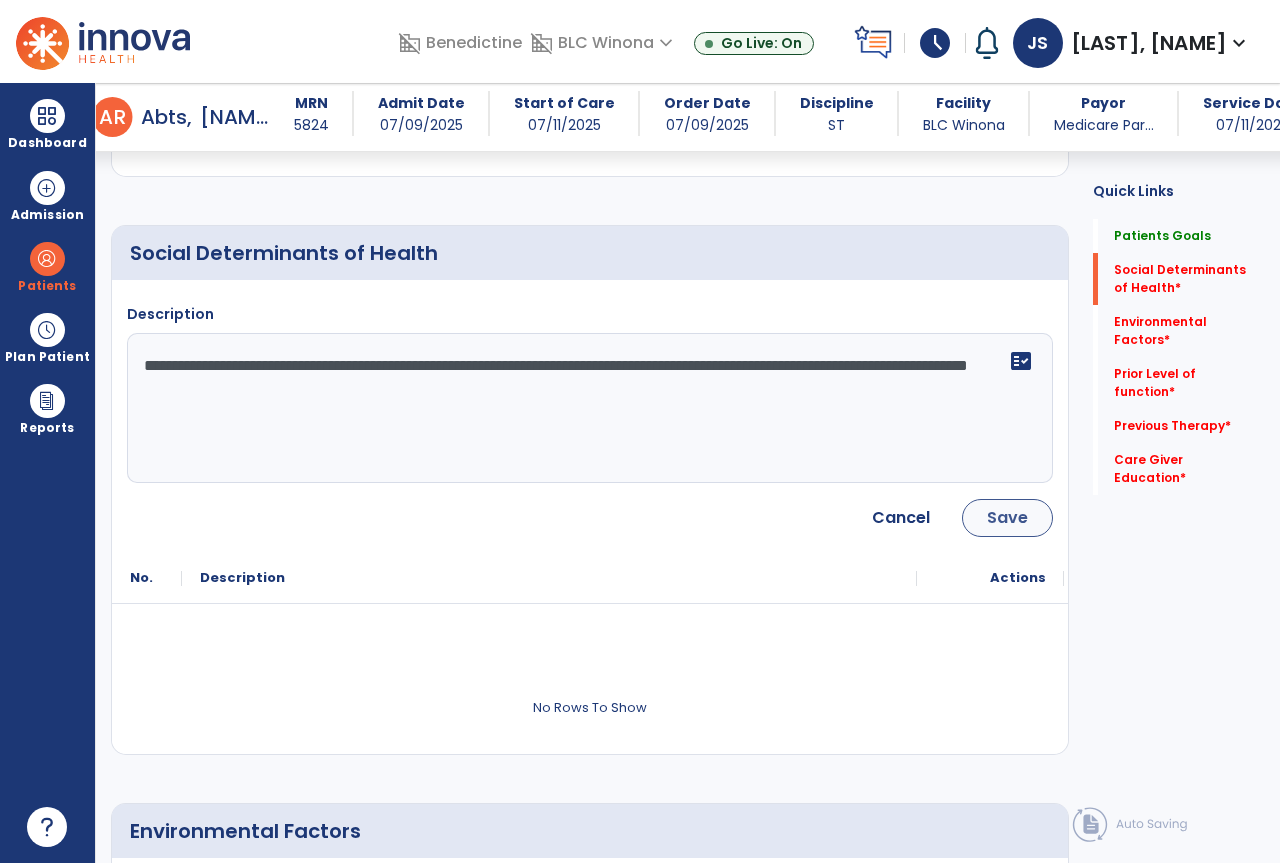 type on "**********" 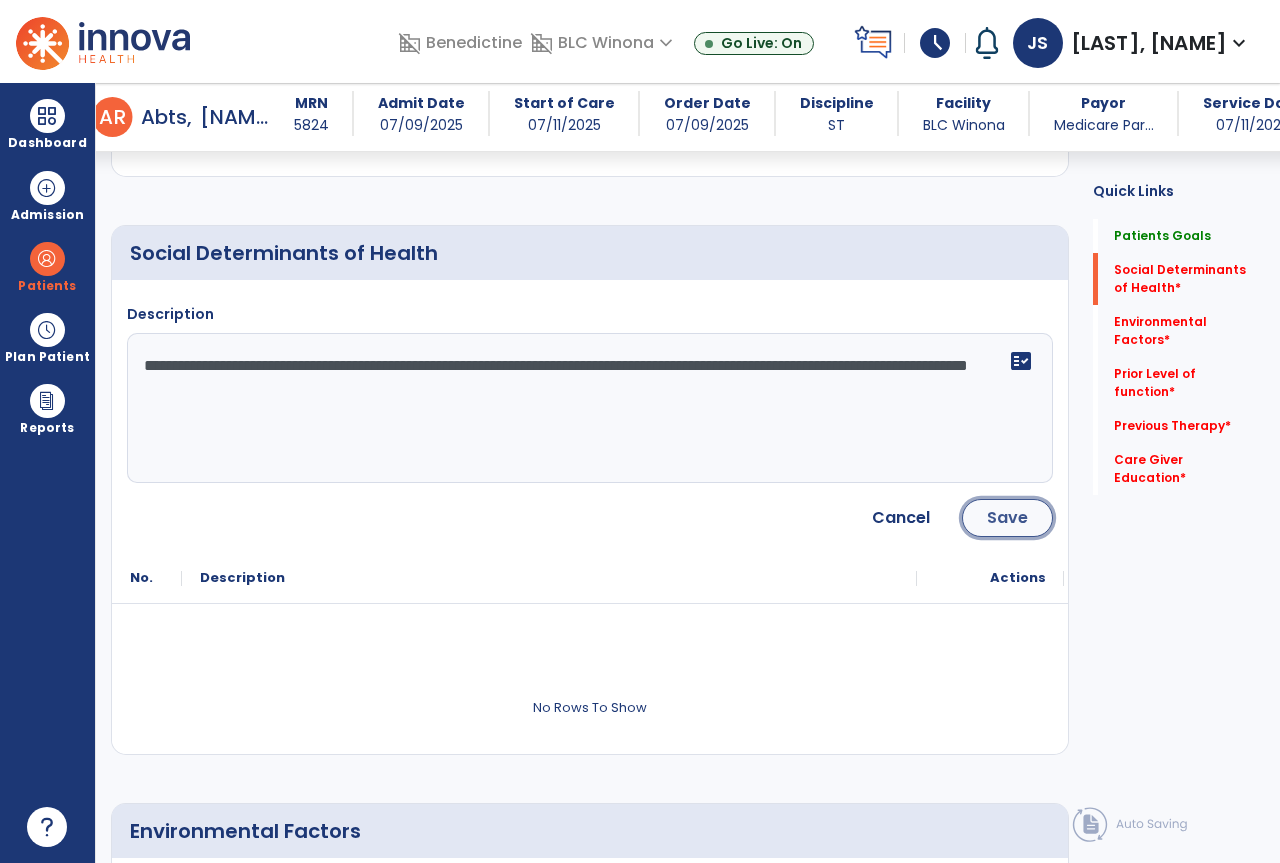 click on "Save" 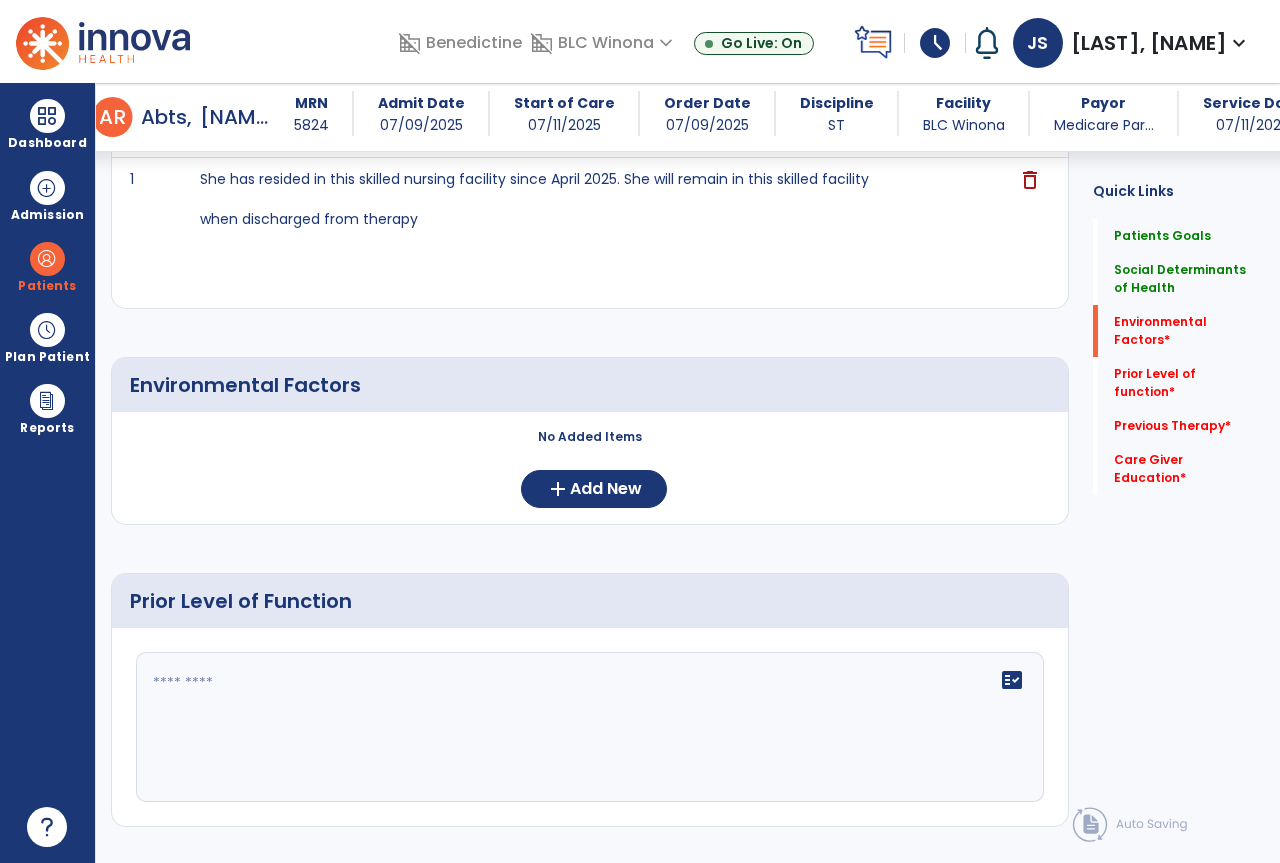 scroll, scrollTop: 841, scrollLeft: 0, axis: vertical 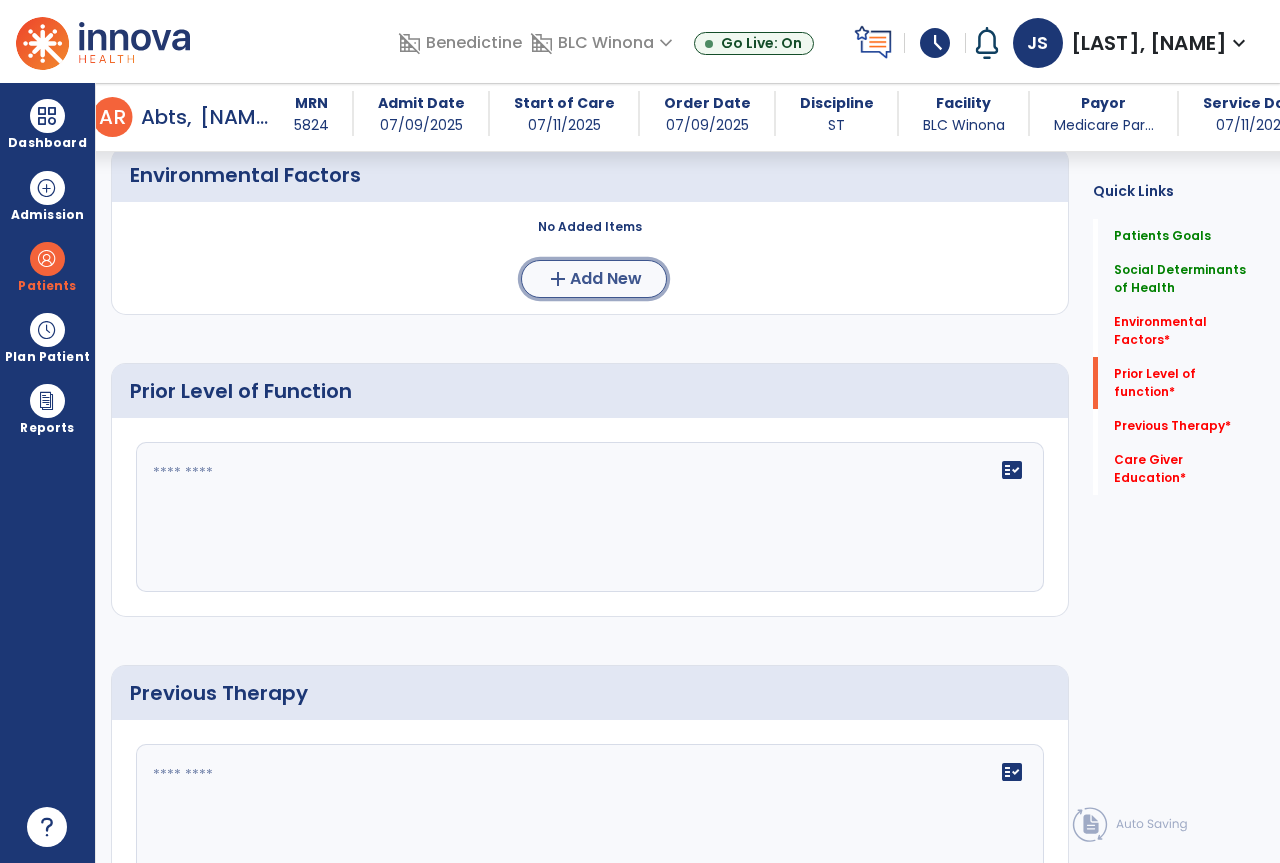 click on "Add New" 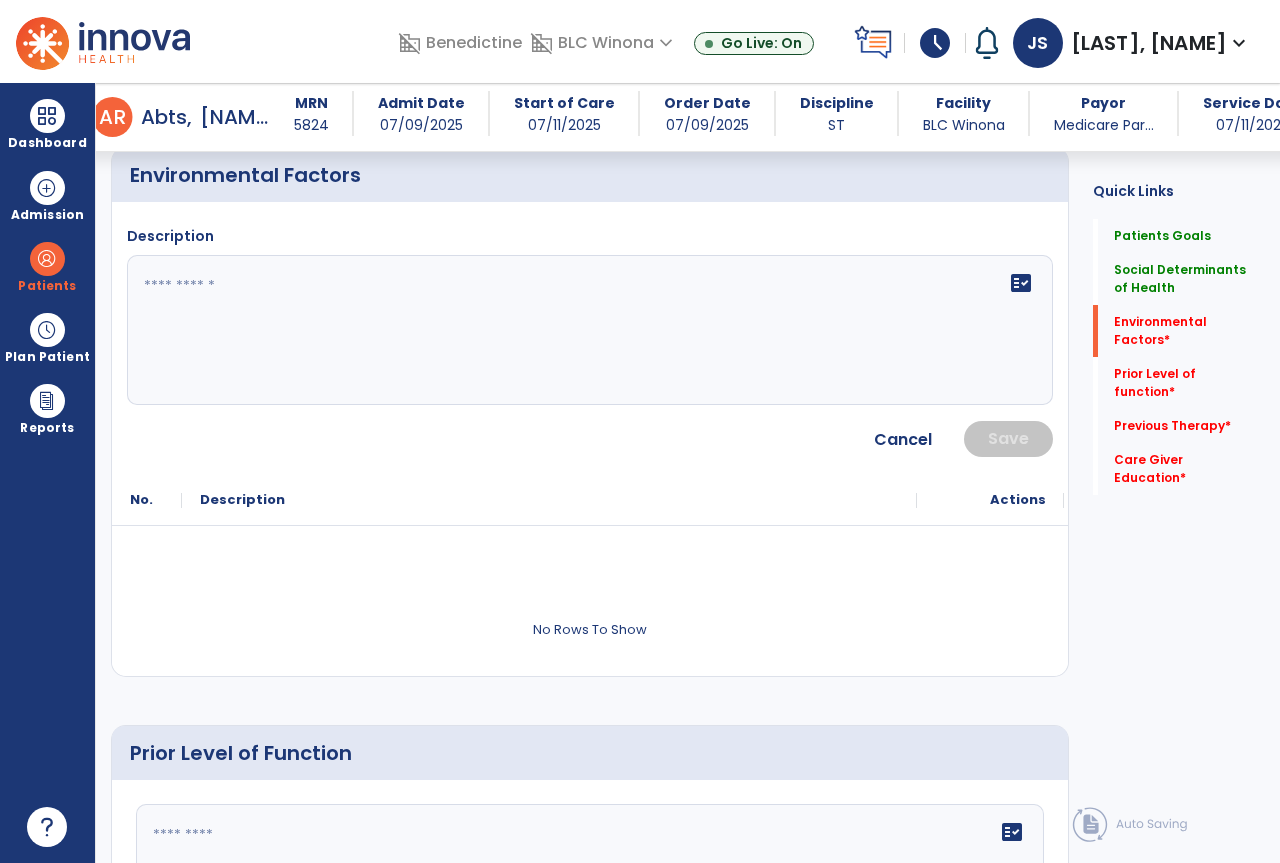 click on "fact_check" 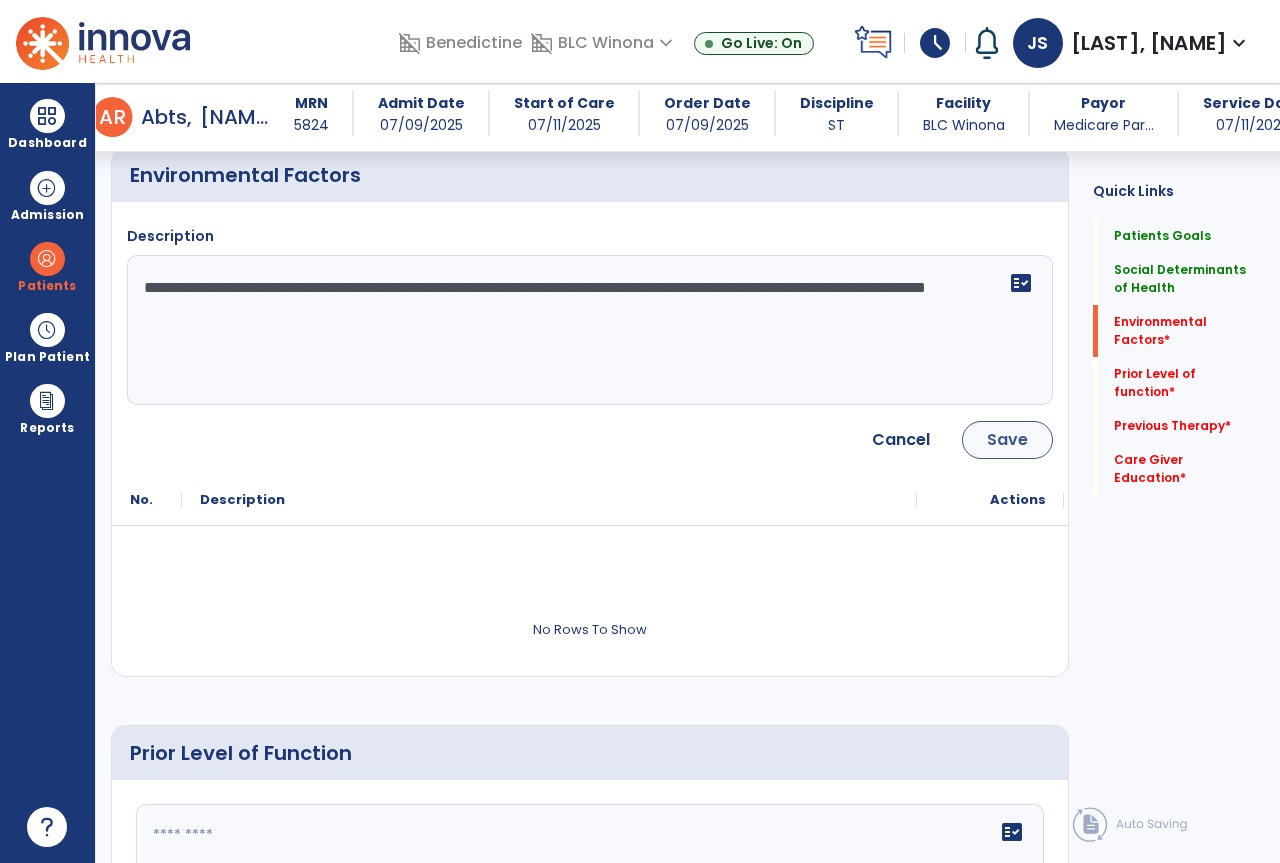 type on "**********" 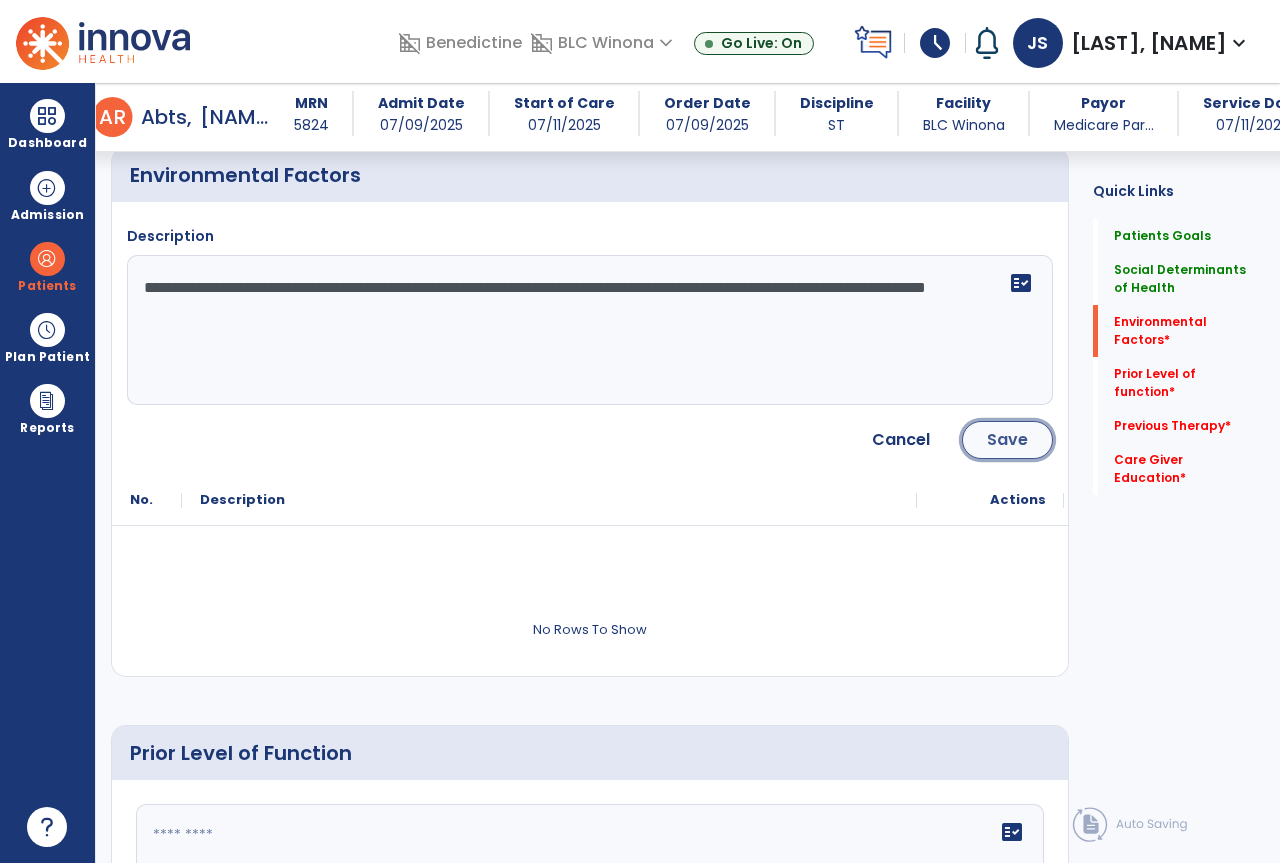 click on "Save" 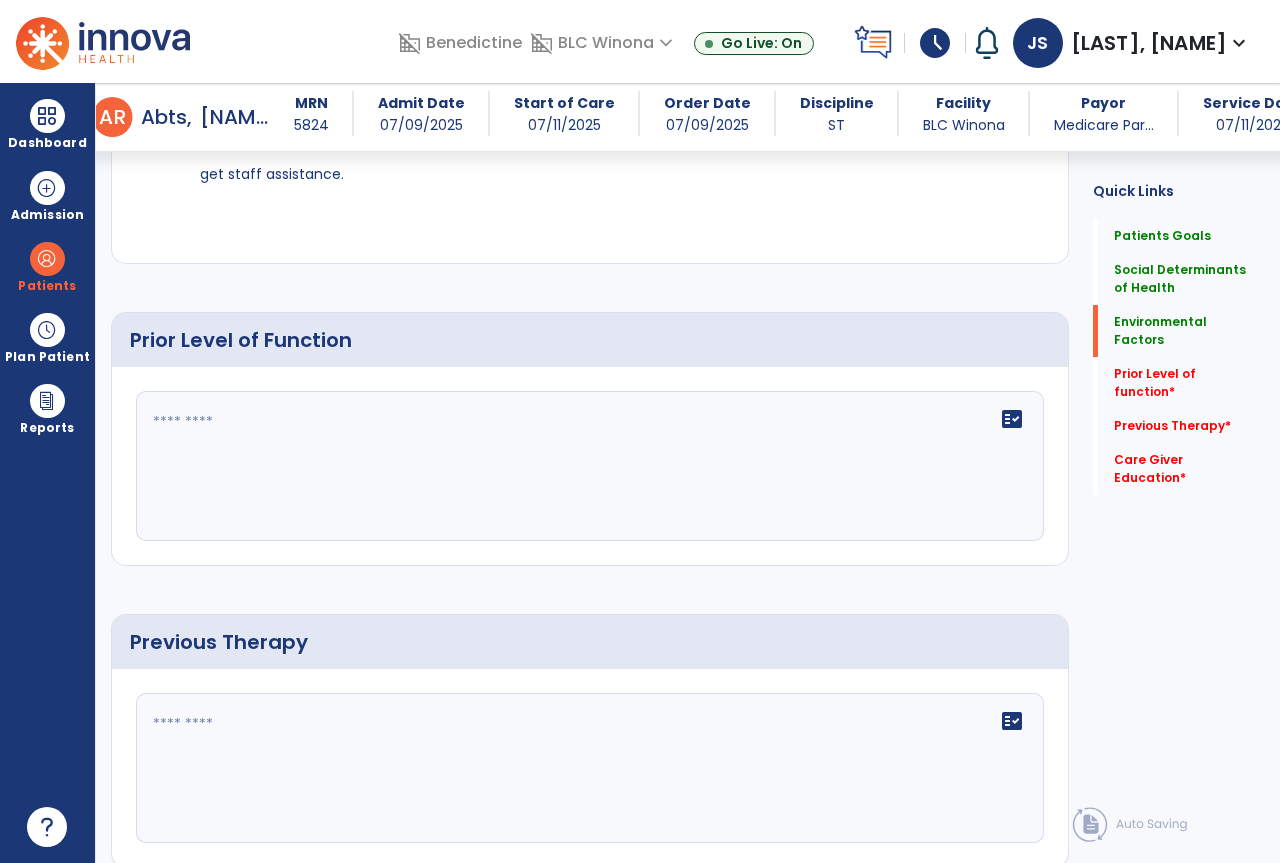 scroll, scrollTop: 1141, scrollLeft: 0, axis: vertical 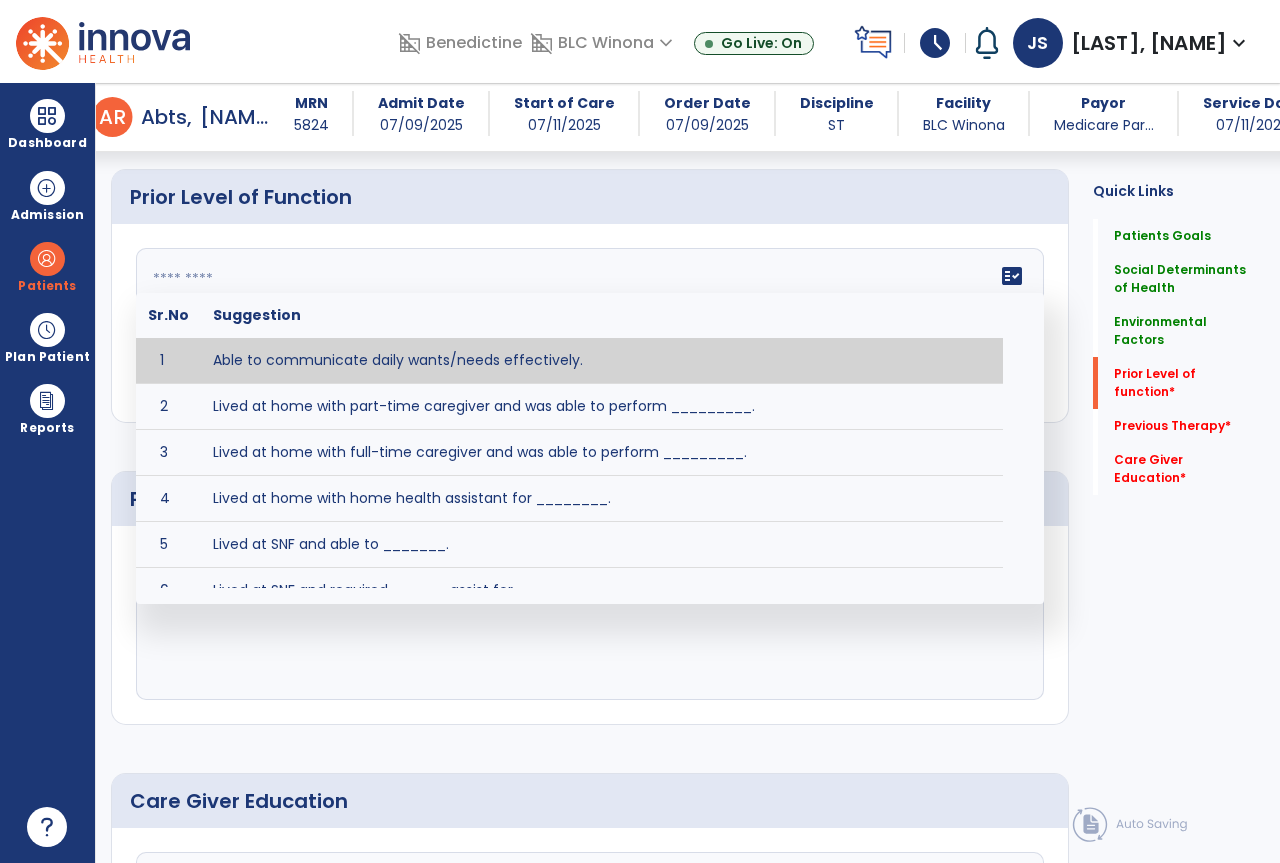 click on "fact_check  Sr.No Suggestion 1 Able to communicate daily wants/needs effectively. 2 Lived at home with part-time caregiver and was able to perform _________. 3 Lived at home with full-time caregiver and was able to perform _________. 4 Lived at home with home health assistant for ________. 5 Lived at SNF and able to _______. 6 Lived at SNF and required ______ assist for ________. 7 Lived in assisted living facility and able to _______. 8 Lived in SNF and began to develop increase in risk for ______. 9 Lived in SNF and required modified diet of _______ for safety. 10 Lived in SNF with no difficulties expressing wants/medical needs to familiar listeners. 11 Lived in SNF with no difficulties expressing wants/medical needs to unfamiliar listeners. 12 Lived in SNF without any diet restrictions/diet modifications. 13 Mental awareness and functional communication WFLs. 14 Mild dementia not affecting daily routine or safety. 15 No history of receptive or expressive deficits. 16 No history of swallowing problems. 17" 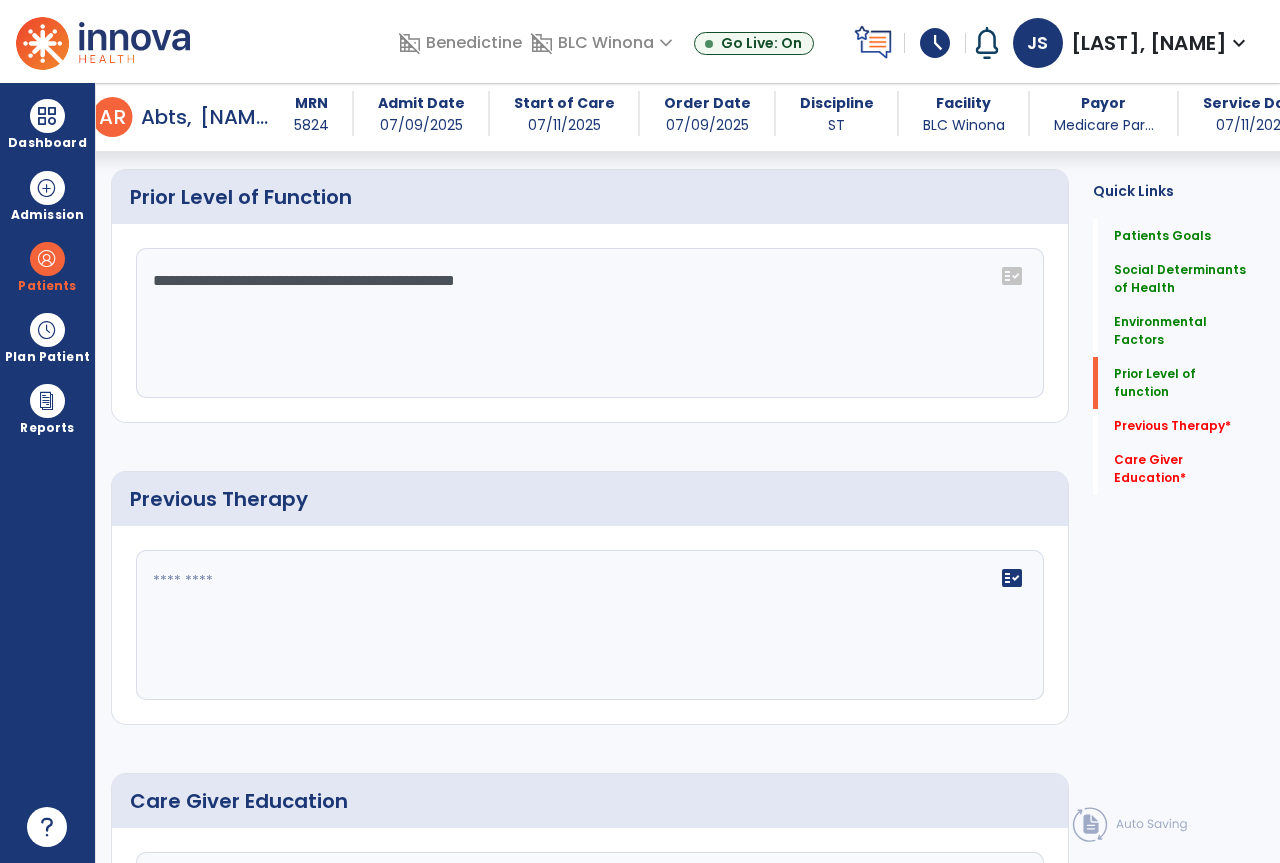 click on "**********" 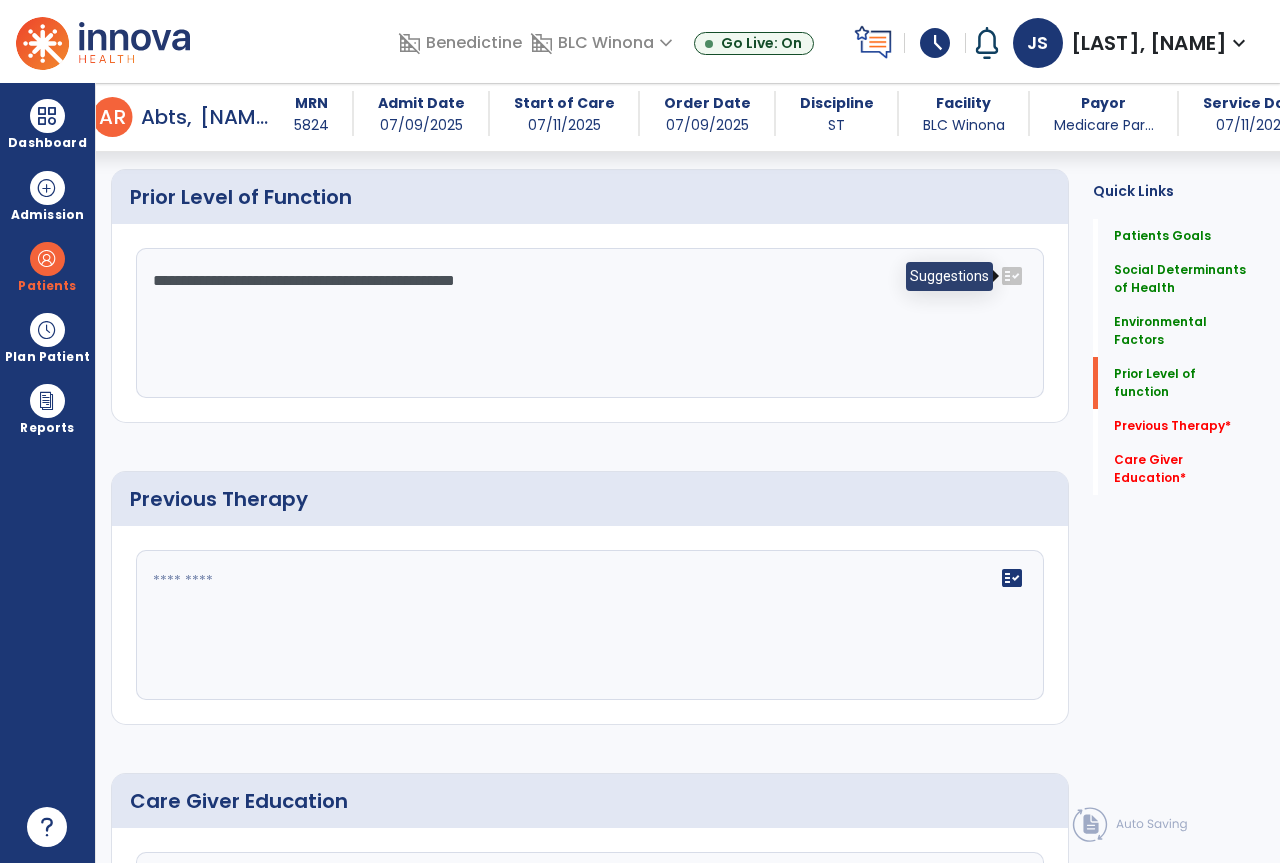 click on "fact_check" 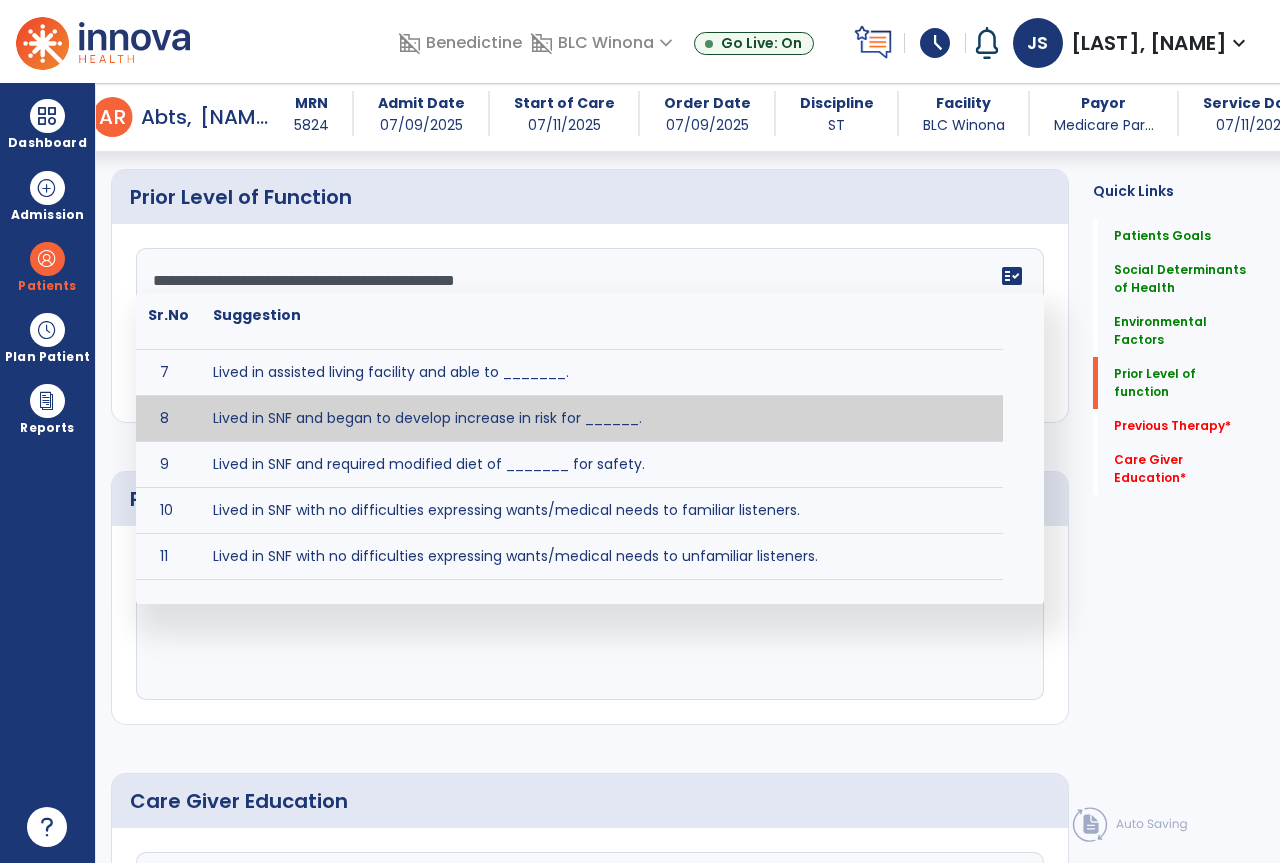 scroll, scrollTop: 300, scrollLeft: 0, axis: vertical 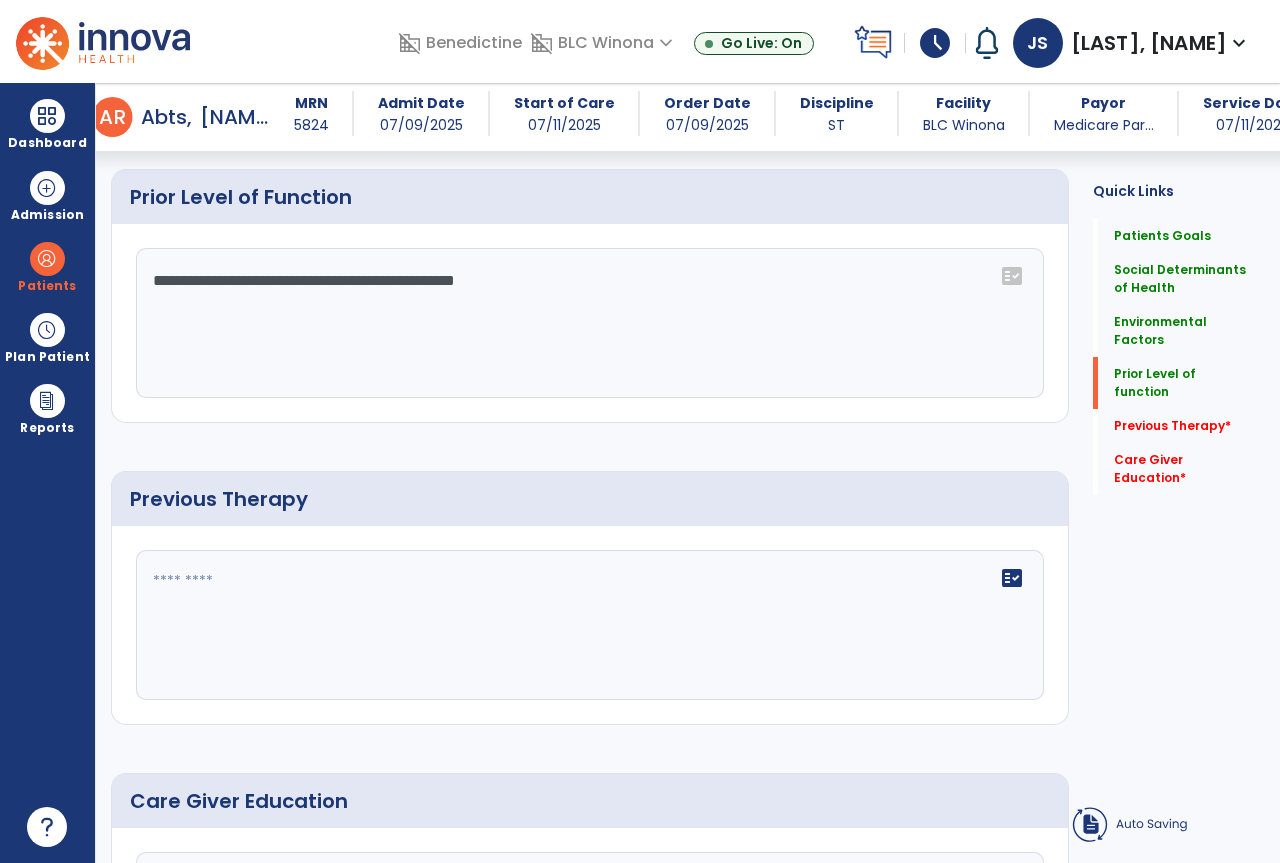 type on "**********" 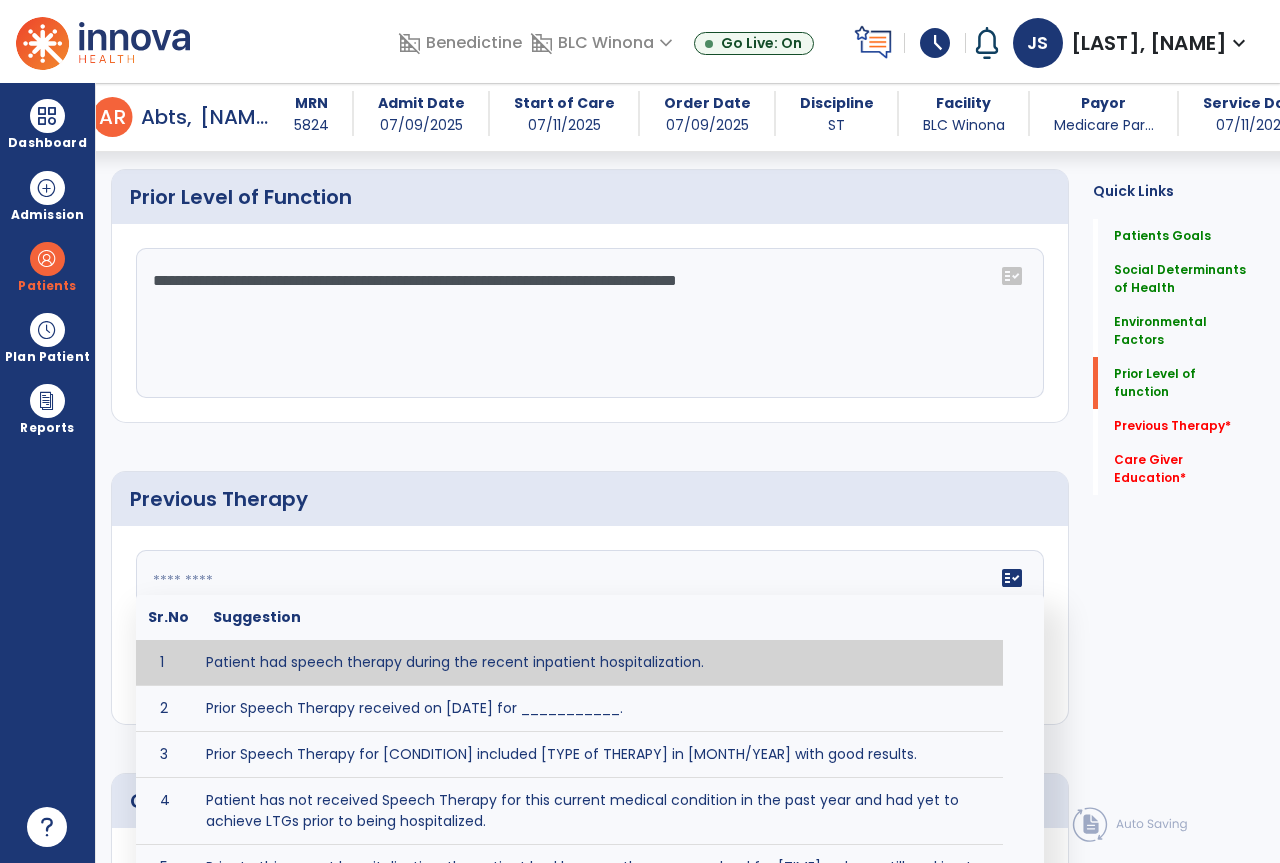 click 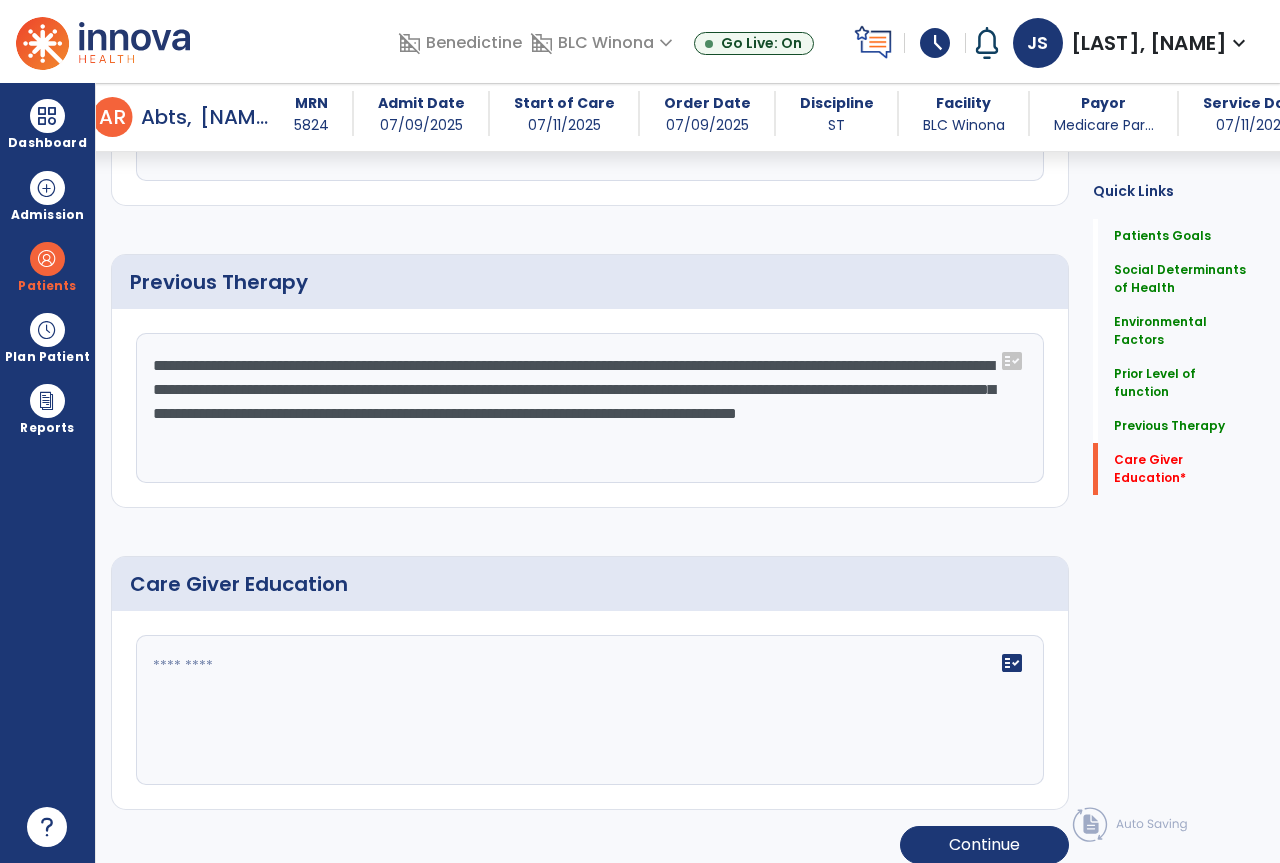 scroll, scrollTop: 1359, scrollLeft: 0, axis: vertical 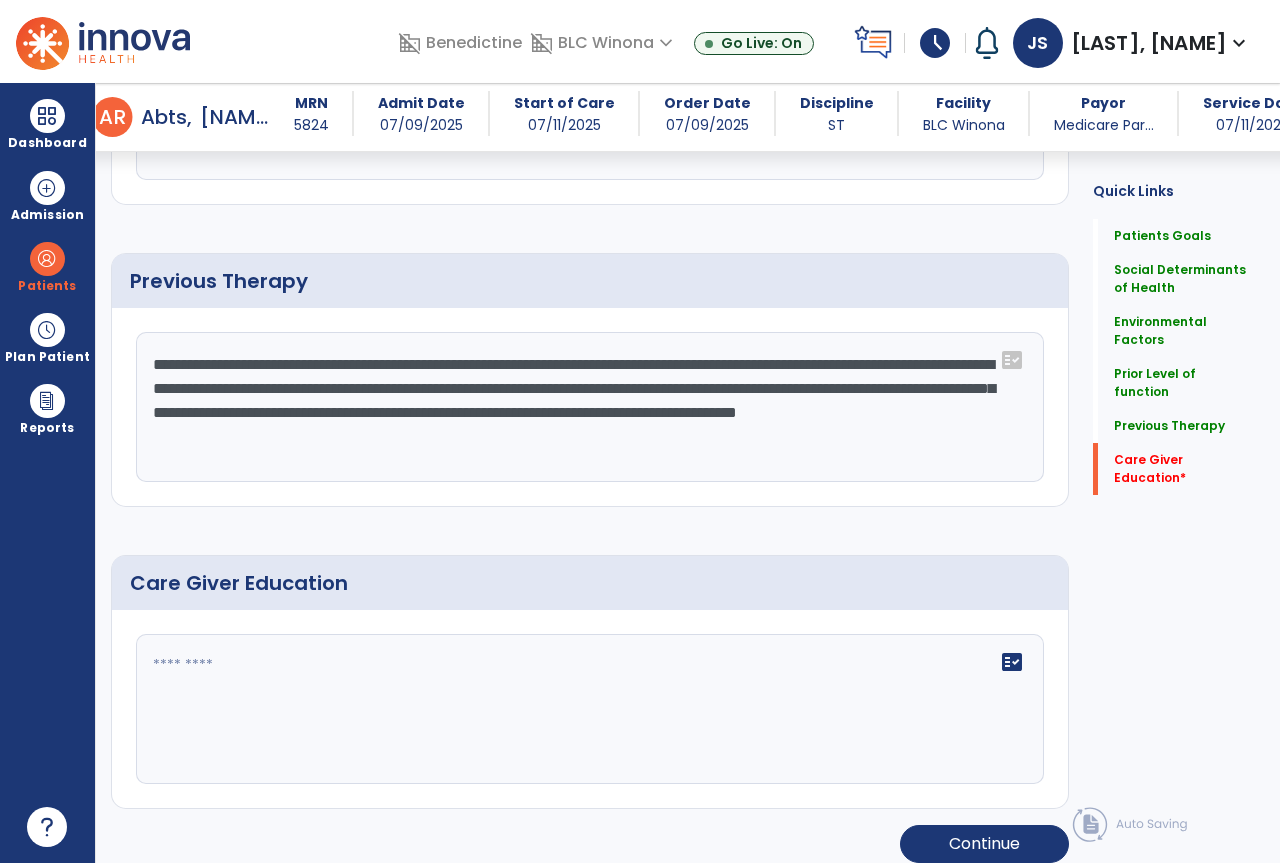 type on "**********" 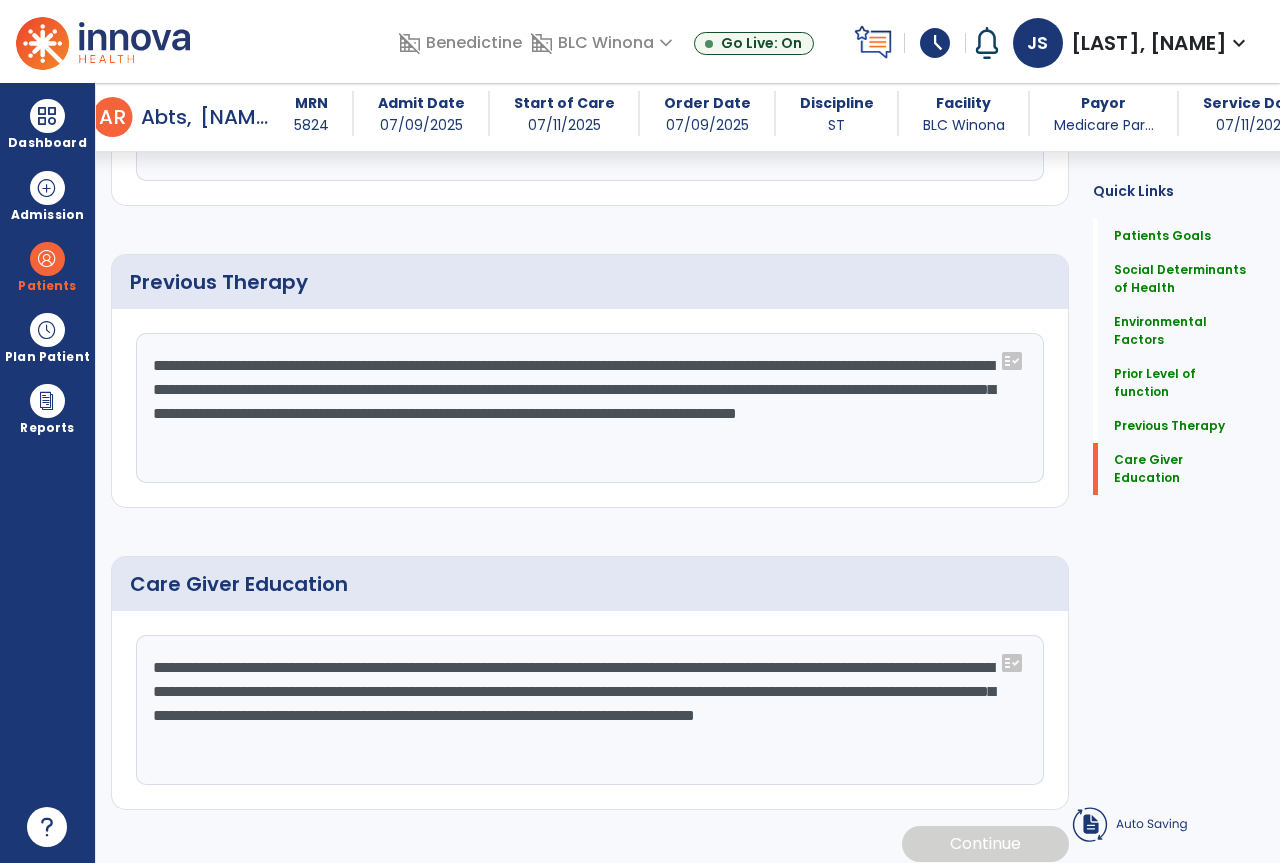 scroll, scrollTop: 1359, scrollLeft: 0, axis: vertical 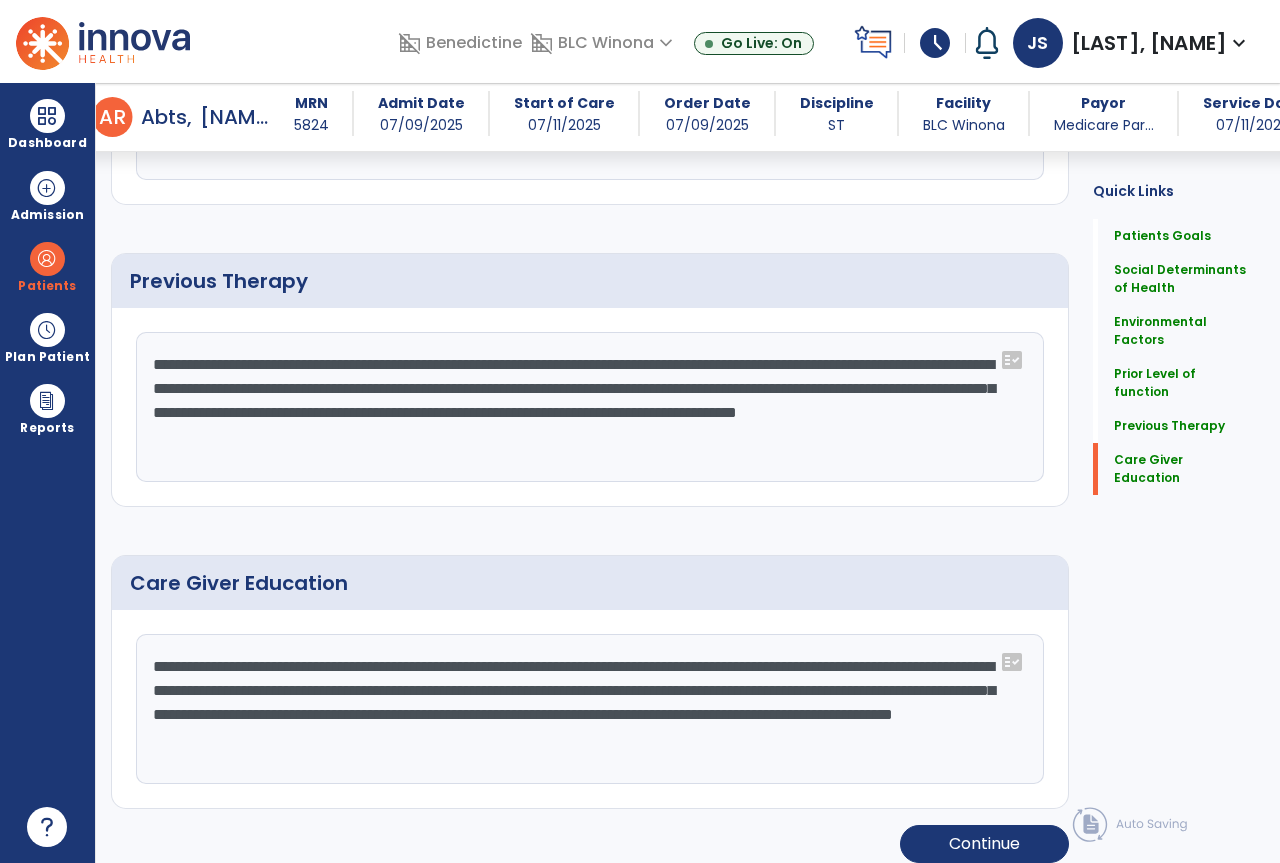 type on "**********" 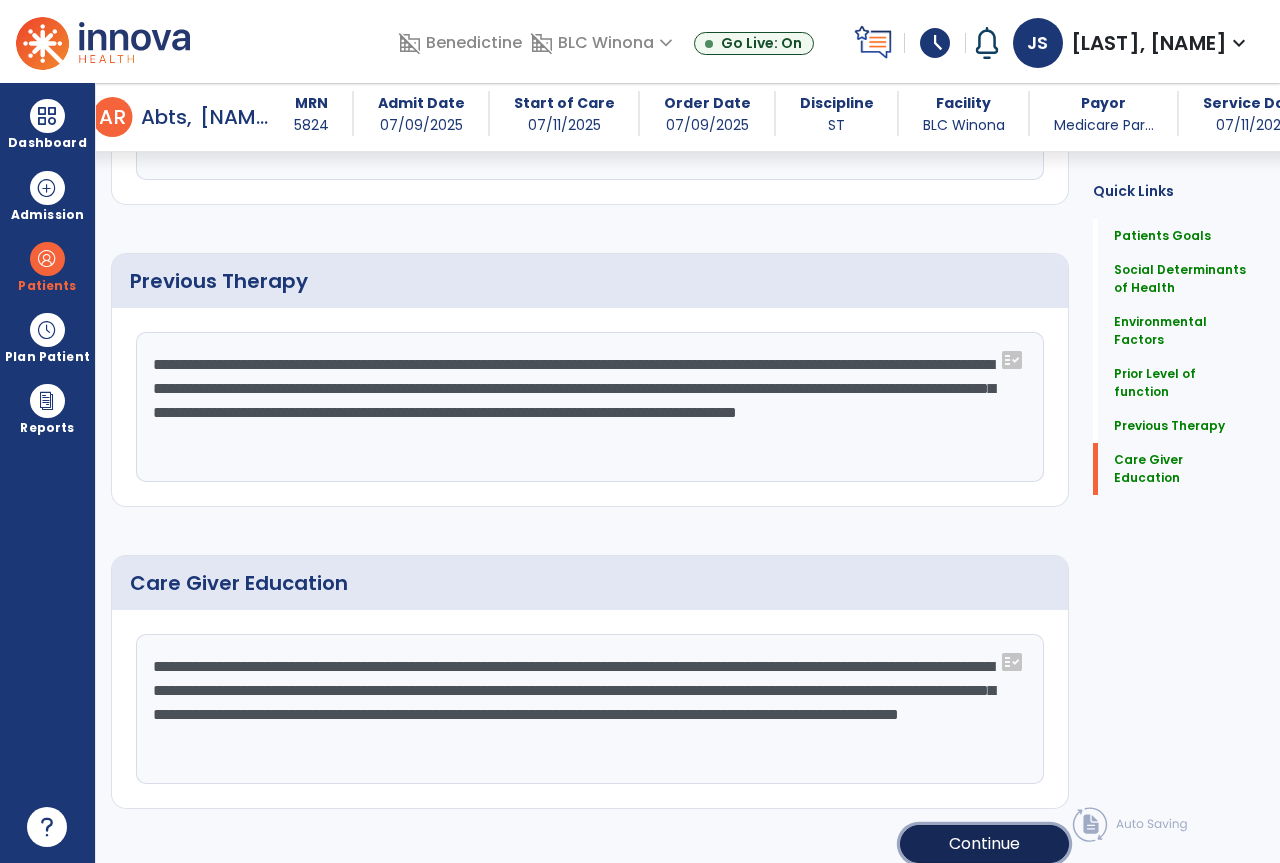 click on "Continue" 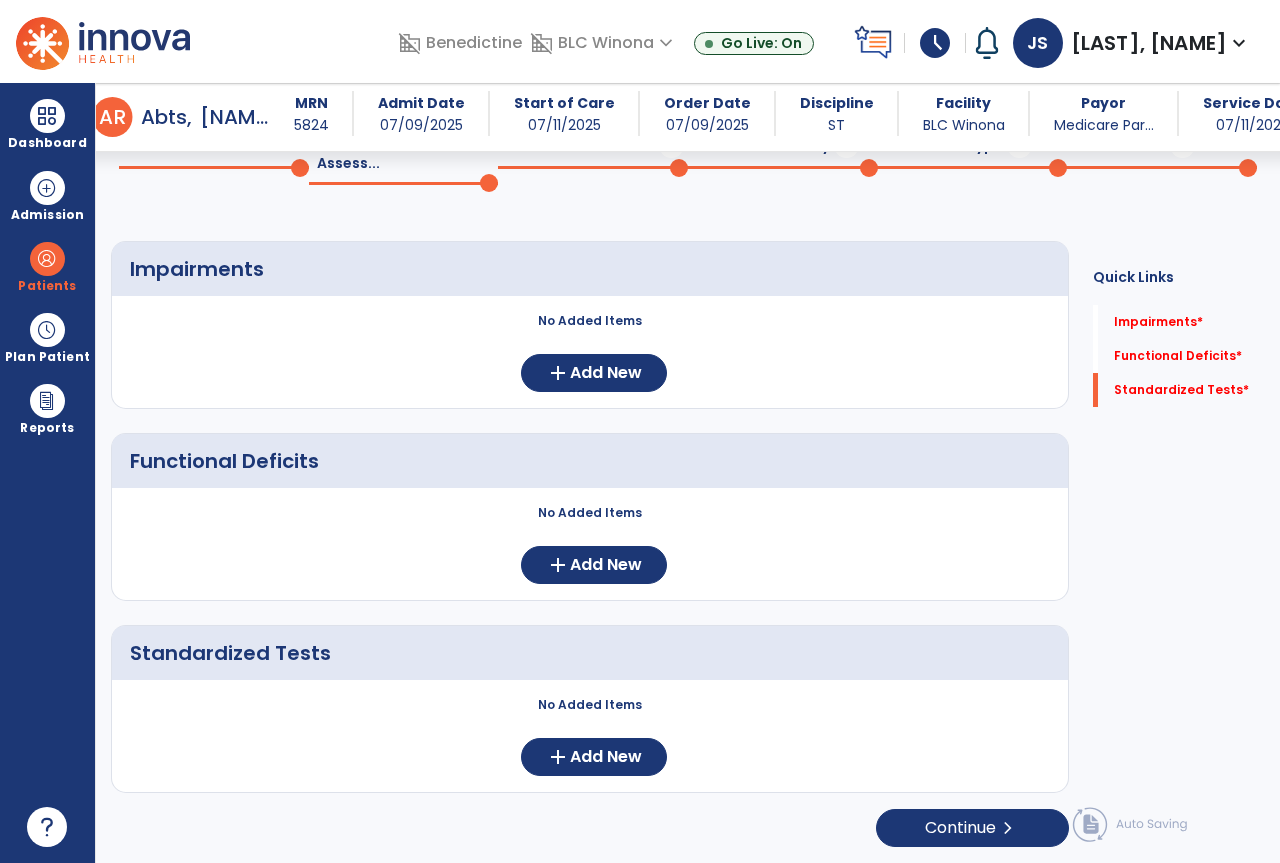 scroll, scrollTop: 88, scrollLeft: 0, axis: vertical 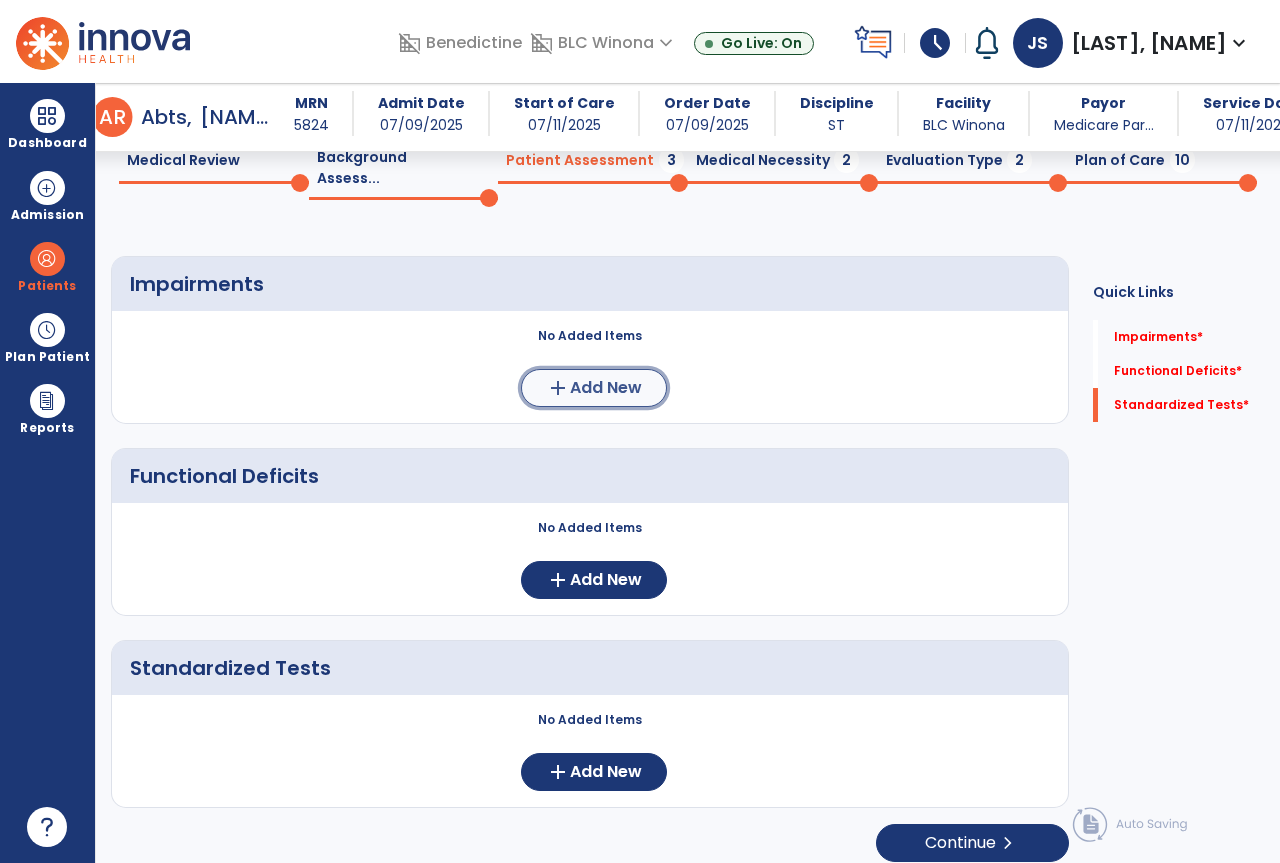 click on "Add New" 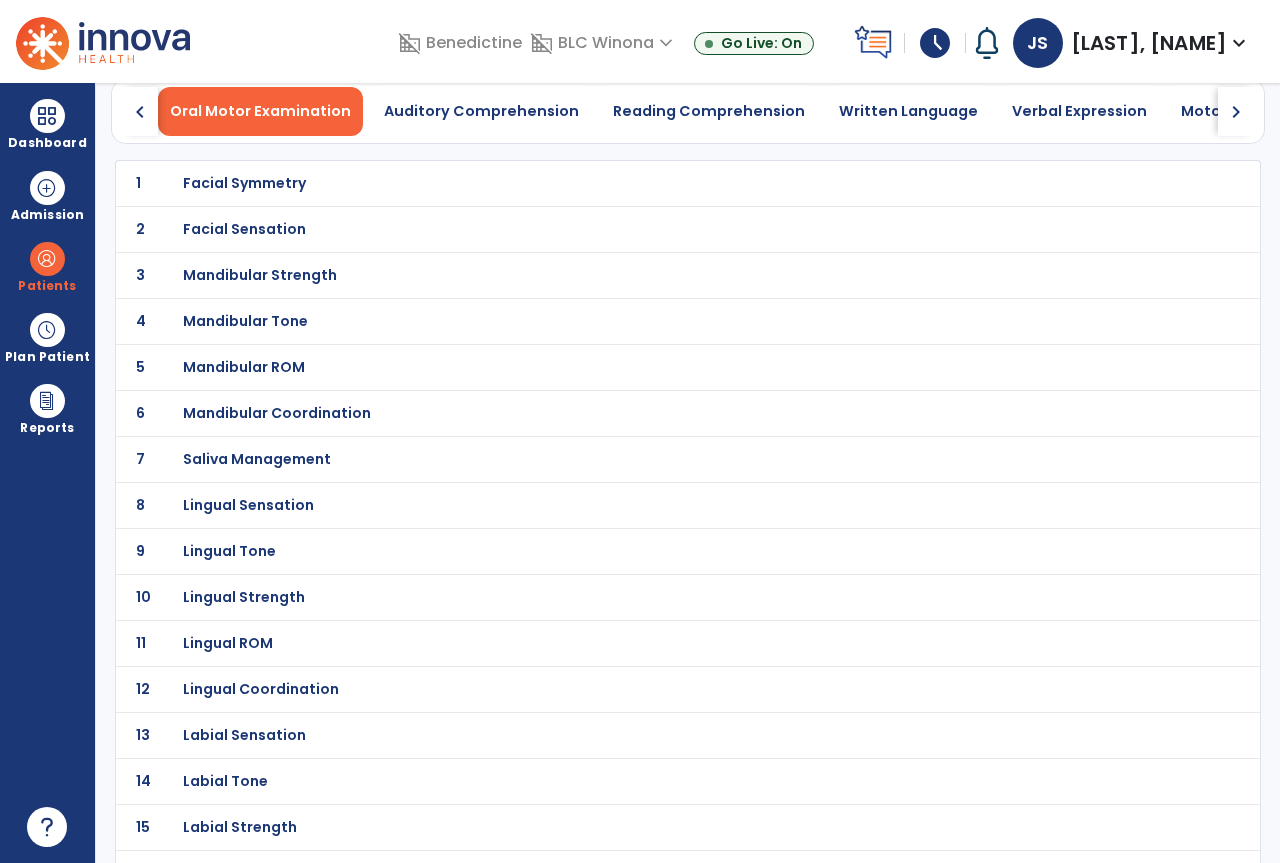 scroll, scrollTop: 0, scrollLeft: 0, axis: both 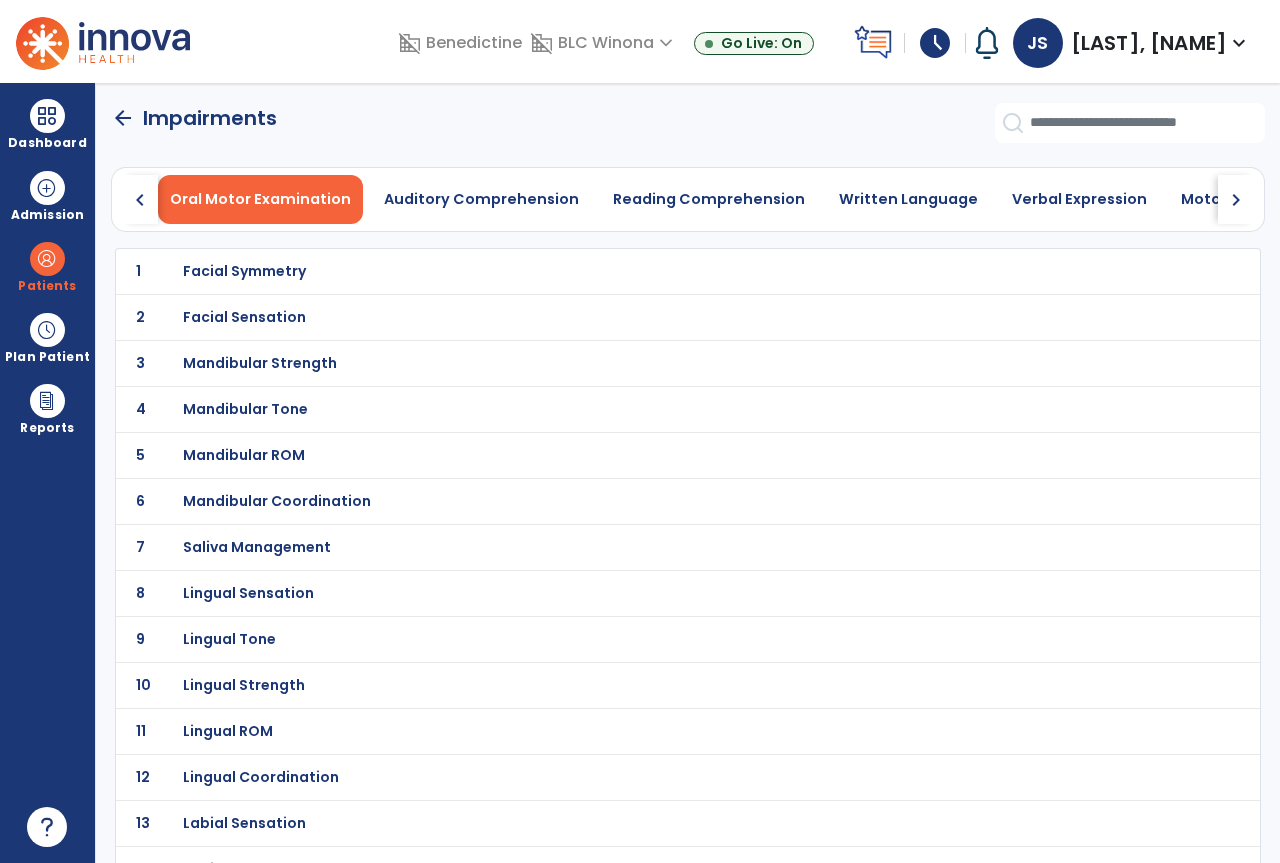click on "chevron_right" 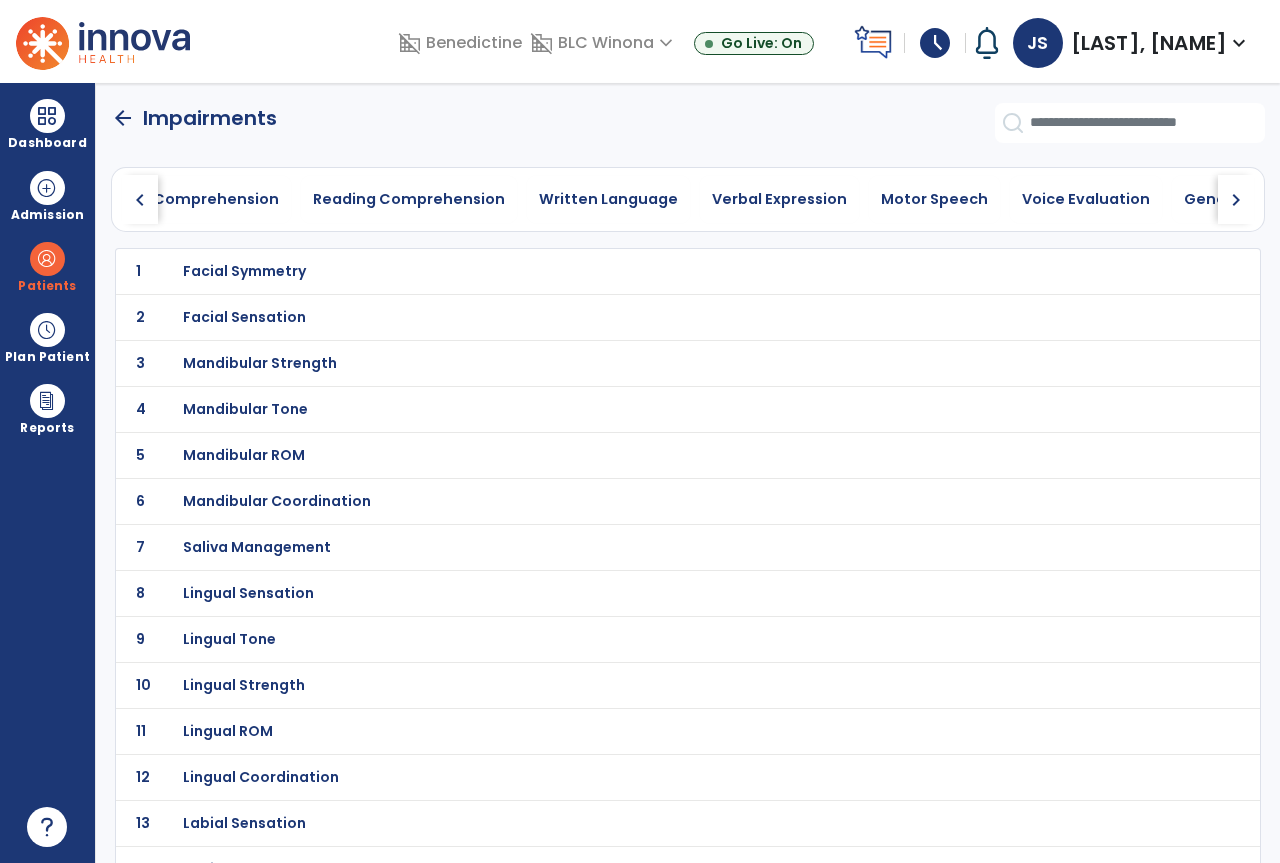 click on "chevron_right" 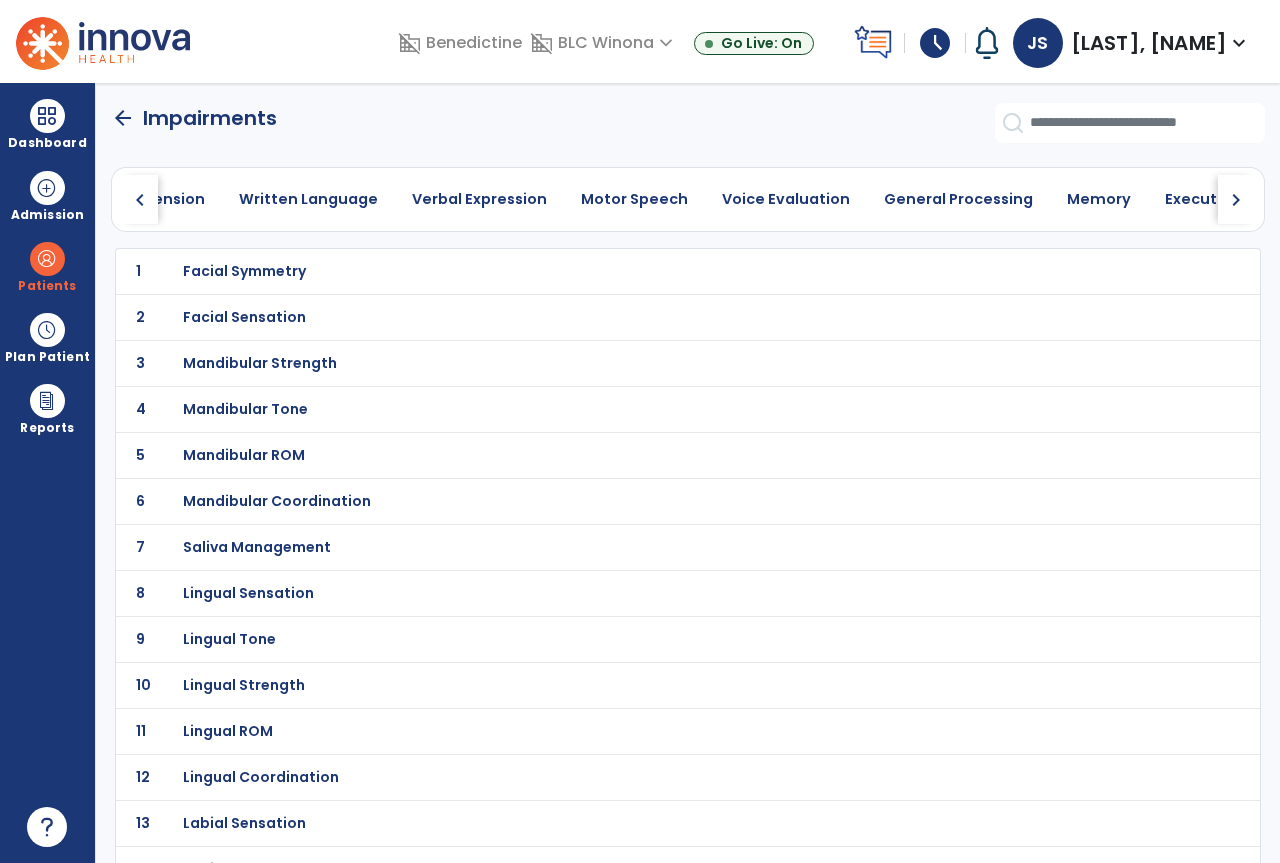click on "chevron_right" 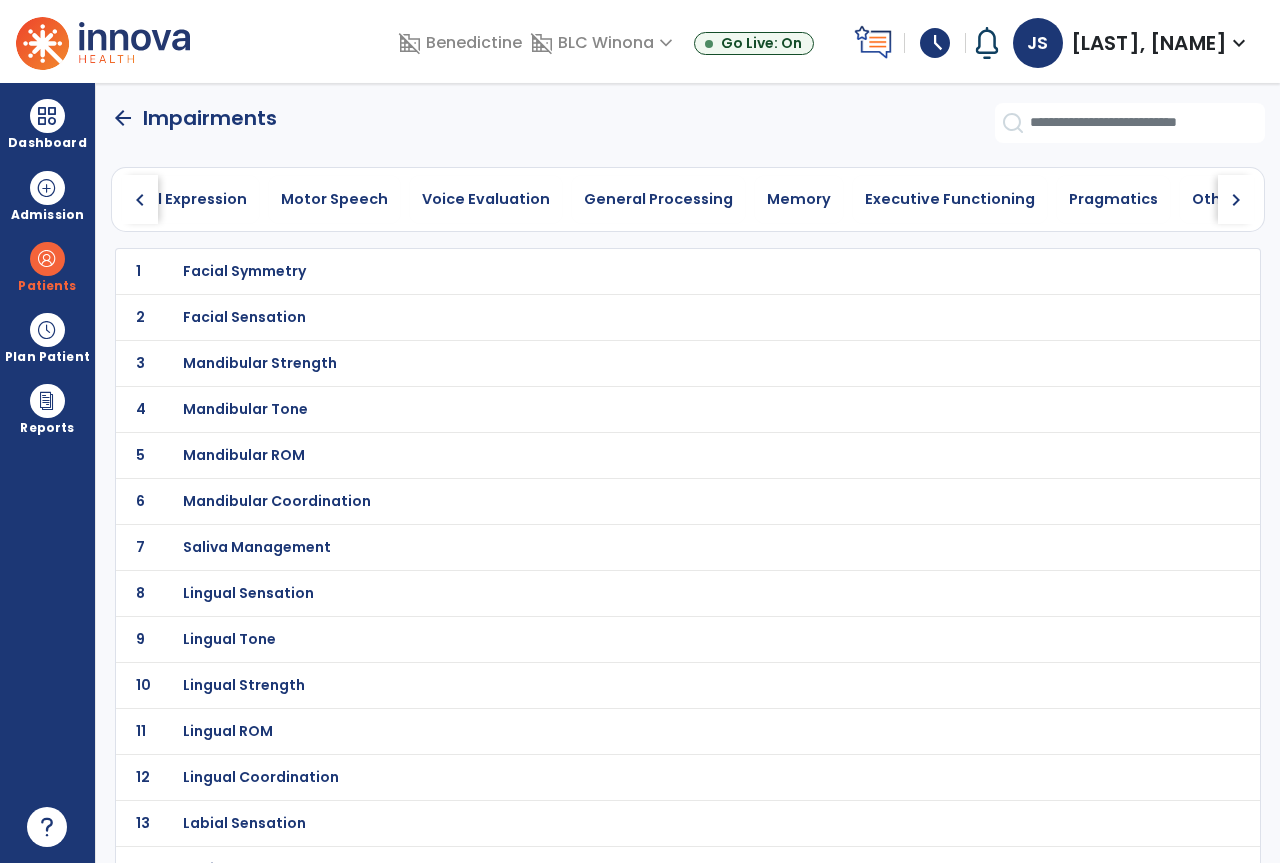 click on "chevron_right" 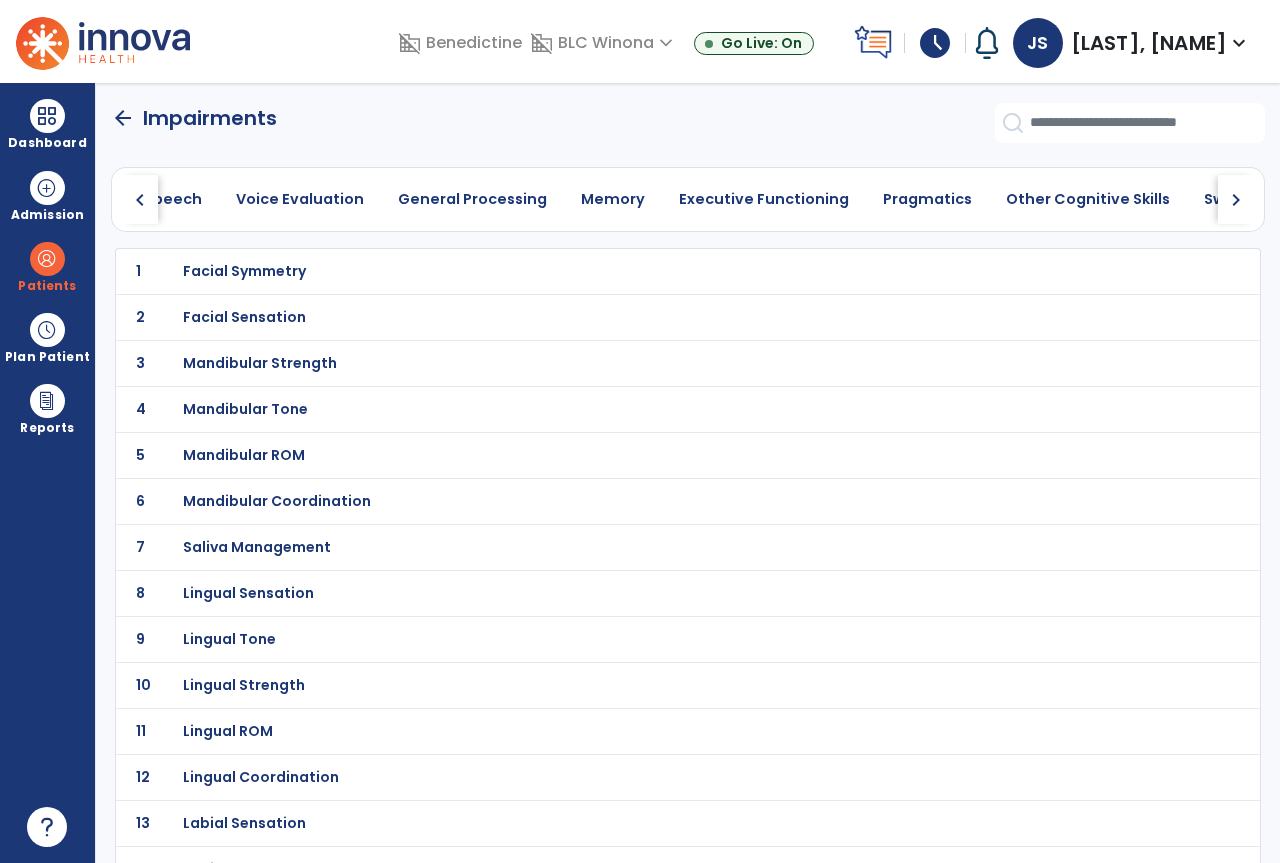 click on "chevron_right" 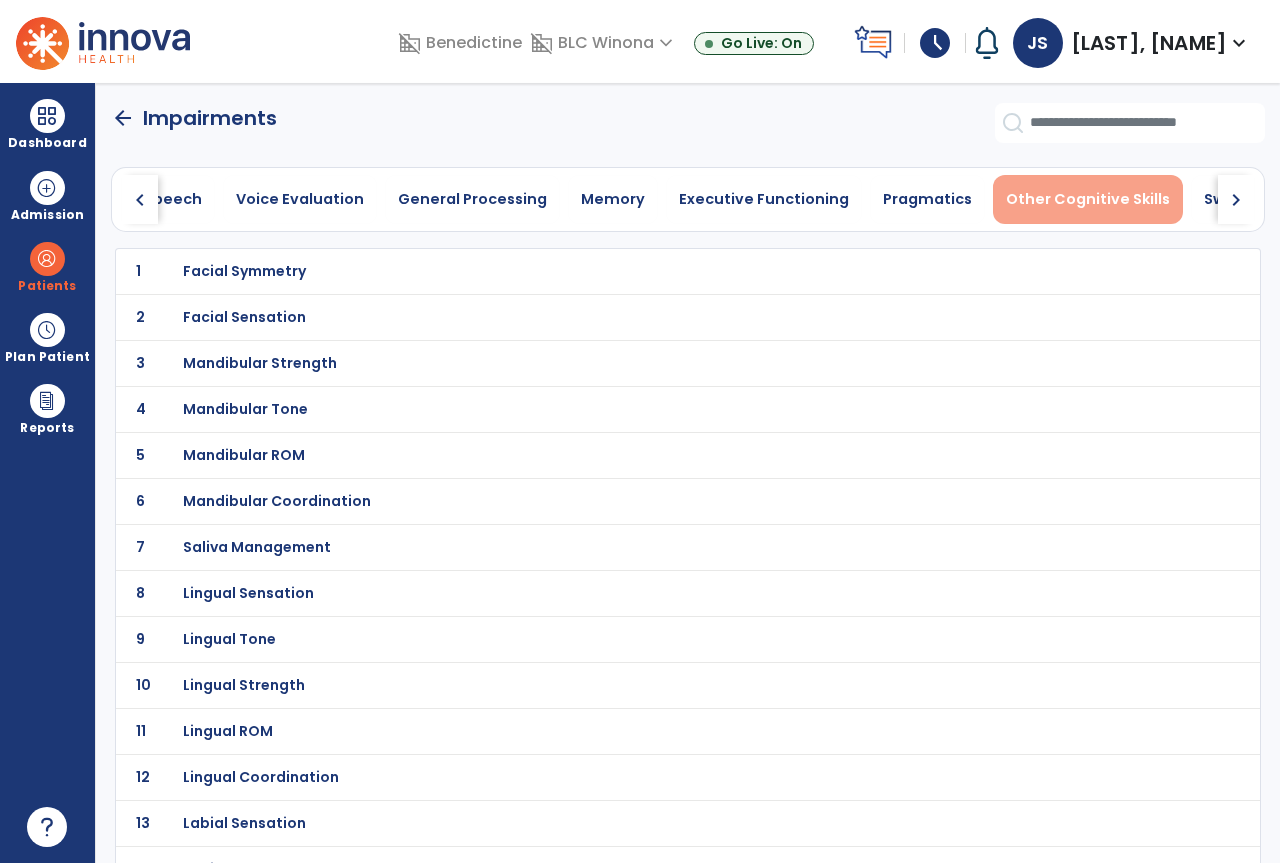 click on "Other Cognitive Skills" at bounding box center (1088, 199) 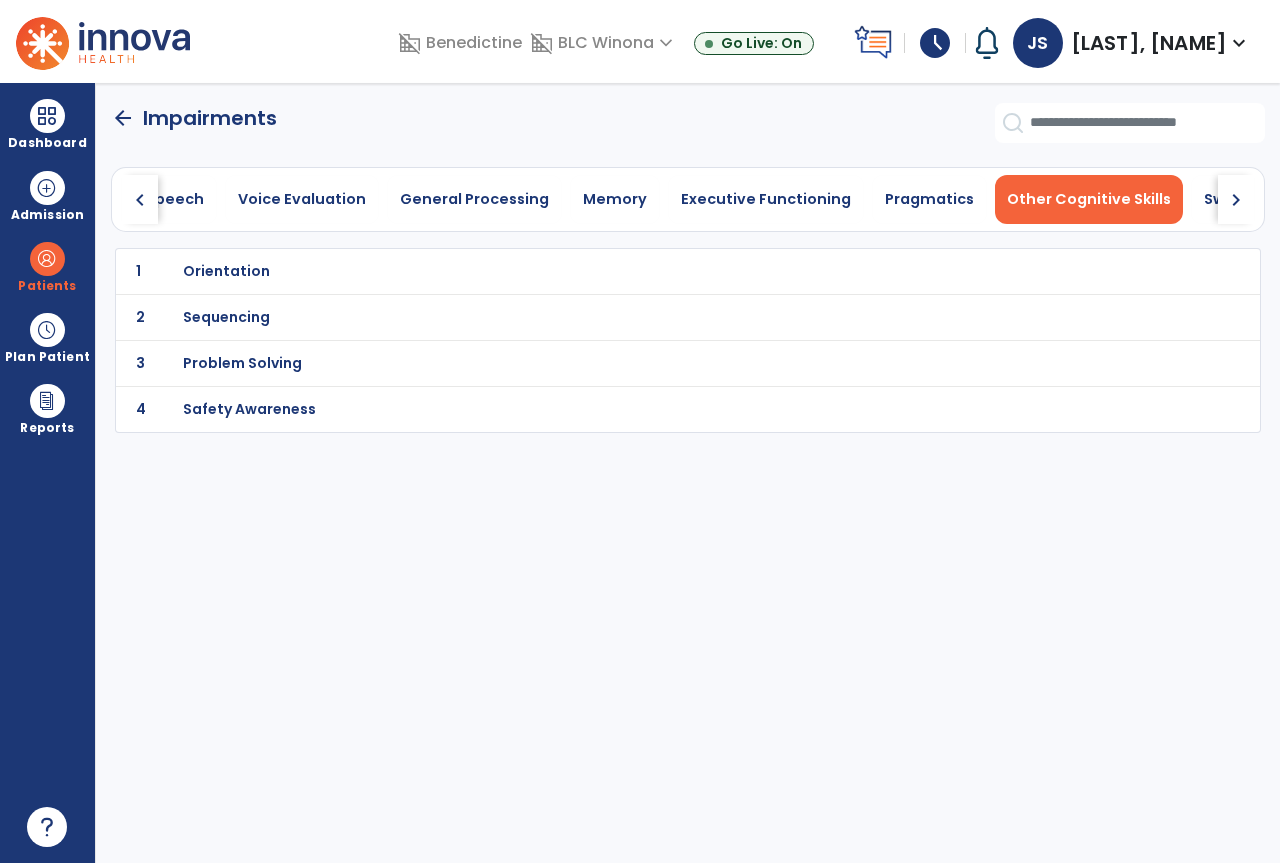 scroll, scrollTop: 0, scrollLeft: 1079, axis: horizontal 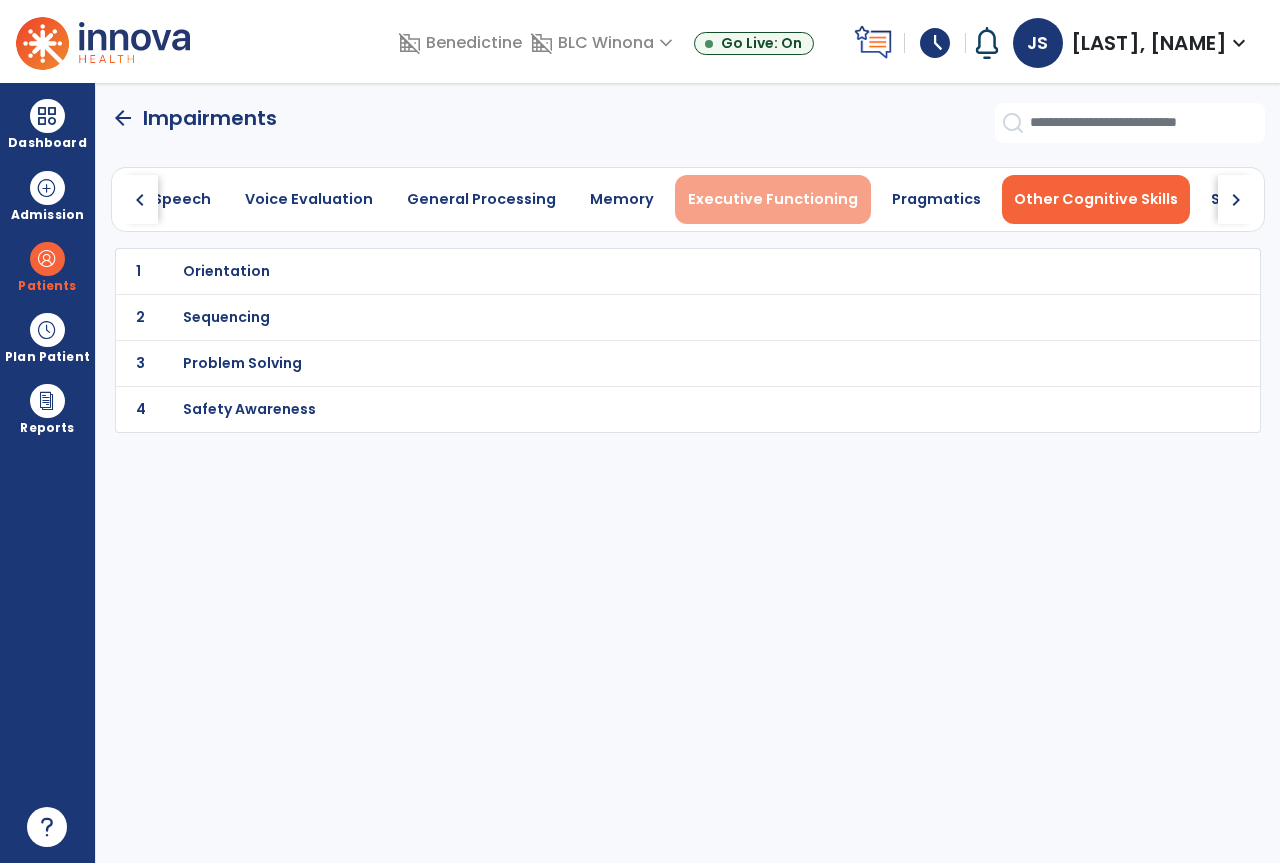 click on "Executive Functioning" at bounding box center [773, 199] 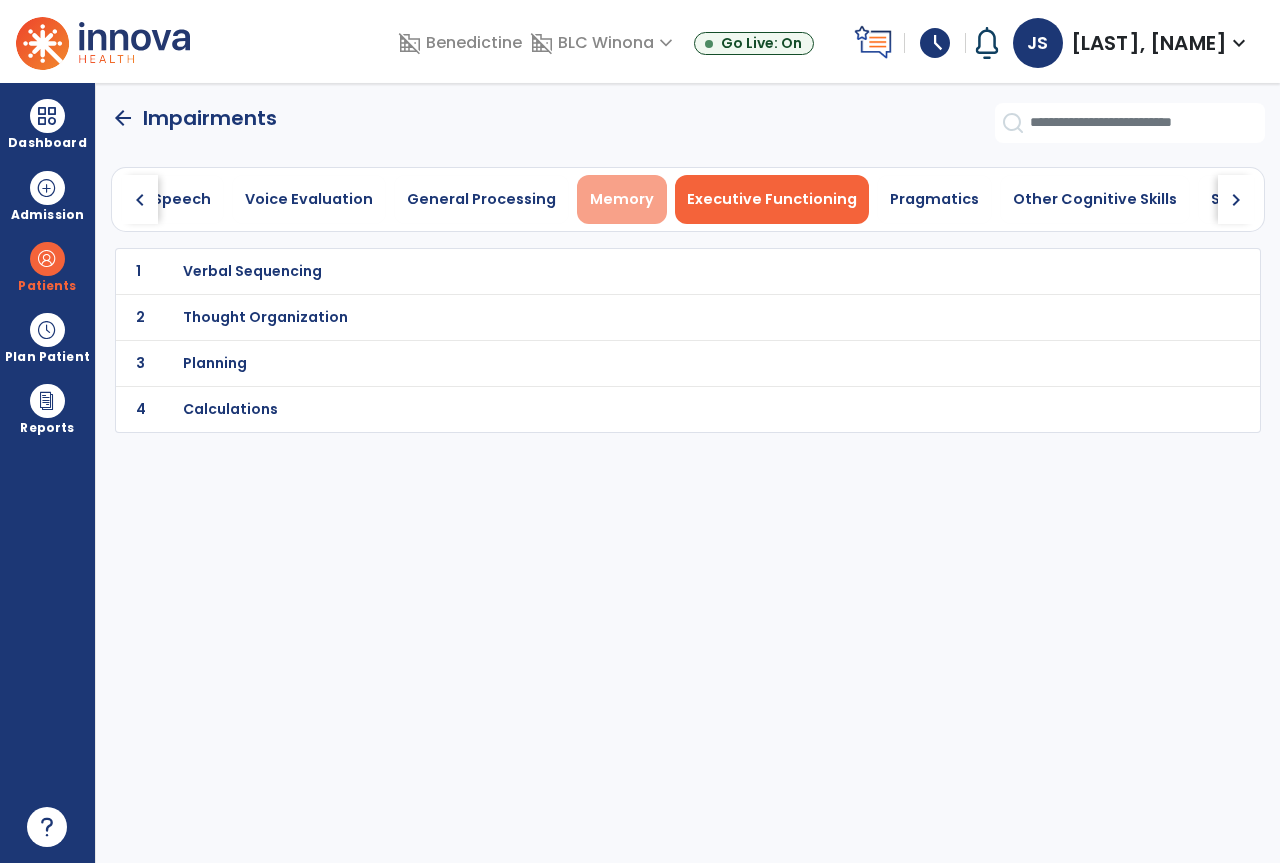 click on "Memory" at bounding box center [622, 199] 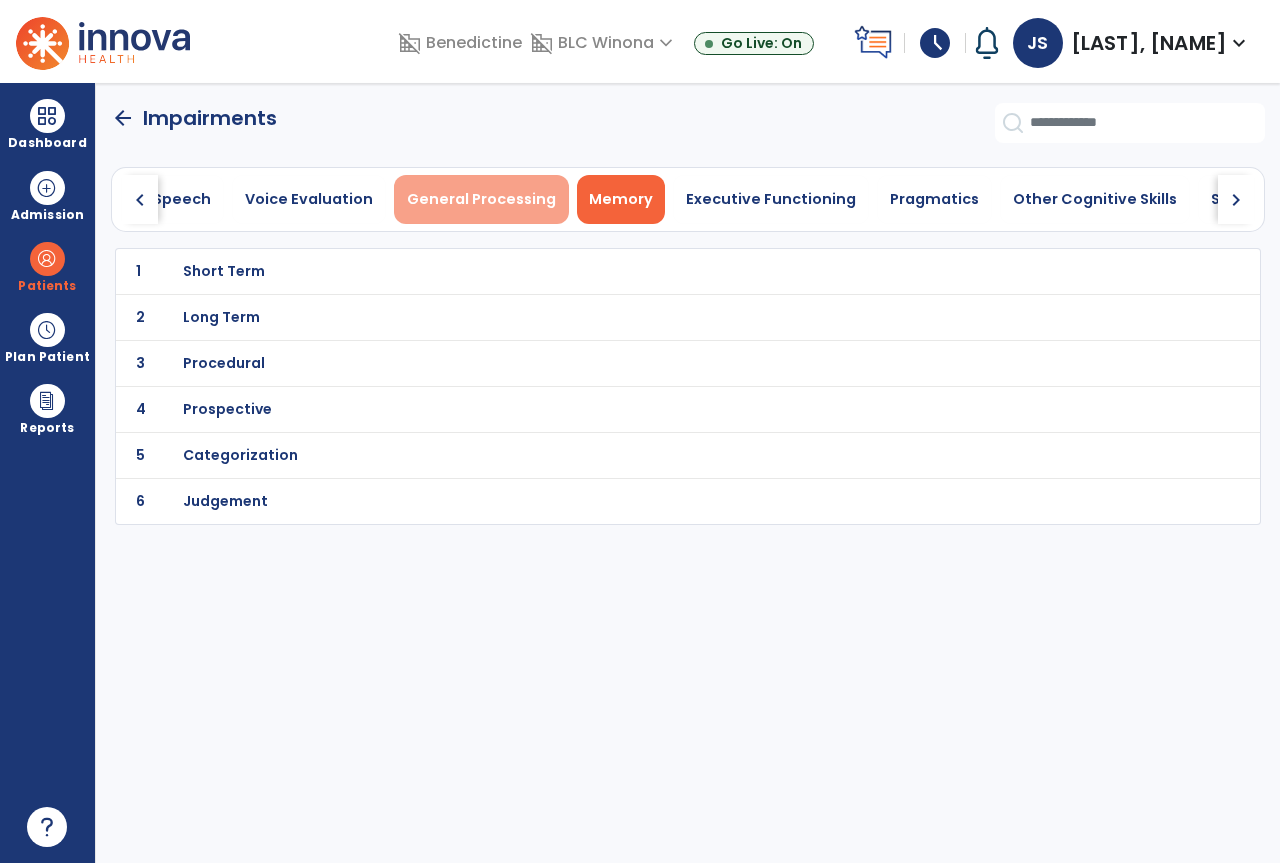 click on "General Processing" at bounding box center (481, 199) 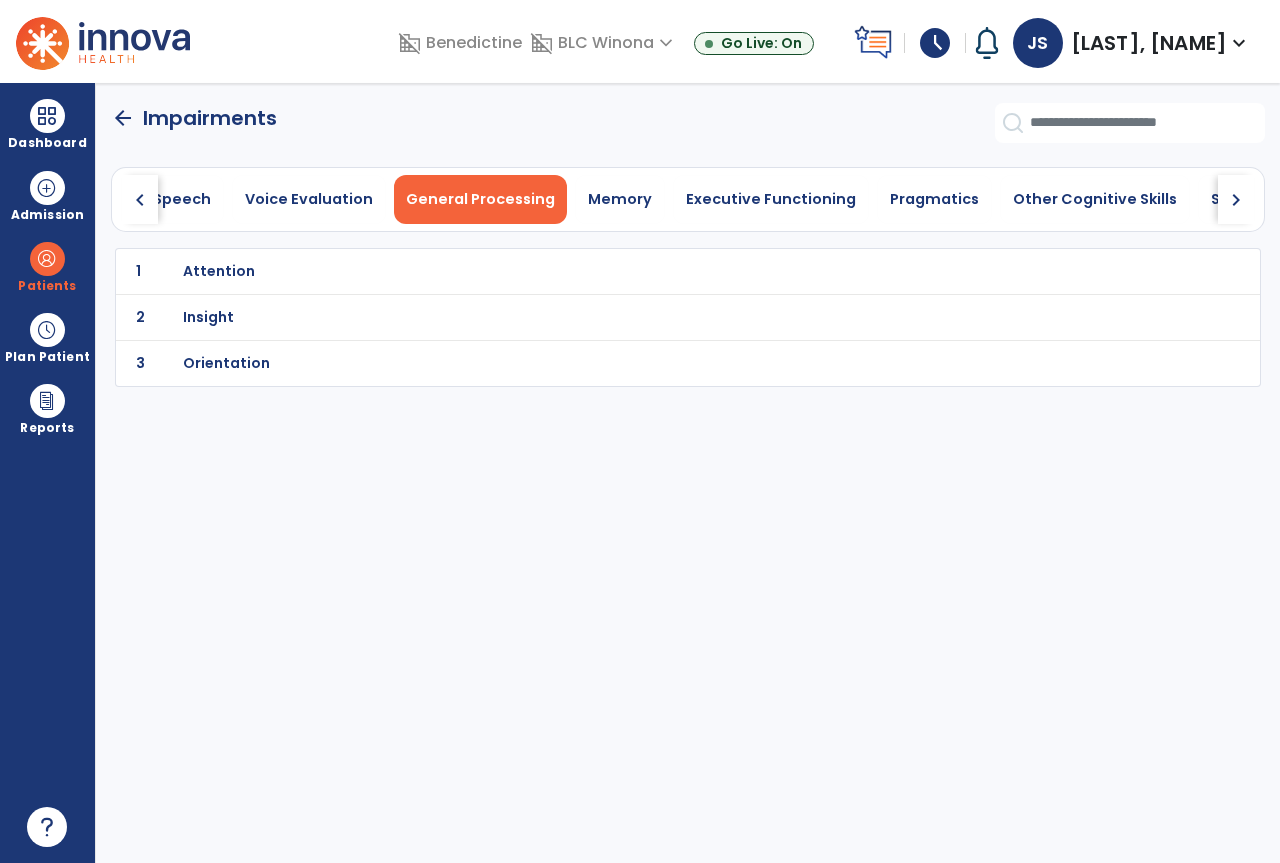 click on "Insight" at bounding box center [219, 271] 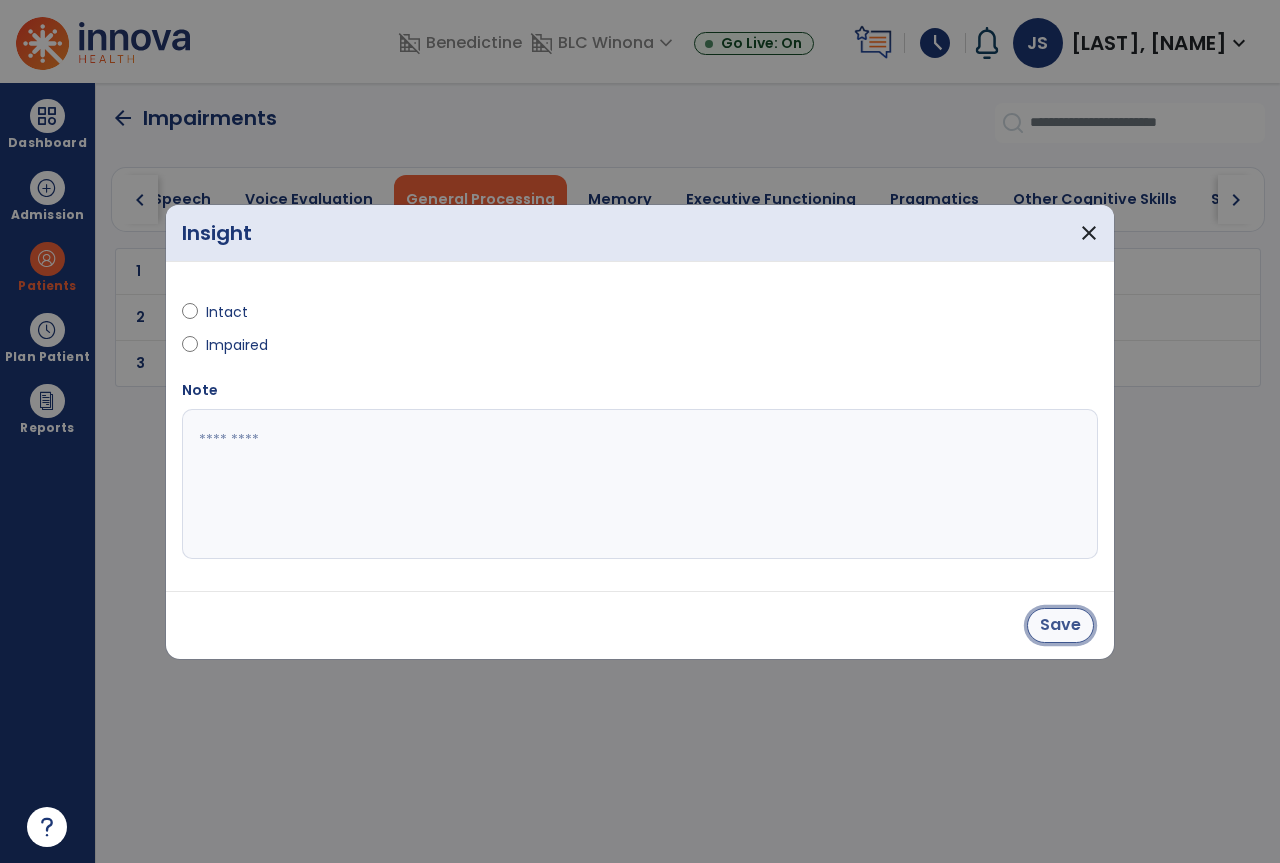 click on "Save" at bounding box center [1060, 625] 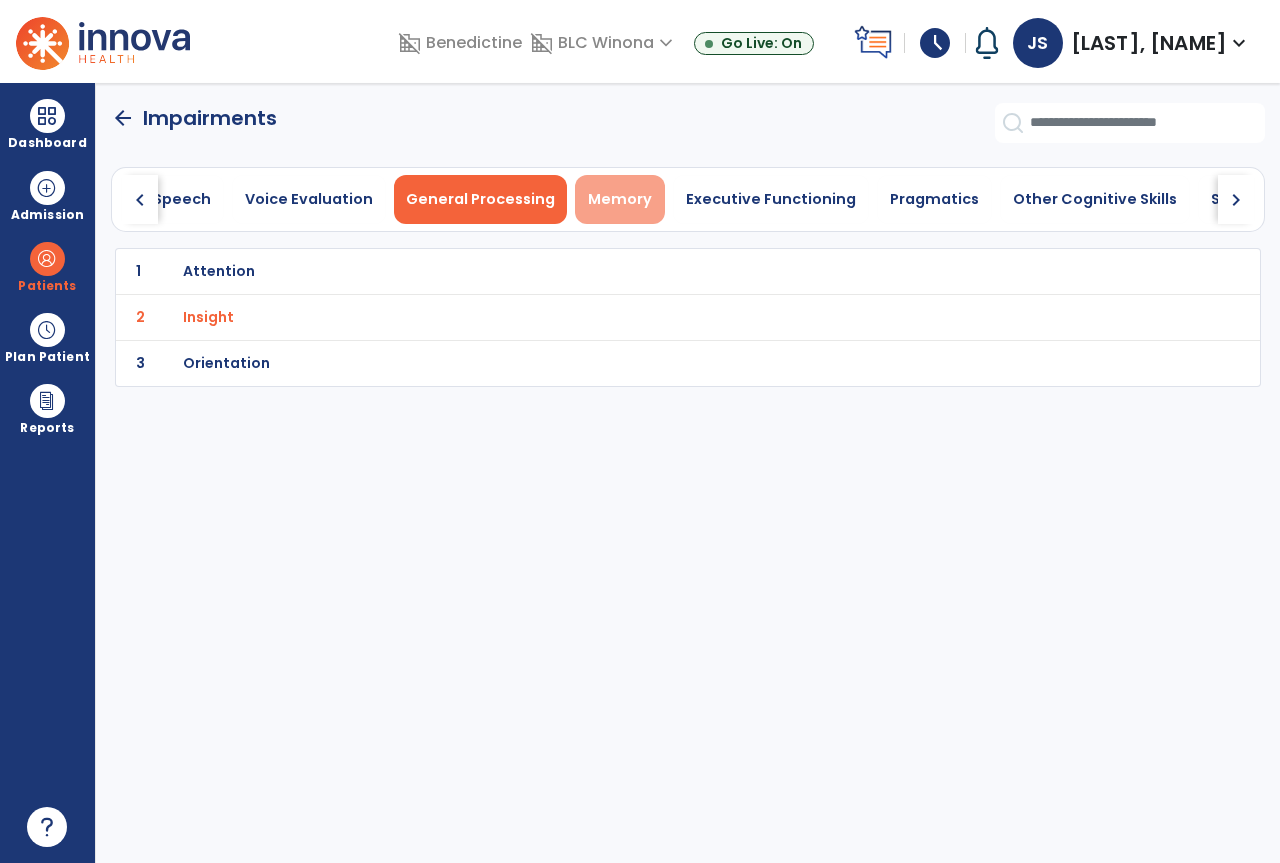 click on "Memory" at bounding box center (620, 199) 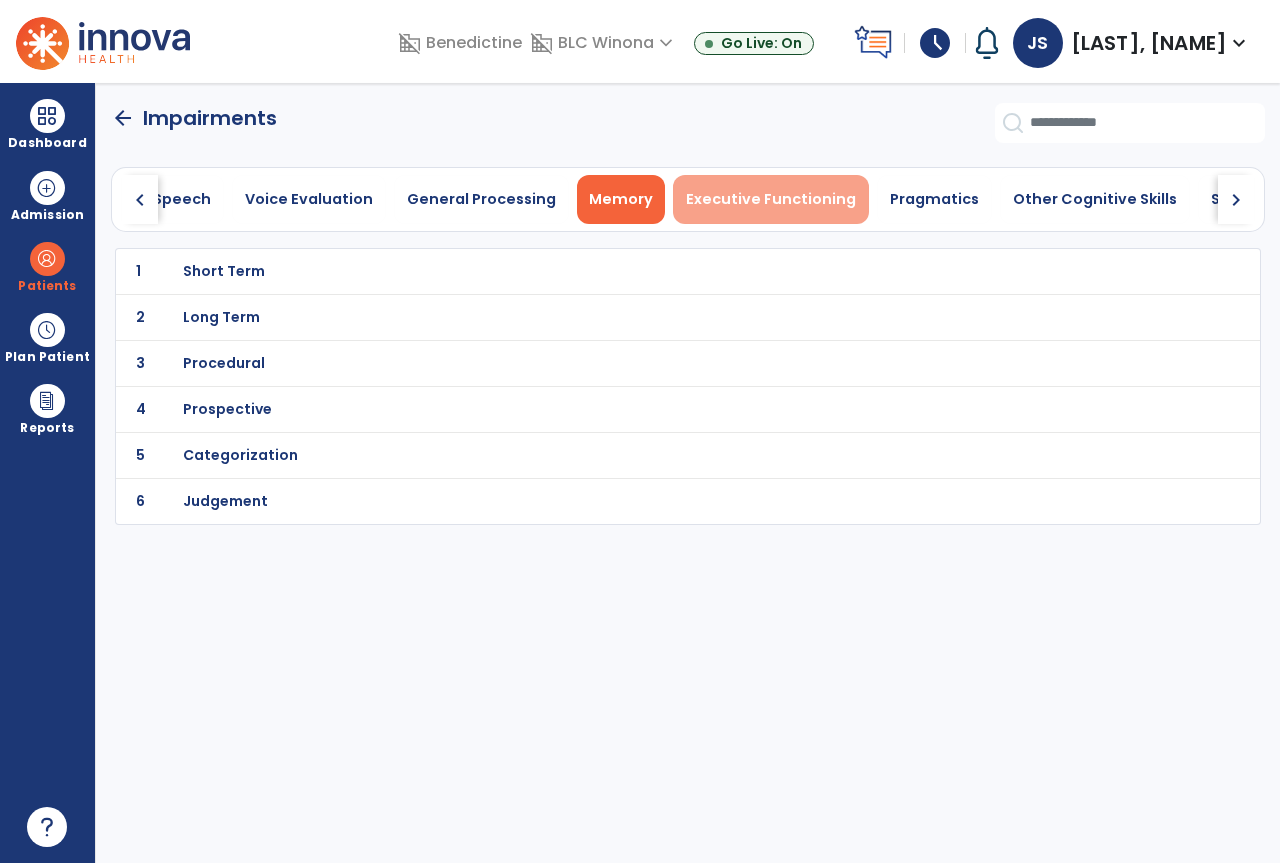click on "Executive Functioning" at bounding box center [771, 199] 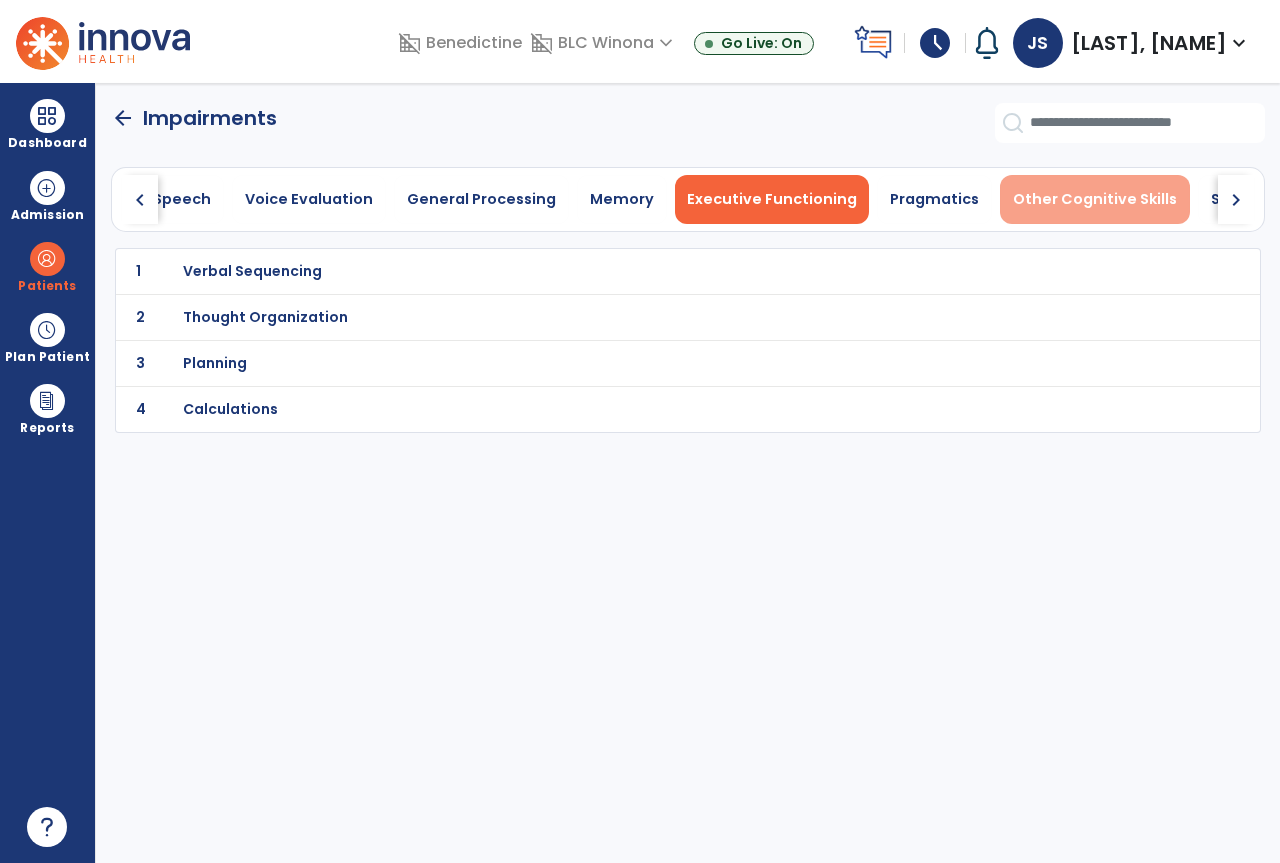 click on "Other Cognitive Skills" at bounding box center [1095, 199] 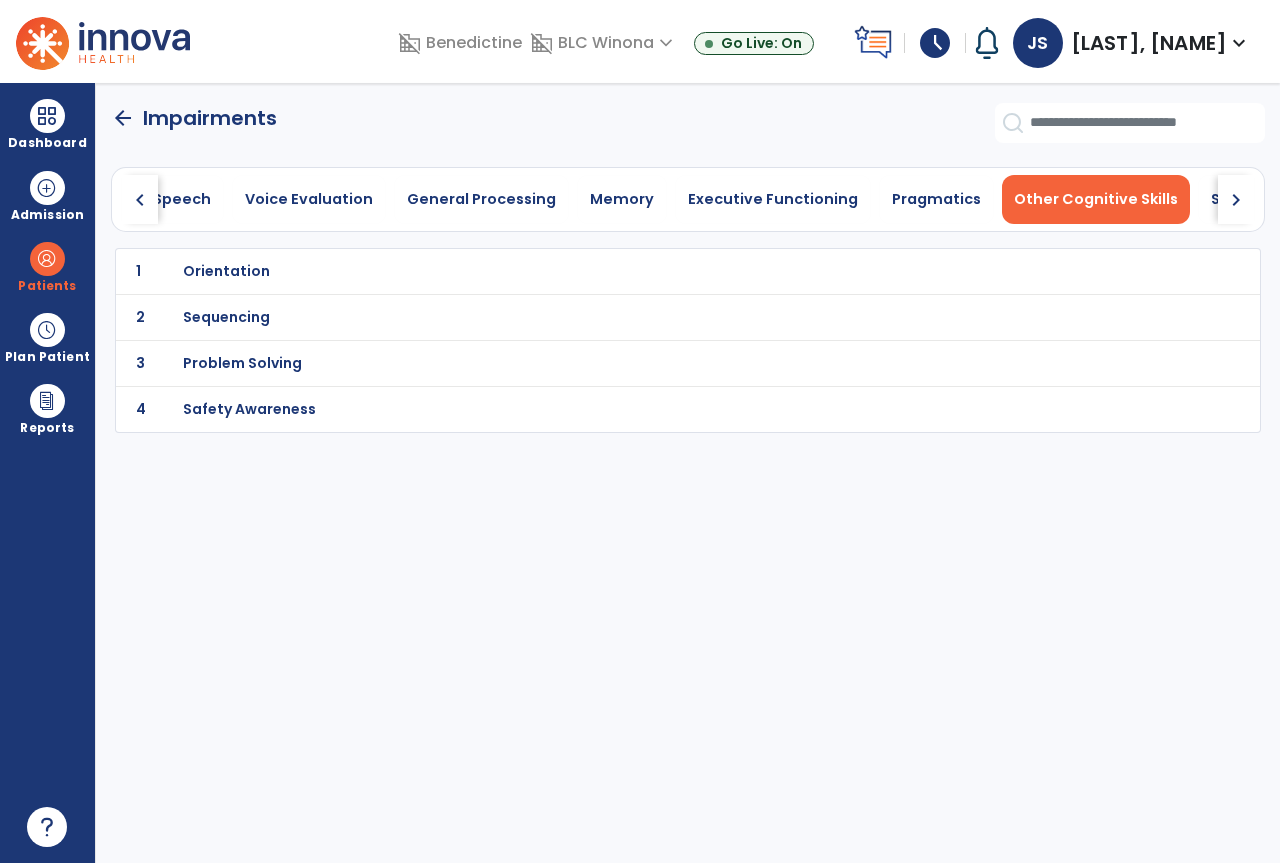 click on "Problem Solving" at bounding box center [644, 271] 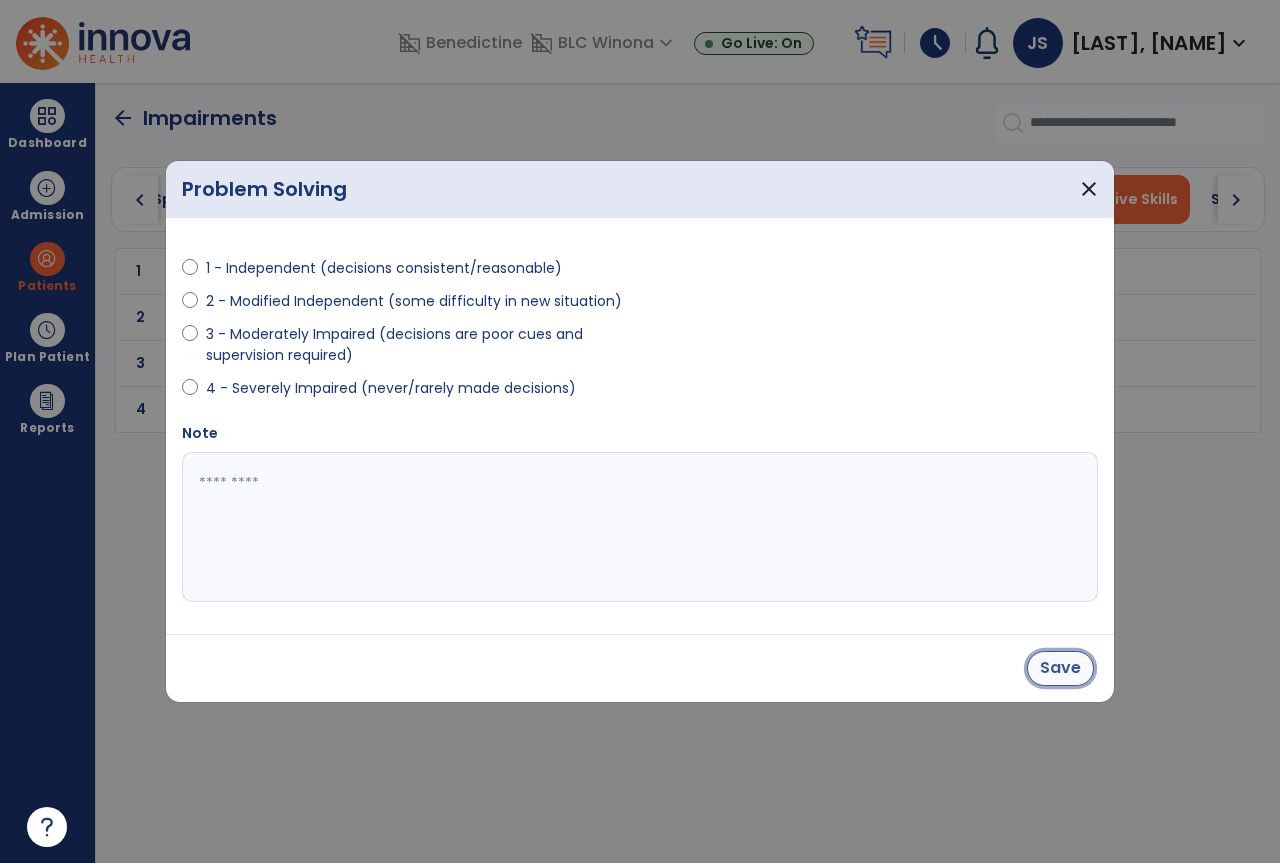 click on "Save" at bounding box center (1060, 668) 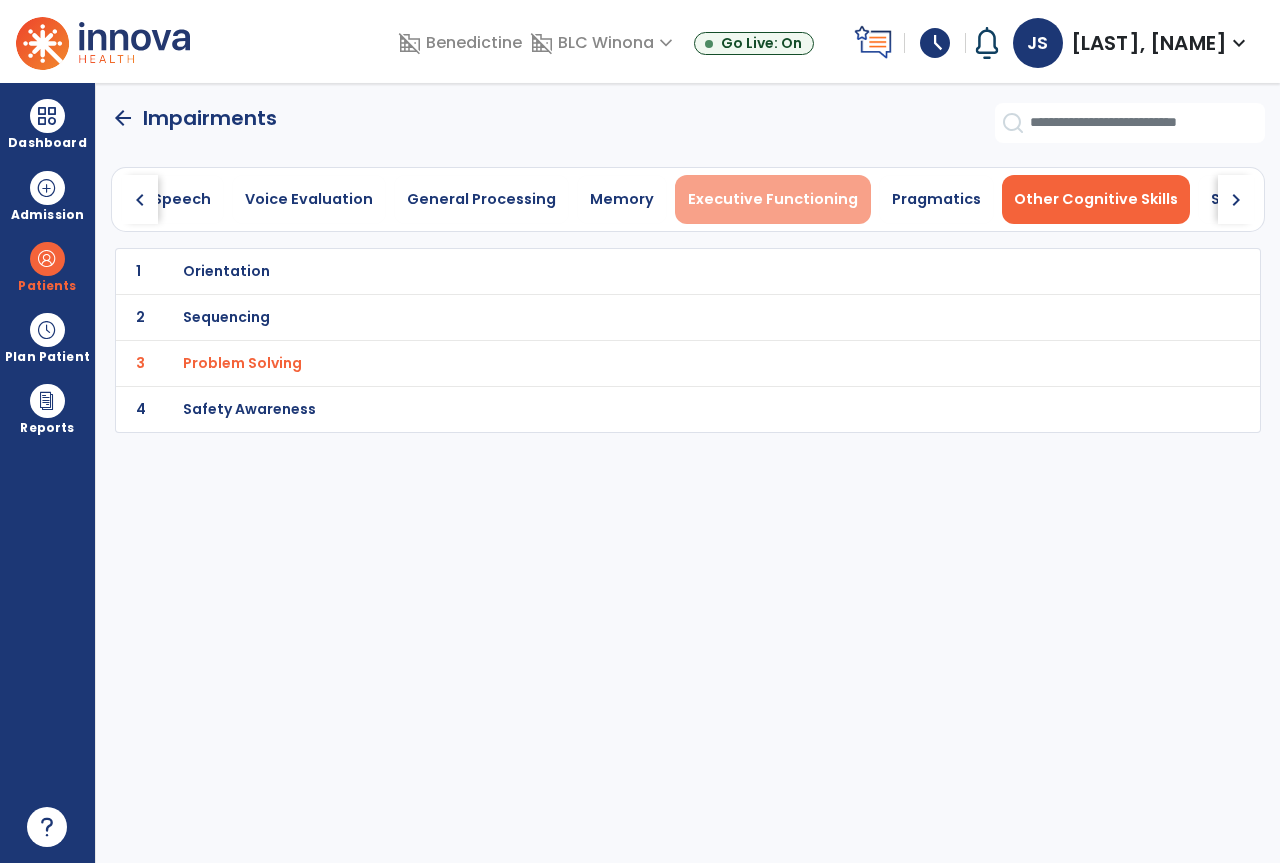 click on "Executive Functioning" at bounding box center (773, 199) 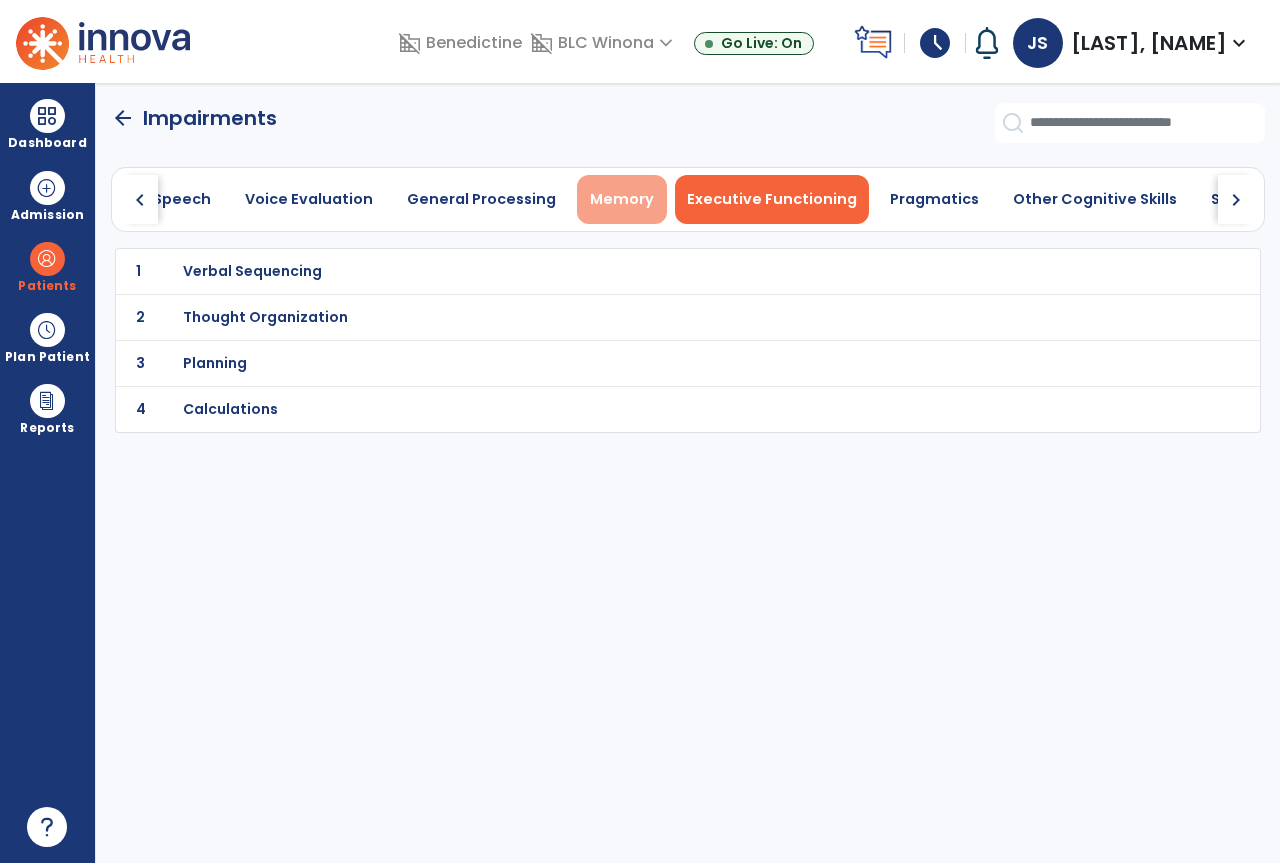 click on "Memory" at bounding box center [622, 199] 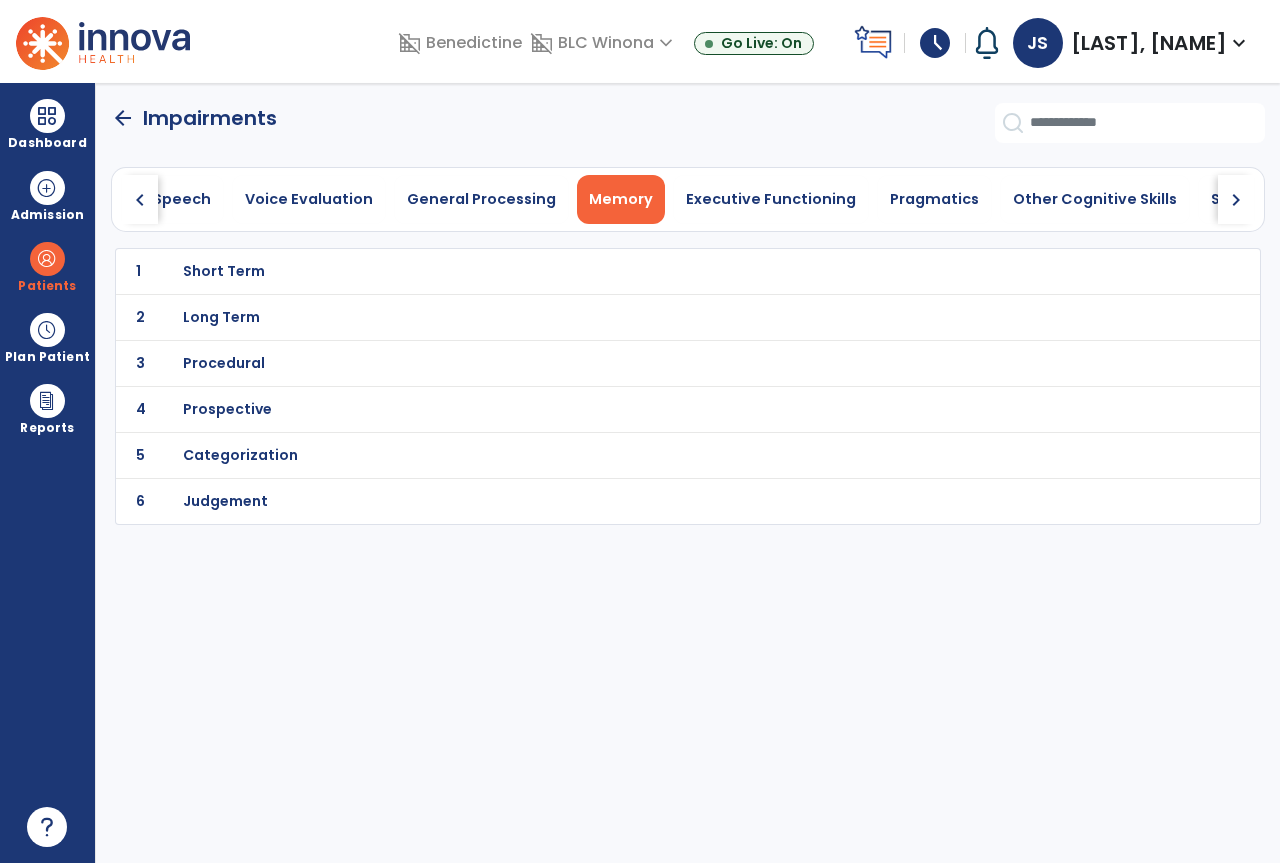 click on "Prospective" at bounding box center [224, 271] 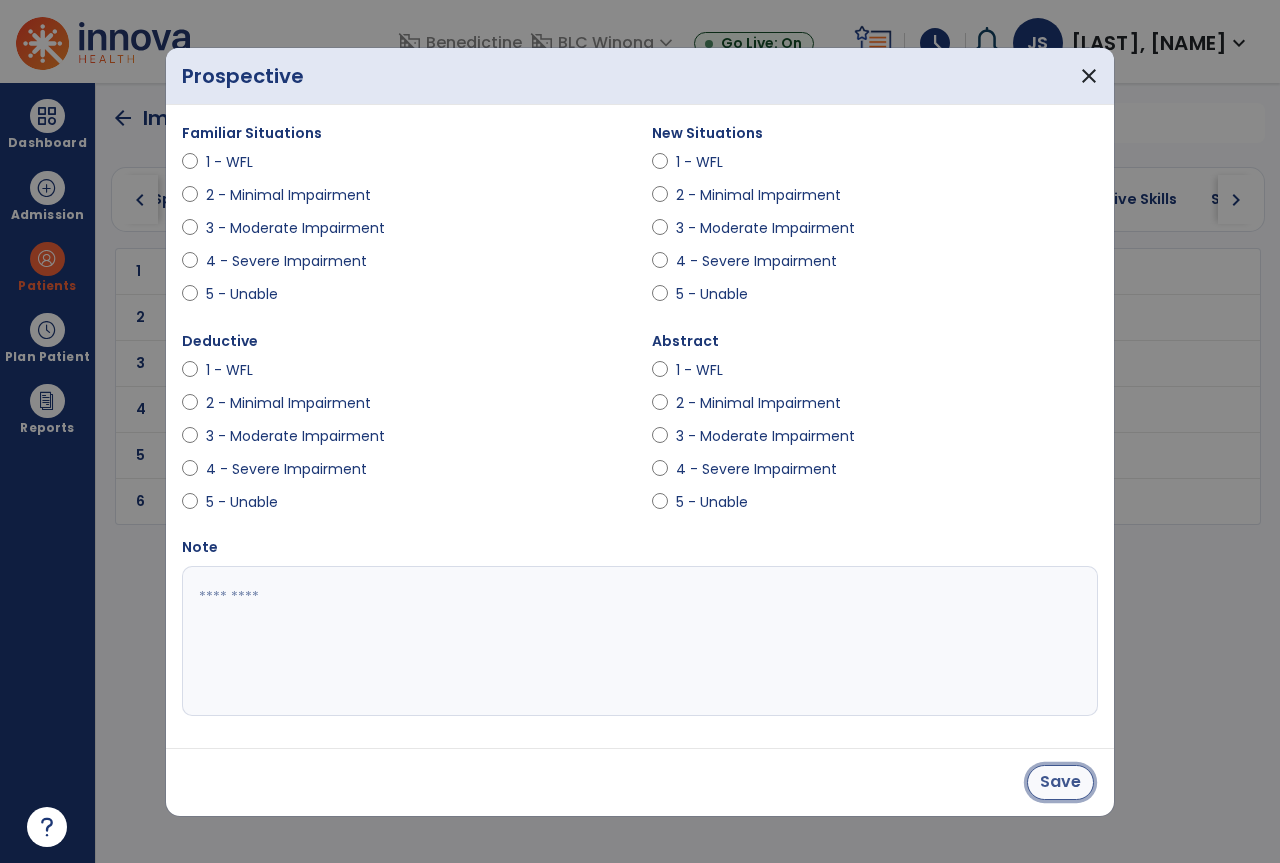 click on "Save" at bounding box center (1060, 782) 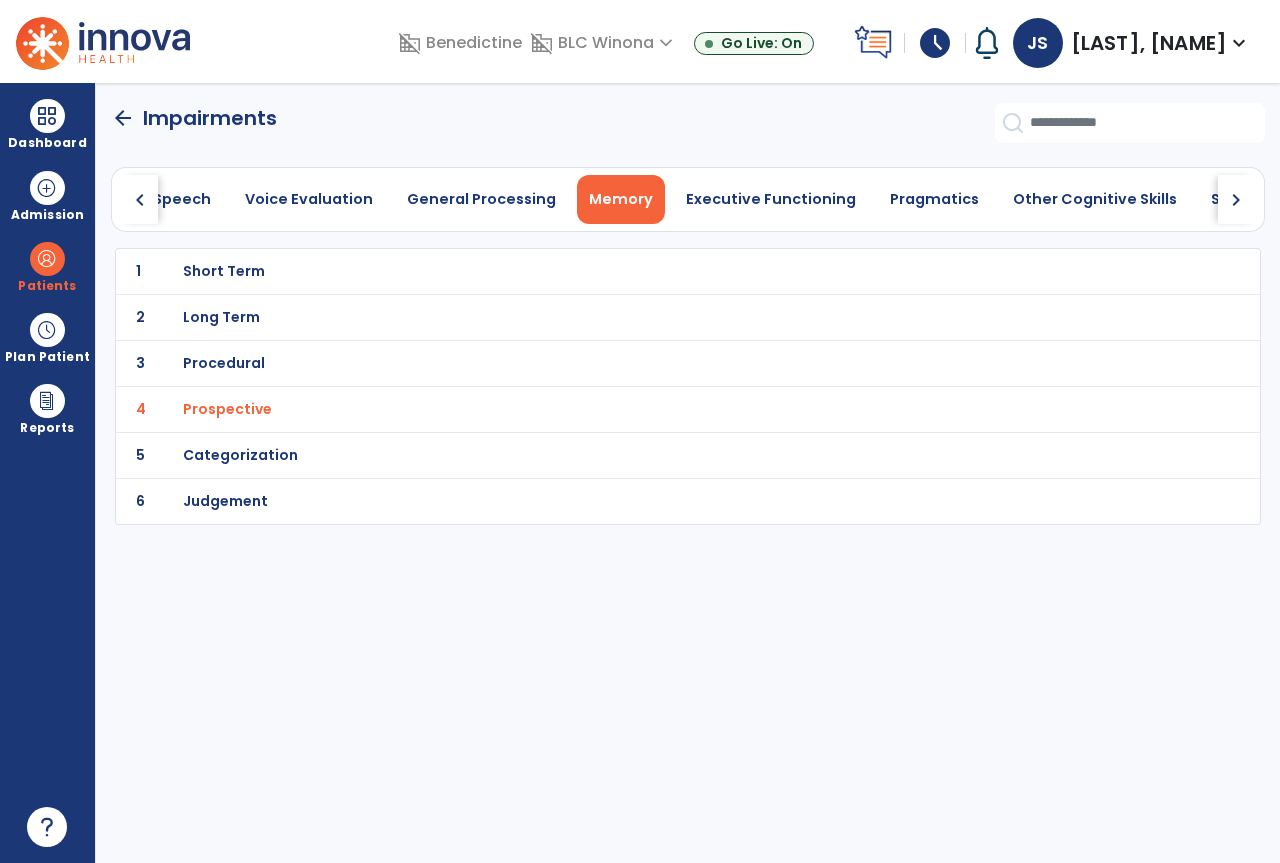 click on "arrow_back" 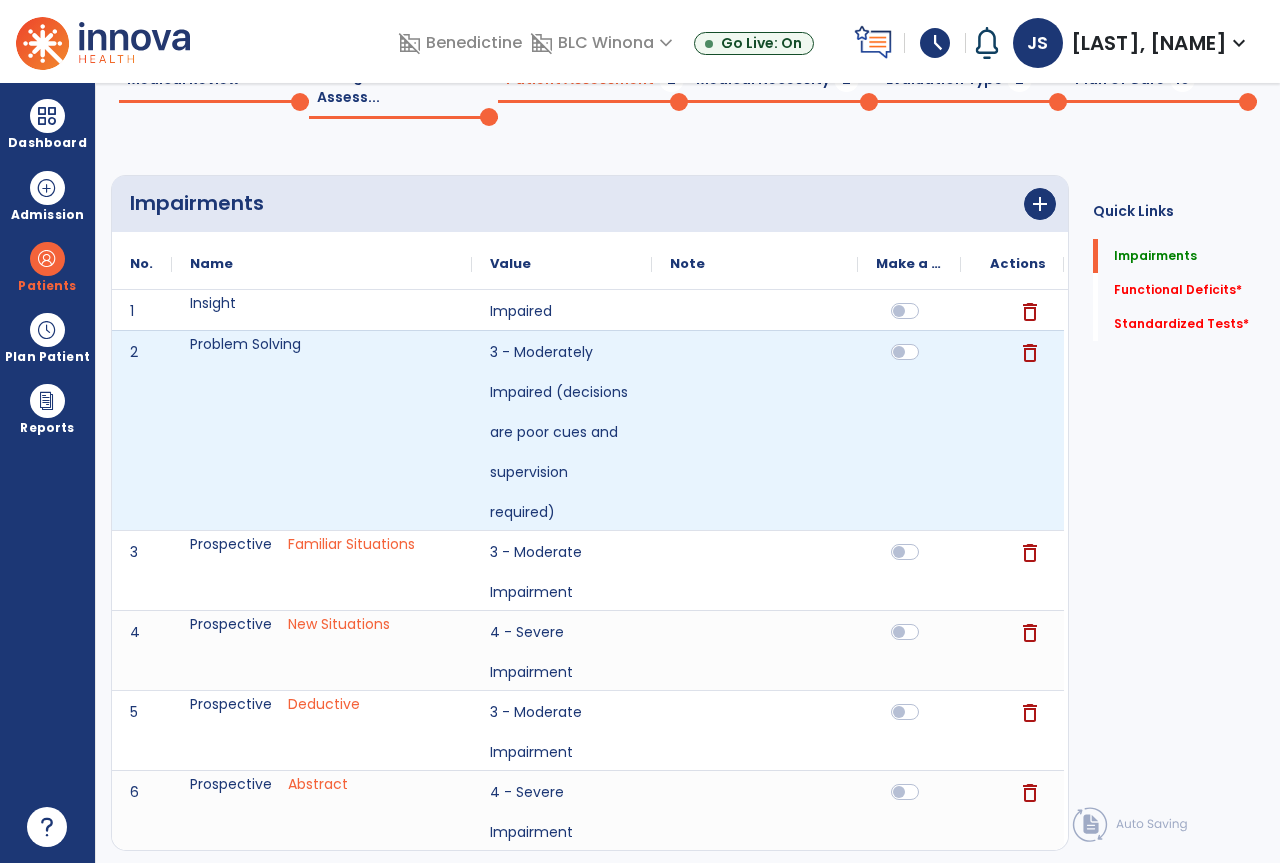 scroll, scrollTop: 200, scrollLeft: 0, axis: vertical 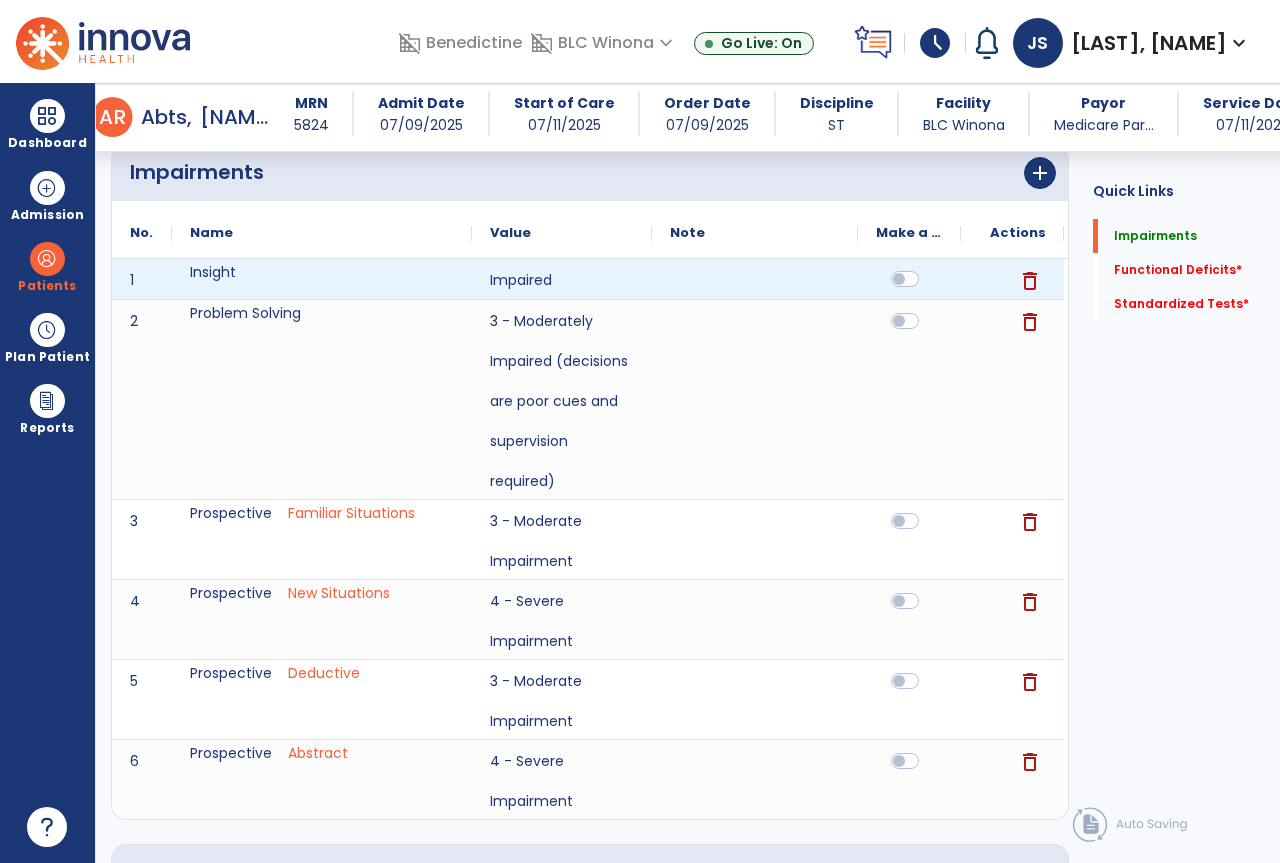 click 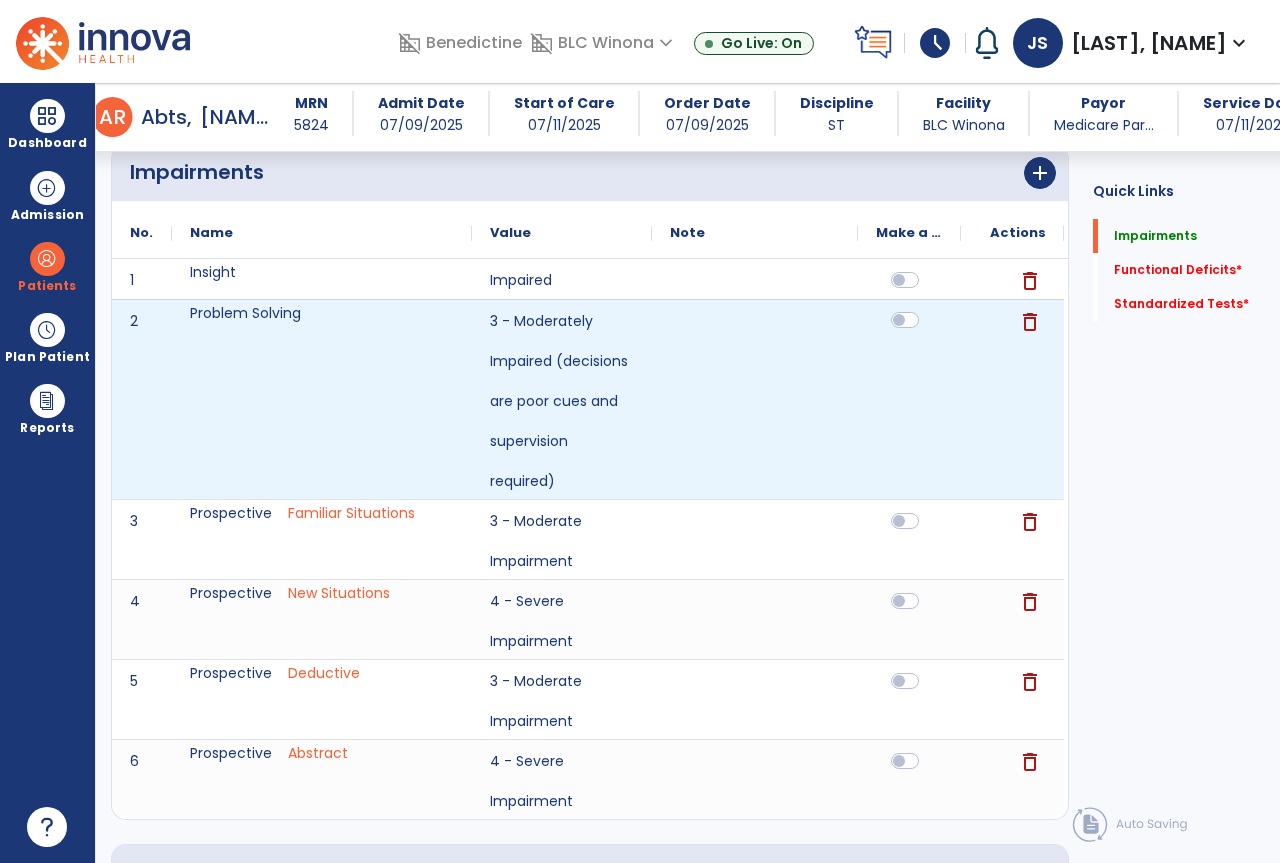 click 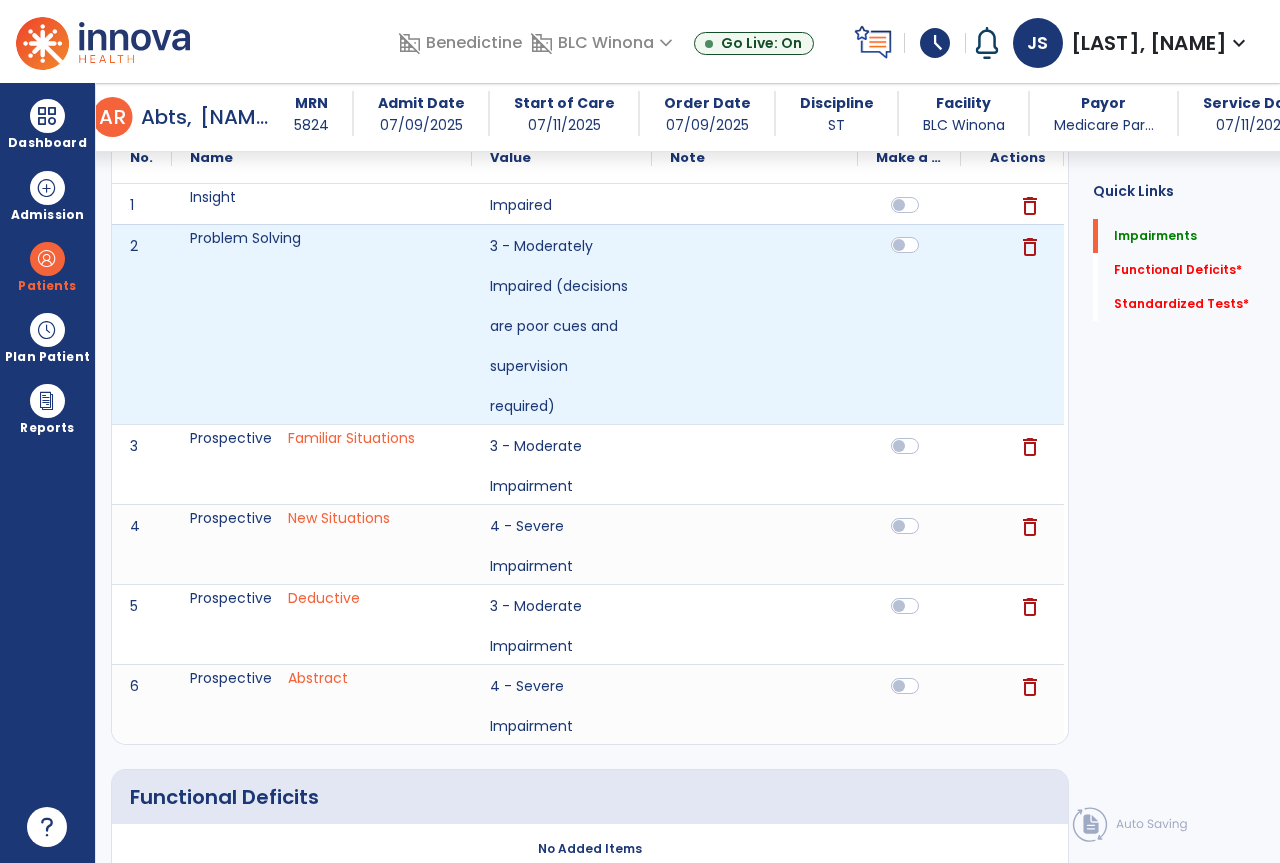 scroll, scrollTop: 300, scrollLeft: 0, axis: vertical 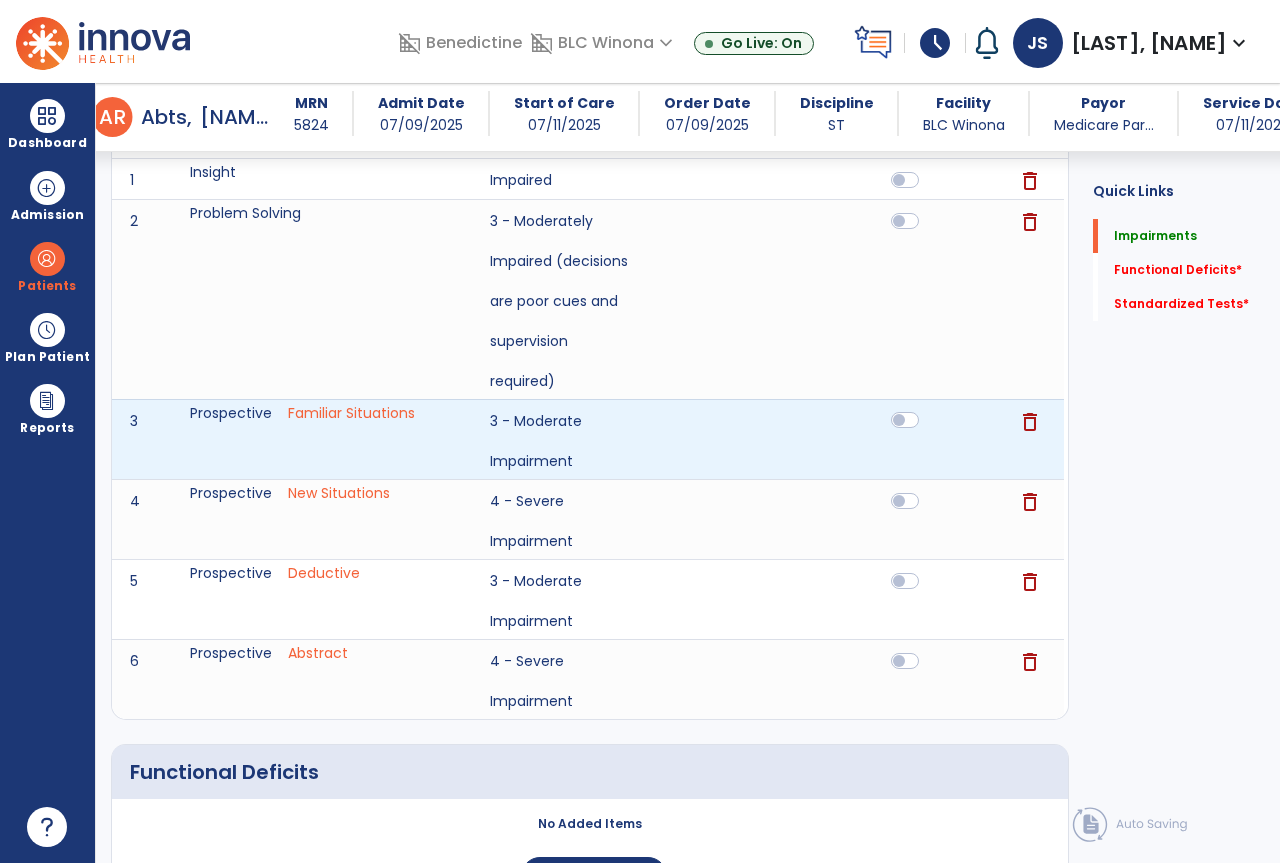 click 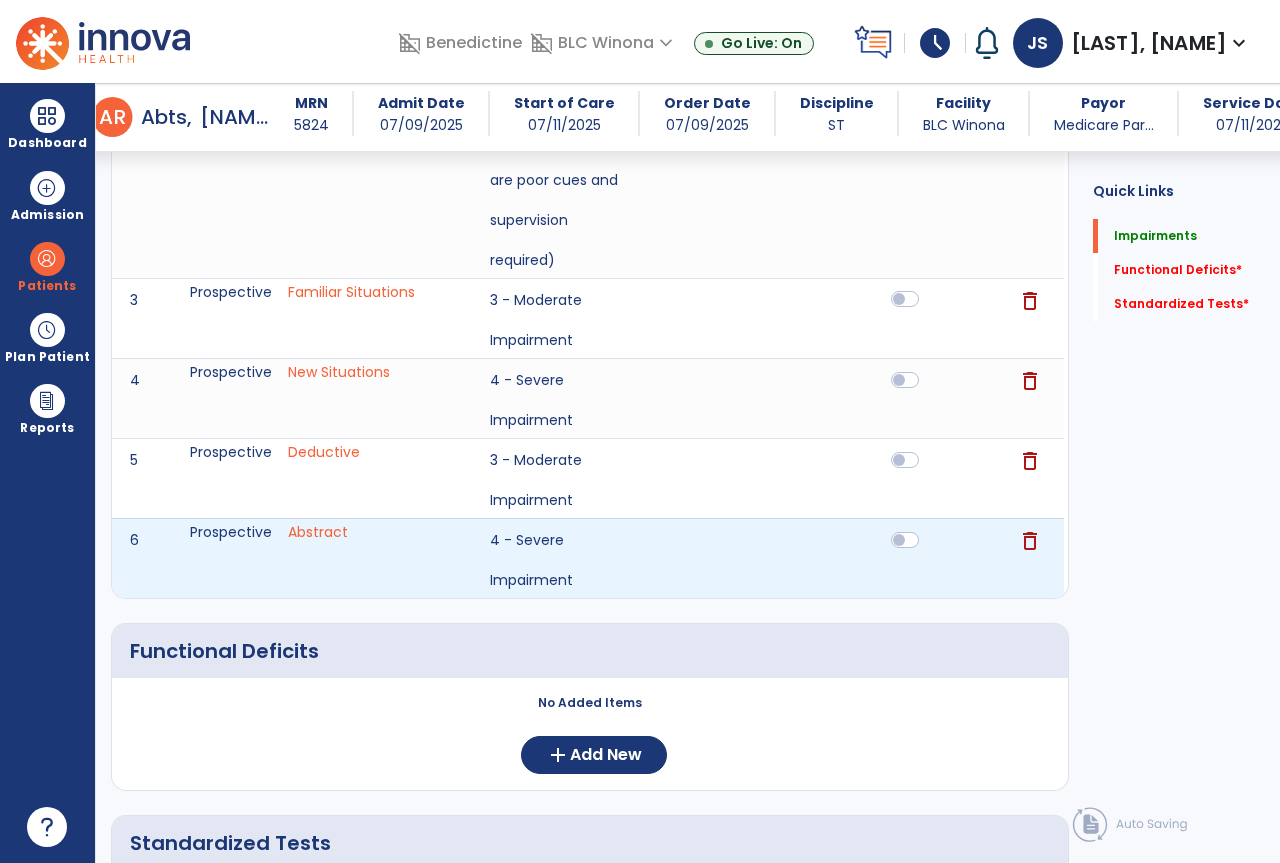 scroll, scrollTop: 595, scrollLeft: 0, axis: vertical 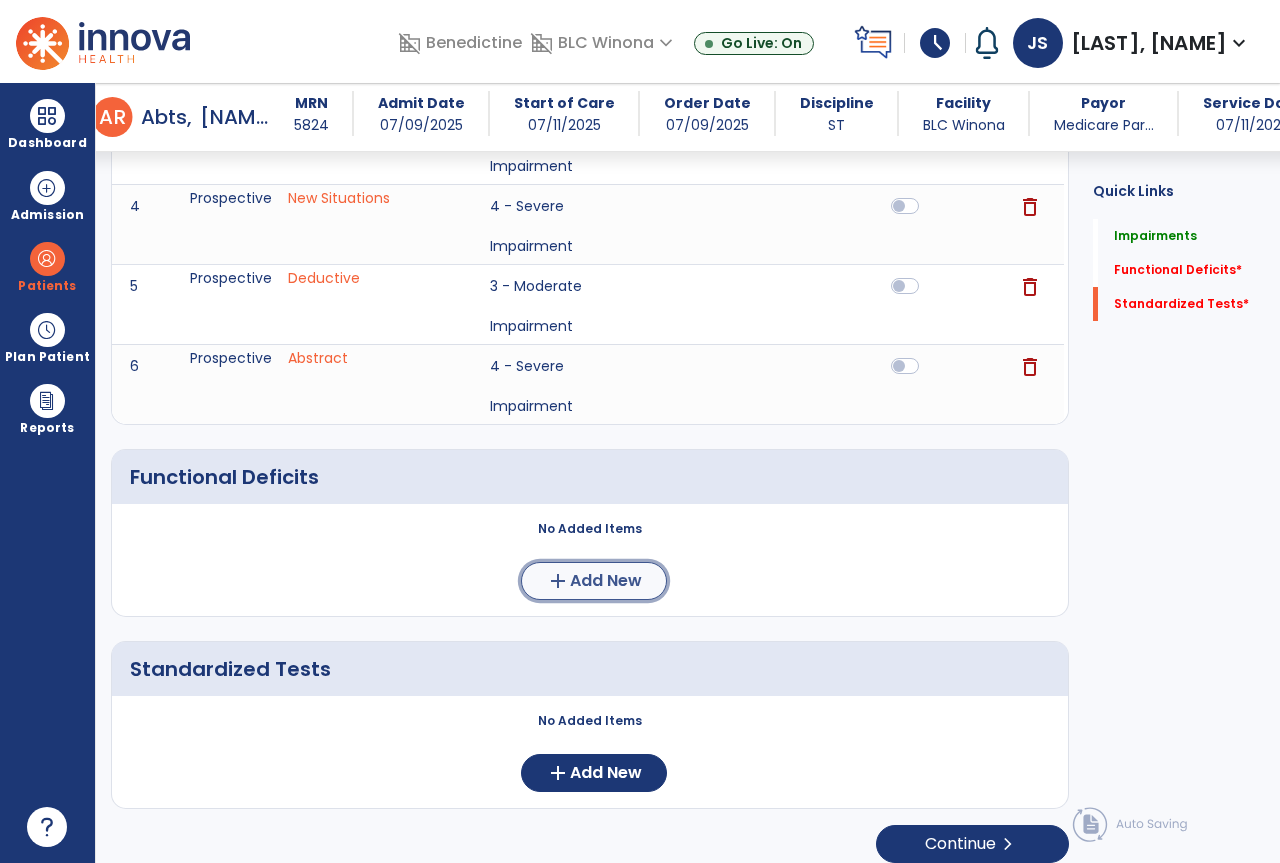 click on "add  Add New" 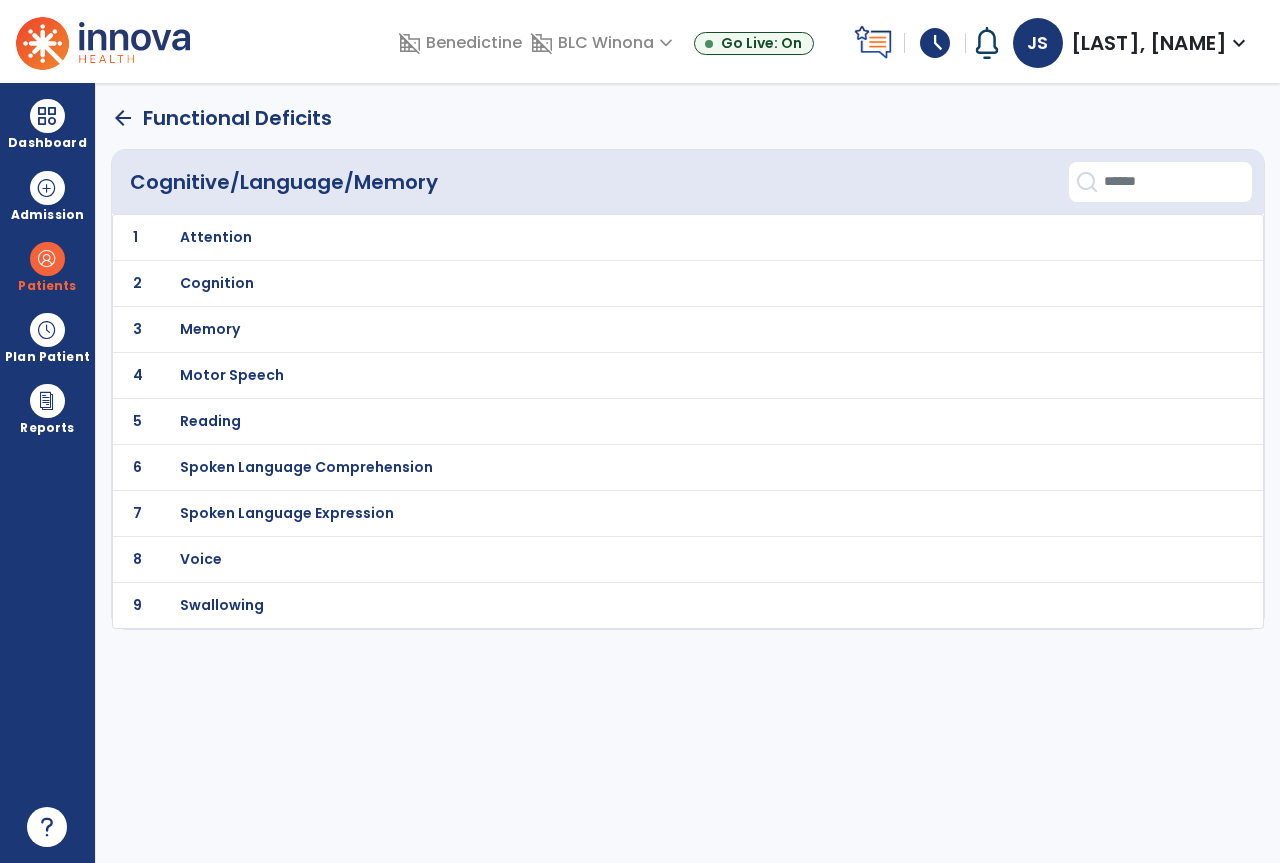scroll, scrollTop: 0, scrollLeft: 0, axis: both 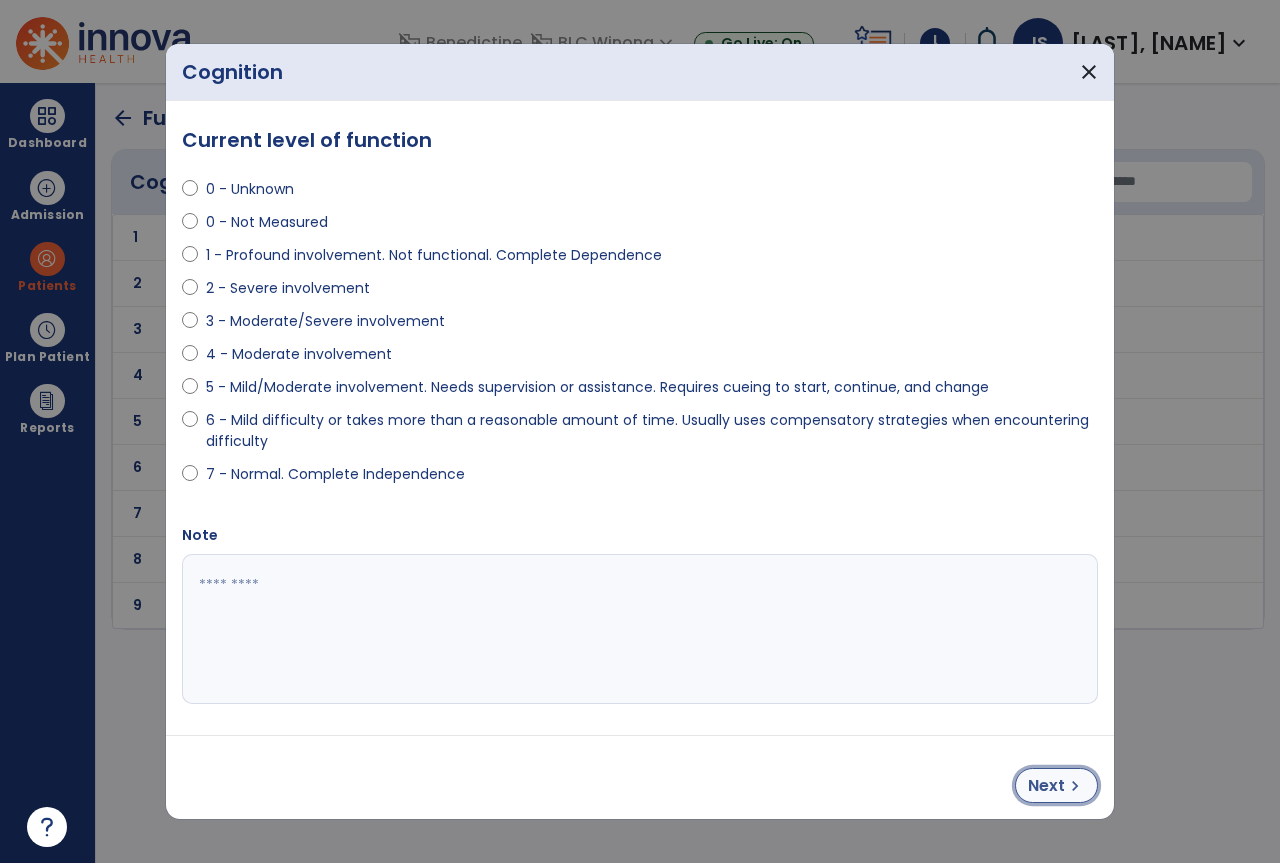 click on "Next" at bounding box center [1046, 786] 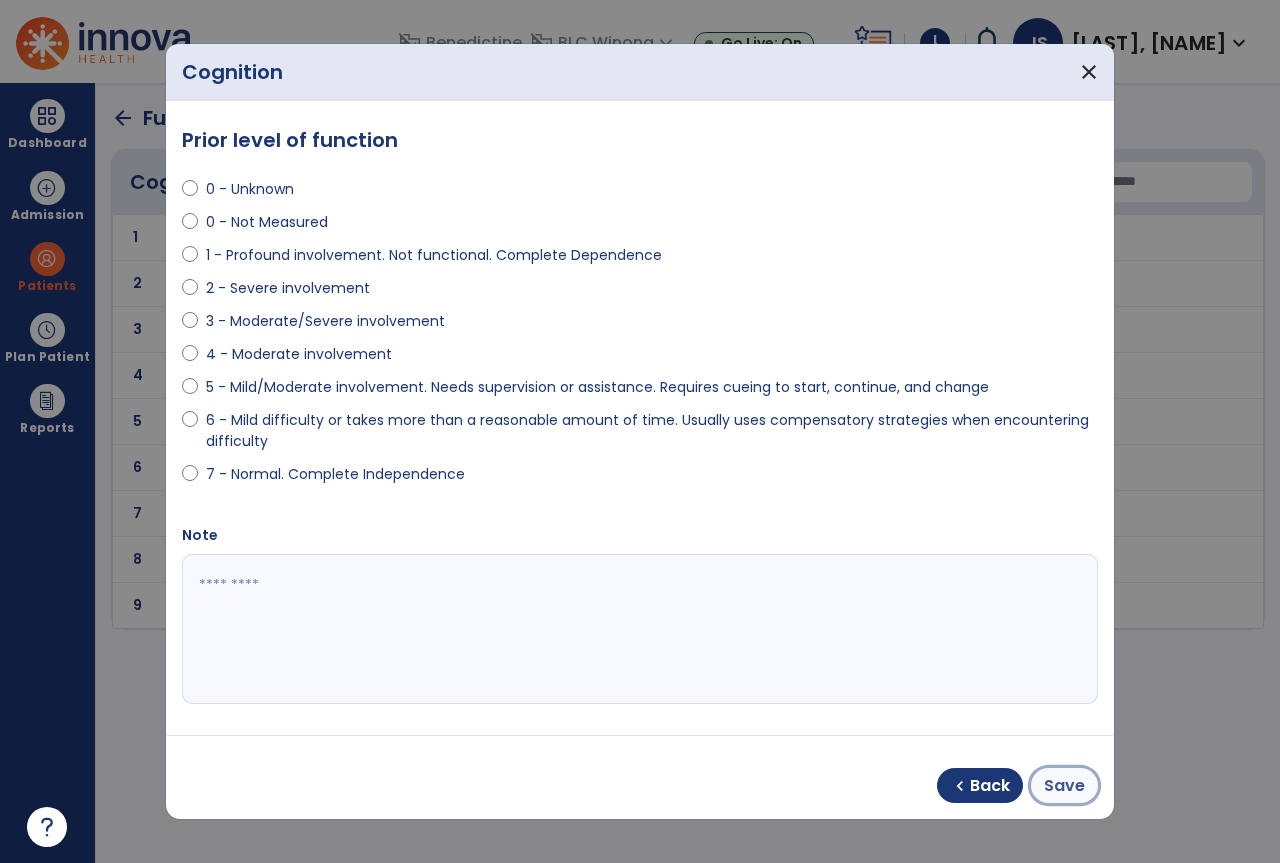click on "Save" at bounding box center (1064, 786) 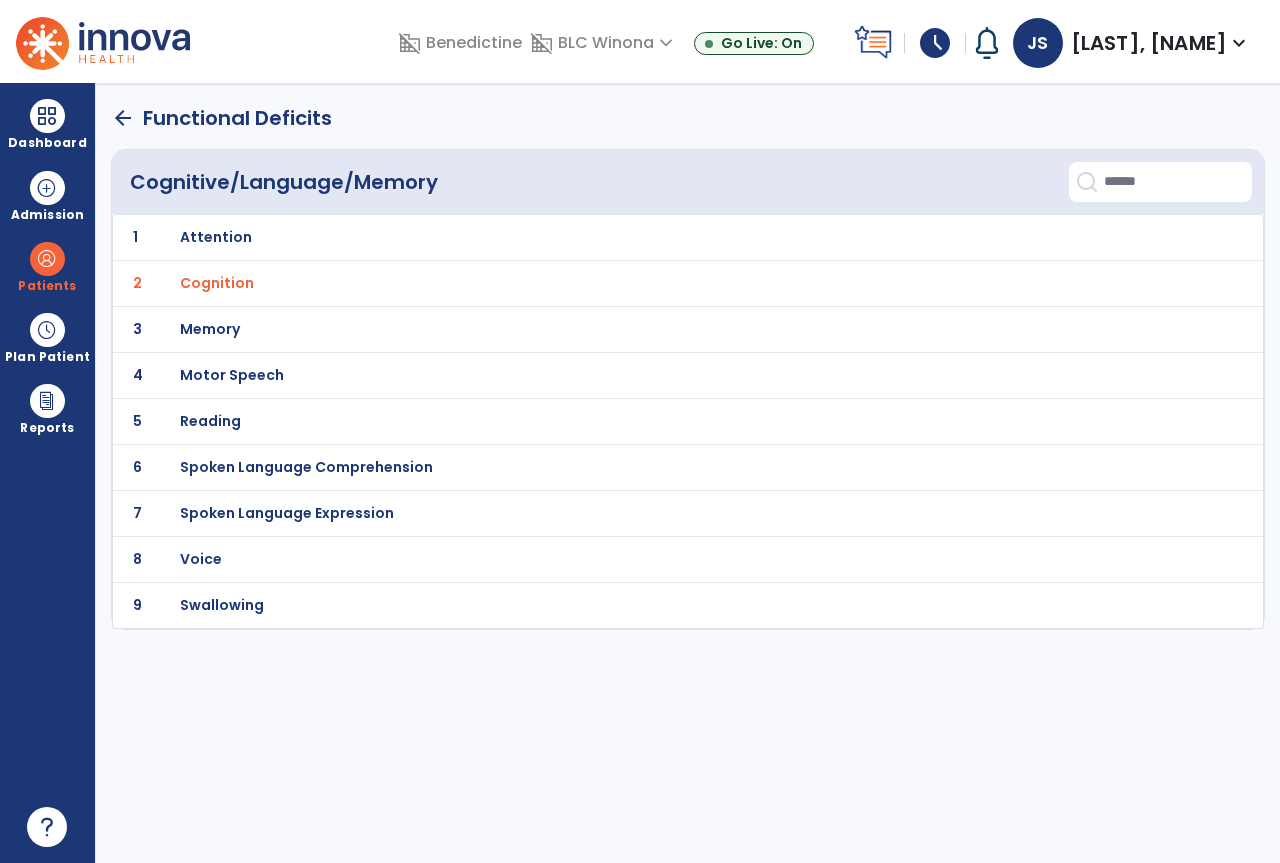 click on "arrow_back" 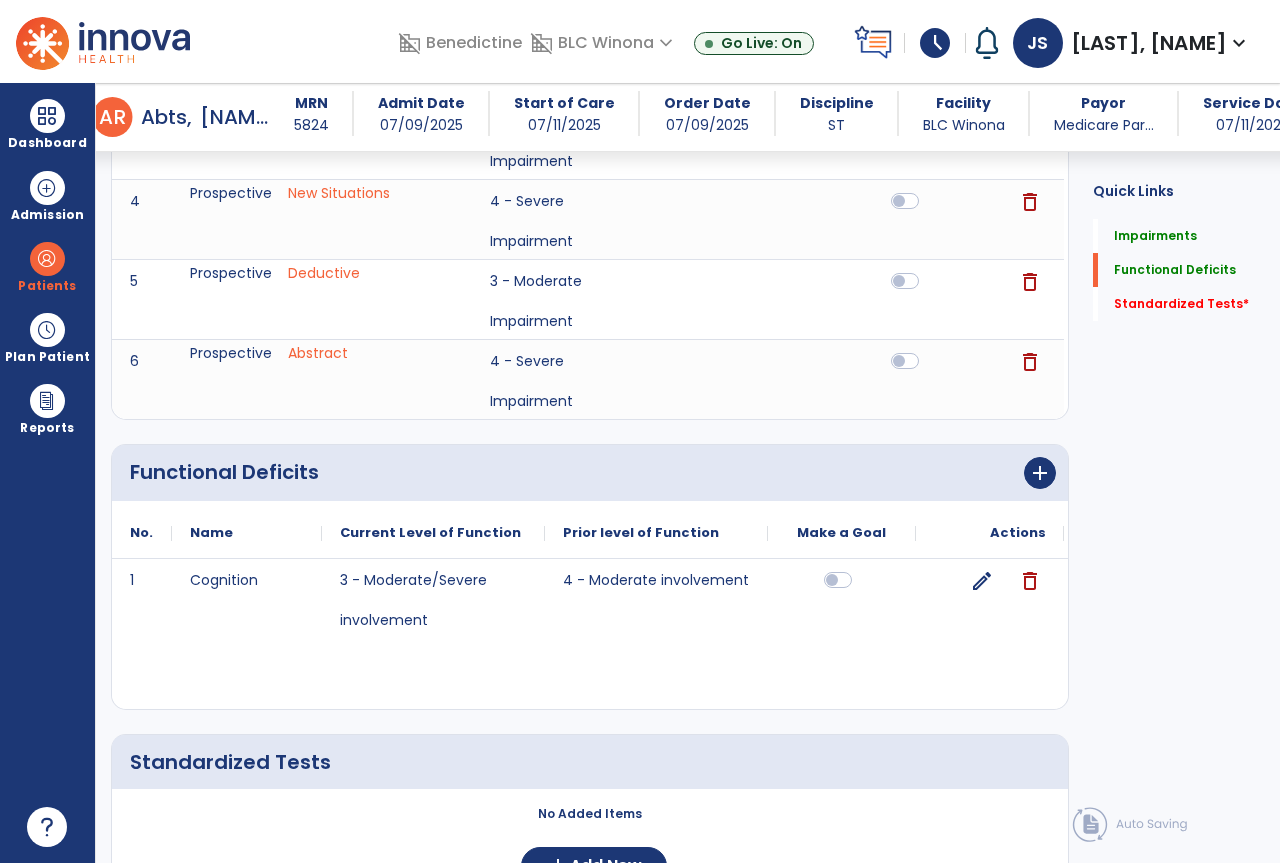 scroll, scrollTop: 693, scrollLeft: 0, axis: vertical 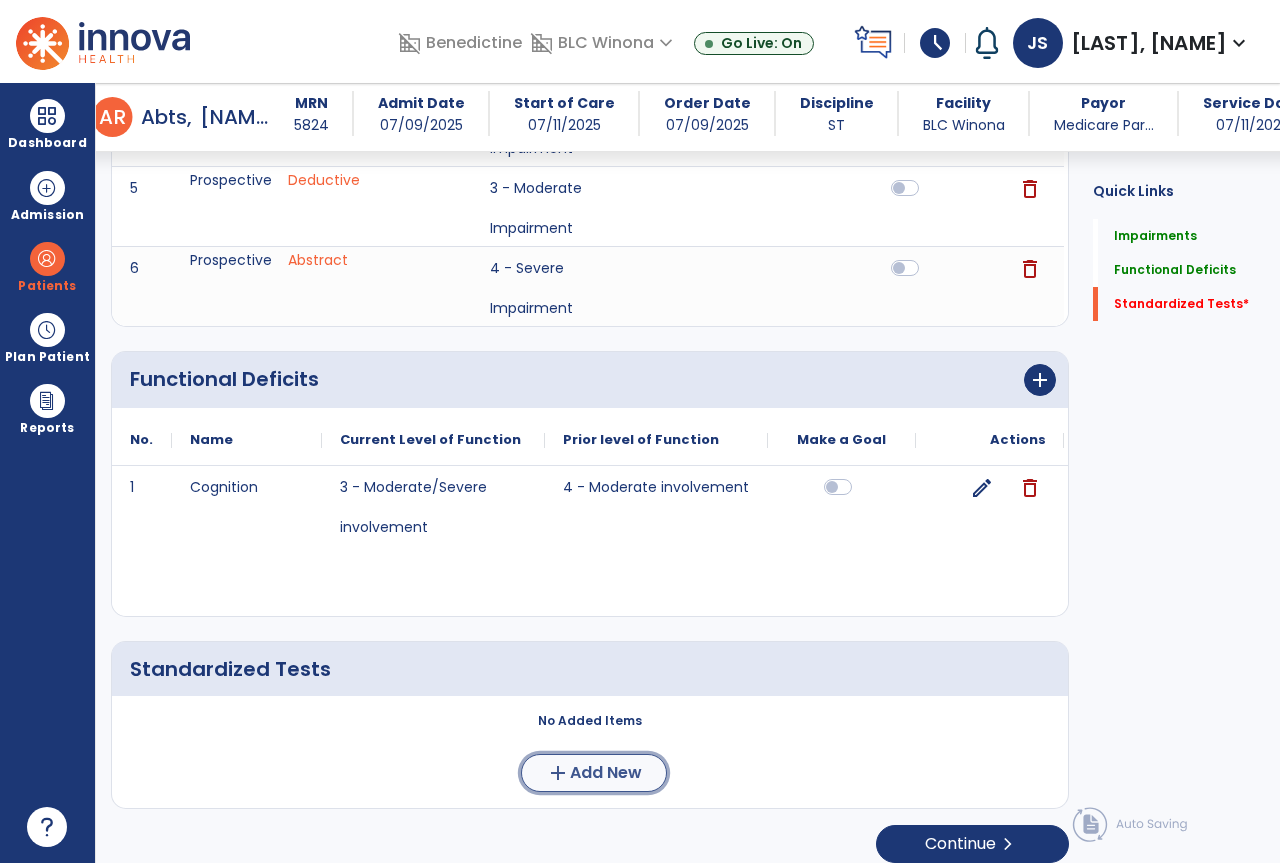 click on "Add New" 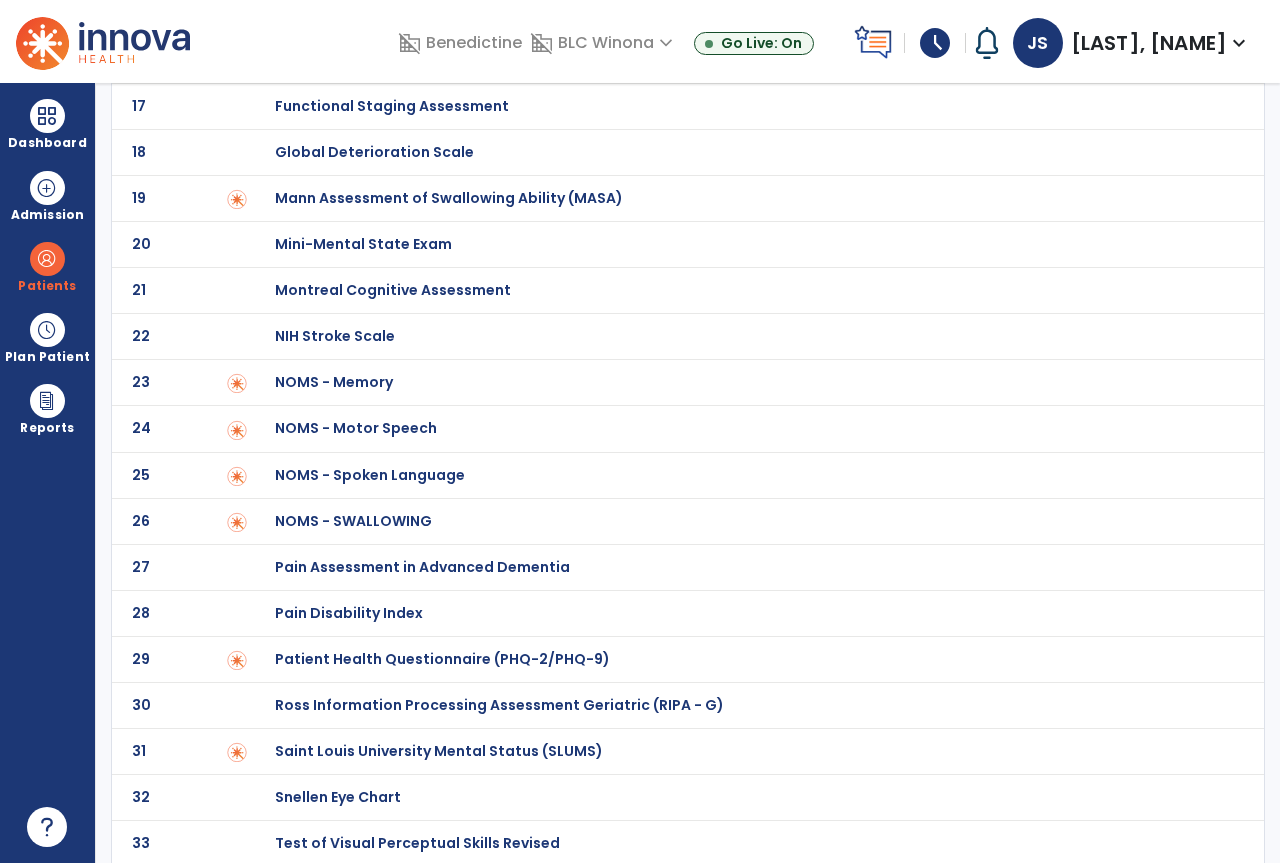 scroll, scrollTop: 834, scrollLeft: 0, axis: vertical 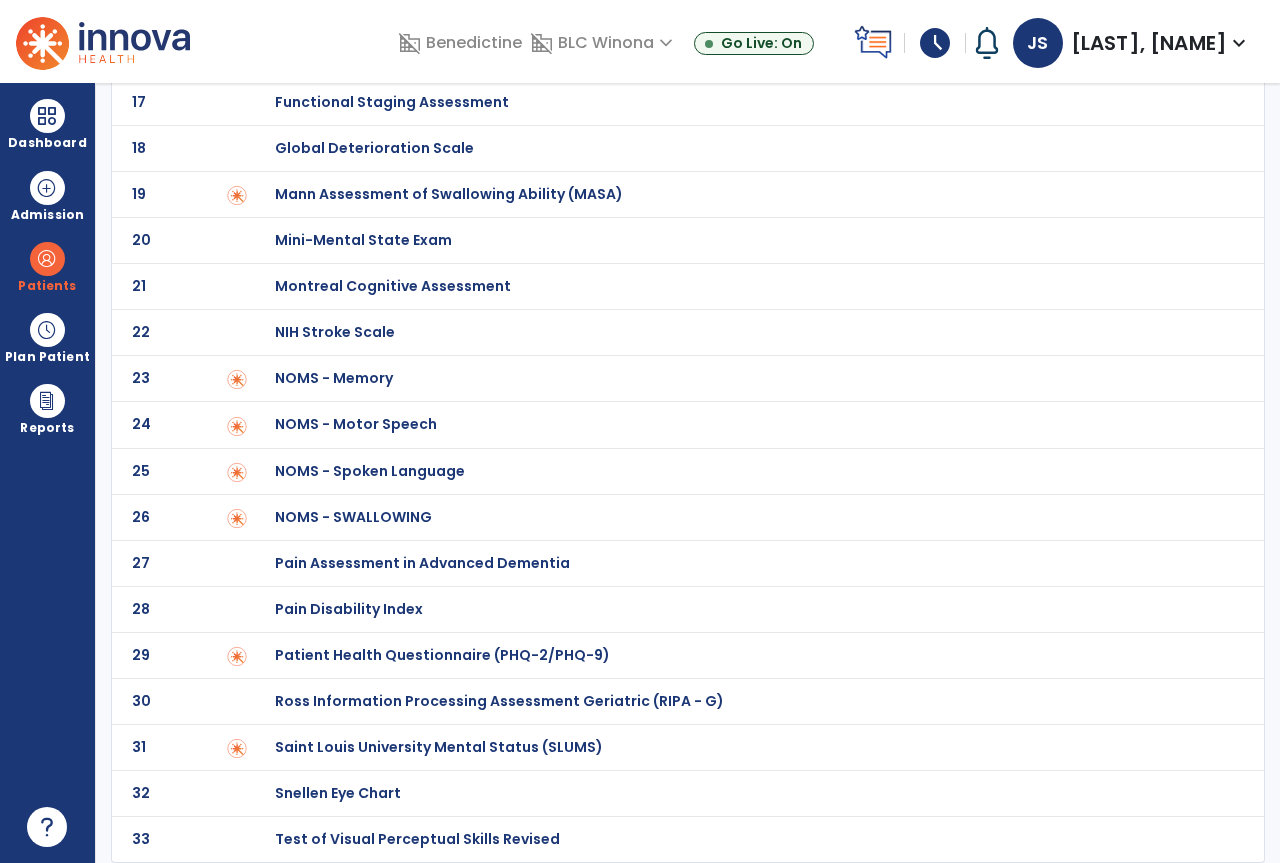 click on "NOMS - Memory" at bounding box center (354, -634) 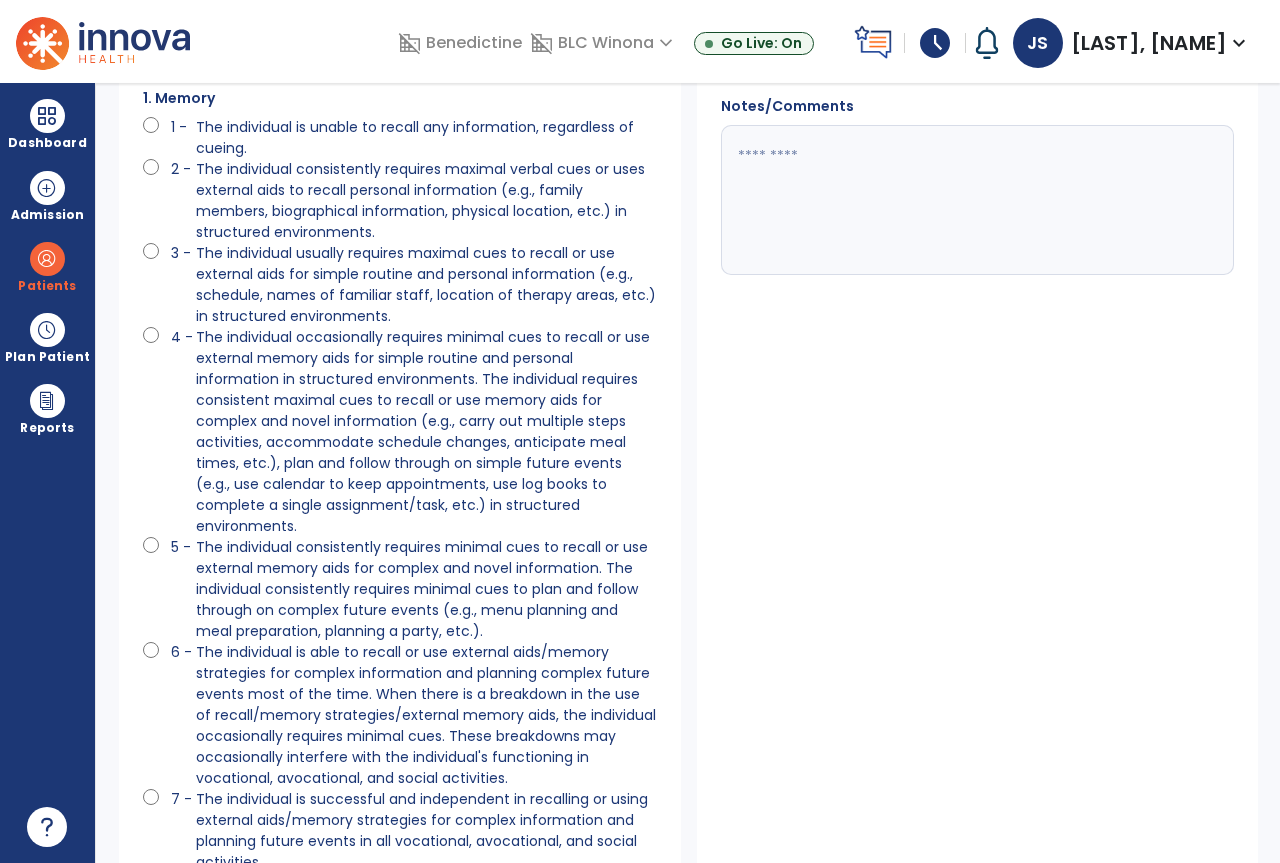 scroll, scrollTop: 0, scrollLeft: 0, axis: both 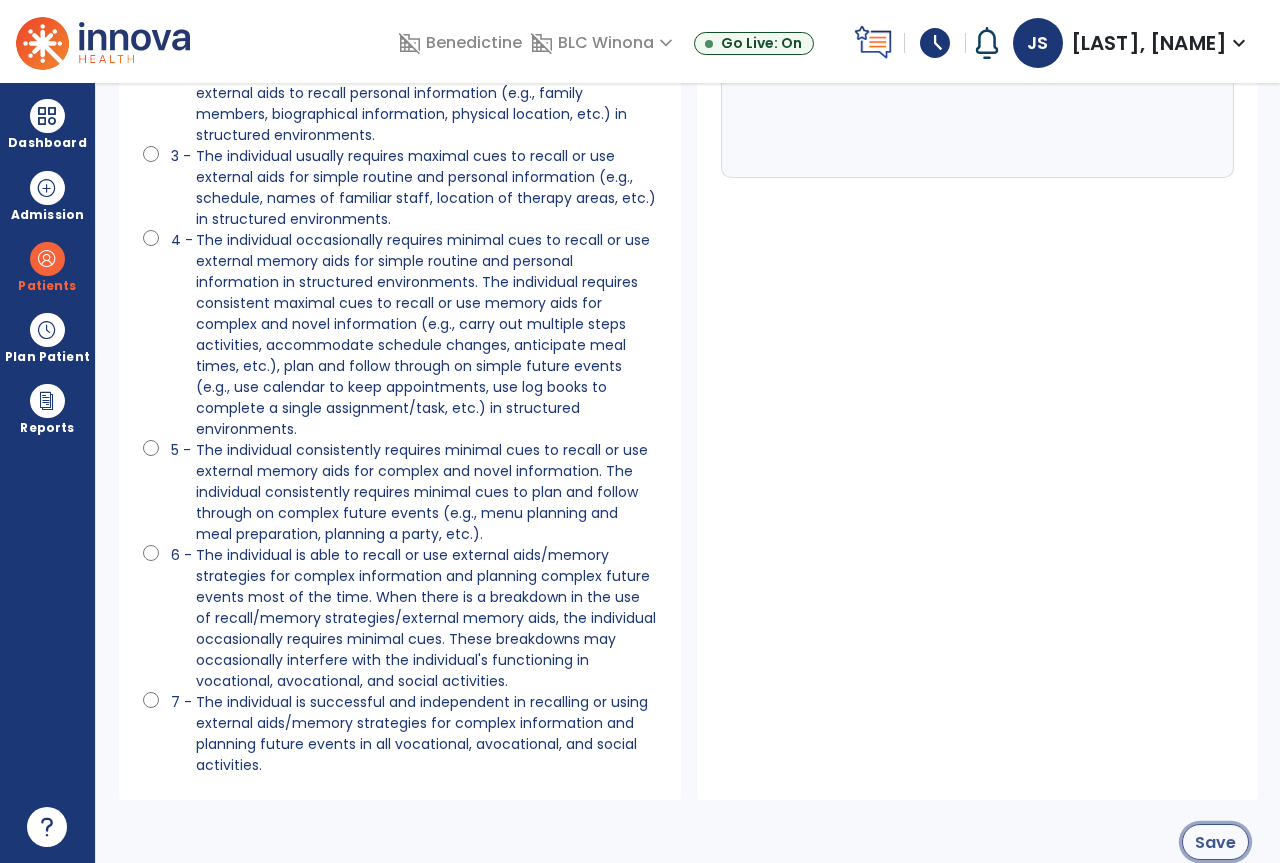 click on "Save" 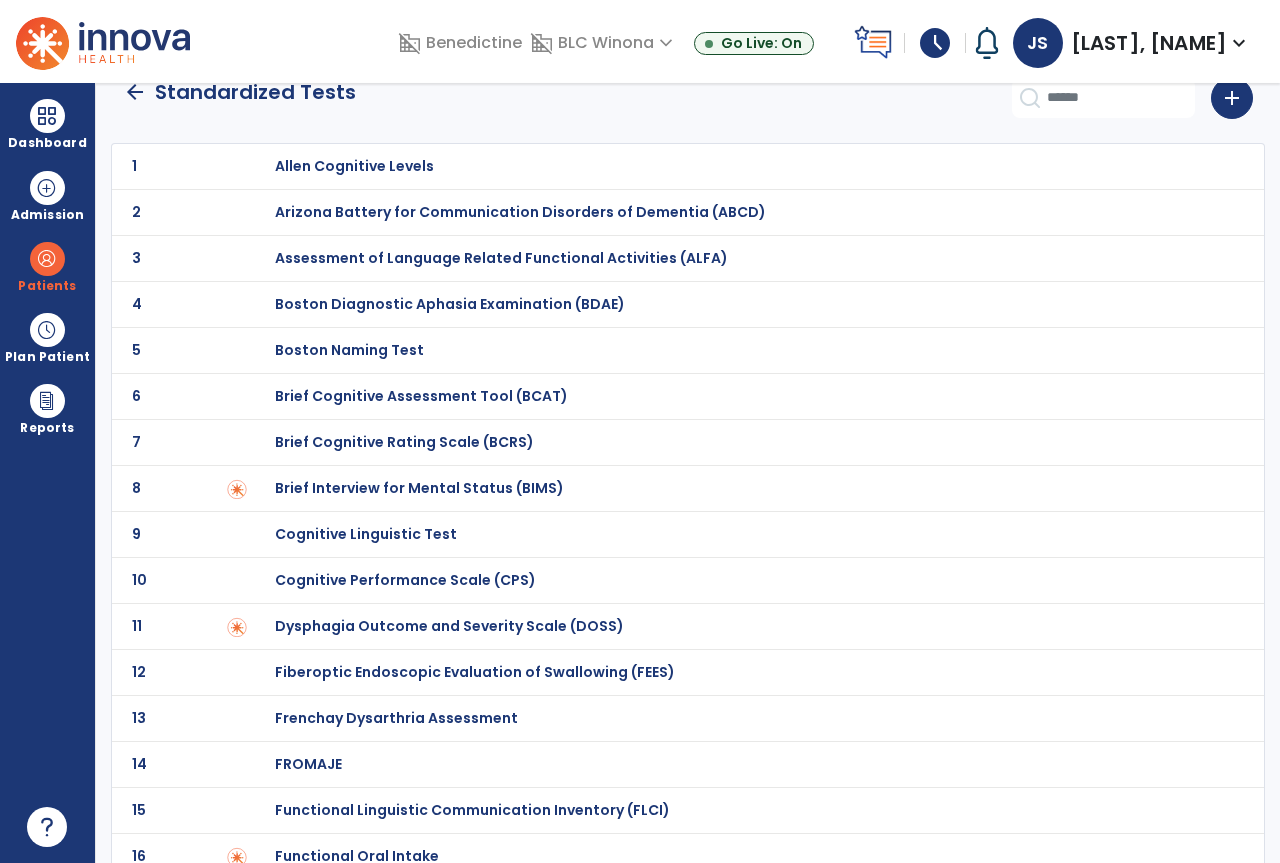 scroll, scrollTop: 0, scrollLeft: 0, axis: both 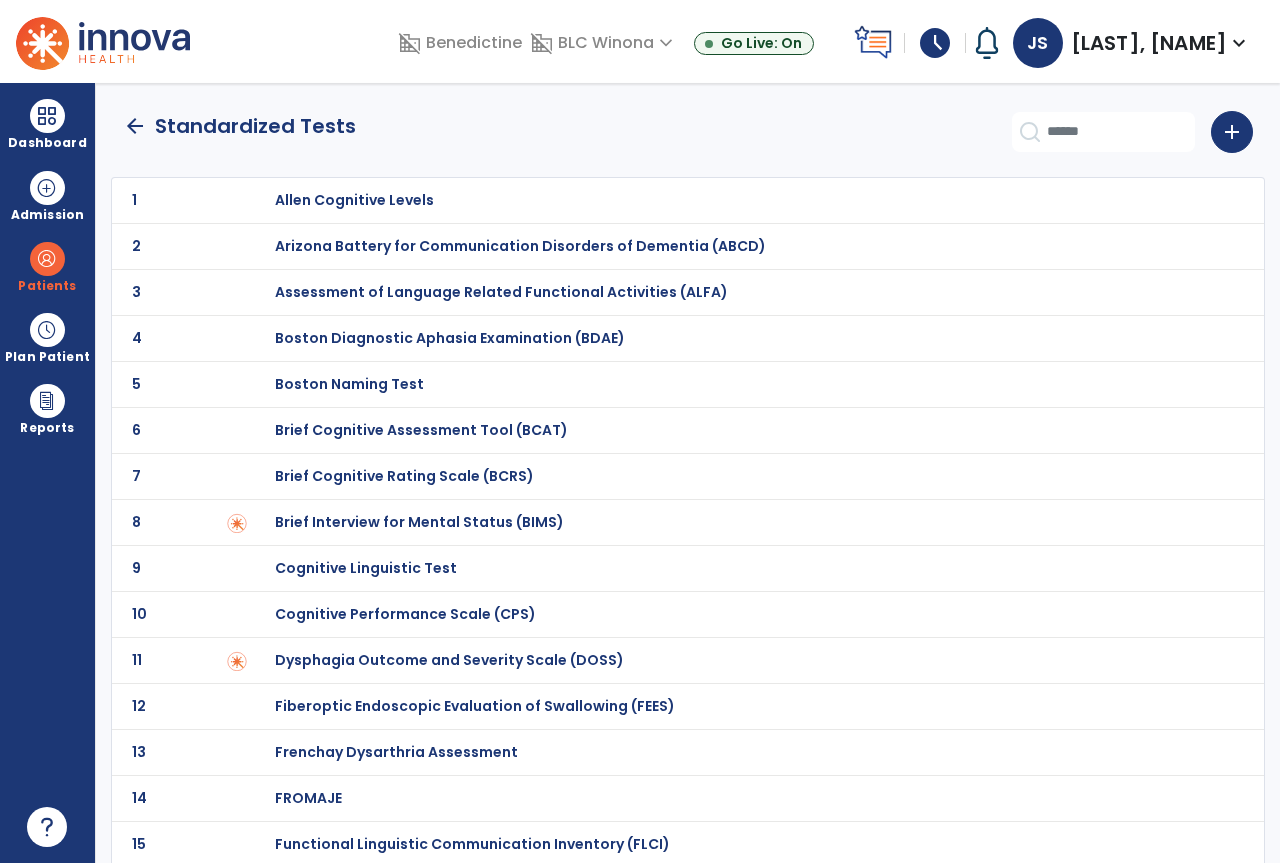 click on "arrow_back" 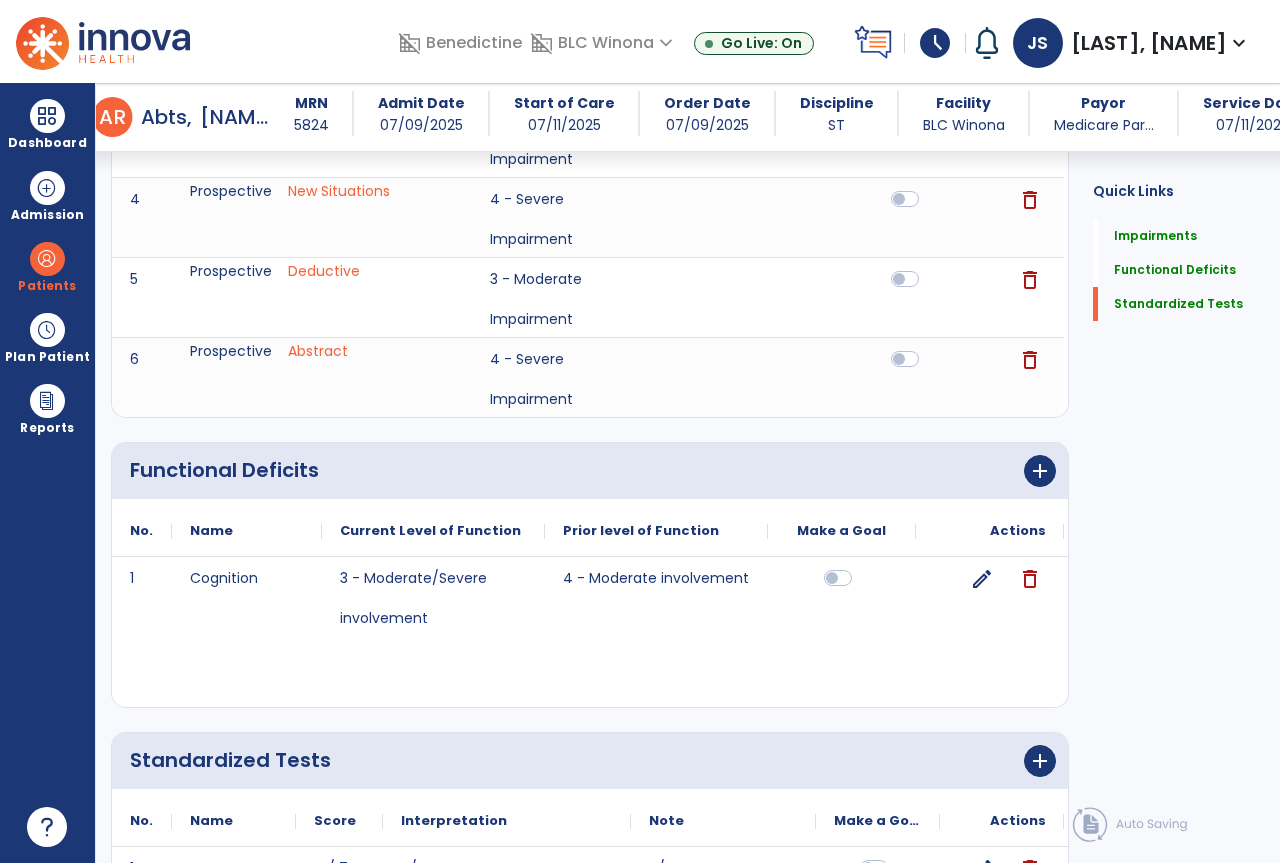 scroll, scrollTop: 791, scrollLeft: 0, axis: vertical 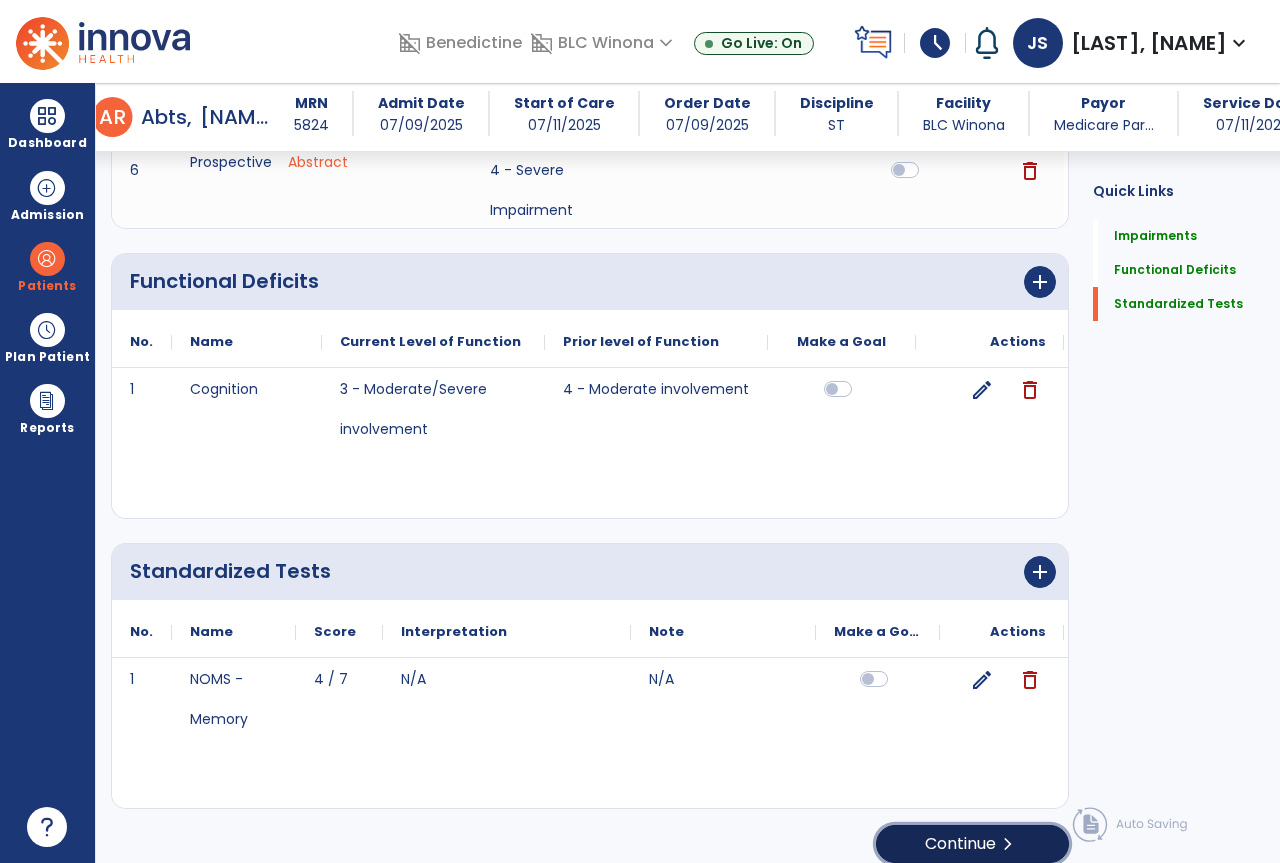 click on "Continue  chevron_right" 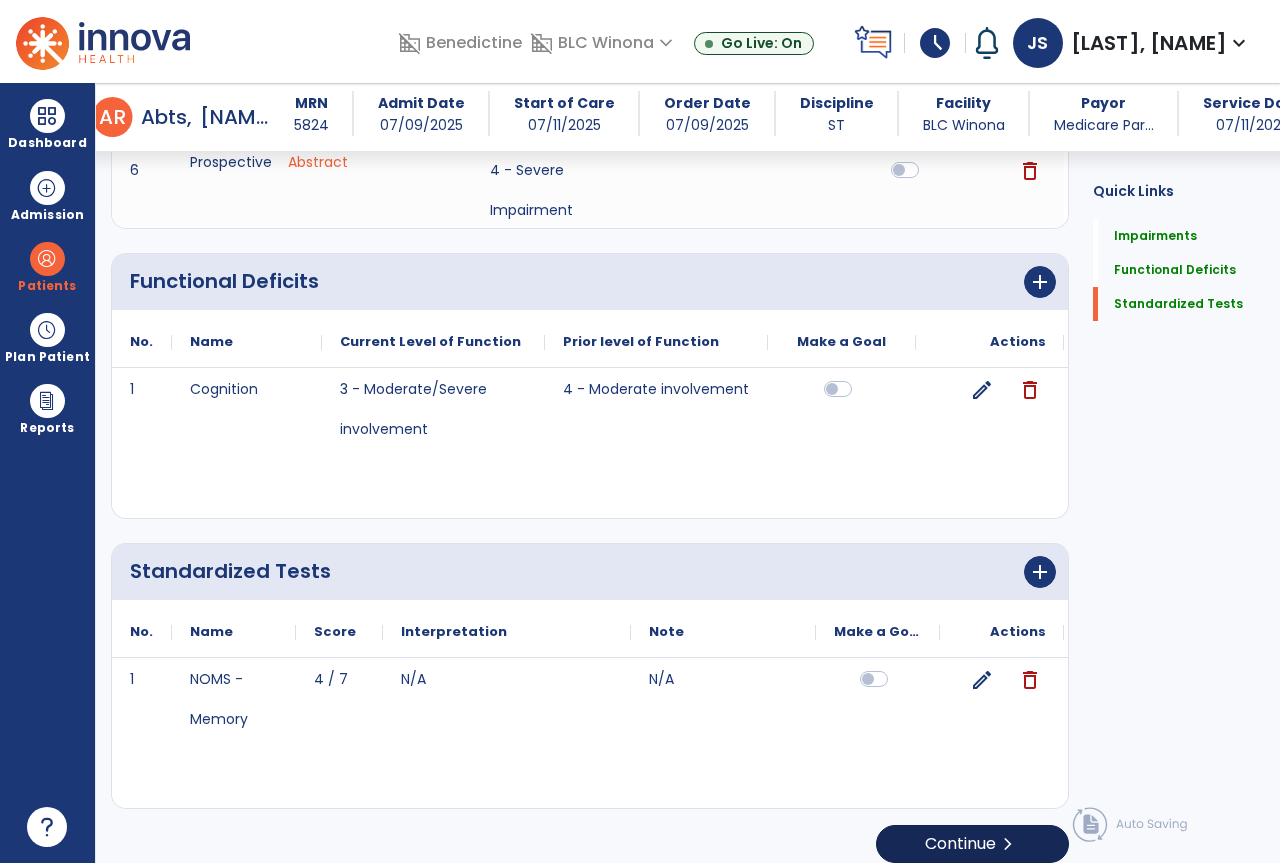 scroll, scrollTop: 0, scrollLeft: 0, axis: both 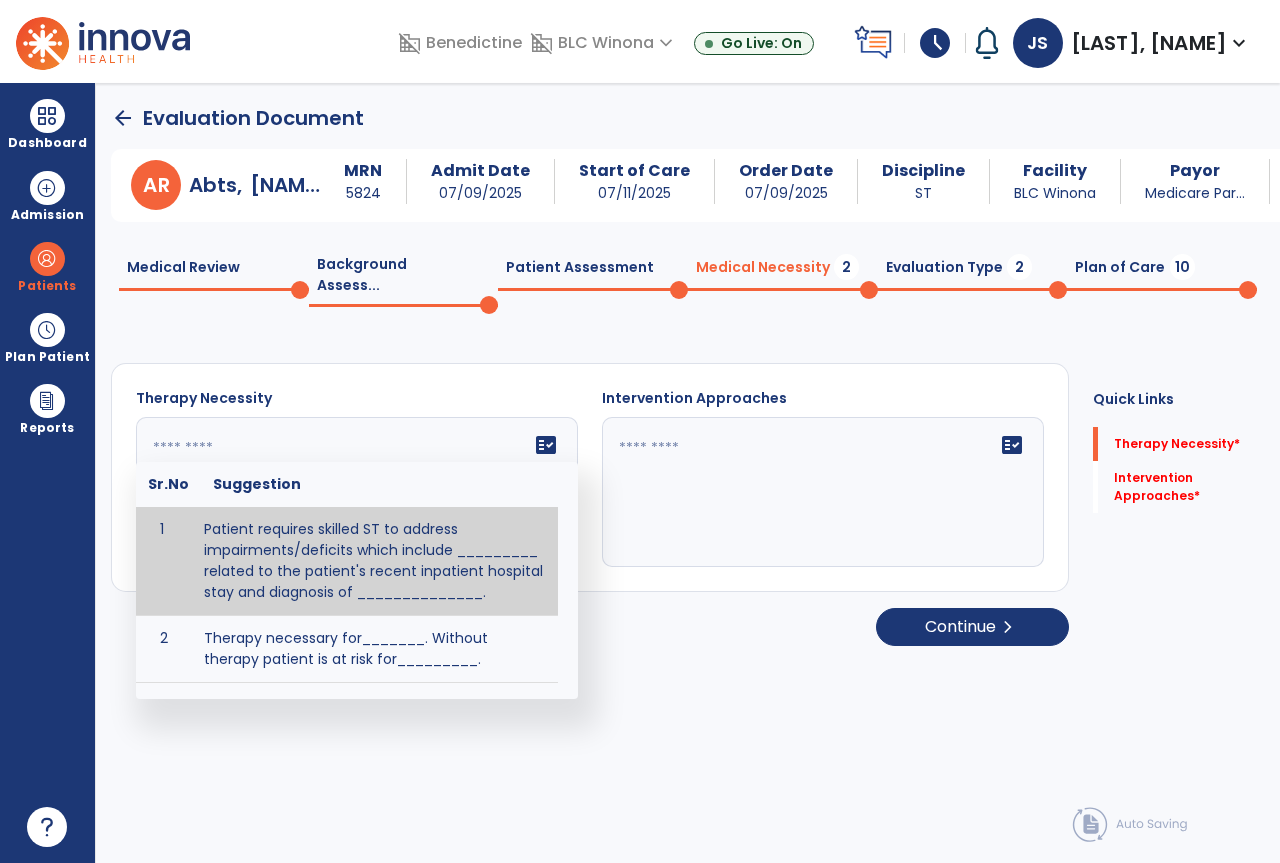 click on "fact_check  Sr.No Suggestion 1 Patient requires skilled ST to address impairments/deficits which include _________ related to the patient's recent inpatient hospital stay and diagnosis of ______________. 2 Therapy necessary for_______.  Without therapy patient is at risk for_________." 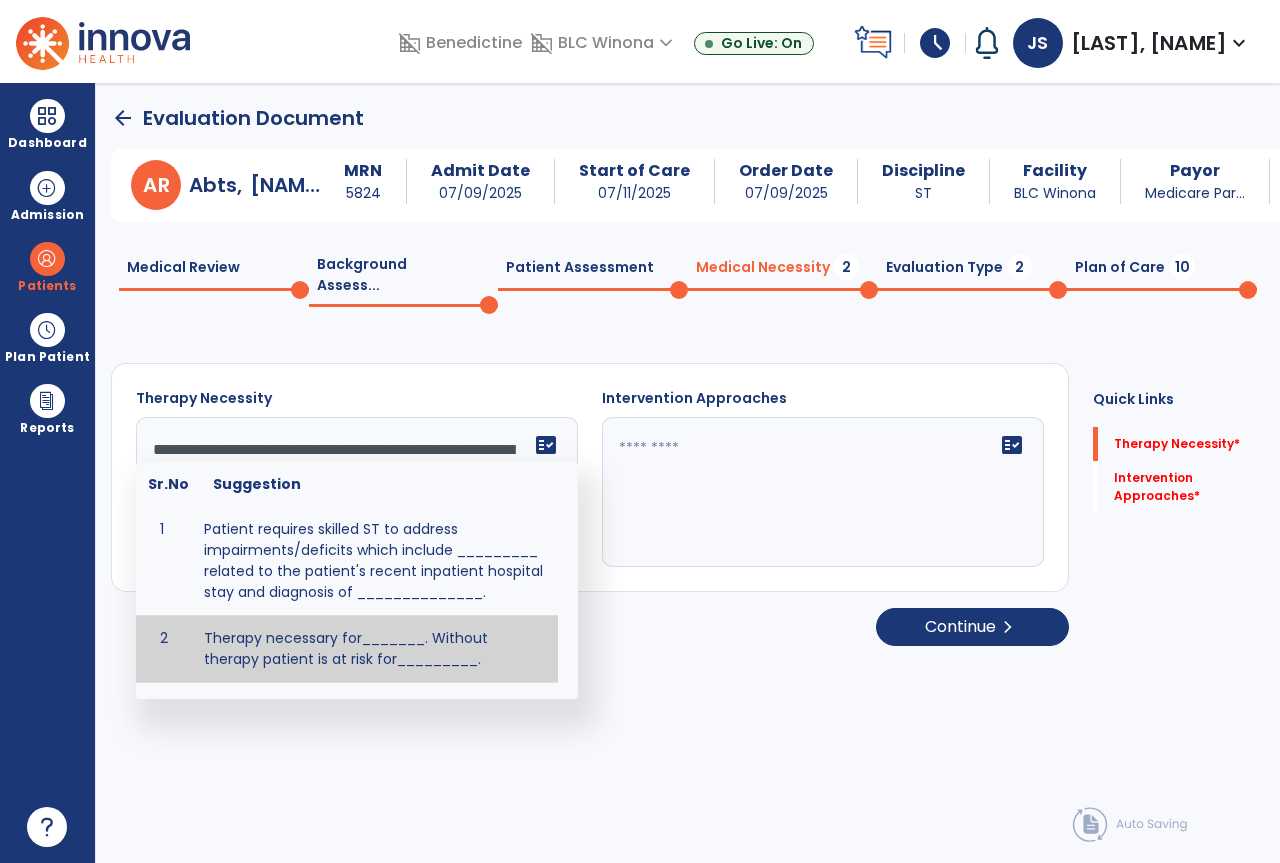 drag, startPoint x: 406, startPoint y: 661, endPoint x: 412, endPoint y: 639, distance: 22.803509 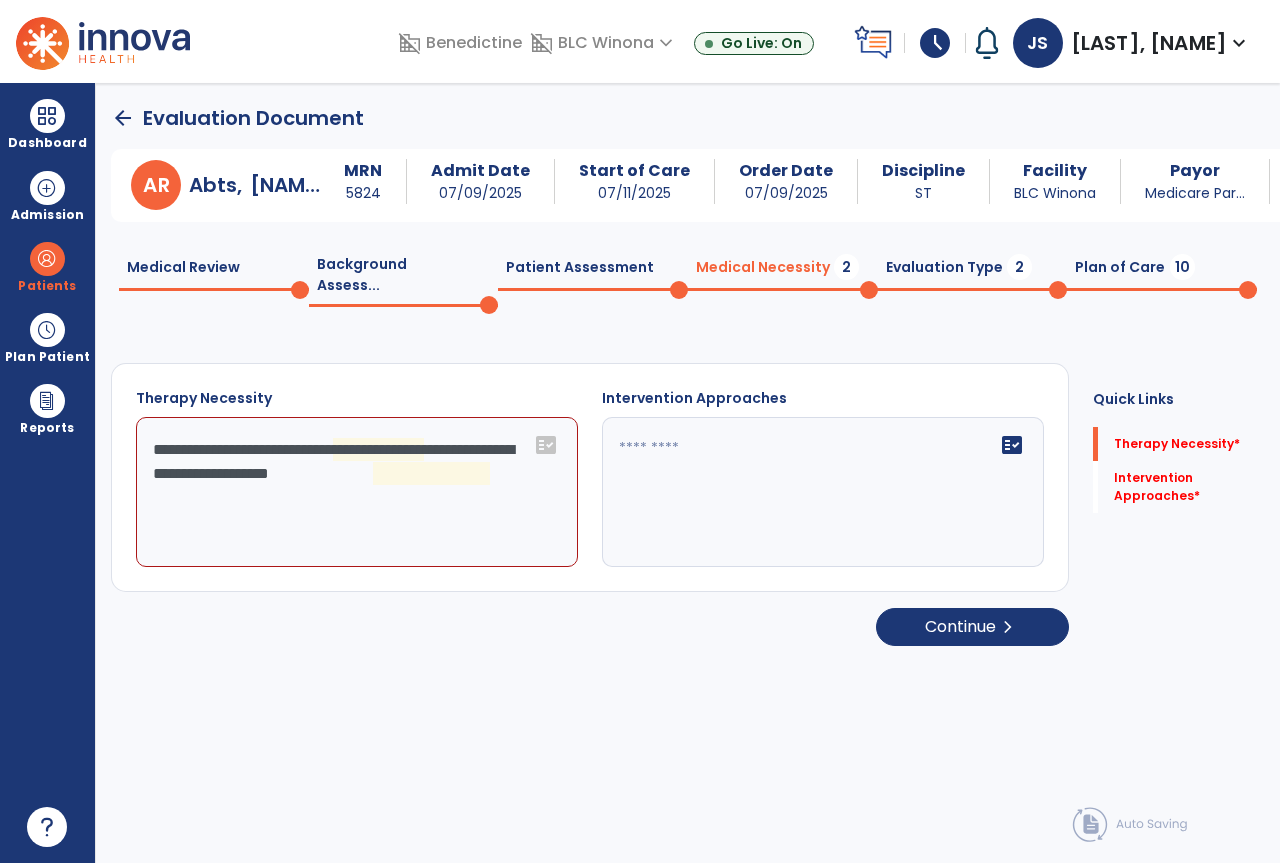 click on "**********" 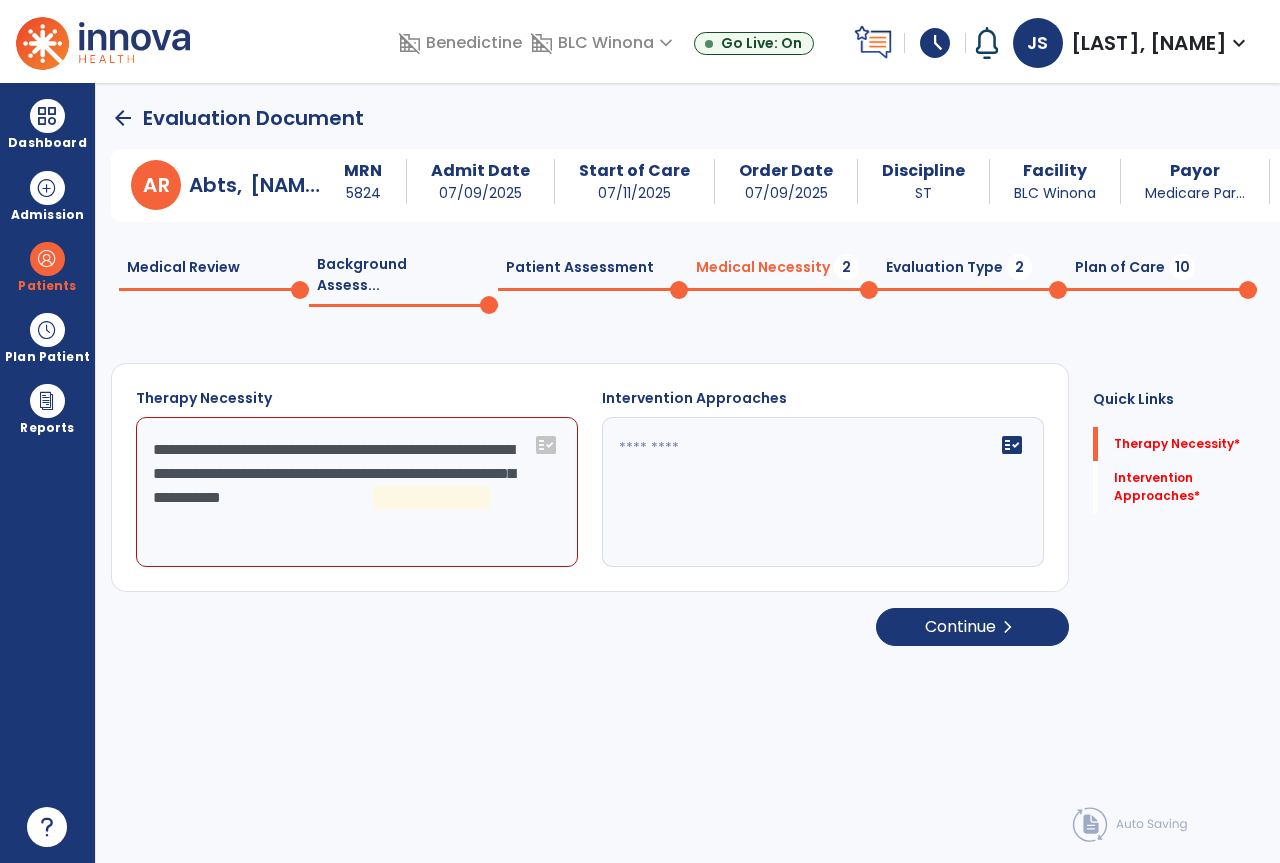 click on "**********" 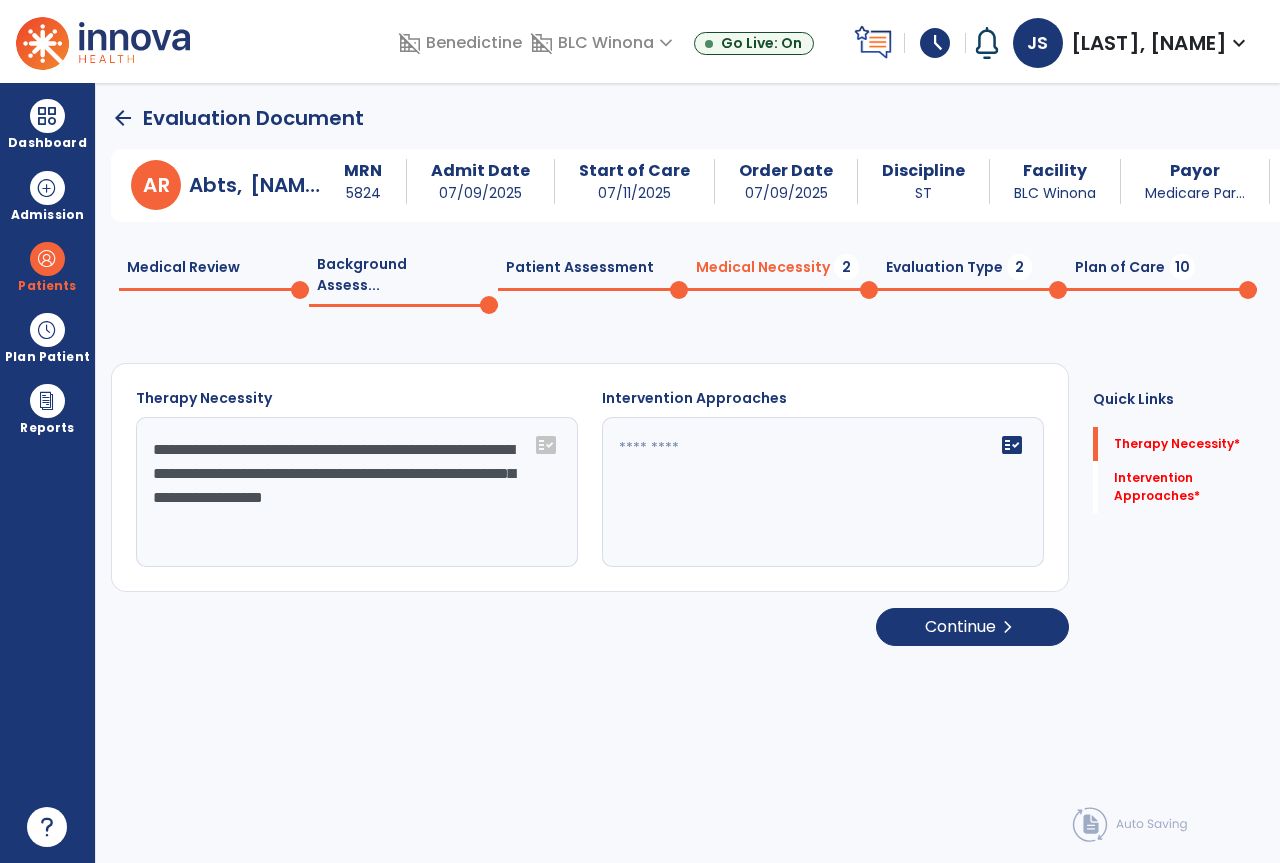 type on "**********" 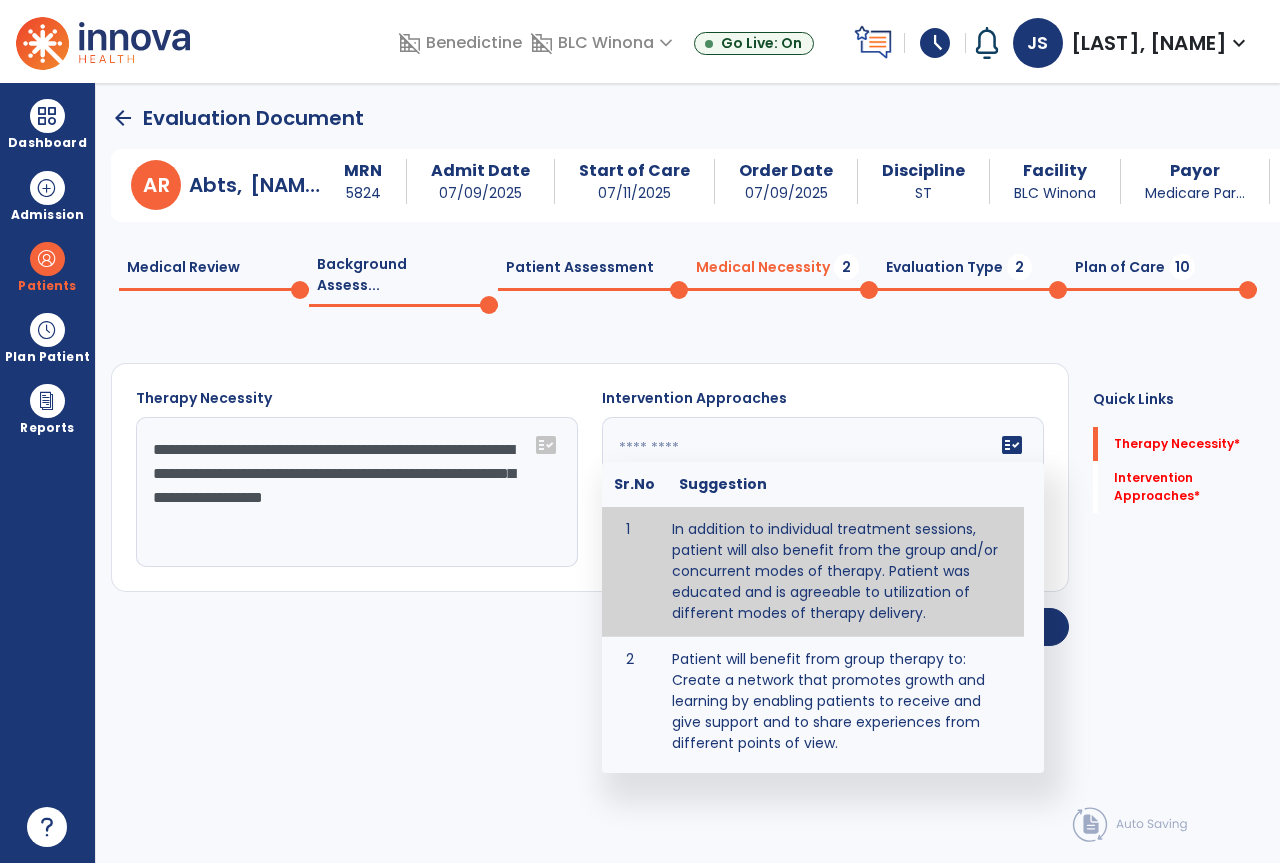 click on "fact_check  Sr.No Suggestion 1 In addition to individual treatment sessions, patient will also benefit from the group and/or concurrent modes of therapy. Patient was educated and is agreeable to utilization of different modes of therapy delivery. 2 Patient will benefit from group therapy to: Create a network that promotes growth and learning by enabling patients to receive and give support and to share experiences from different points of view. 3 Patient will benefit from group therapy because it allows for modeling (a form of learning in which individuals learn by imitating the actions of others and it reduces social isolation and enhances coping mechanisms. 4 Patient will benefit from group/concurrent therapy because it is supported by evidence to promote increased patient engagement and sustainable outcomes. 5 Patient will benefit from group/concurrent therapy to: Promote independence and minimize dependence." 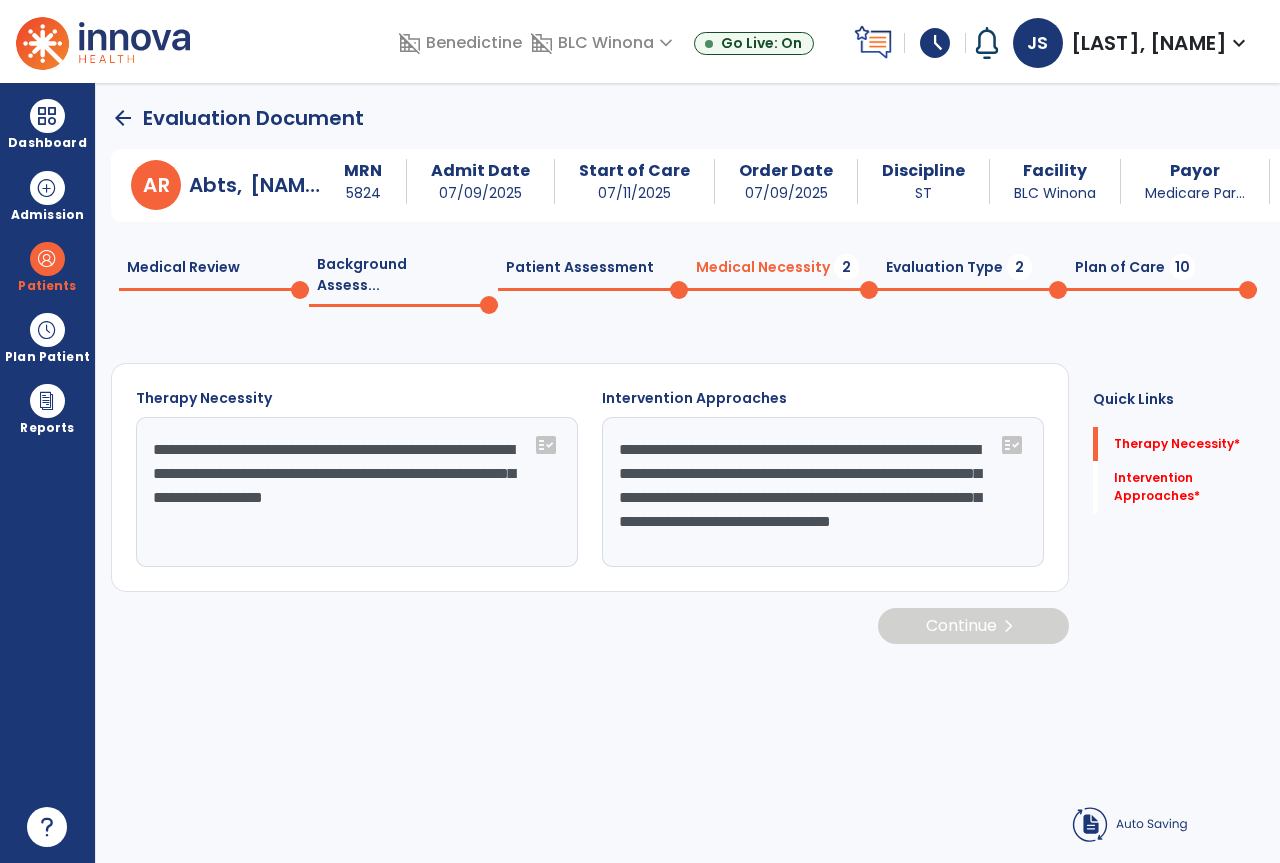 type on "**********" 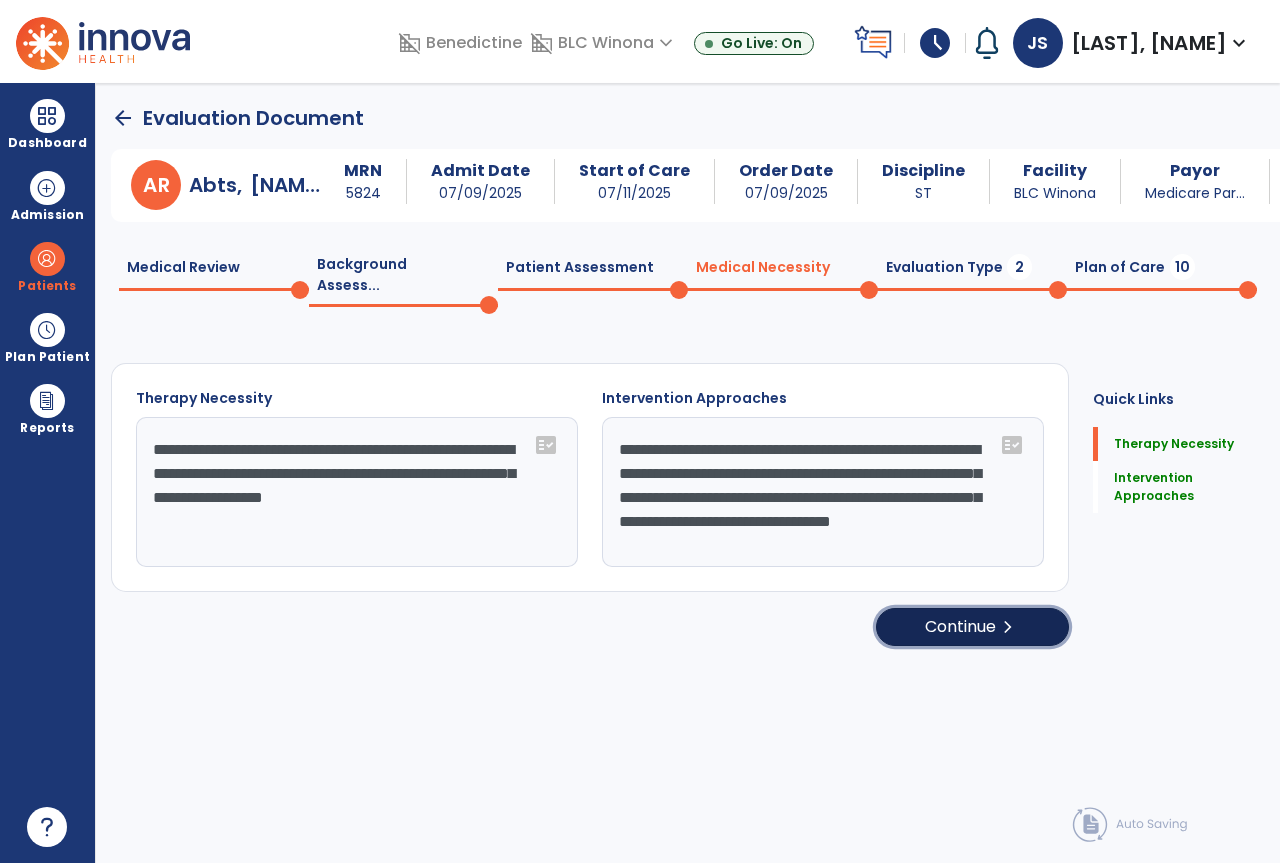 click on "chevron_right" 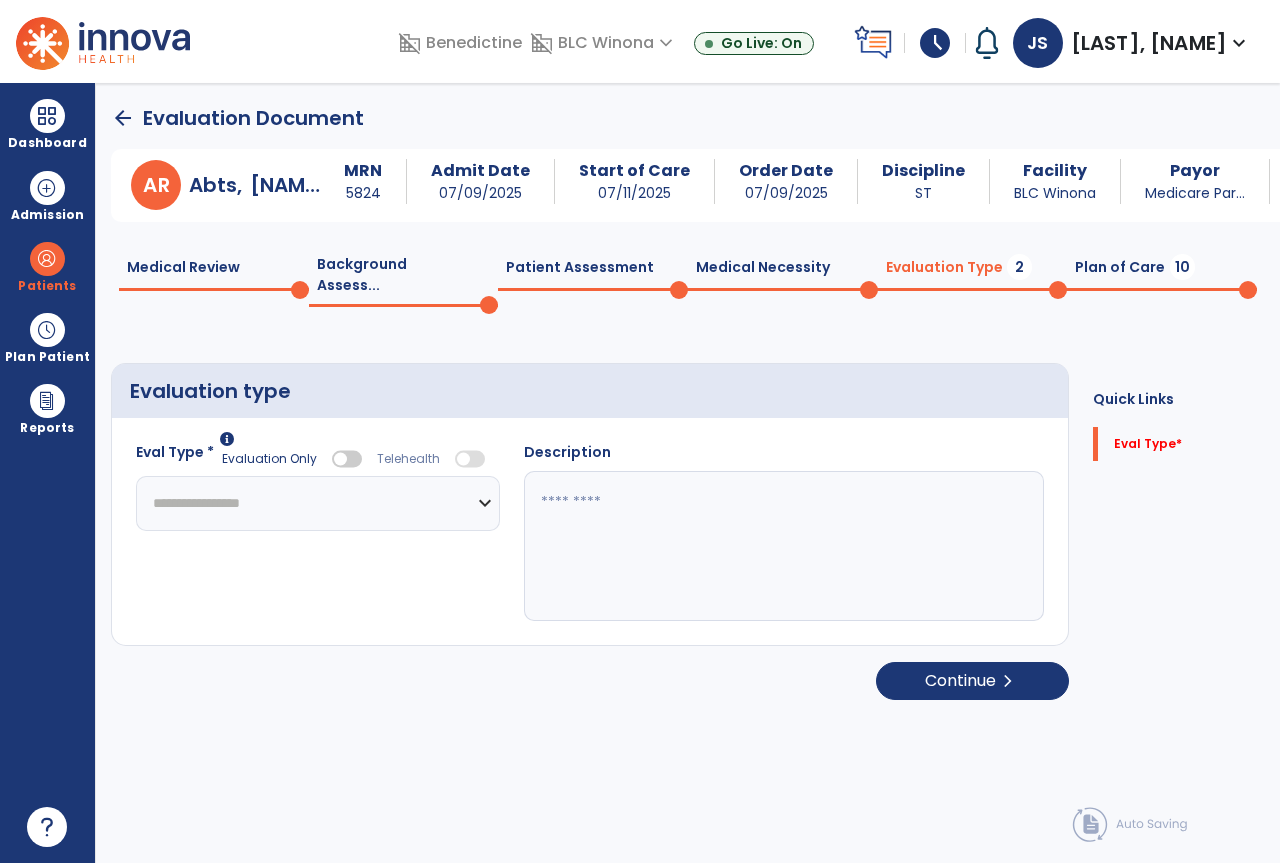 click on "**********" 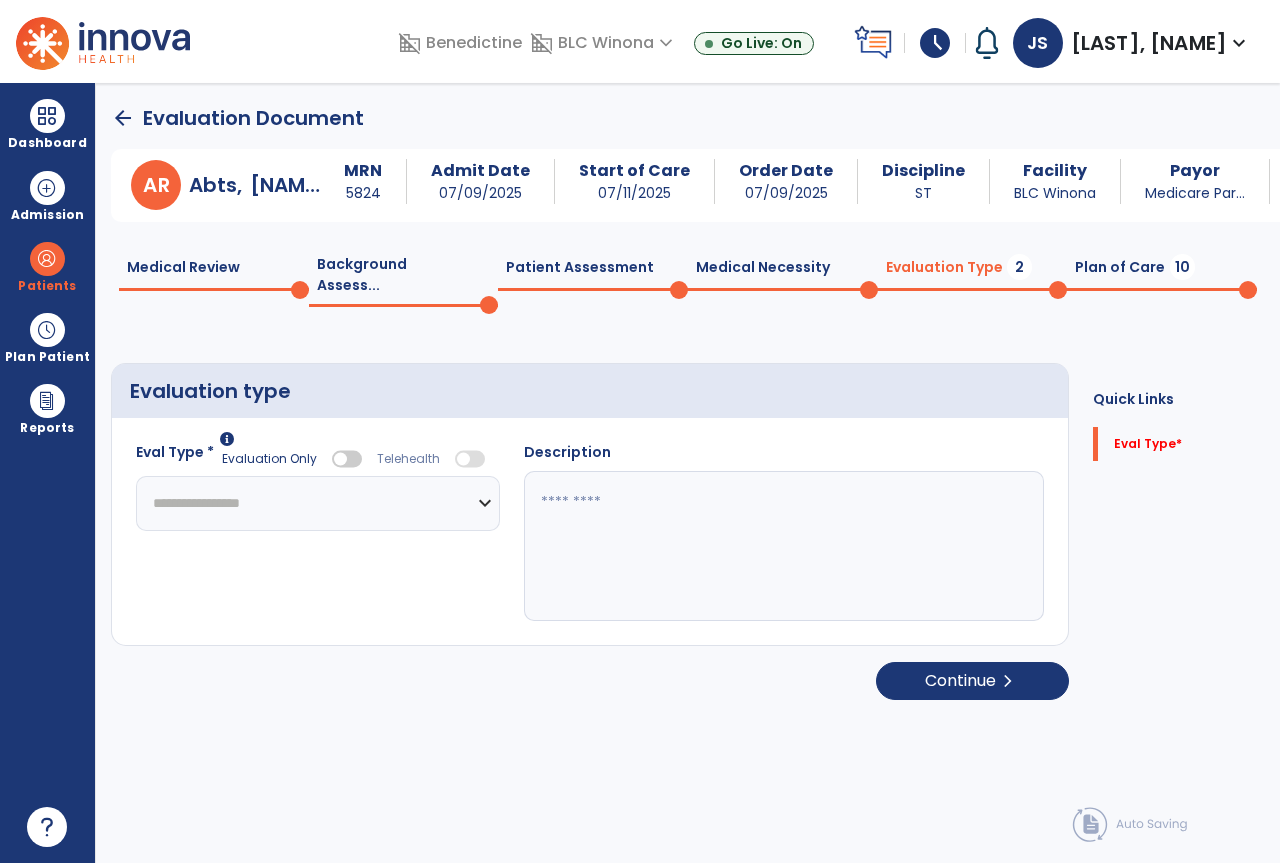 select on "**********" 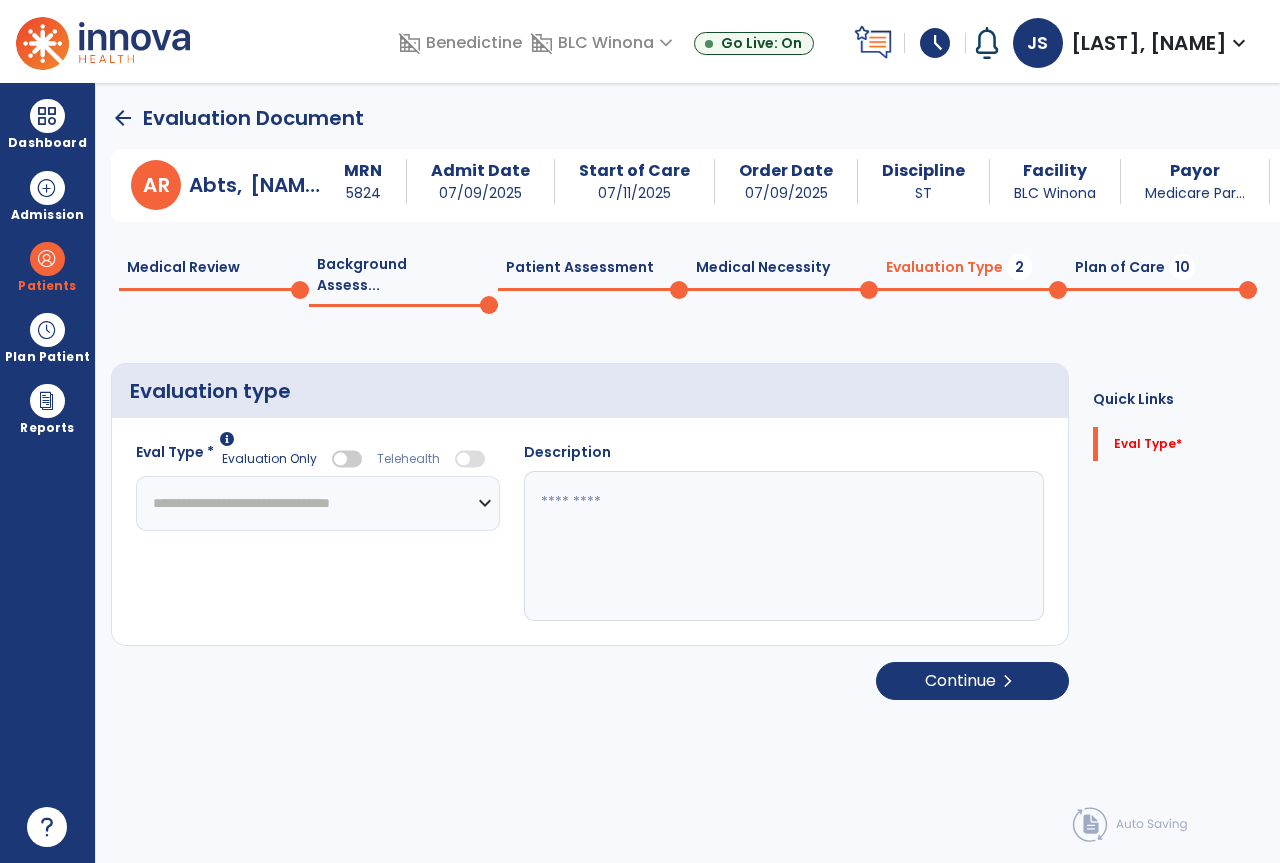 click on "**********" 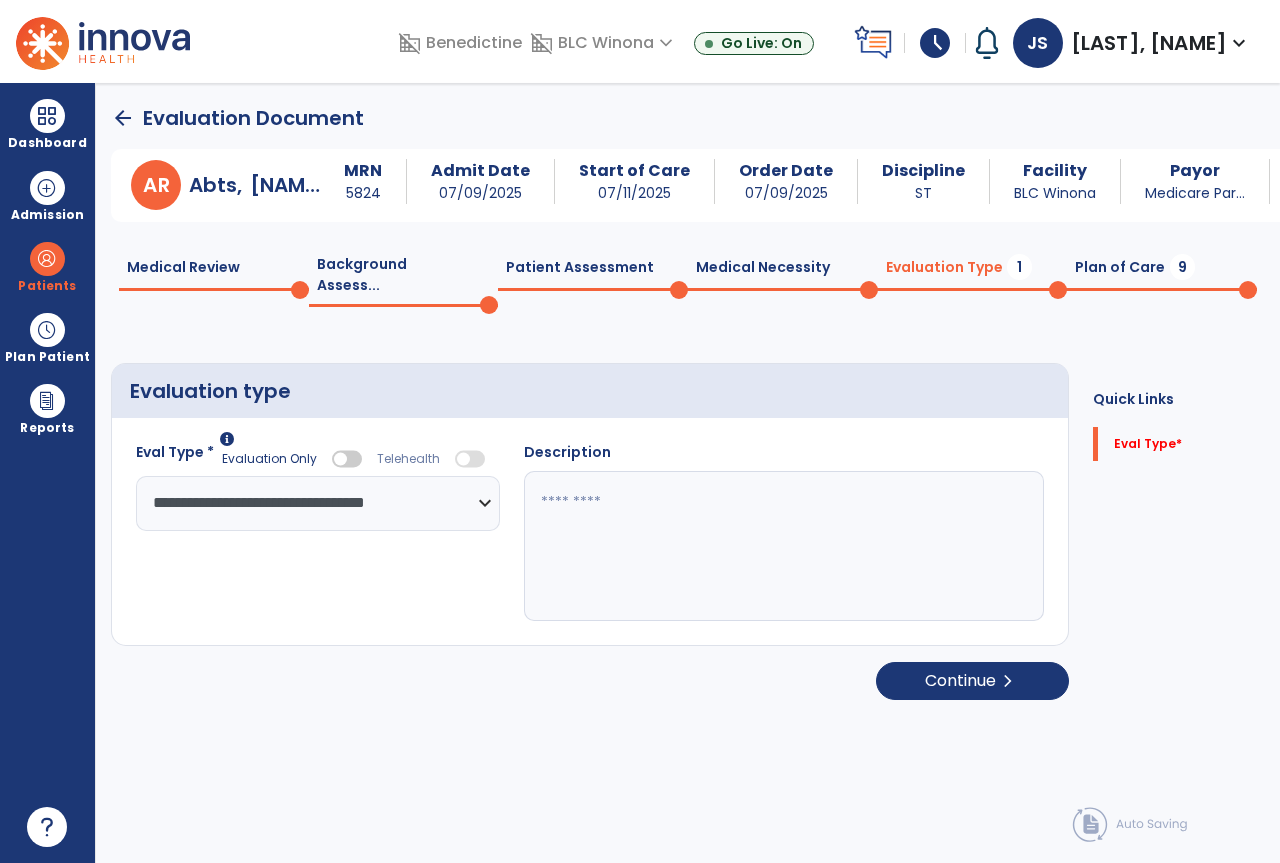 click 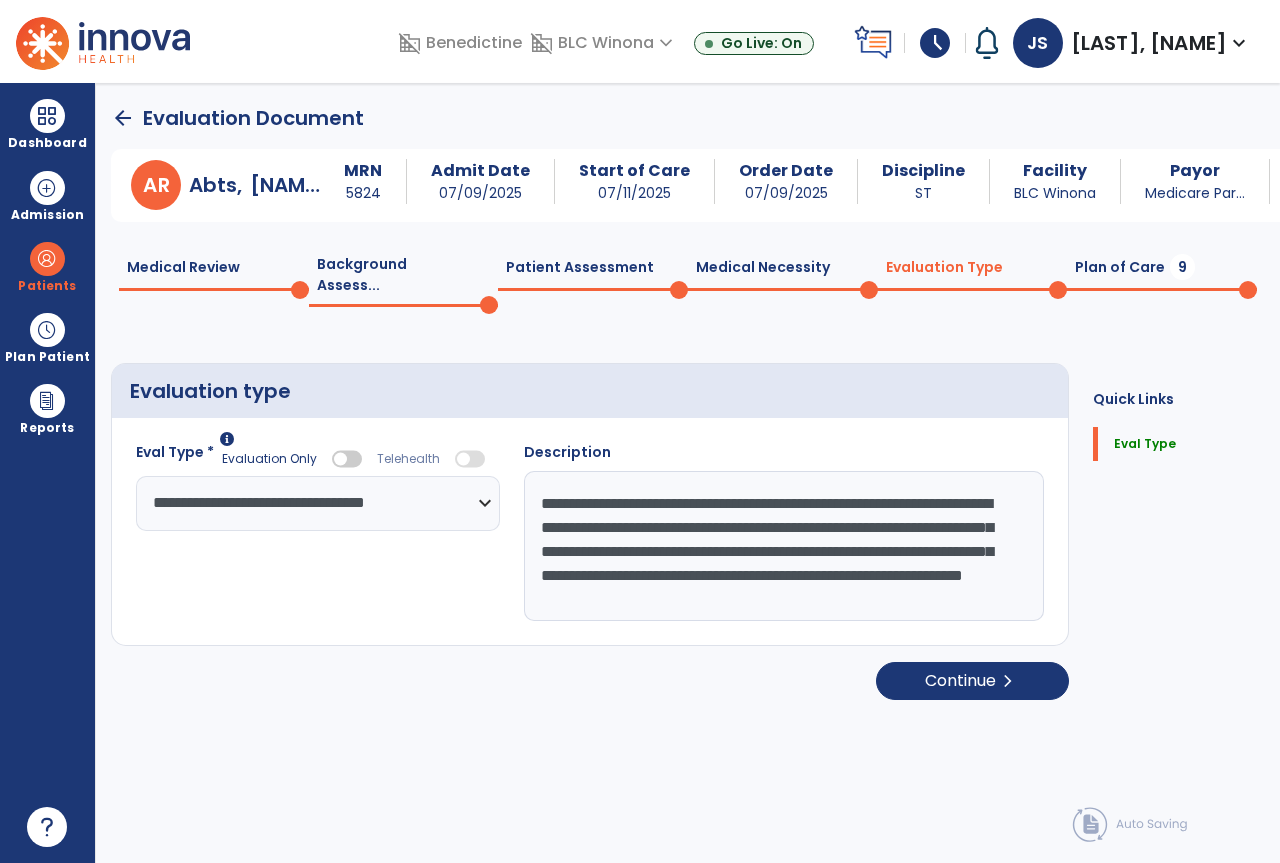 scroll, scrollTop: 16, scrollLeft: 0, axis: vertical 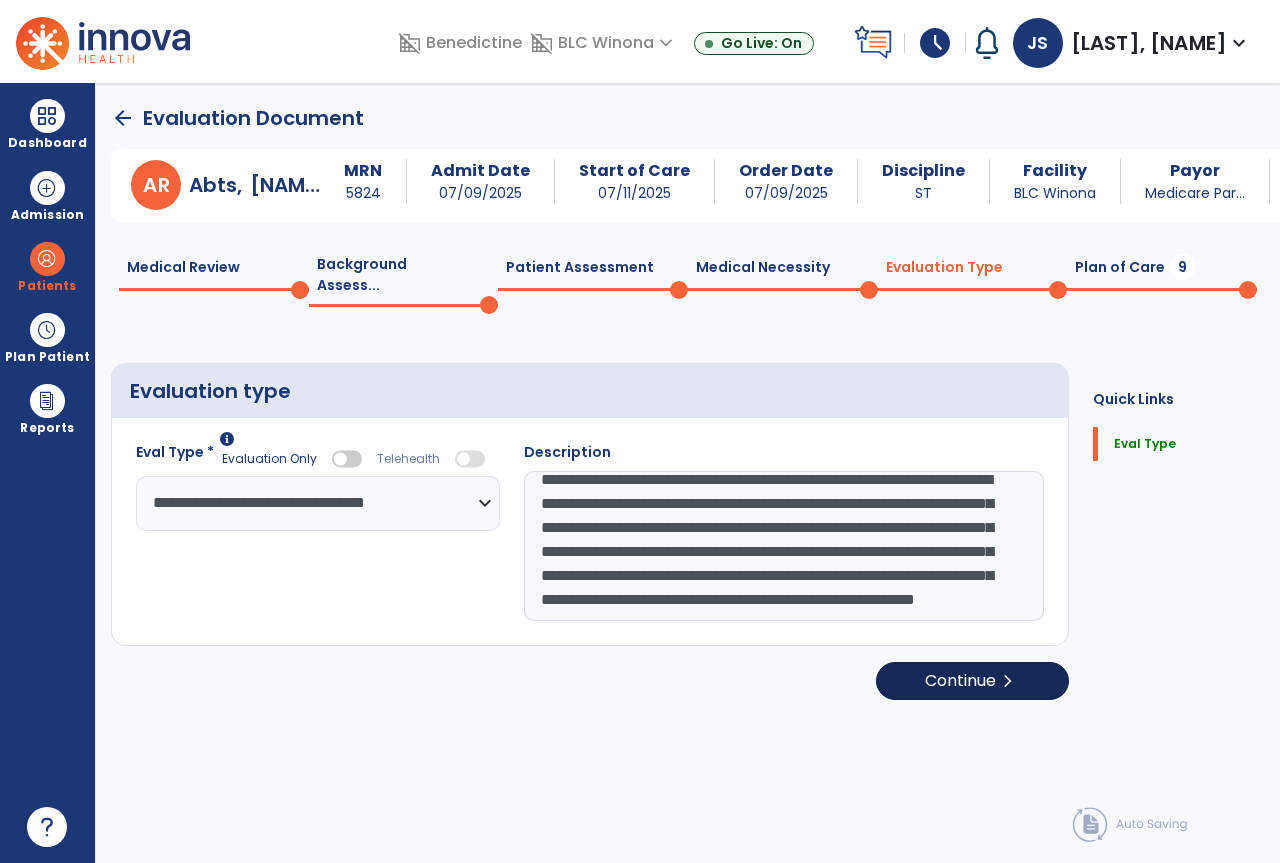 type on "**********" 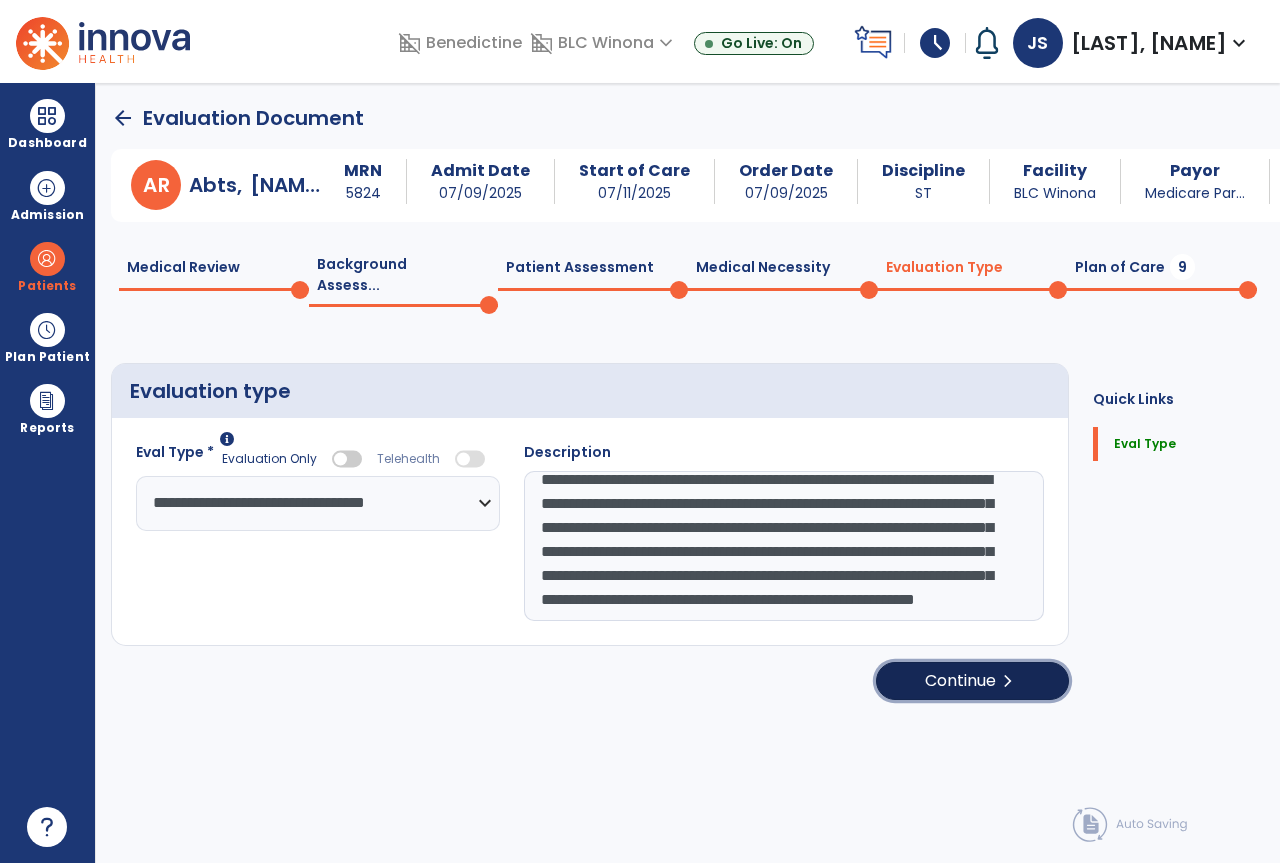 click on "Continue  chevron_right" 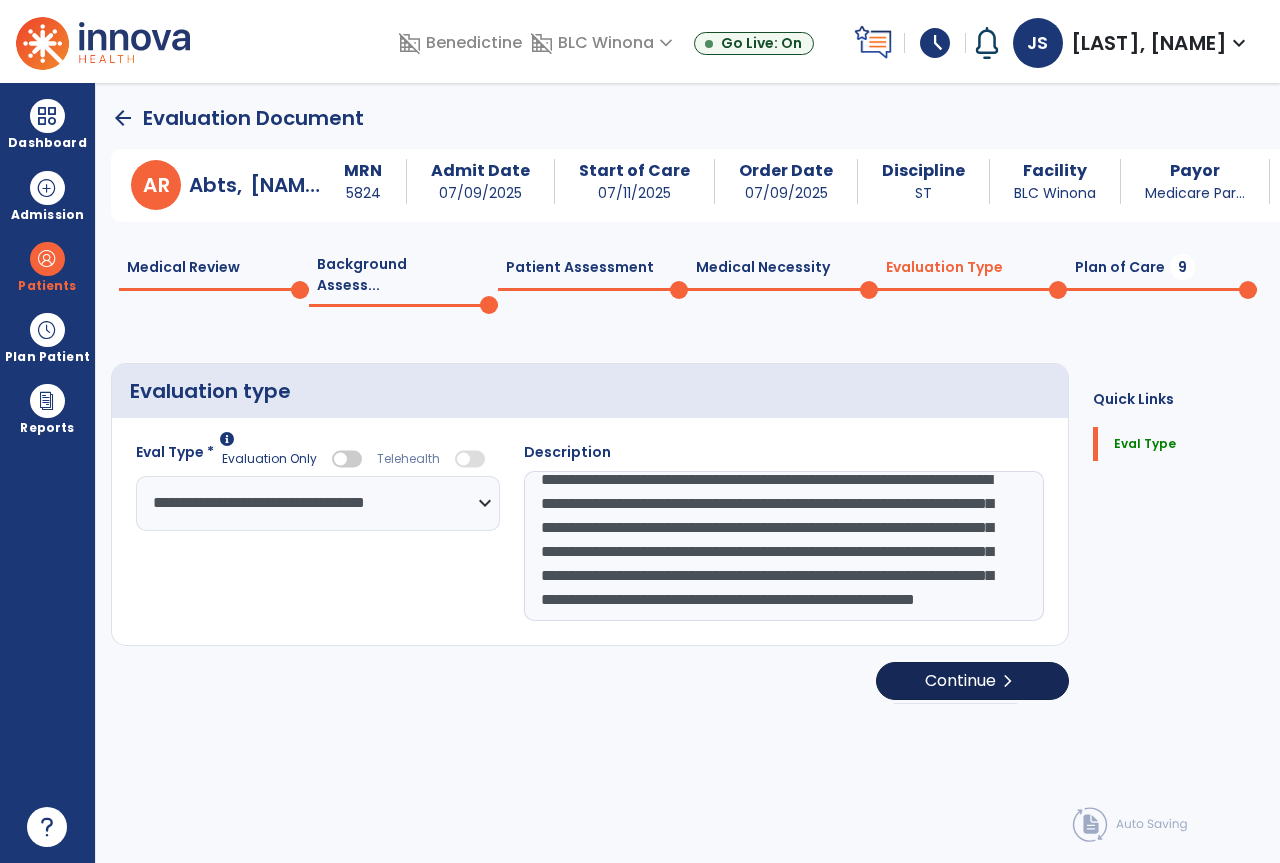 select on "*****" 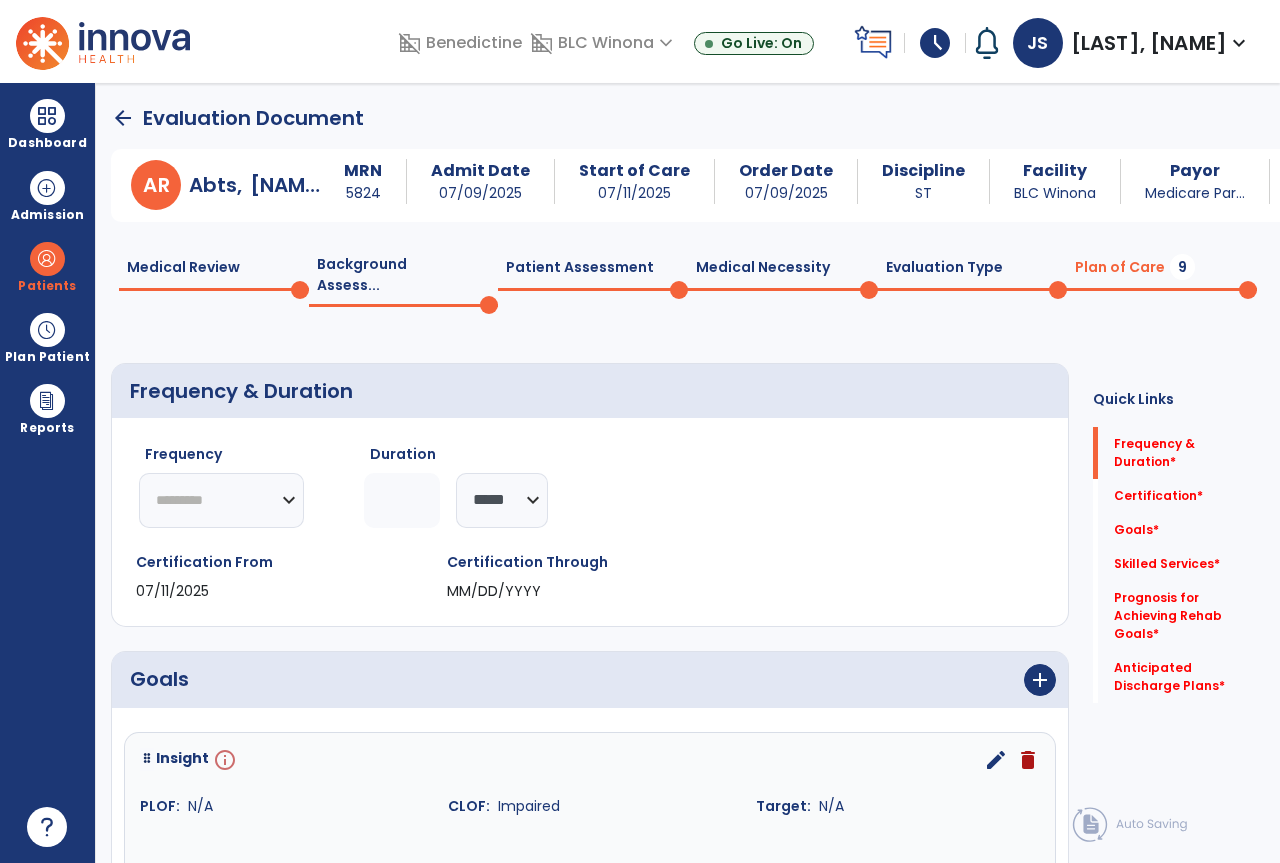 click on "********* ** ** ** ** ** ** **" 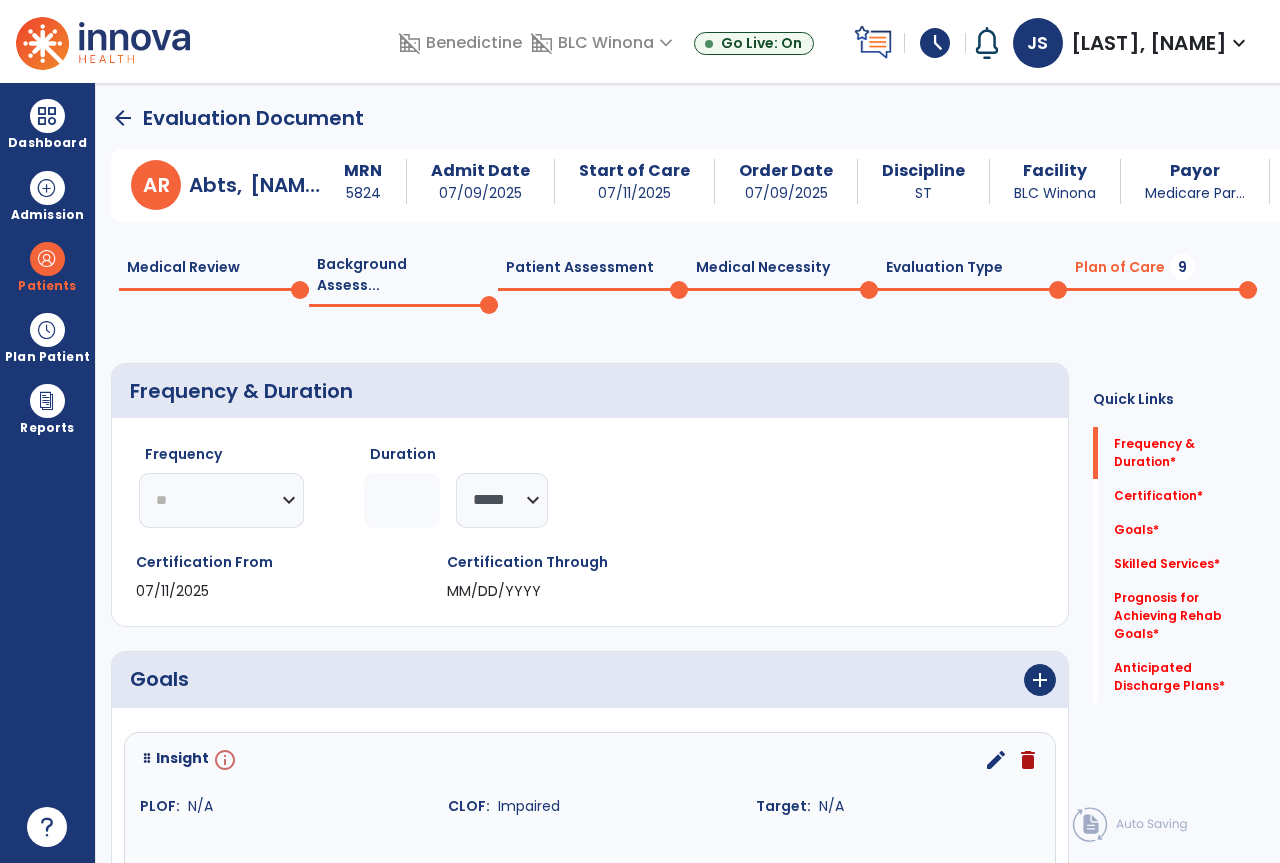 click on "********* ** ** ** ** ** ** **" 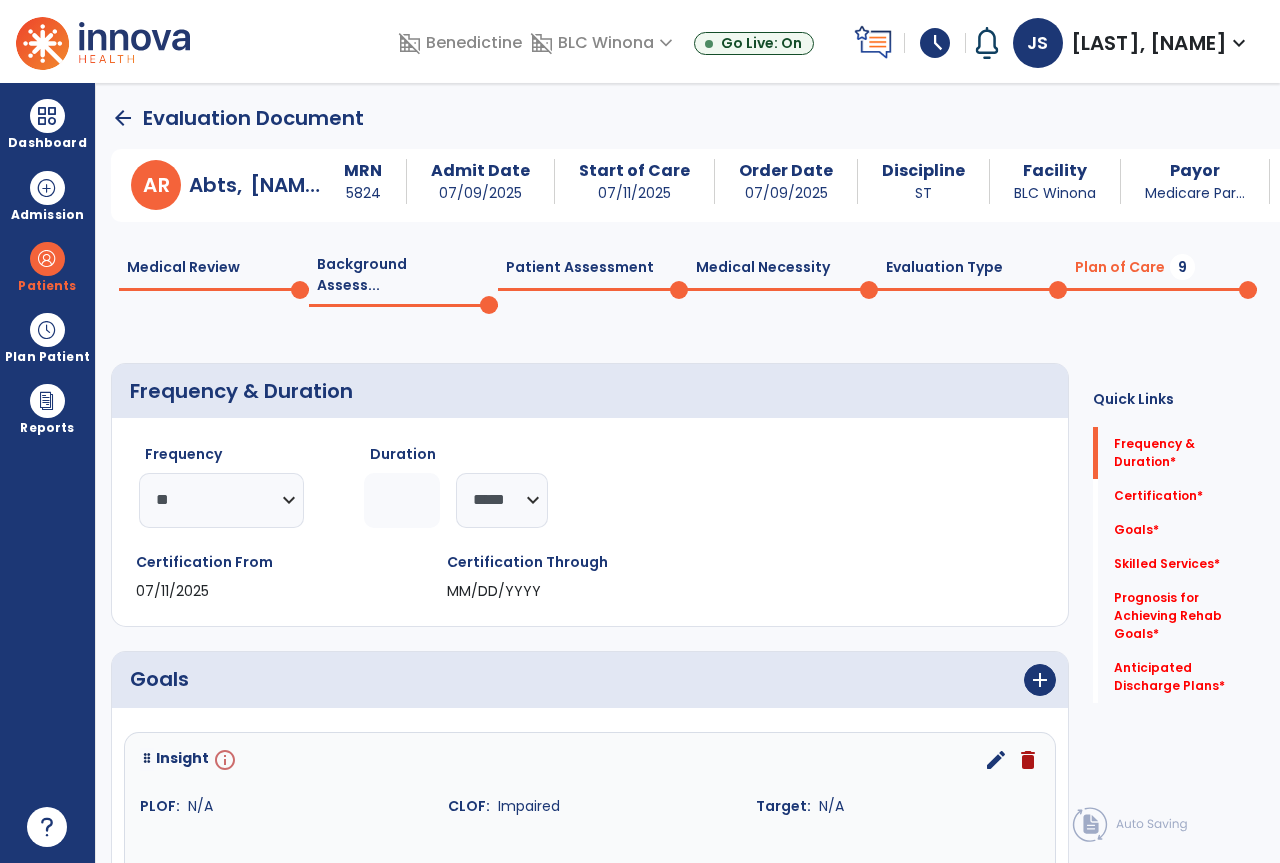 click 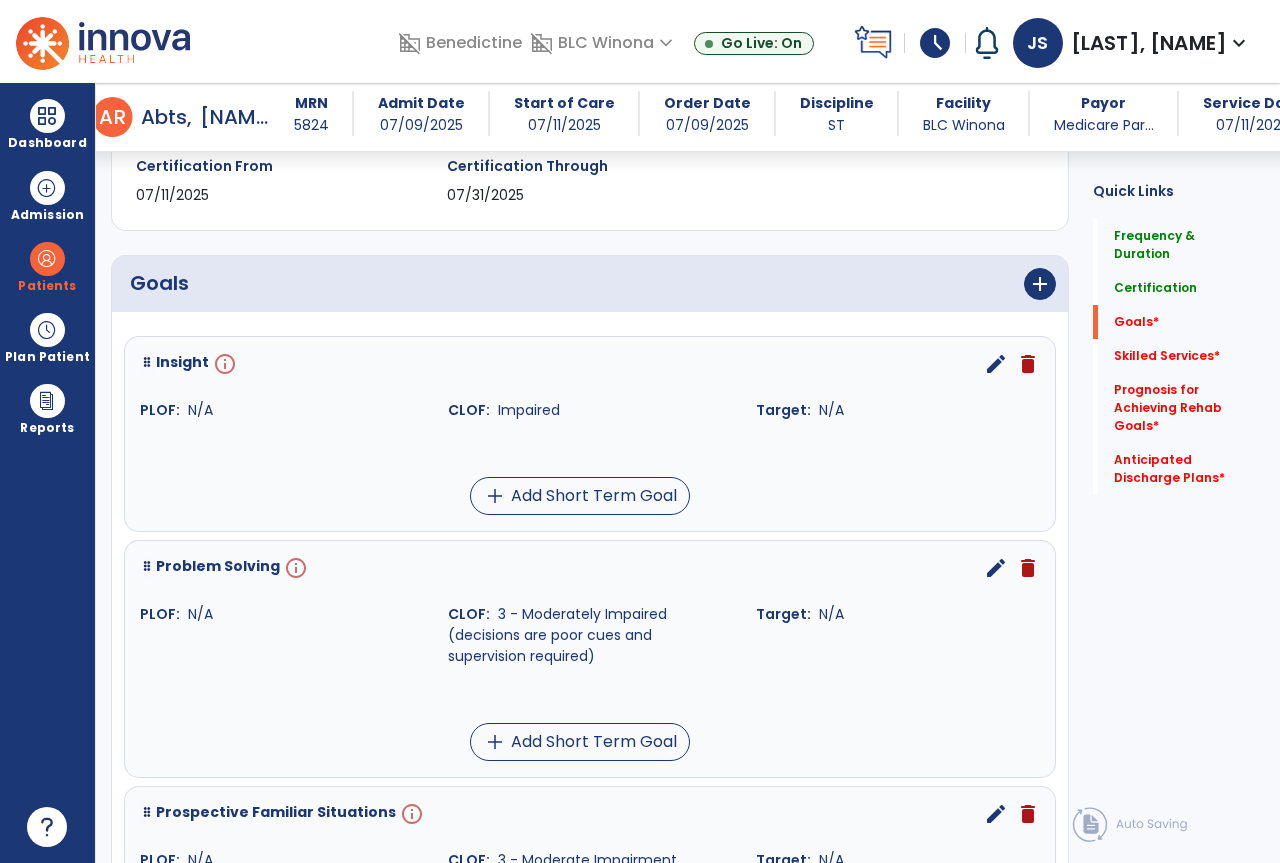 scroll, scrollTop: 400, scrollLeft: 0, axis: vertical 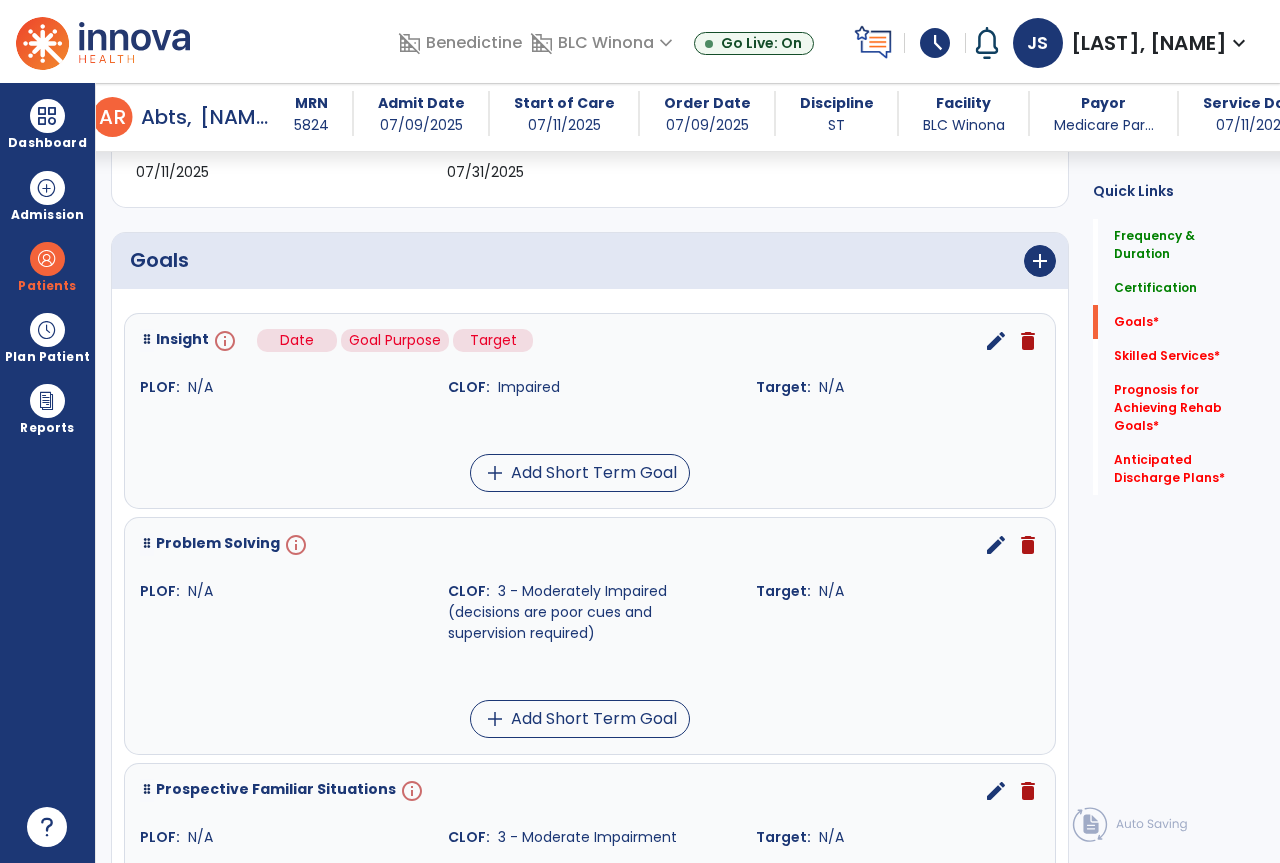 type on "*" 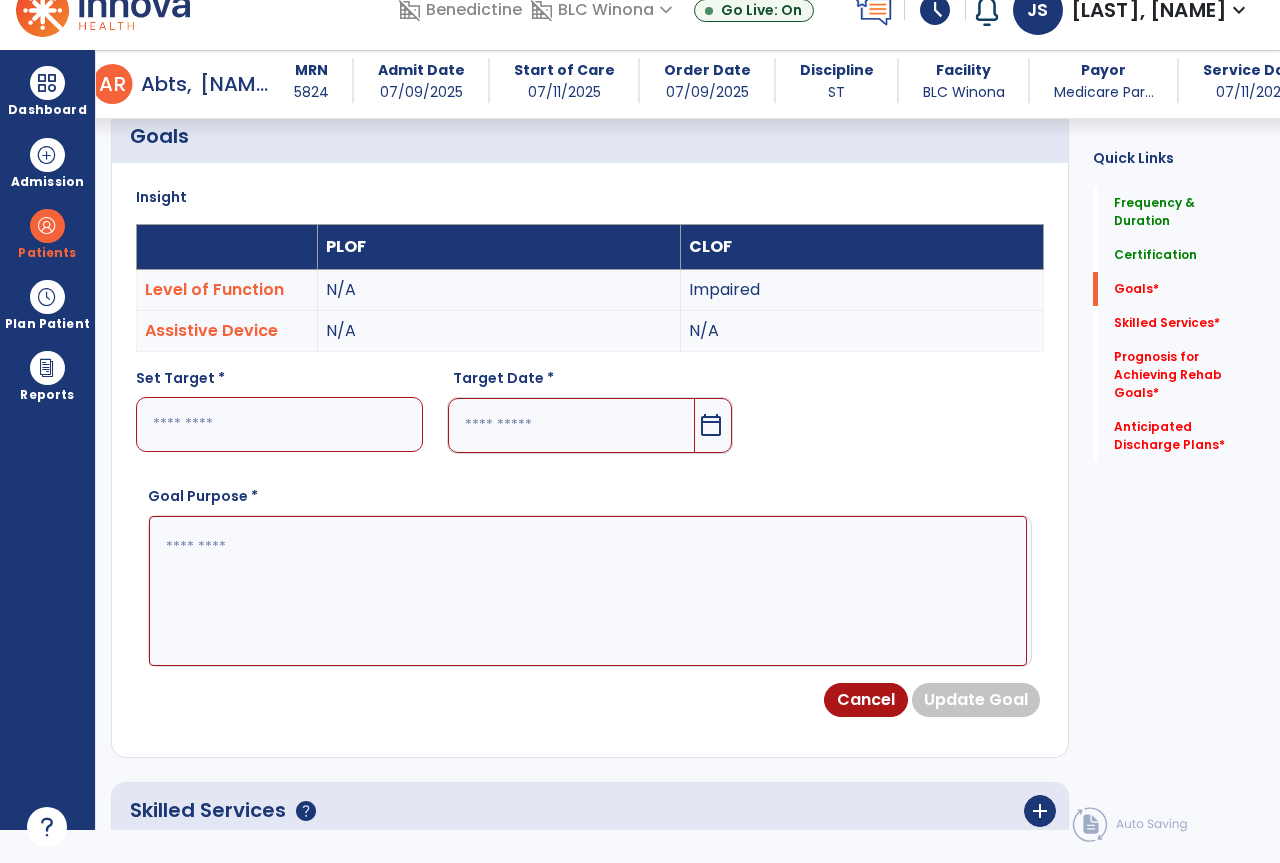 scroll, scrollTop: 28, scrollLeft: 0, axis: vertical 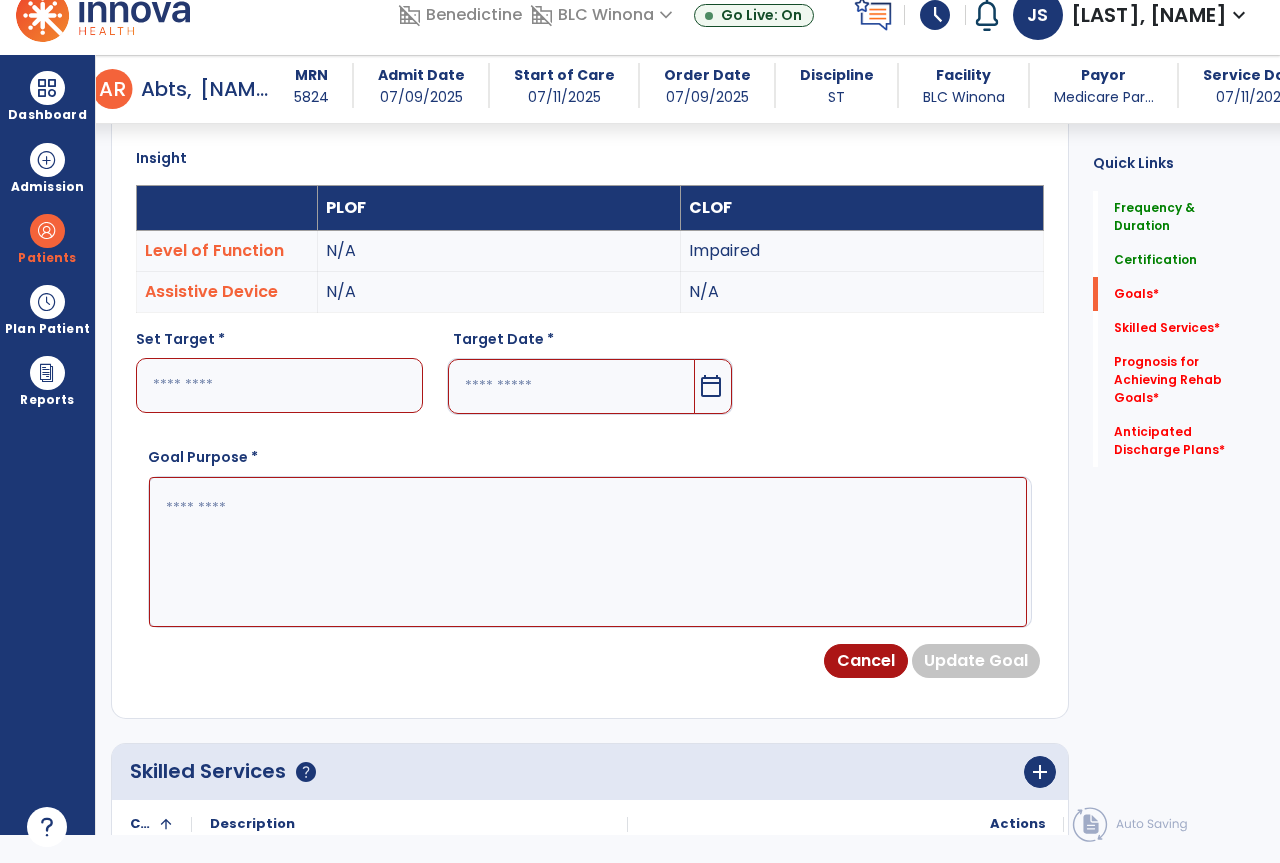 click at bounding box center (279, 385) 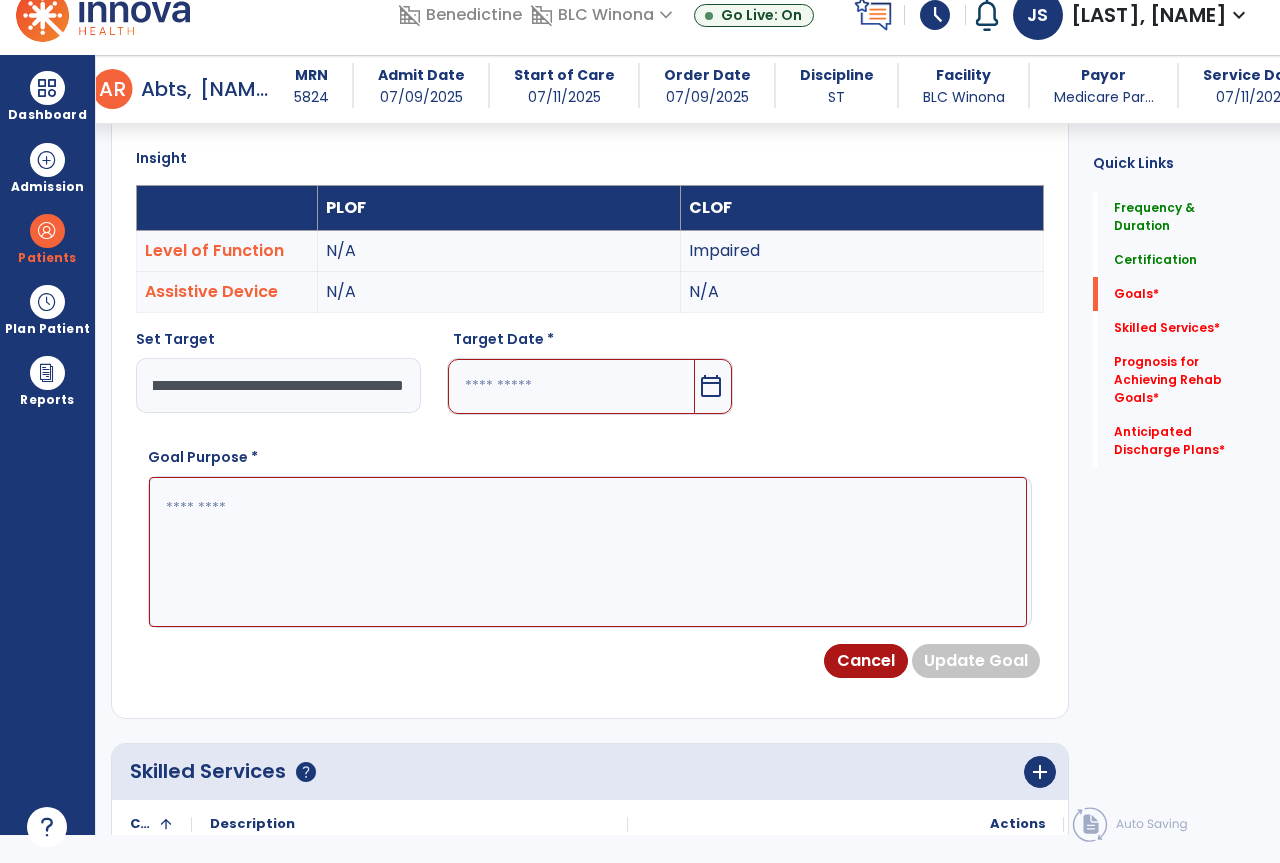 scroll, scrollTop: 0, scrollLeft: 387, axis: horizontal 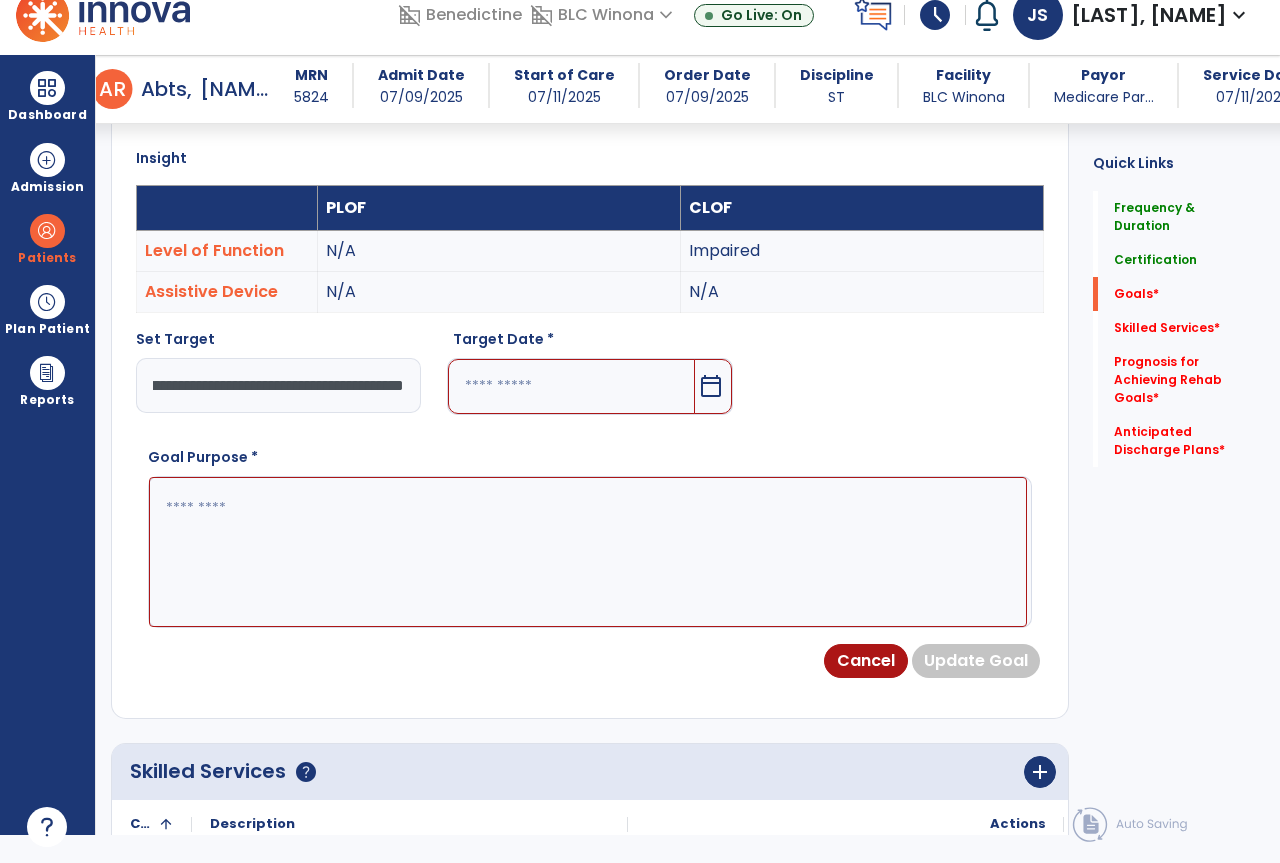 type on "**********" 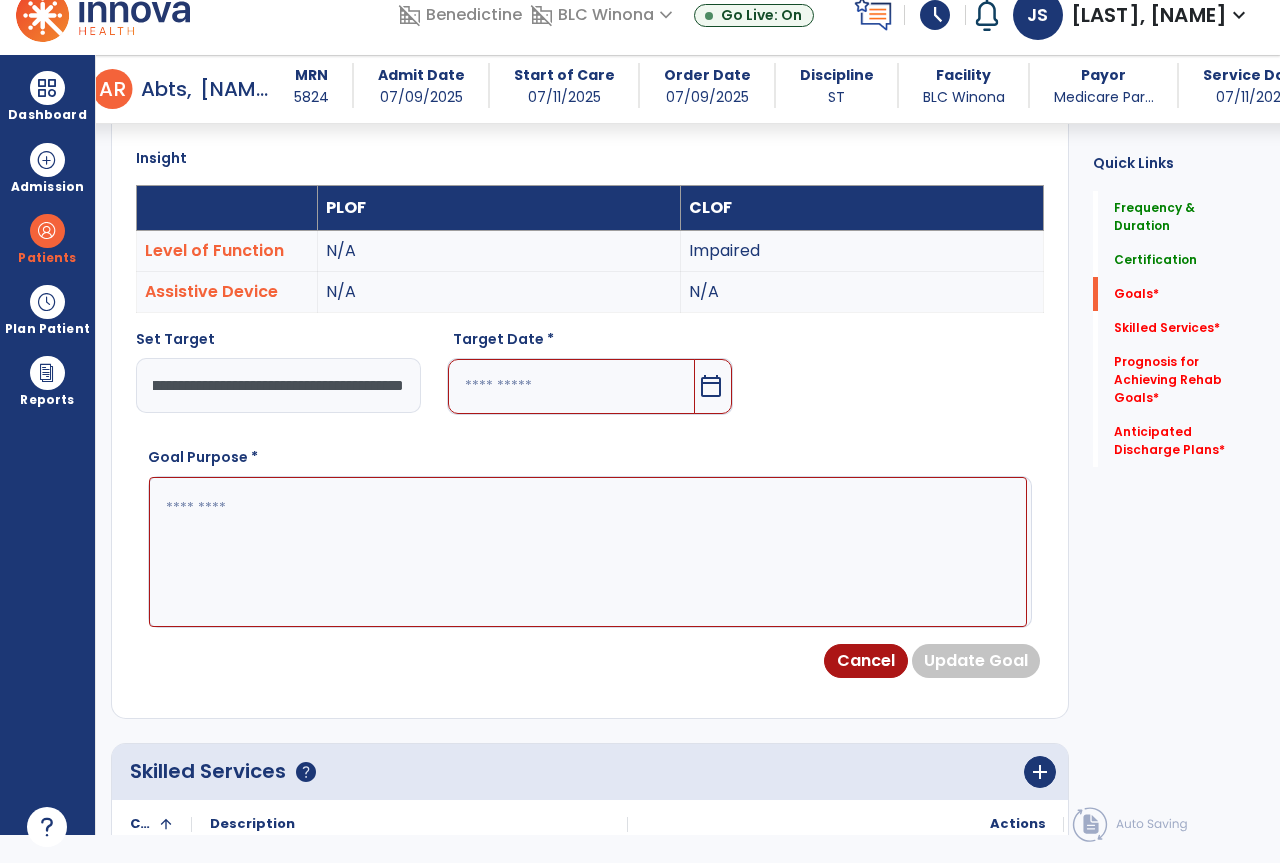 click at bounding box center [572, 386] 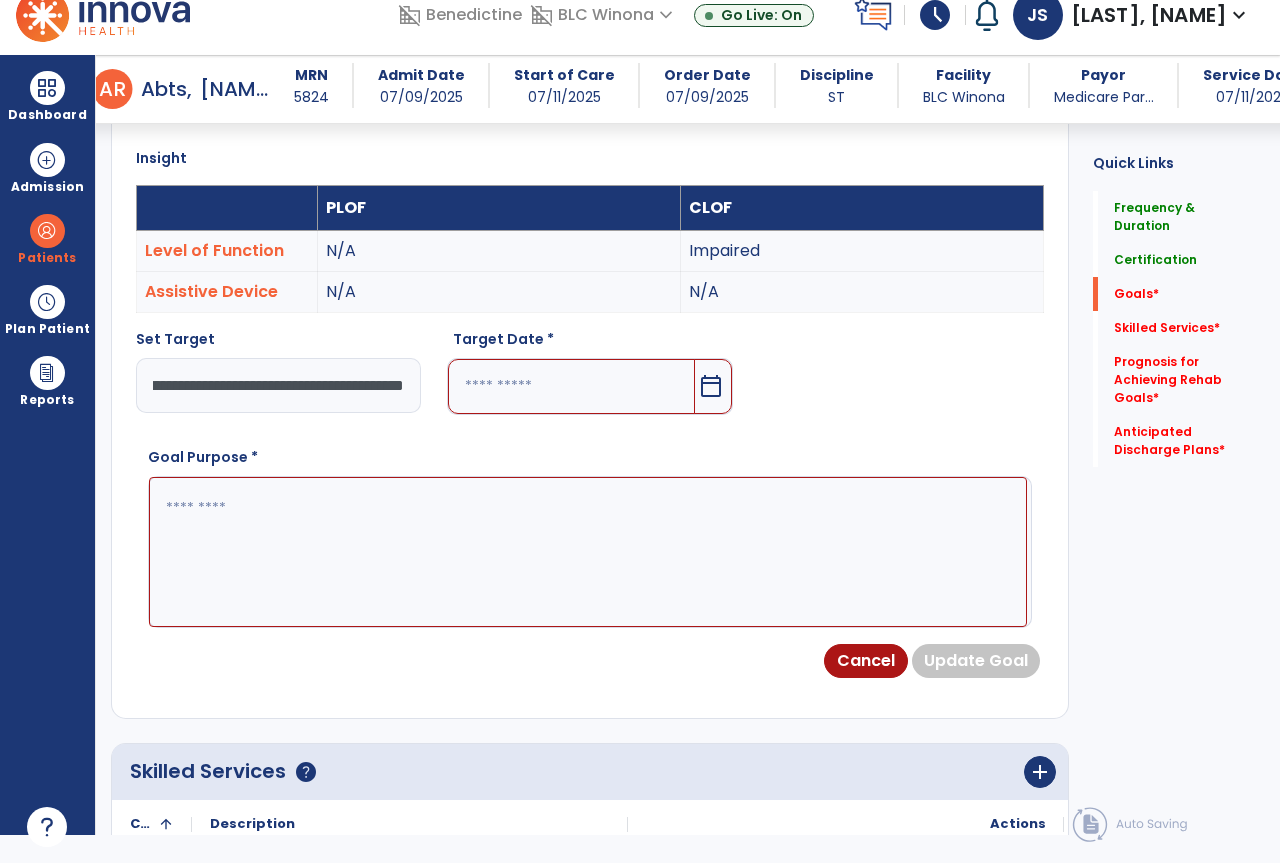 scroll, scrollTop: 0, scrollLeft: 0, axis: both 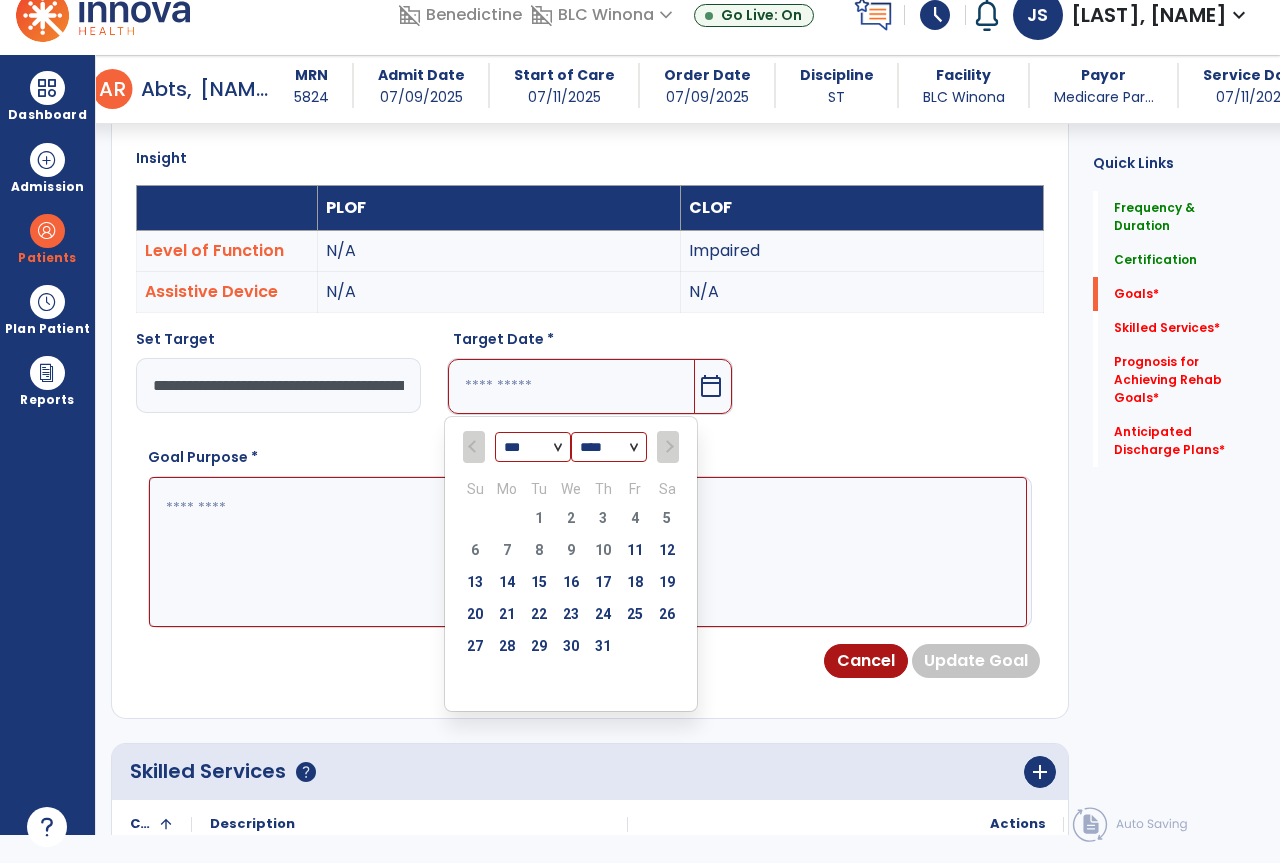 click at bounding box center (667, 447) 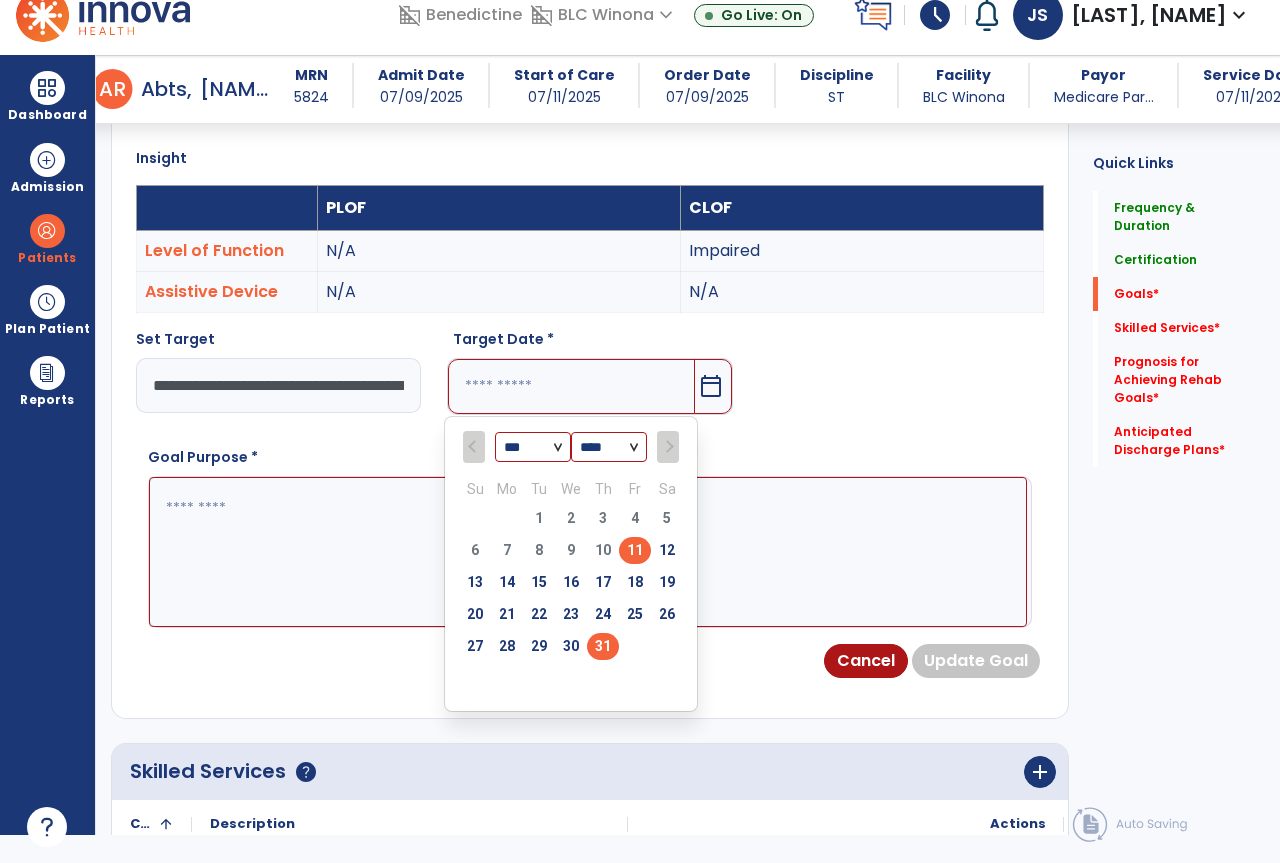 click on "31" at bounding box center [603, 646] 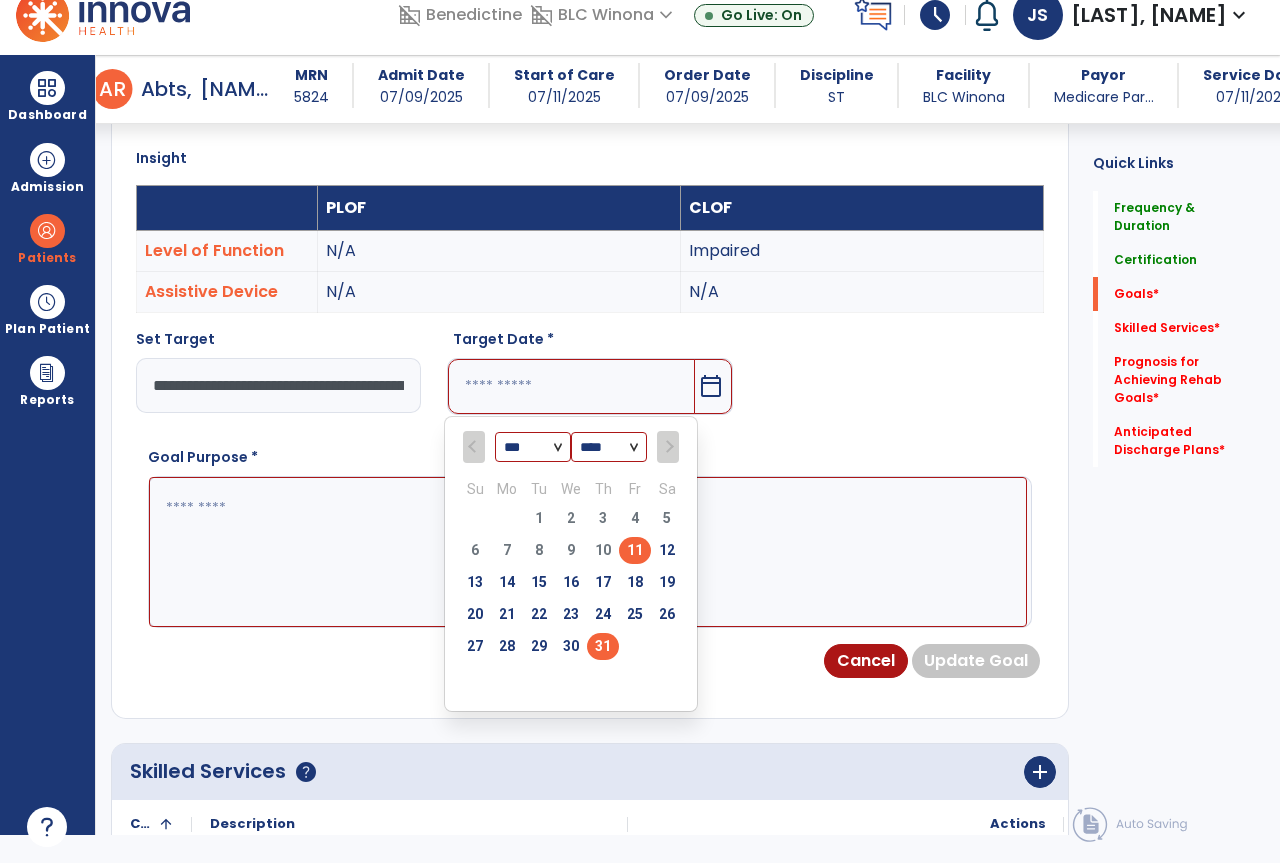 type on "*********" 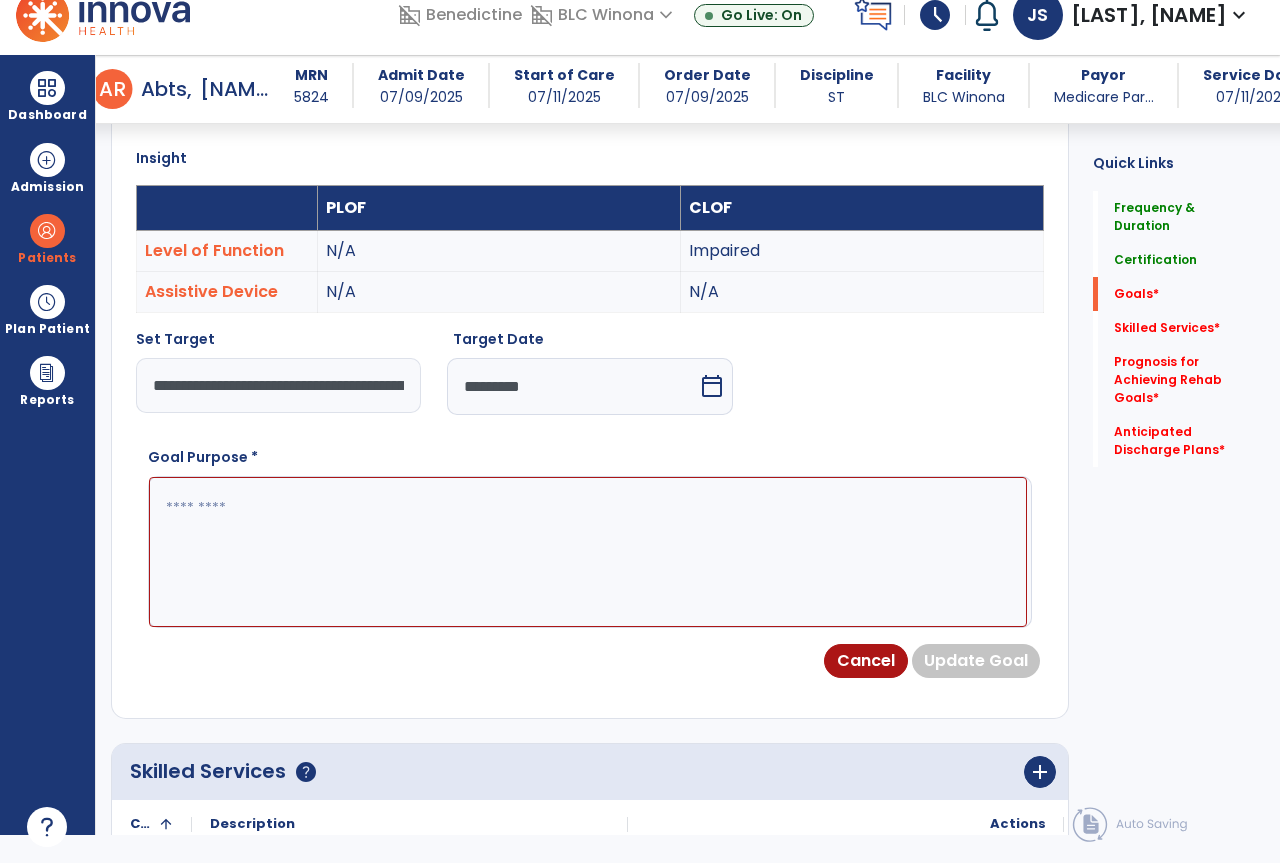 click on "*********" at bounding box center [573, 386] 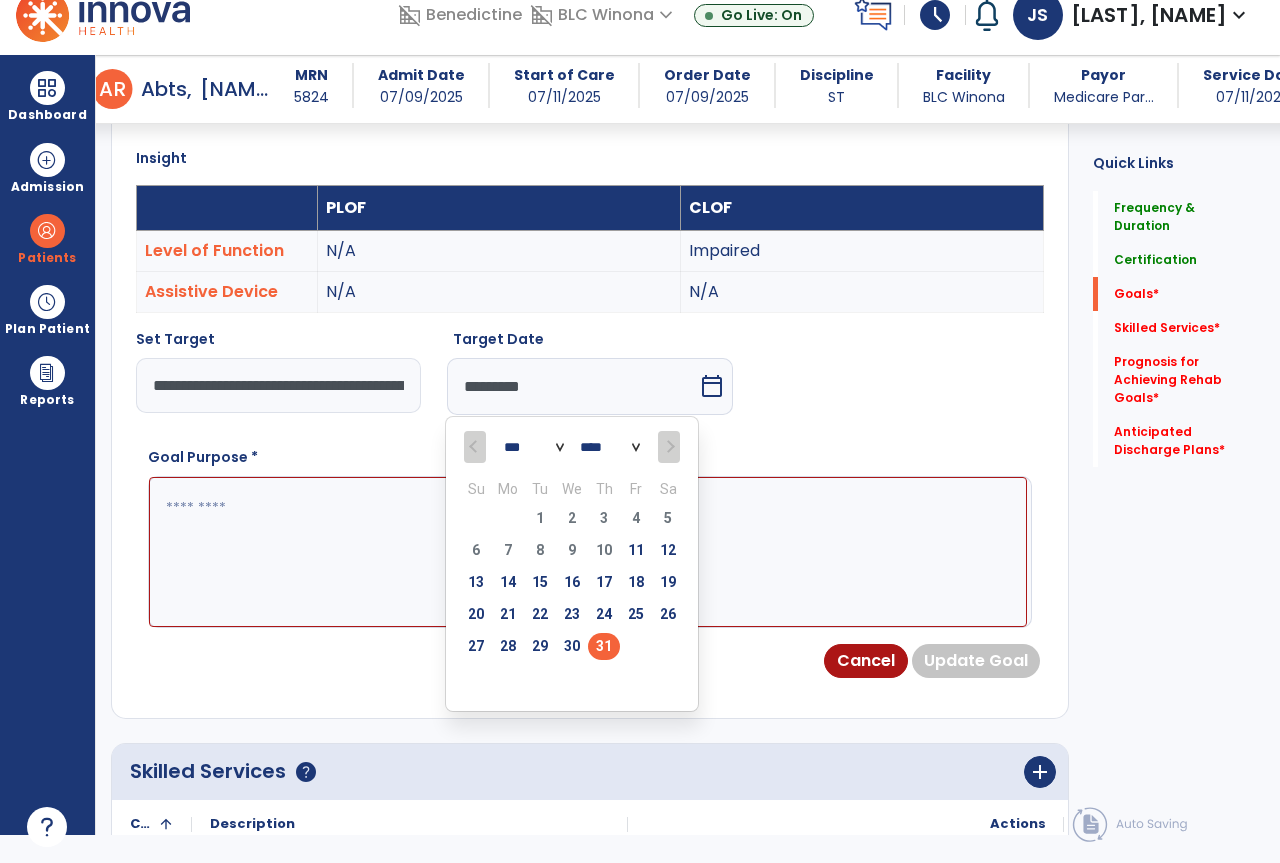 click on "**********" at bounding box center (590, 478) 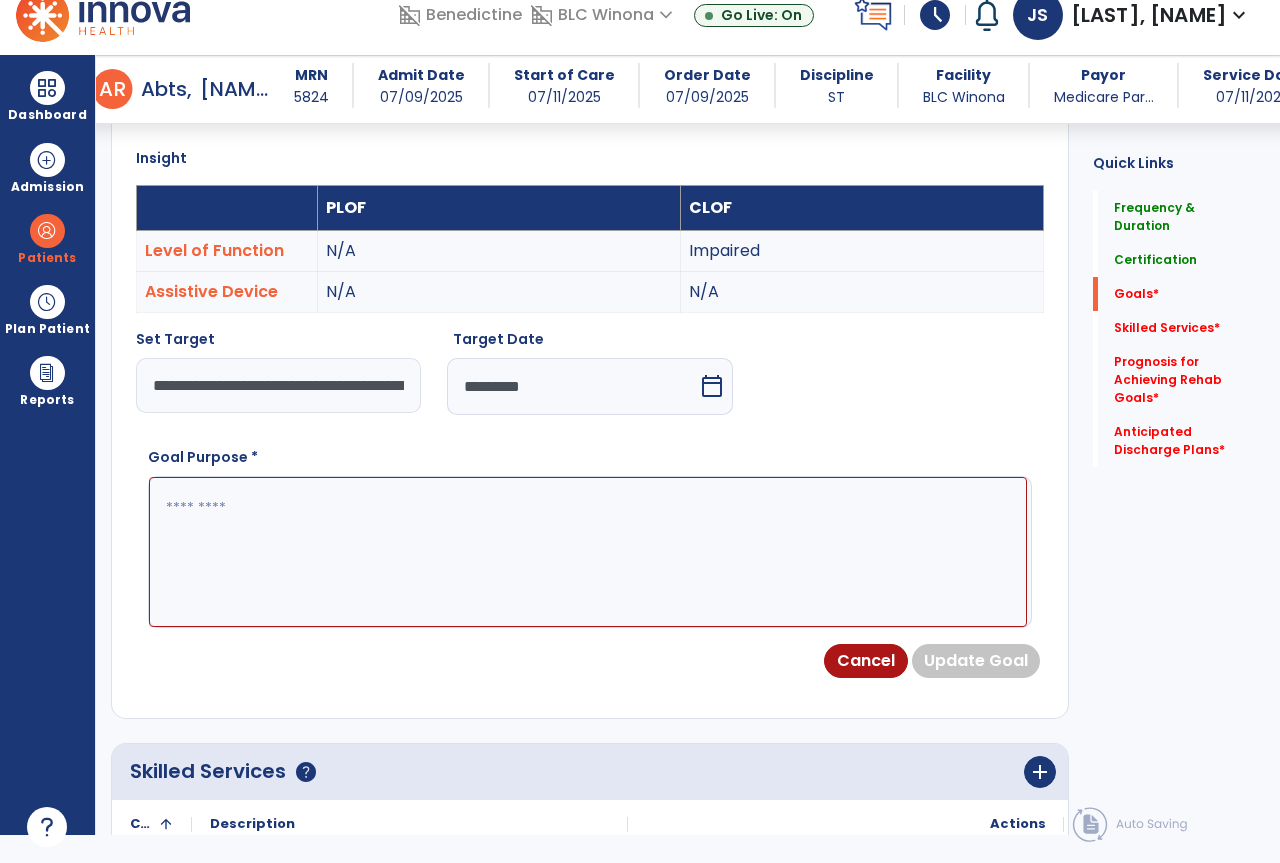 click at bounding box center (588, 552) 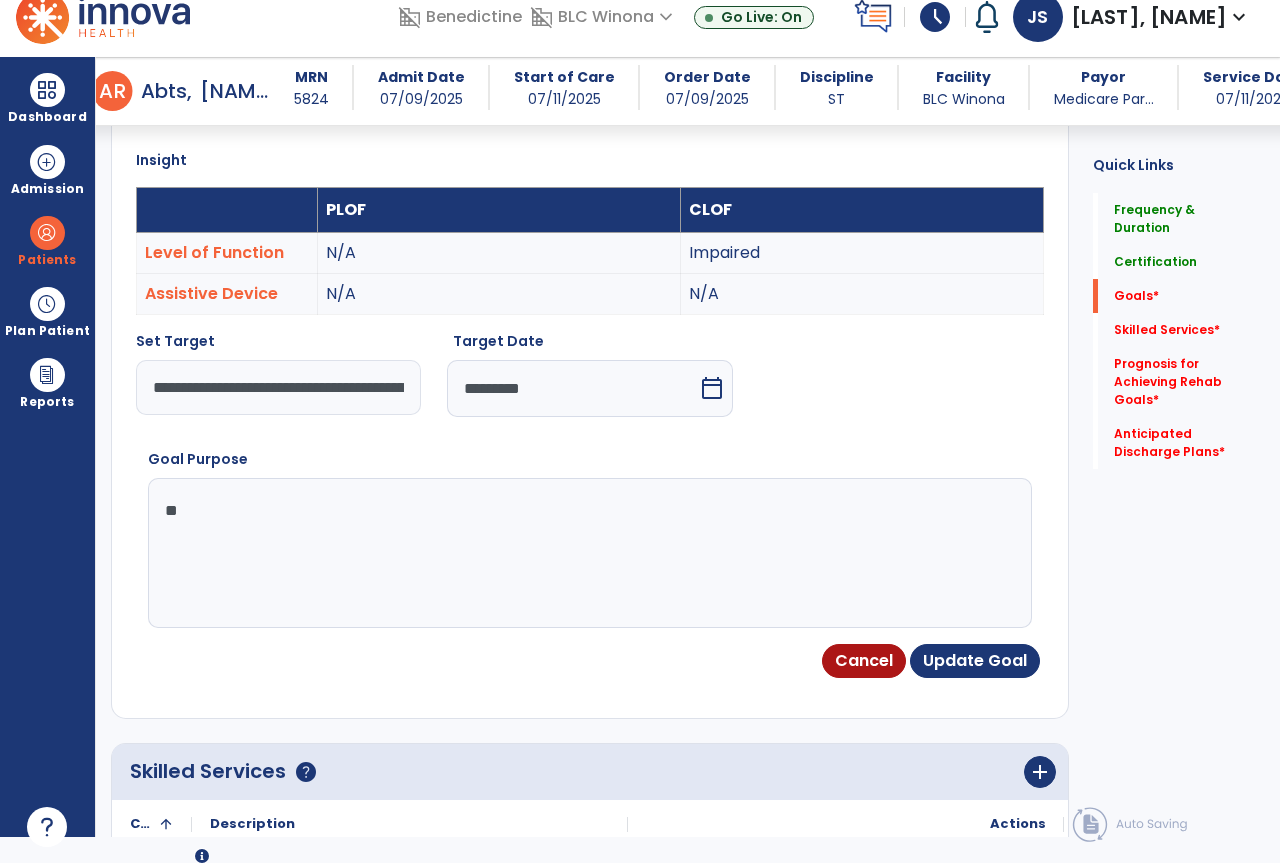 scroll, scrollTop: 26, scrollLeft: 0, axis: vertical 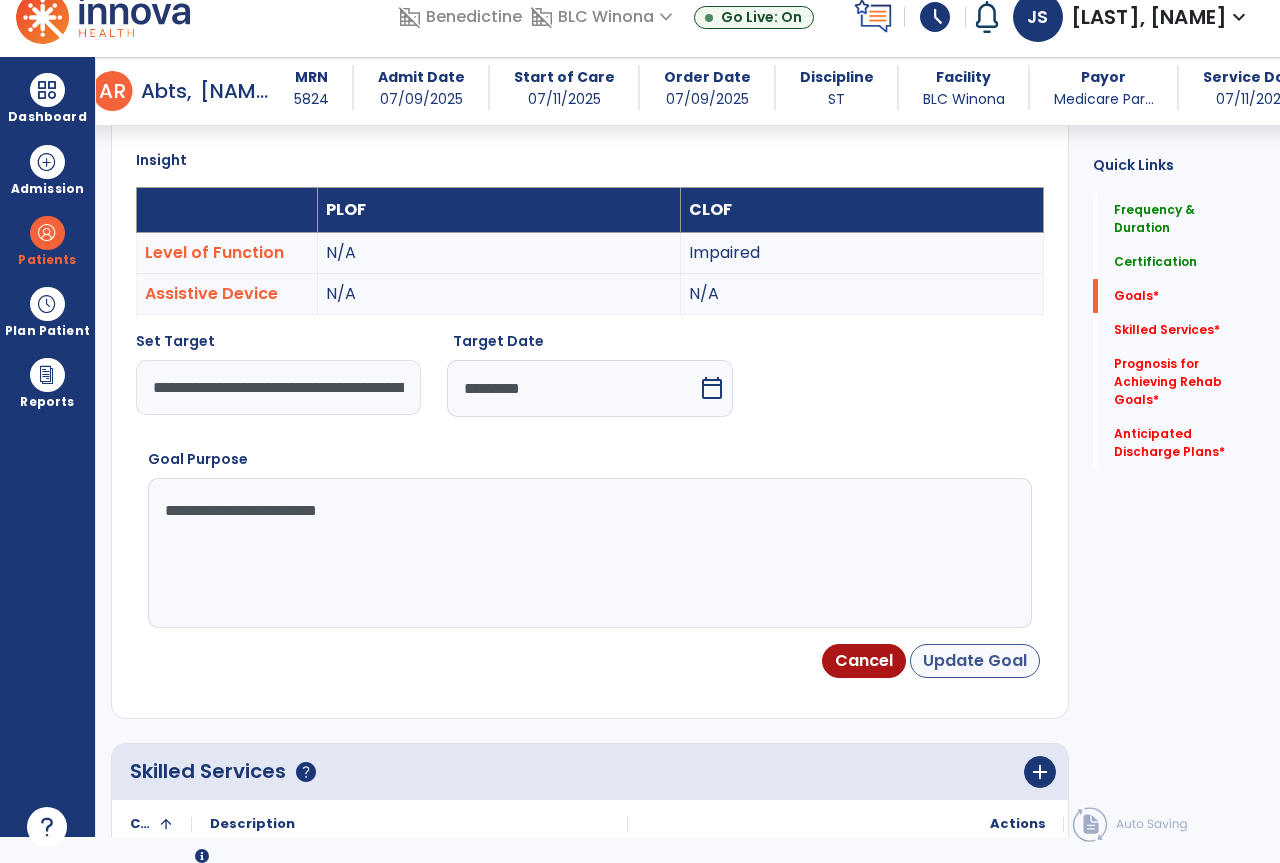 type on "**********" 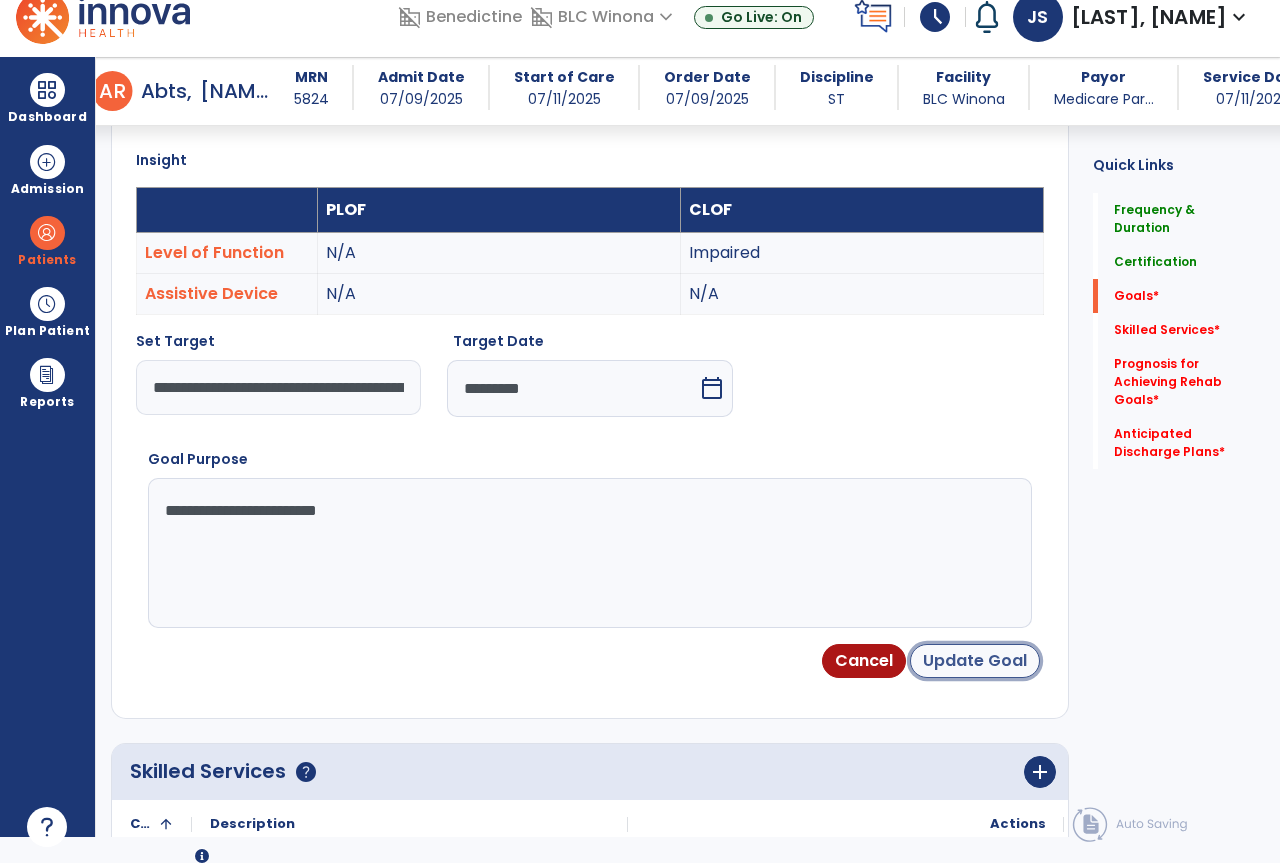 click on "Update Goal" at bounding box center [975, 661] 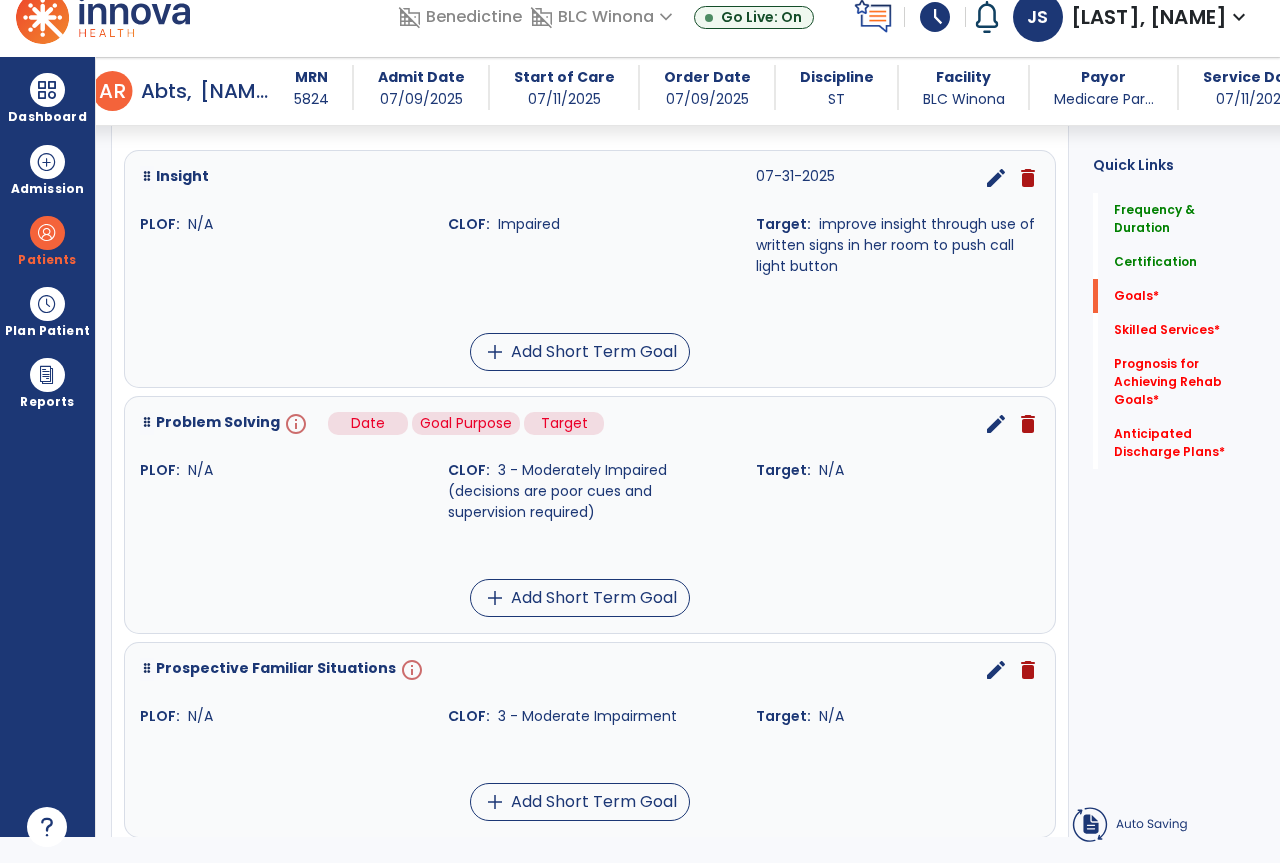 click on "info" at bounding box center (294, 424) 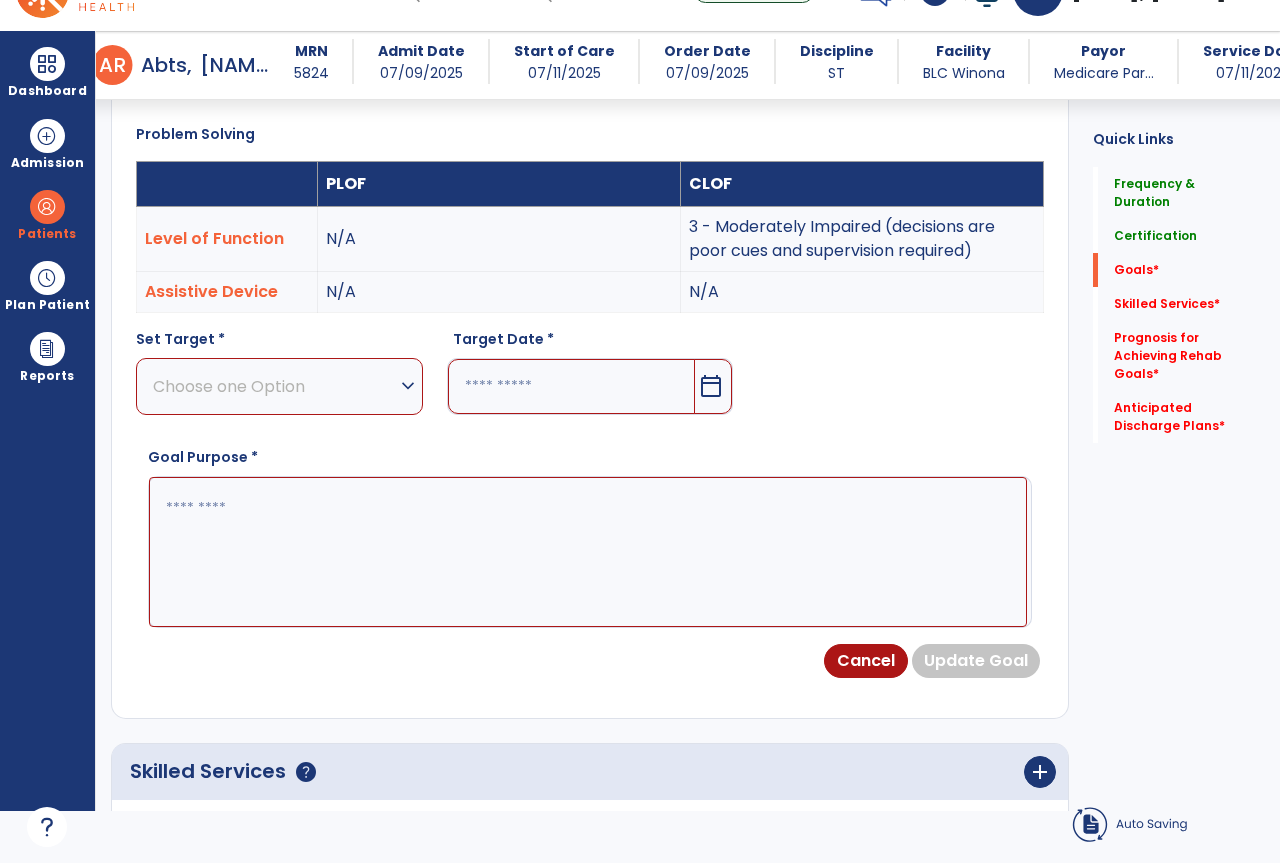 click on "Choose one Option" at bounding box center [274, 386] 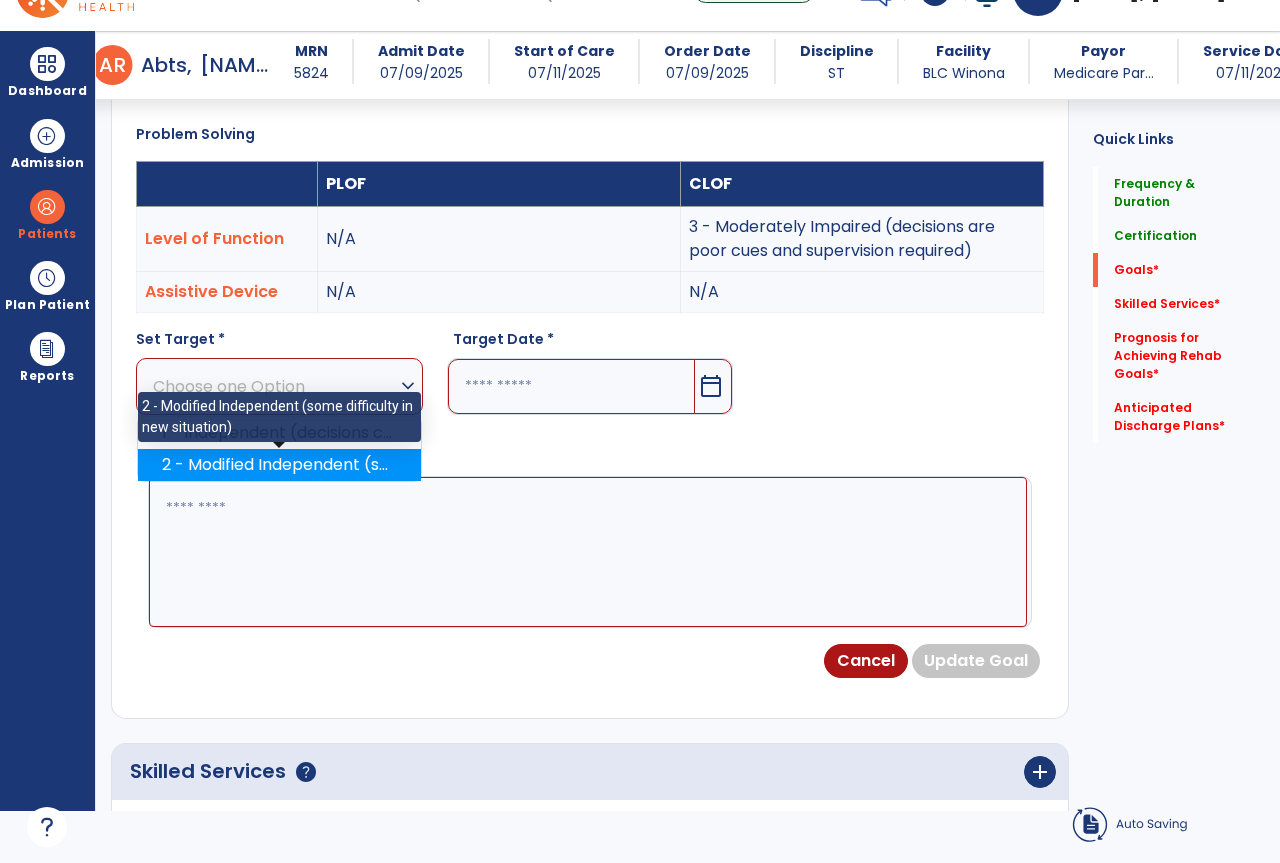 click on "2 - Modified Independent (some difficulty in new situation)" at bounding box center (279, 465) 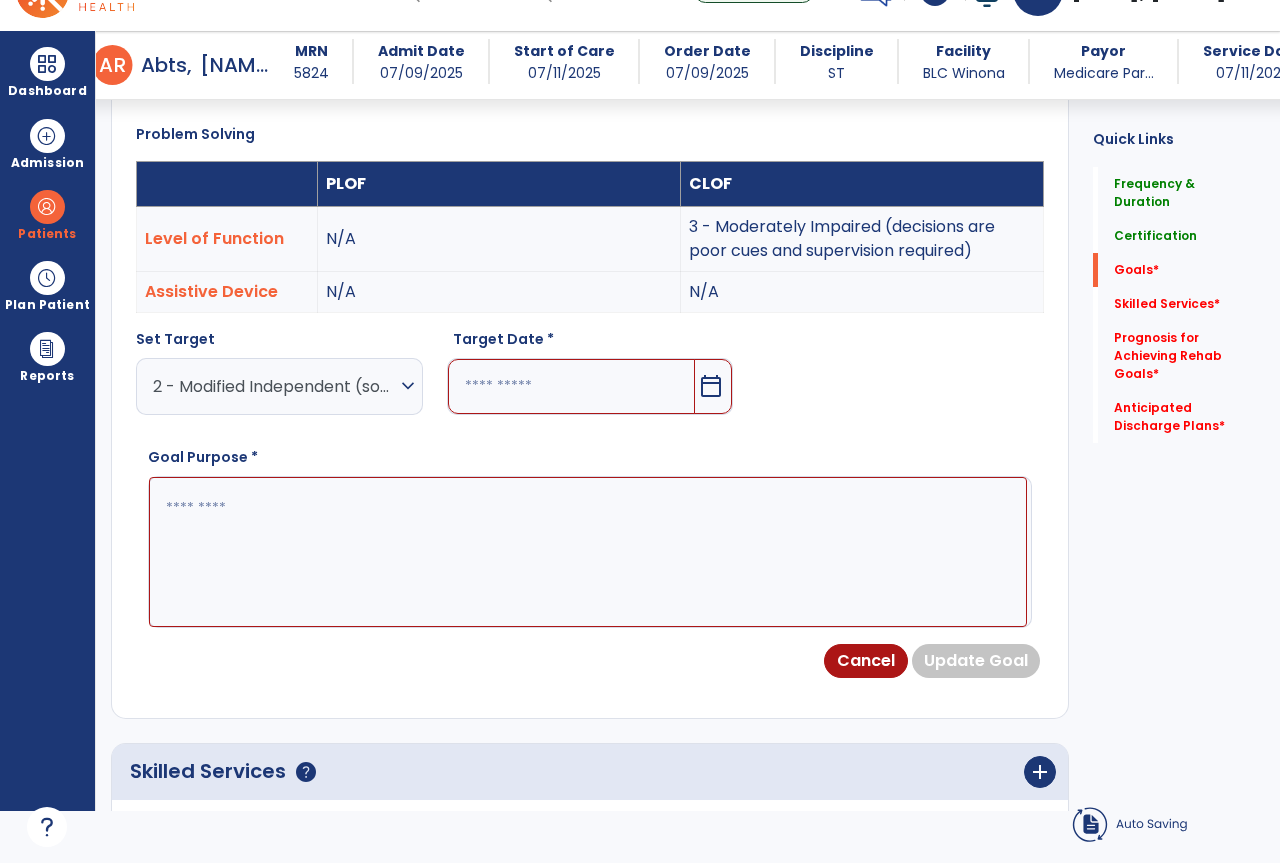 click at bounding box center [572, 386] 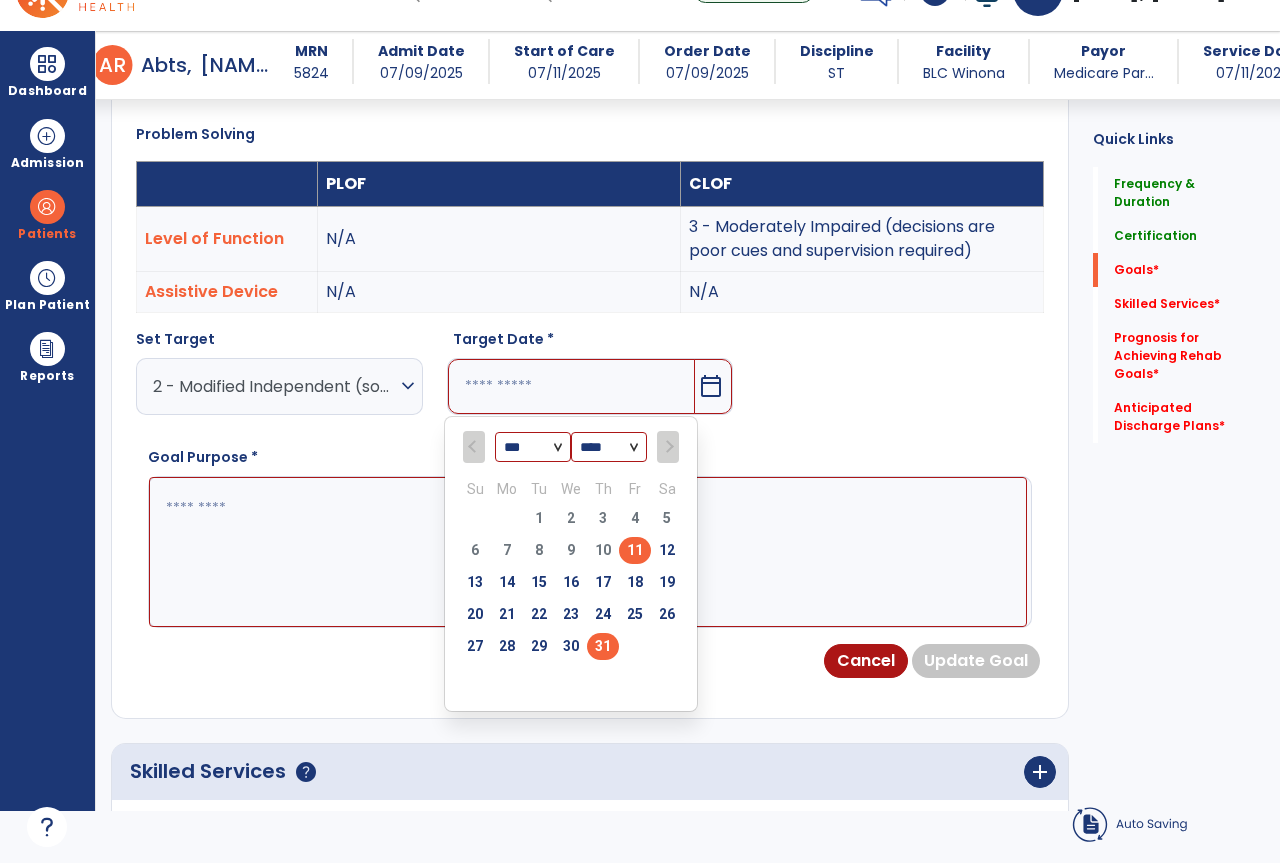 click on "31" at bounding box center [603, 646] 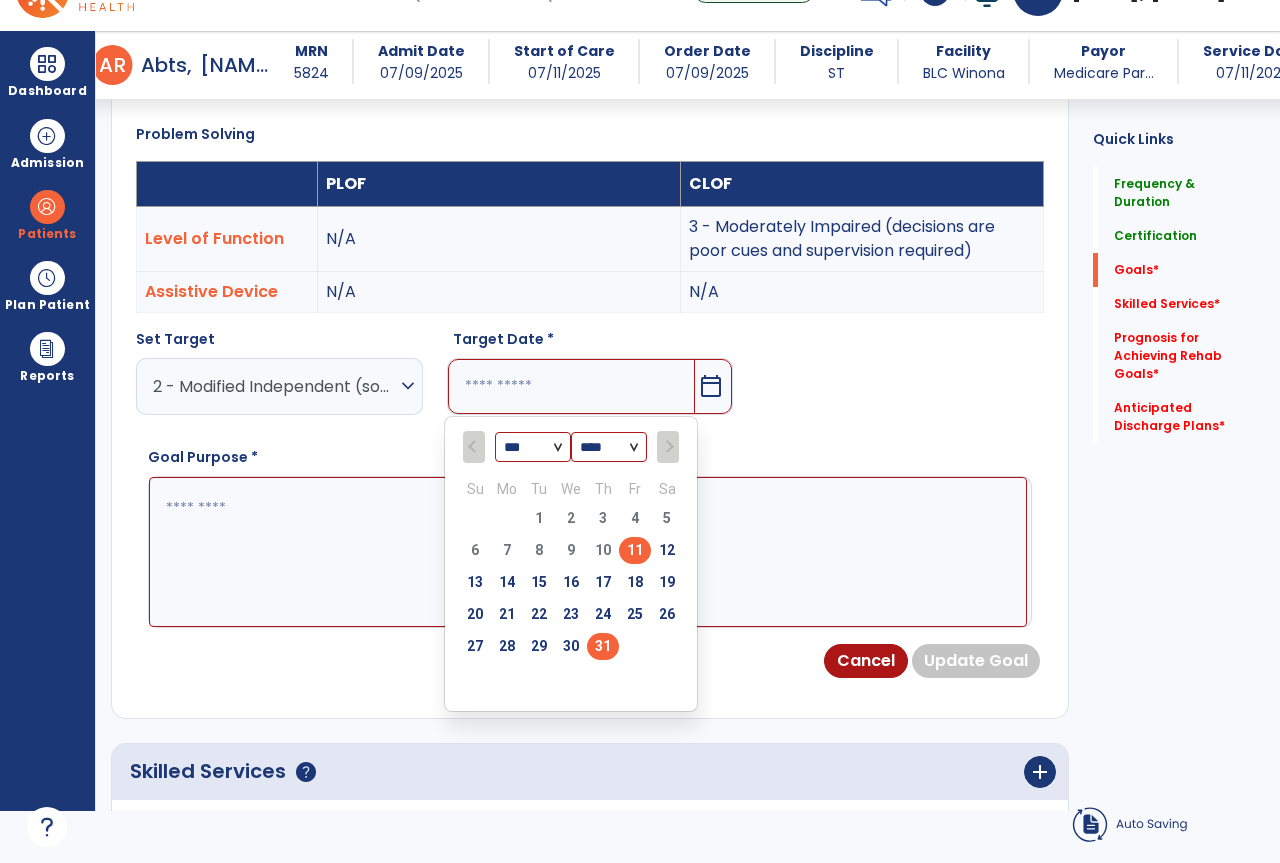 type on "*********" 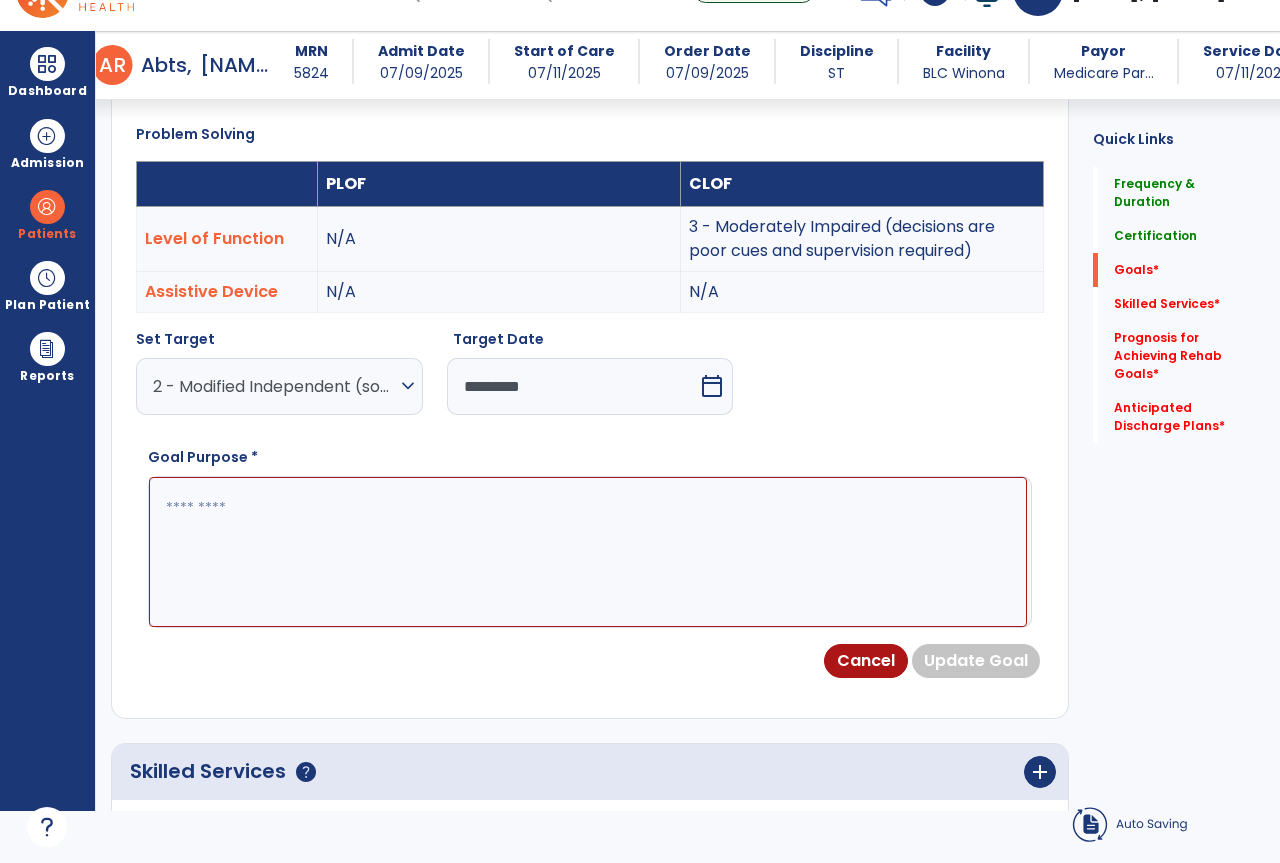 click at bounding box center (588, 552) 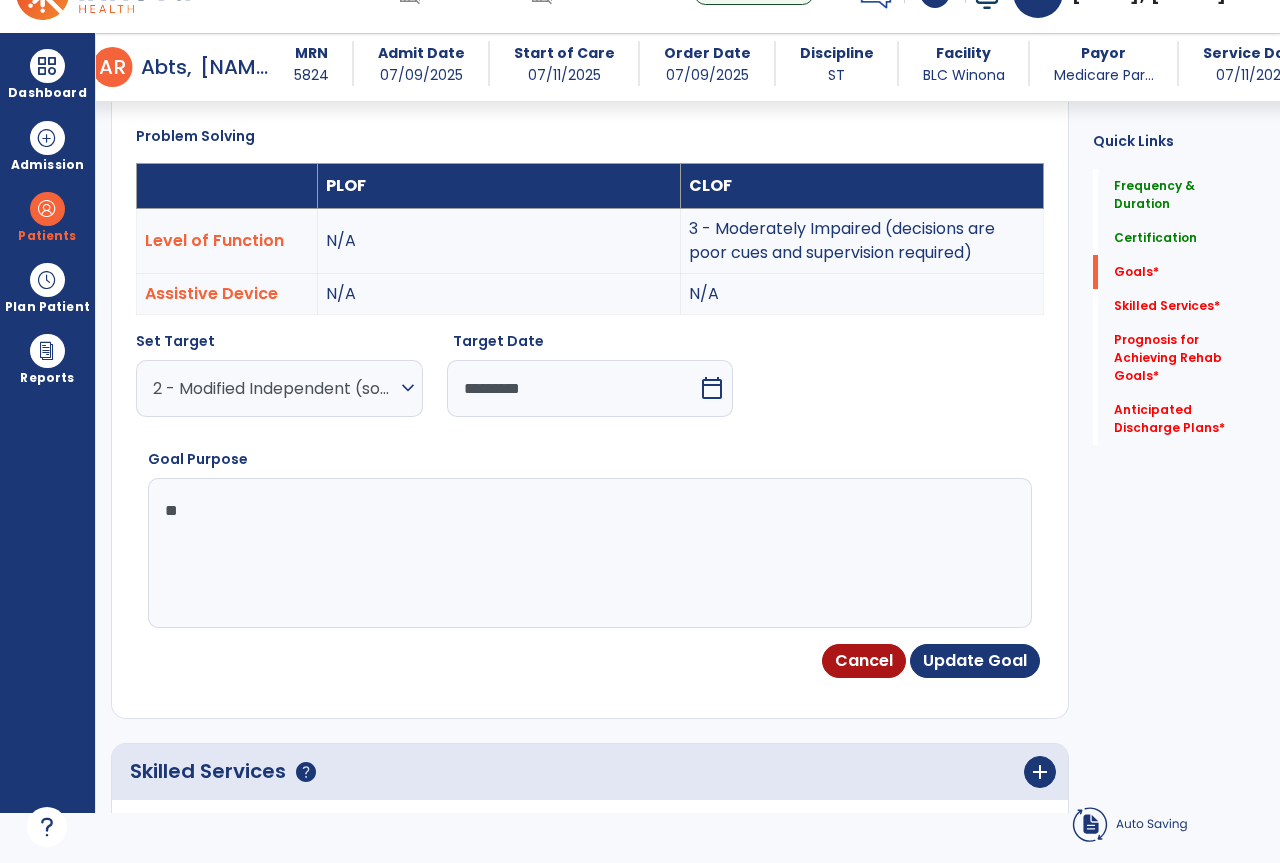 scroll, scrollTop: 50, scrollLeft: 0, axis: vertical 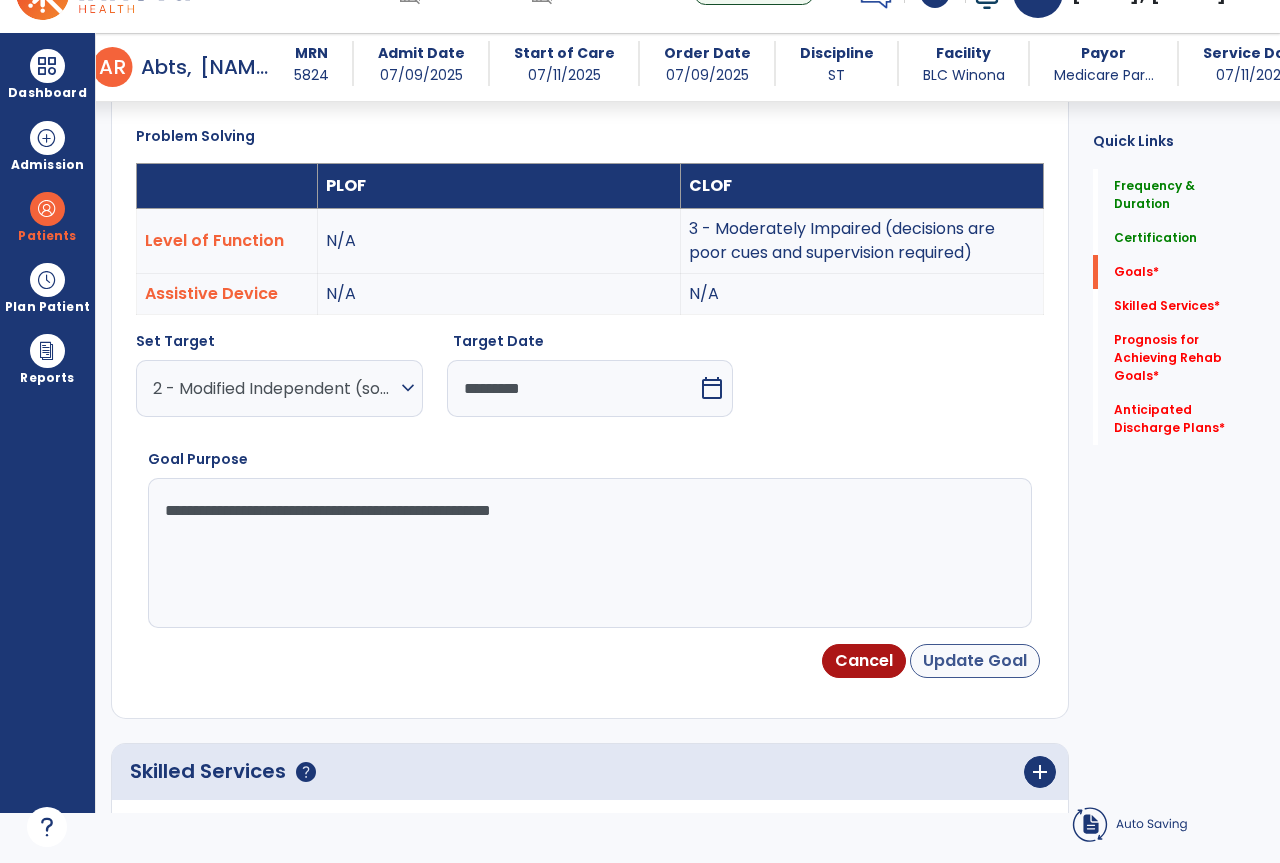 type on "**********" 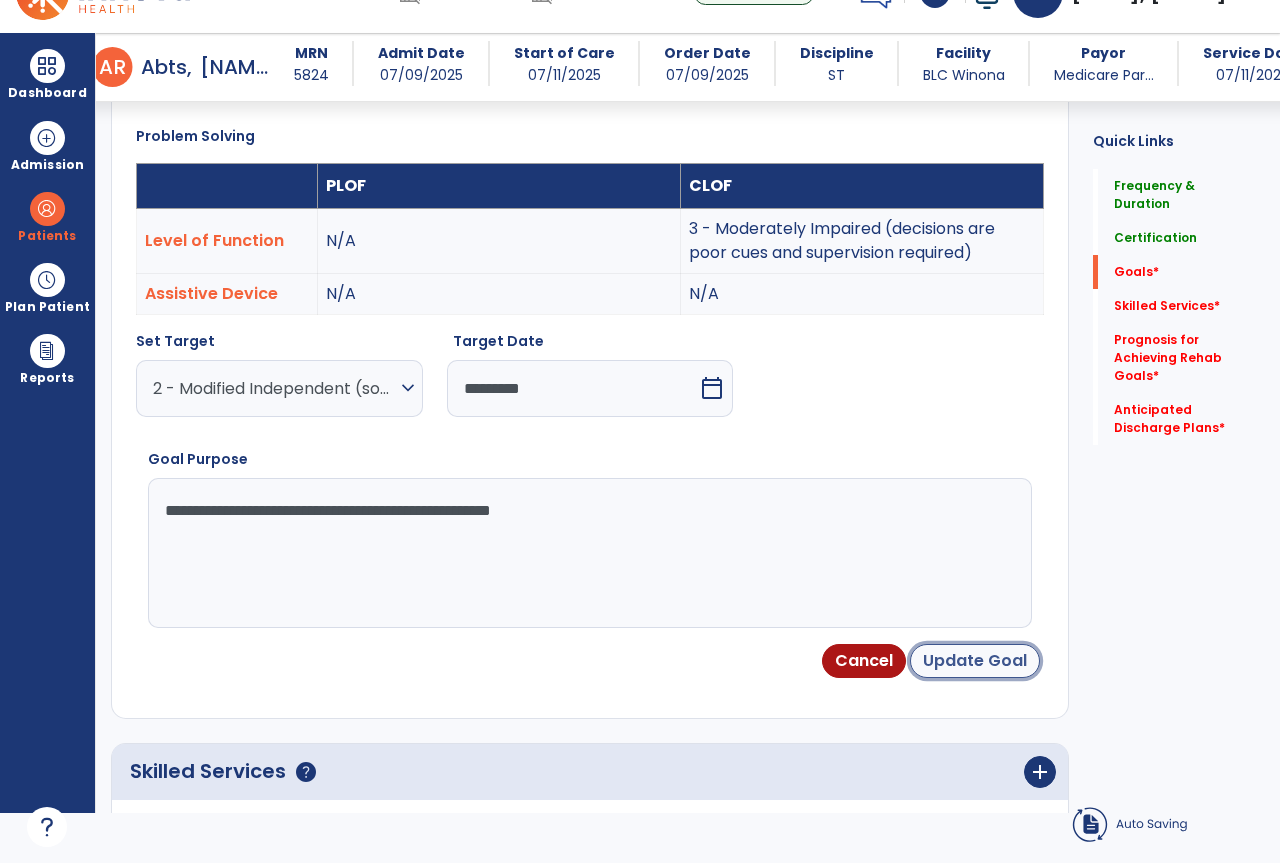 click on "Update Goal" at bounding box center (975, 661) 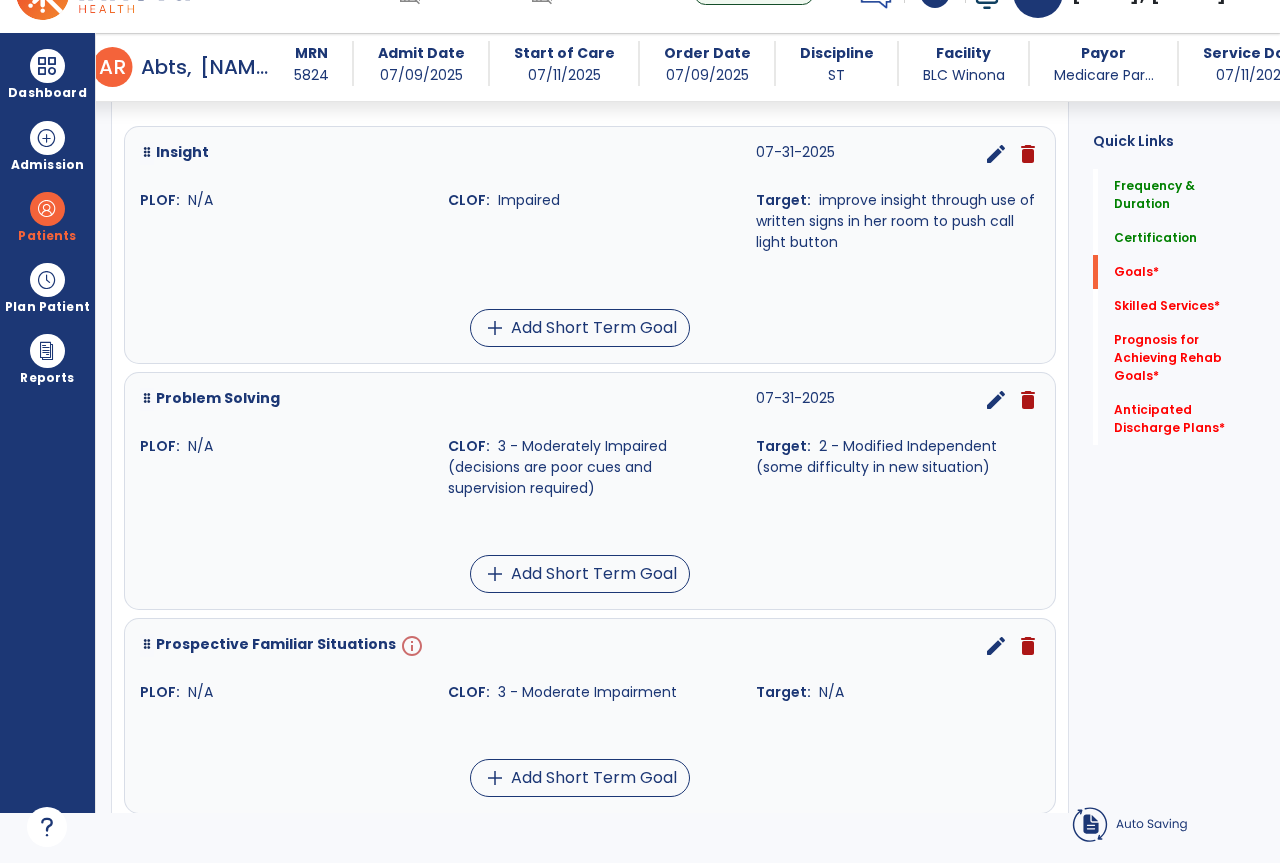 scroll, scrollTop: 0, scrollLeft: 0, axis: both 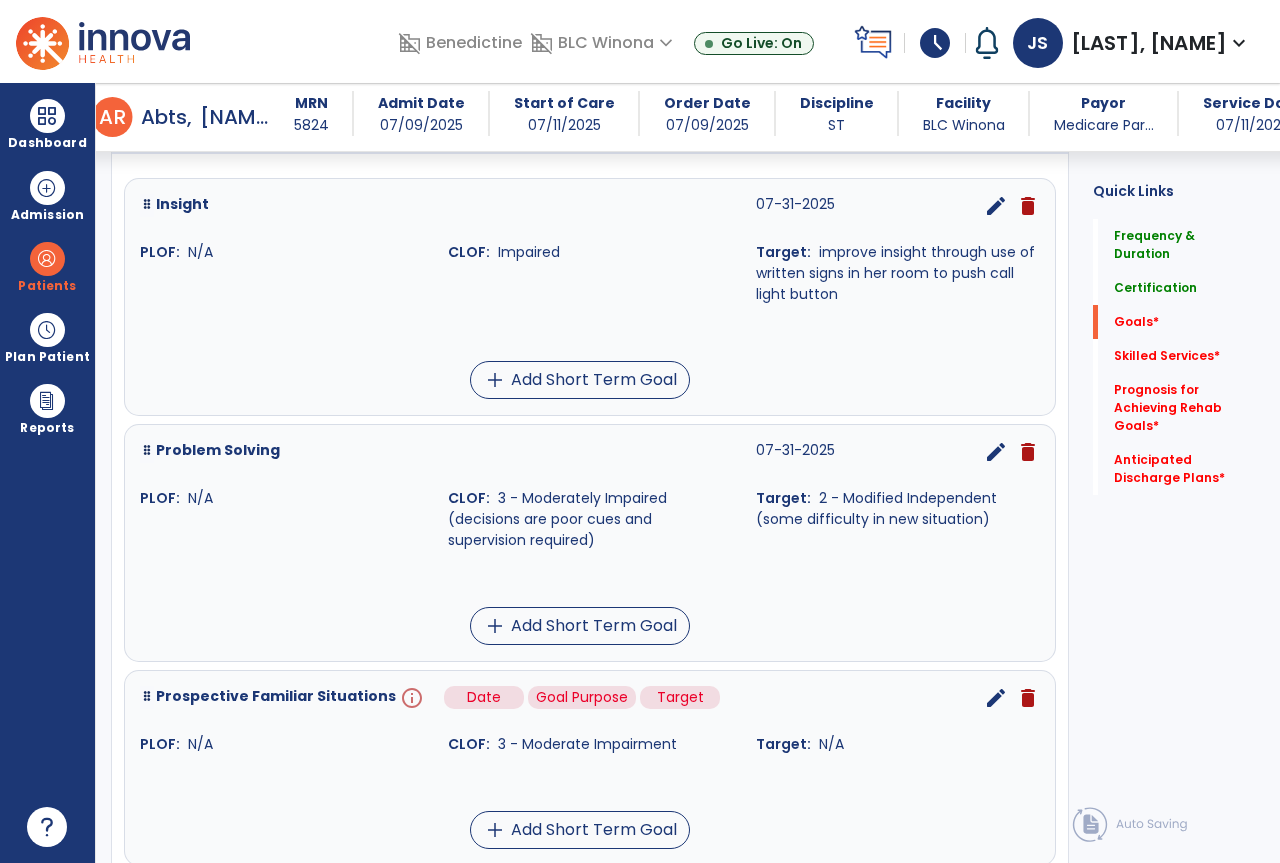 click on "info" at bounding box center (410, 698) 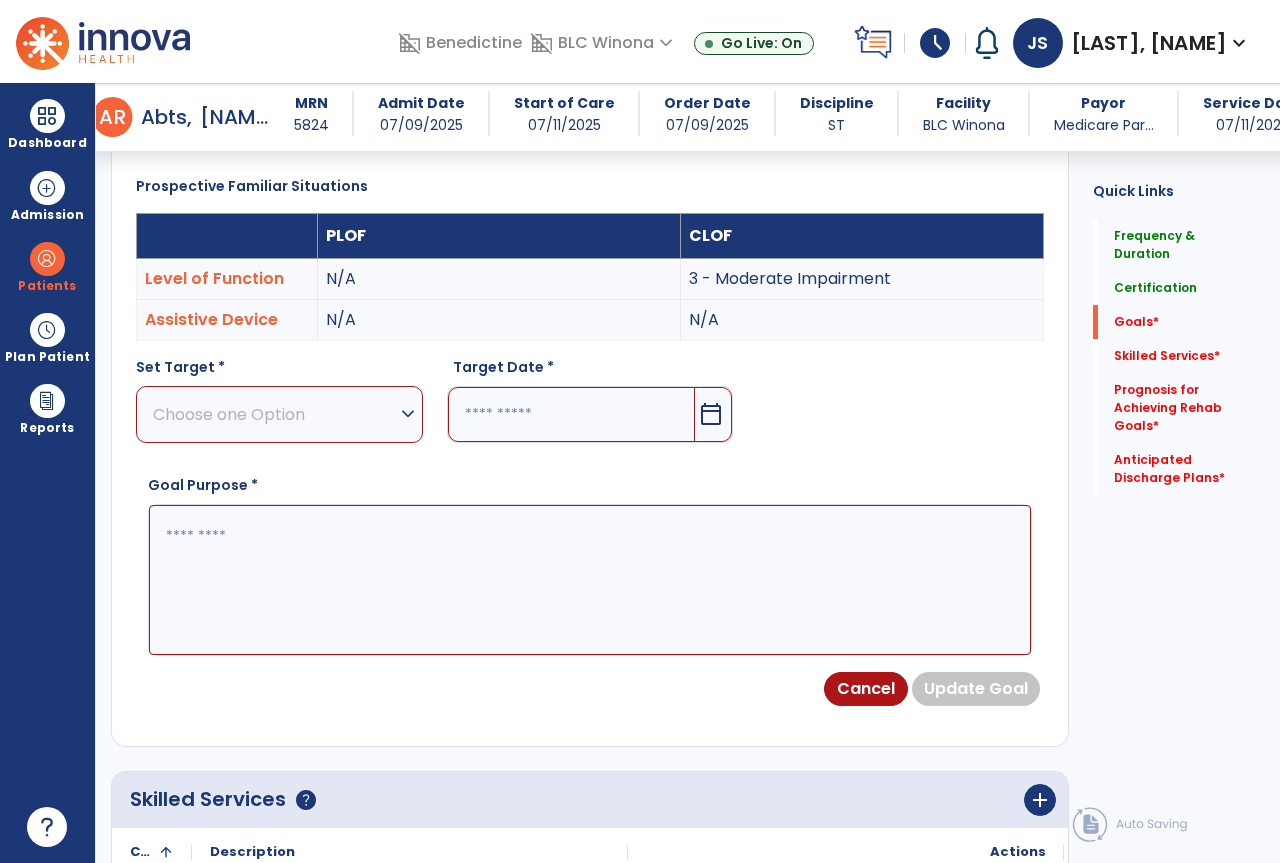 scroll, scrollTop: 28, scrollLeft: 0, axis: vertical 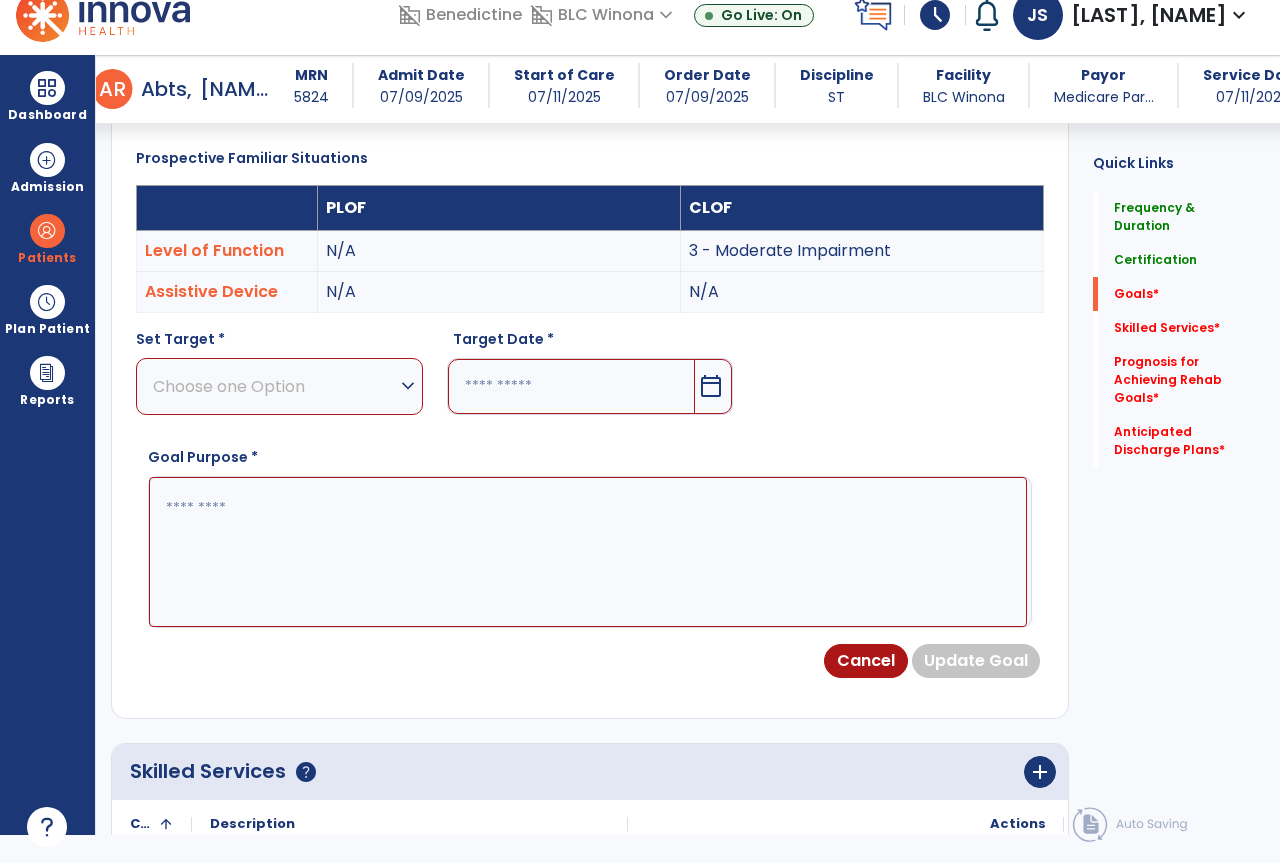 click on "Choose one Option" at bounding box center (274, 386) 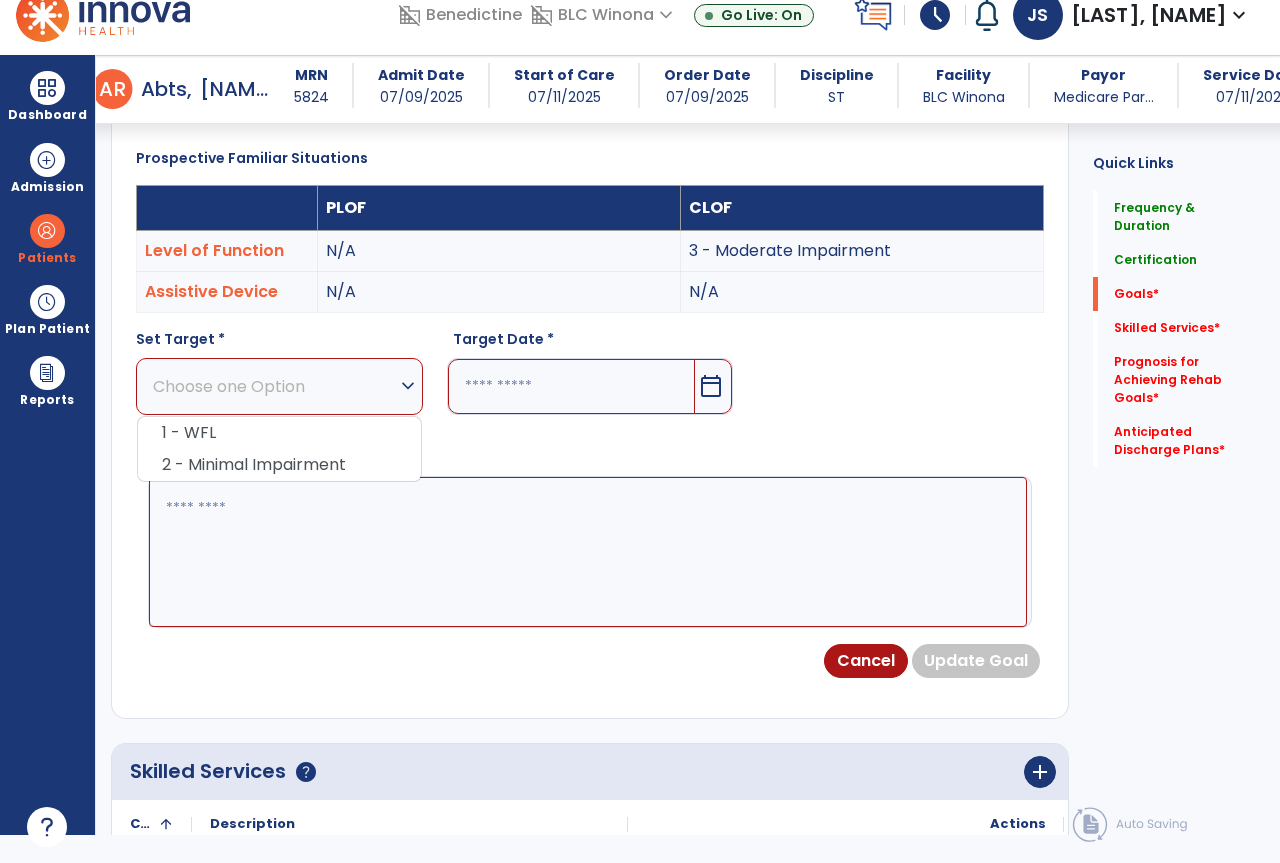 drag, startPoint x: 390, startPoint y: 445, endPoint x: 456, endPoint y: 391, distance: 85.276024 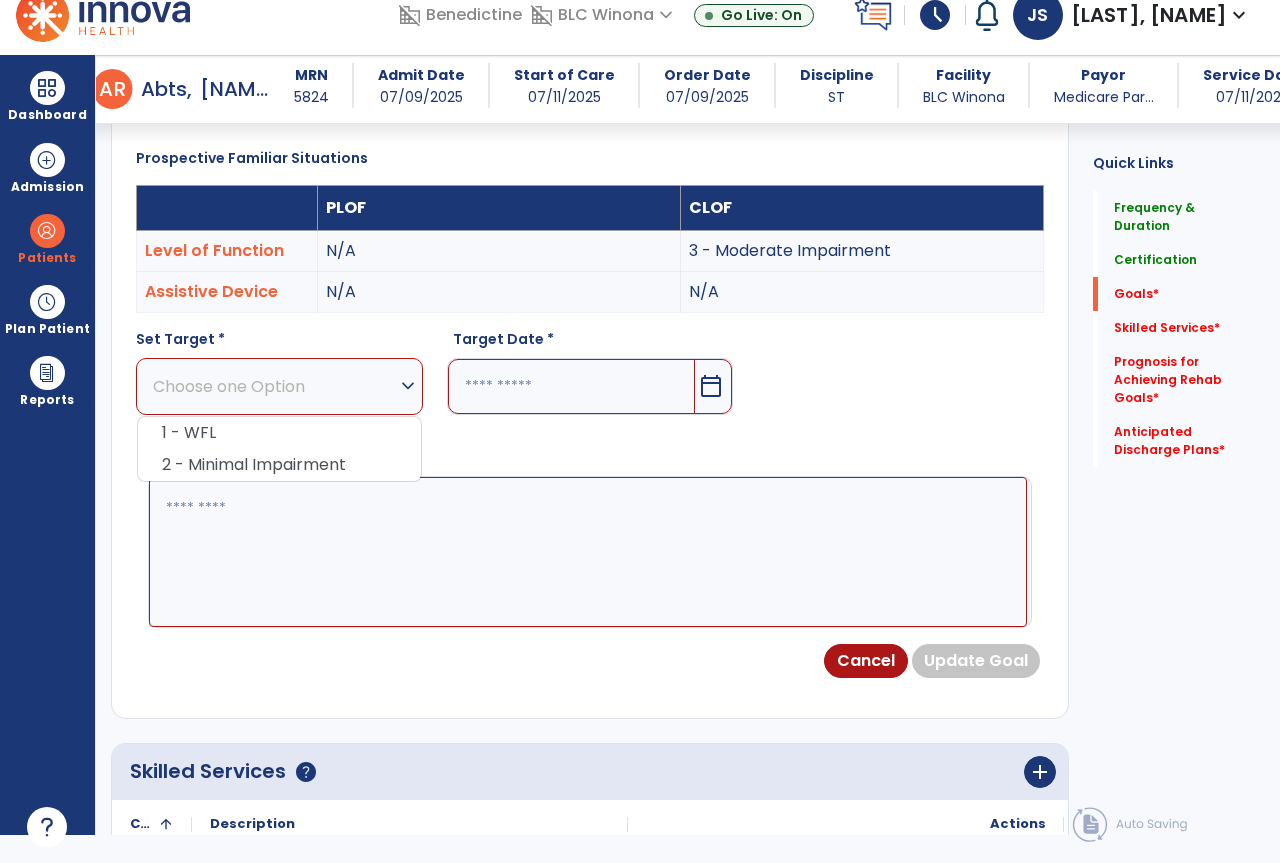 click on "2 - Minimal Impairment" at bounding box center [279, 465] 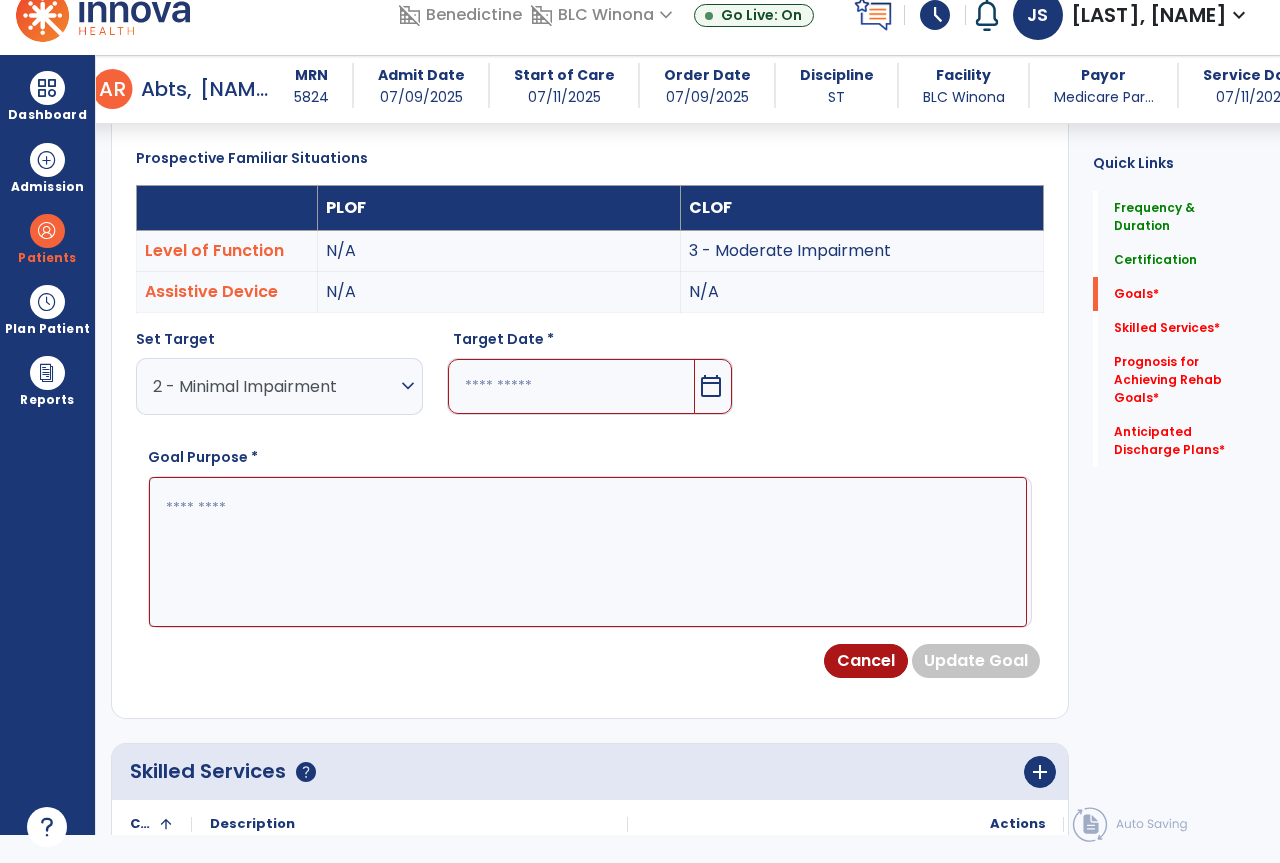 click at bounding box center (572, 386) 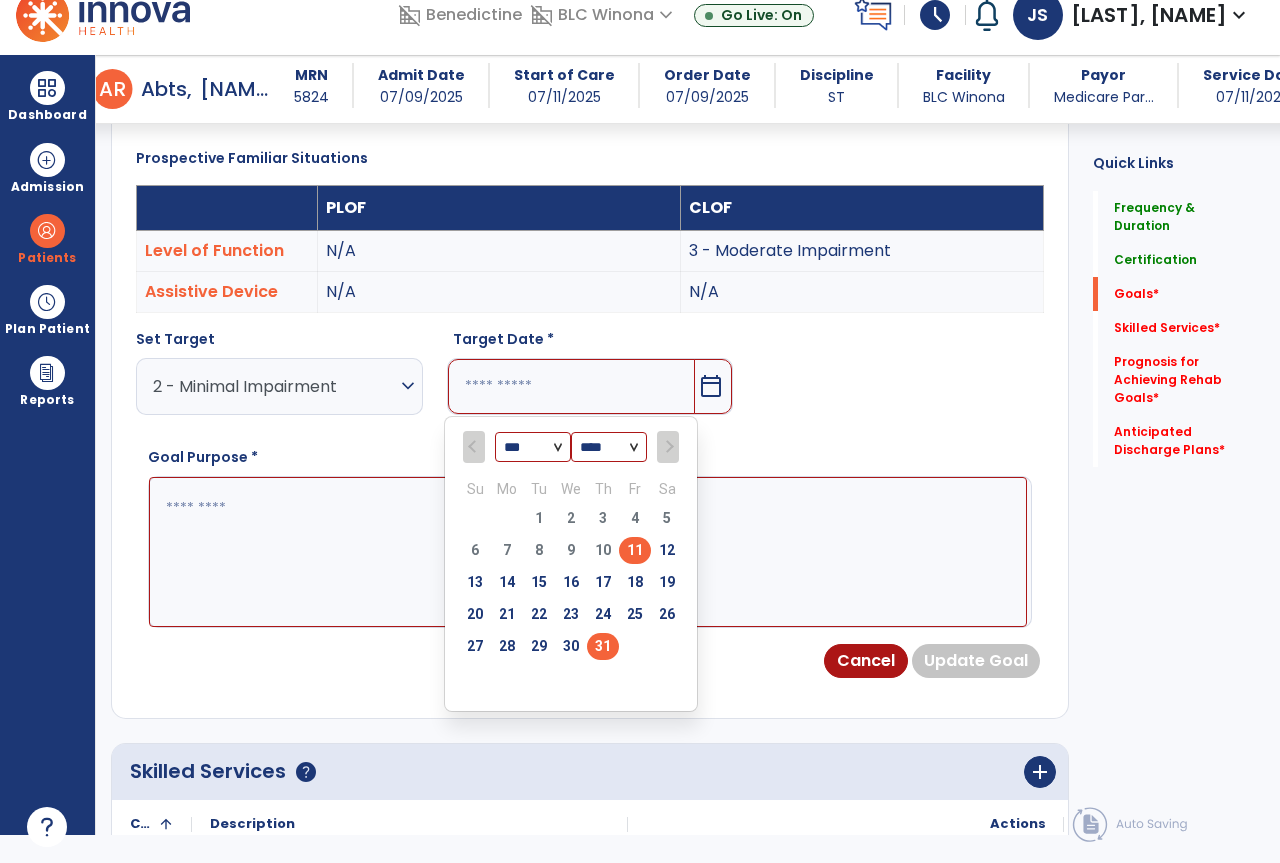 click on "31" at bounding box center (603, 646) 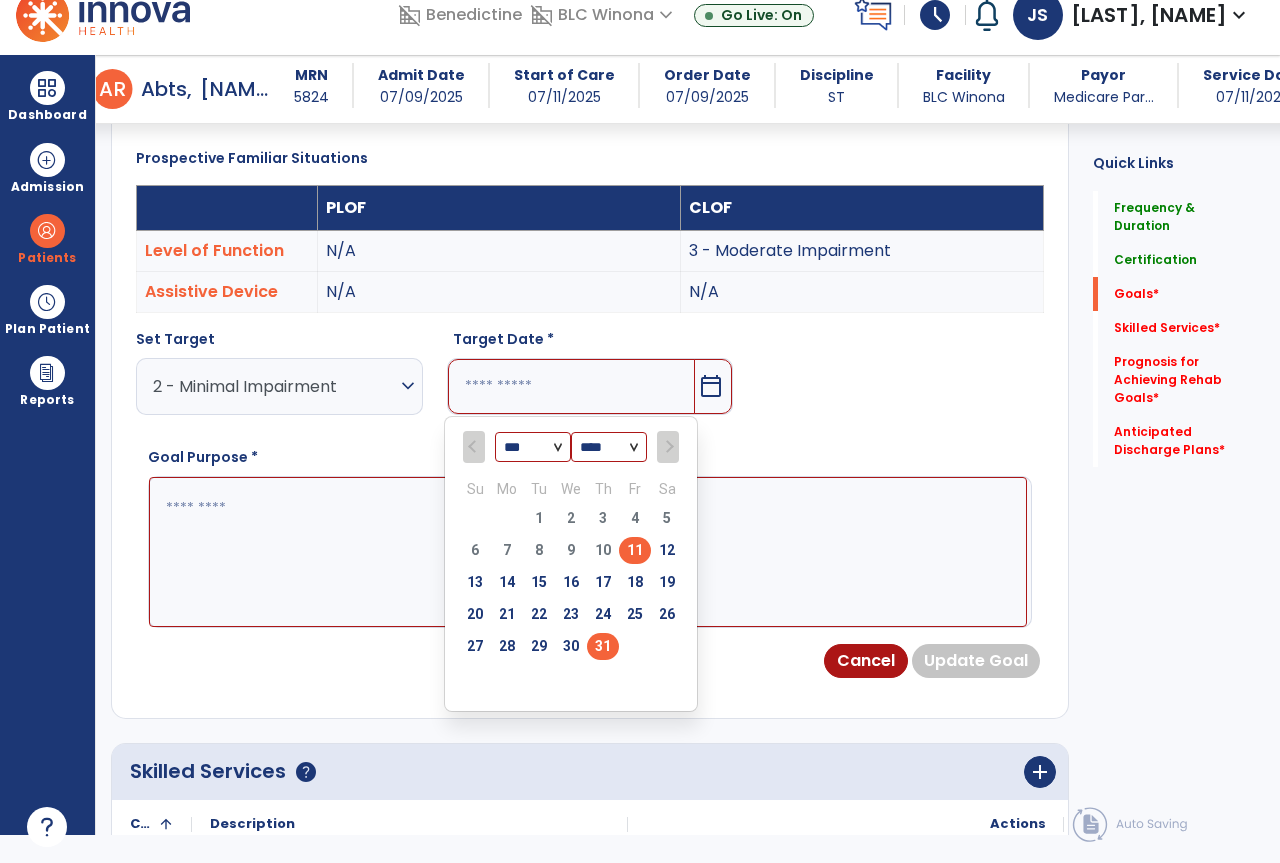 type on "*********" 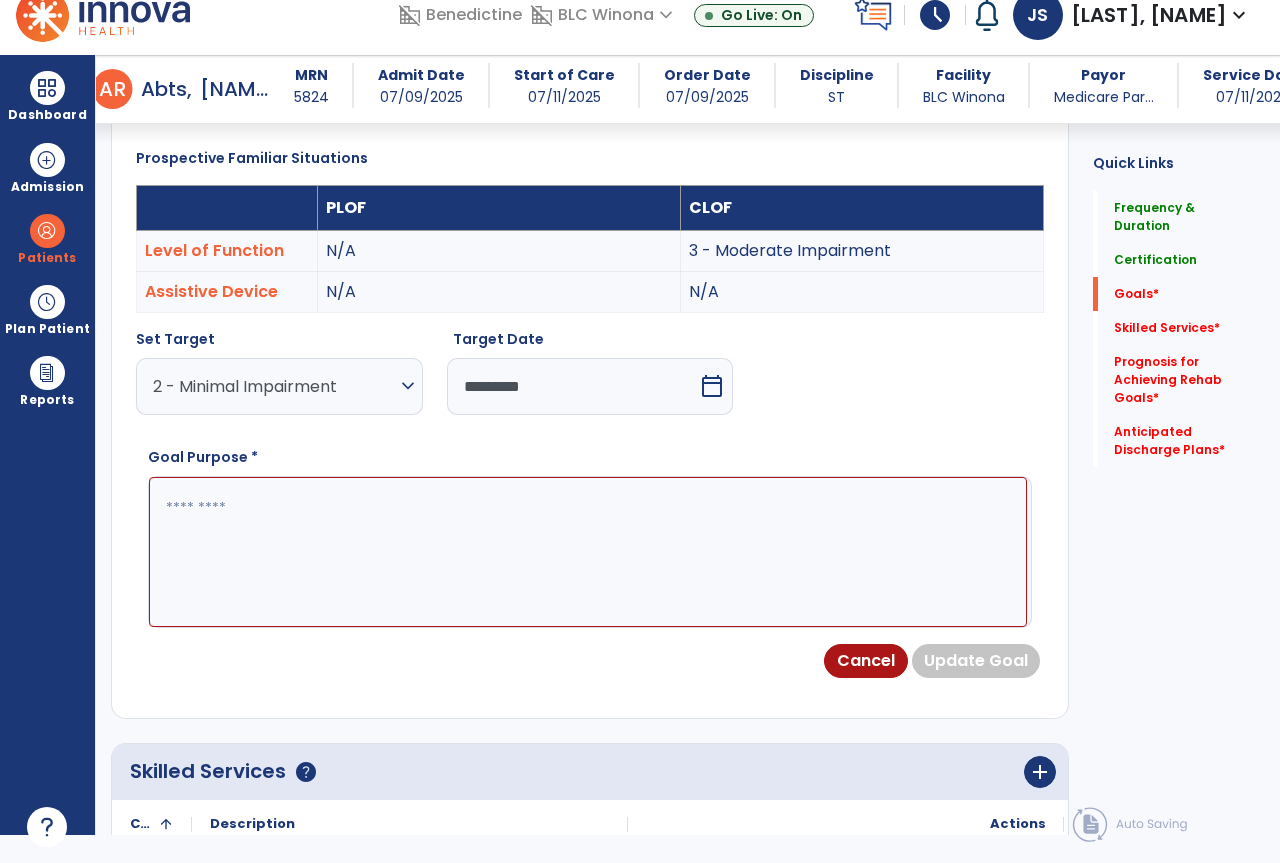 click at bounding box center (588, 552) 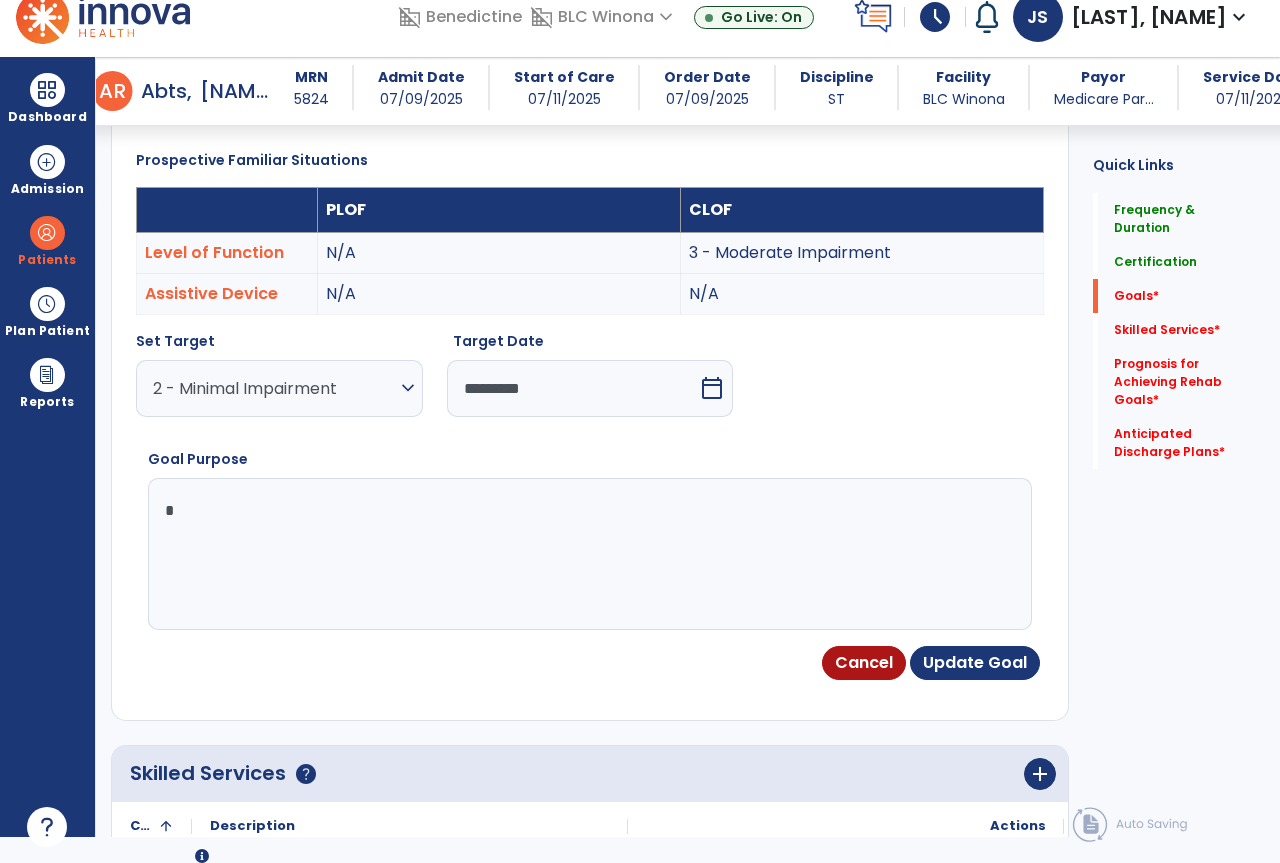 scroll, scrollTop: 26, scrollLeft: 0, axis: vertical 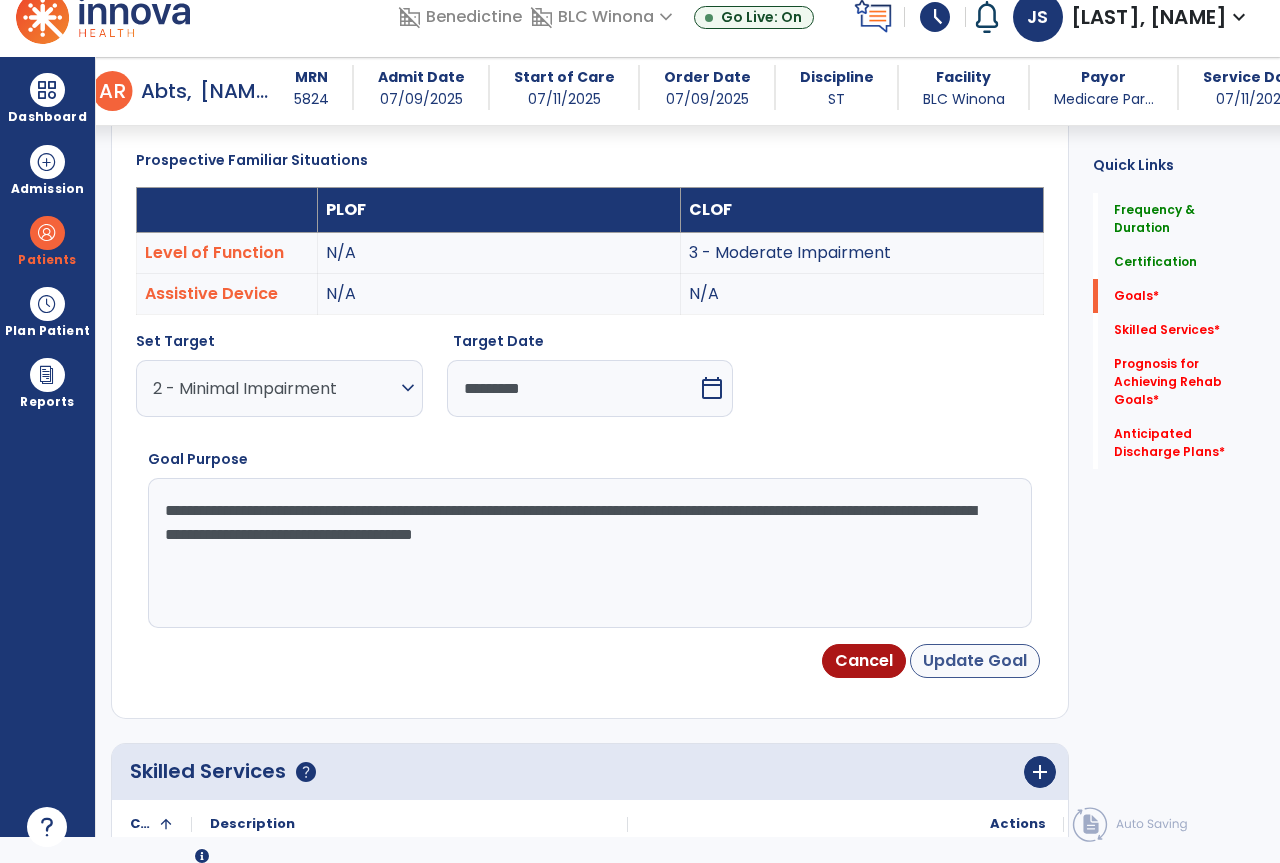 type on "**********" 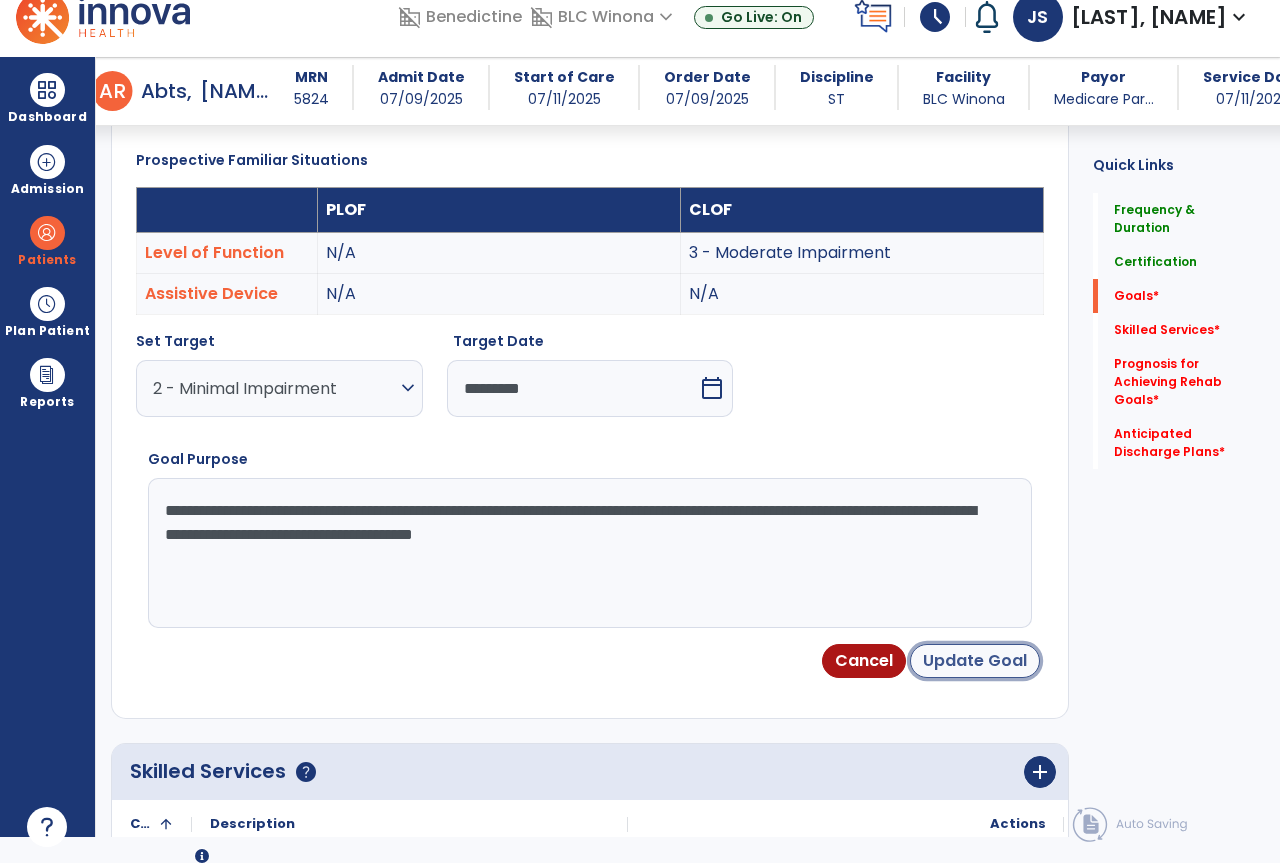 click on "Update Goal" at bounding box center [975, 661] 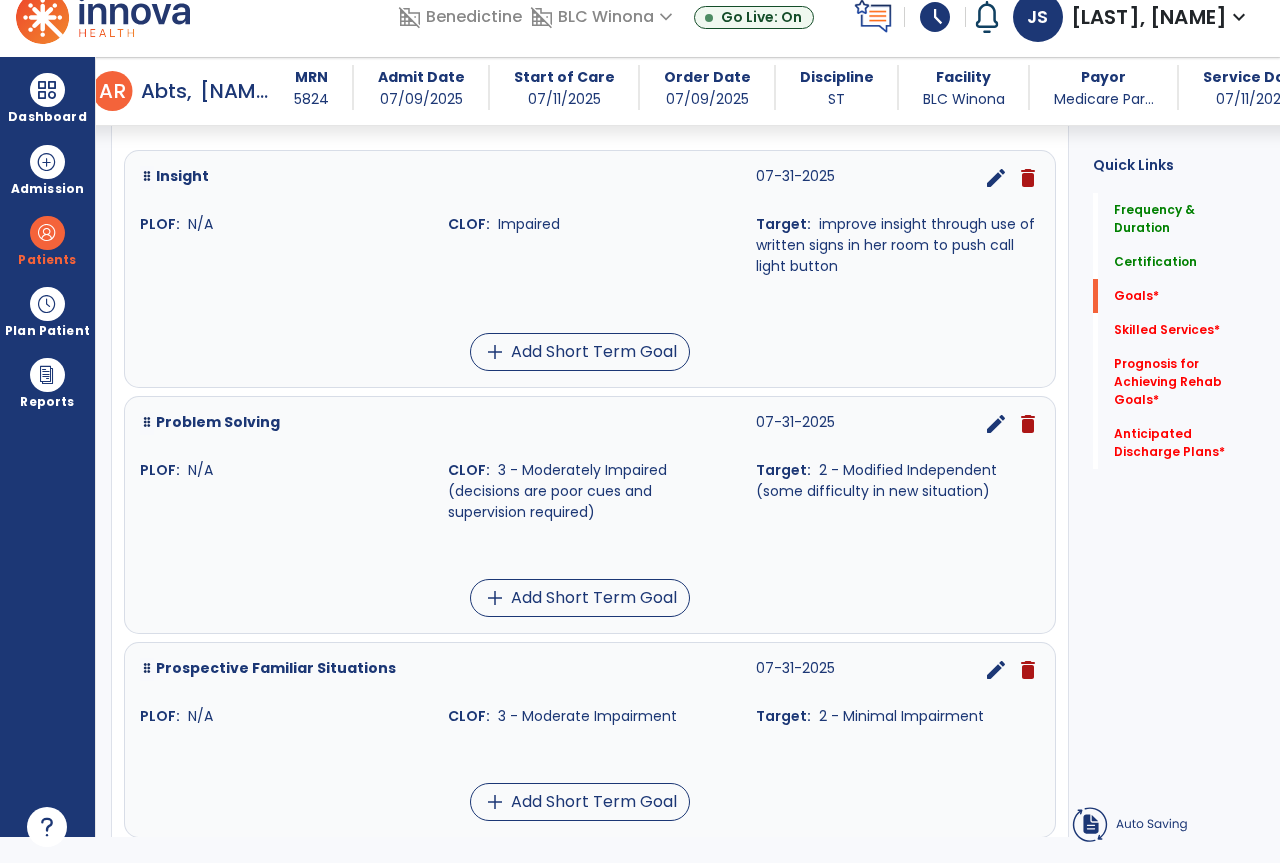 scroll, scrollTop: 0, scrollLeft: 0, axis: both 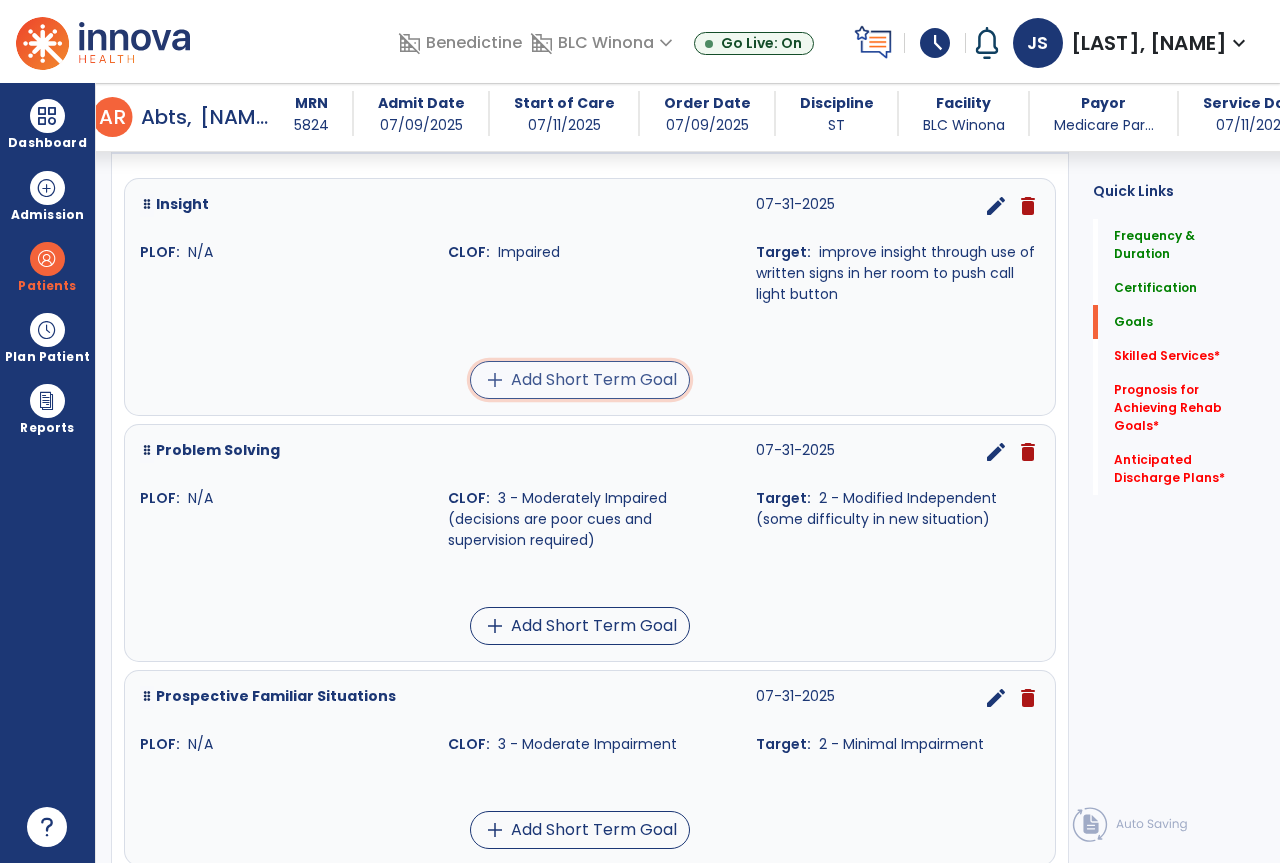 click on "add  Add Short Term Goal" at bounding box center [580, 380] 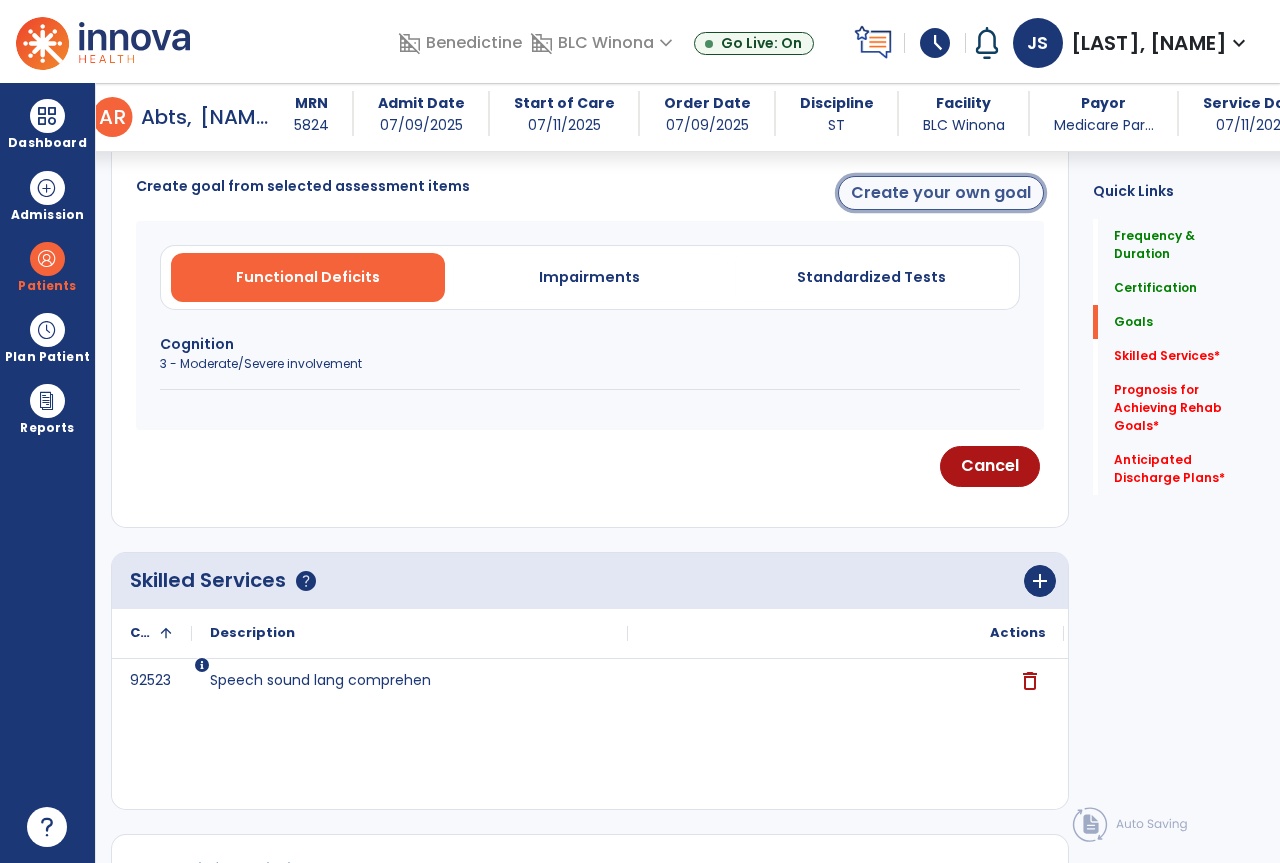 click on "Create your own goal" at bounding box center (941, 193) 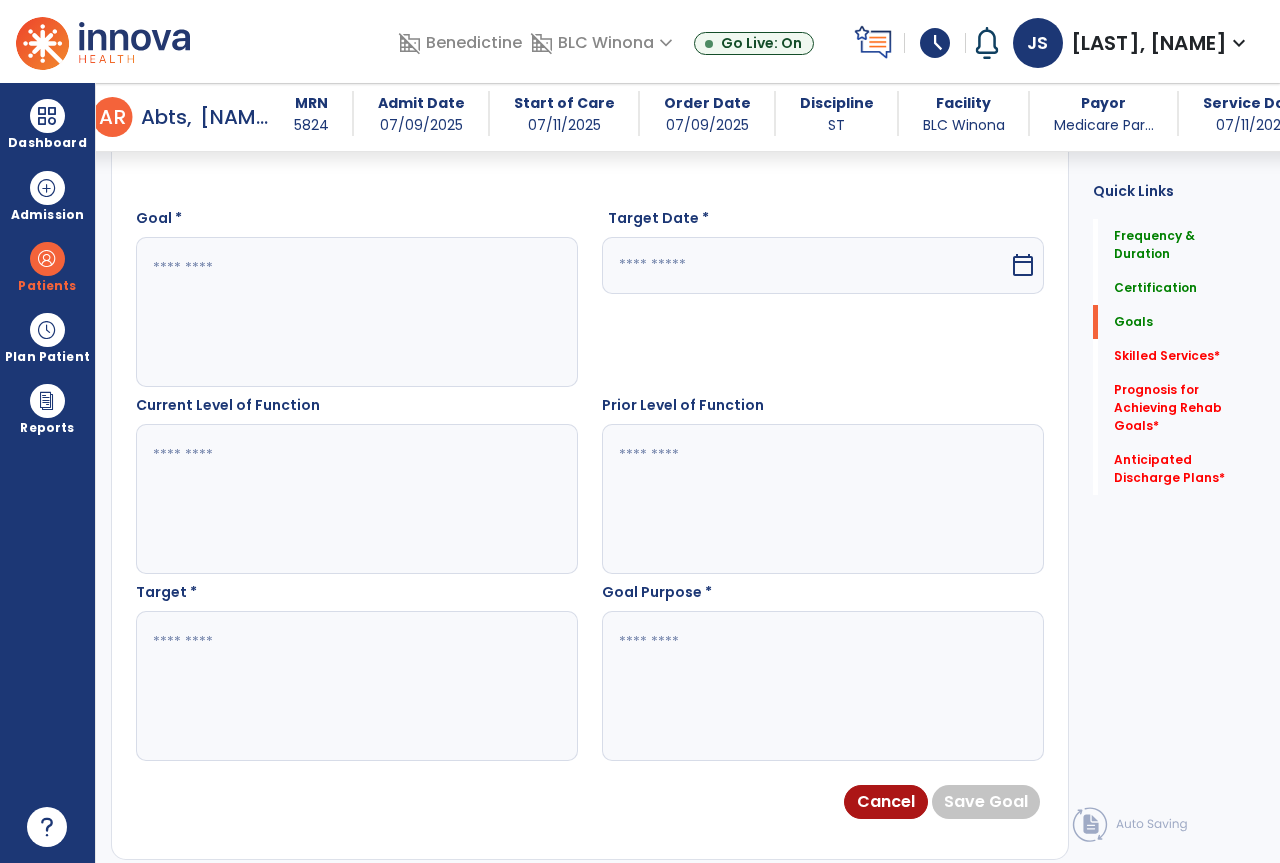 click at bounding box center (356, 312) 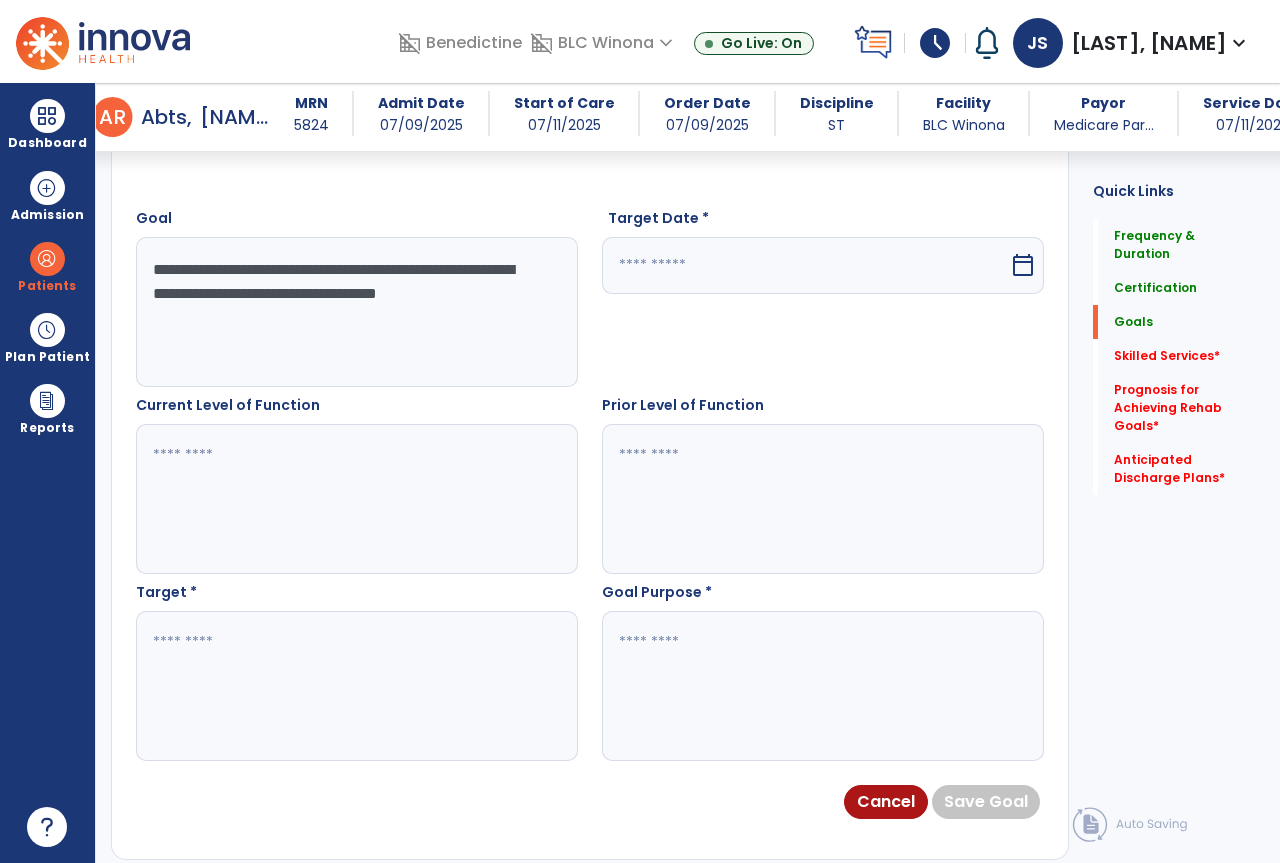 type on "**********" 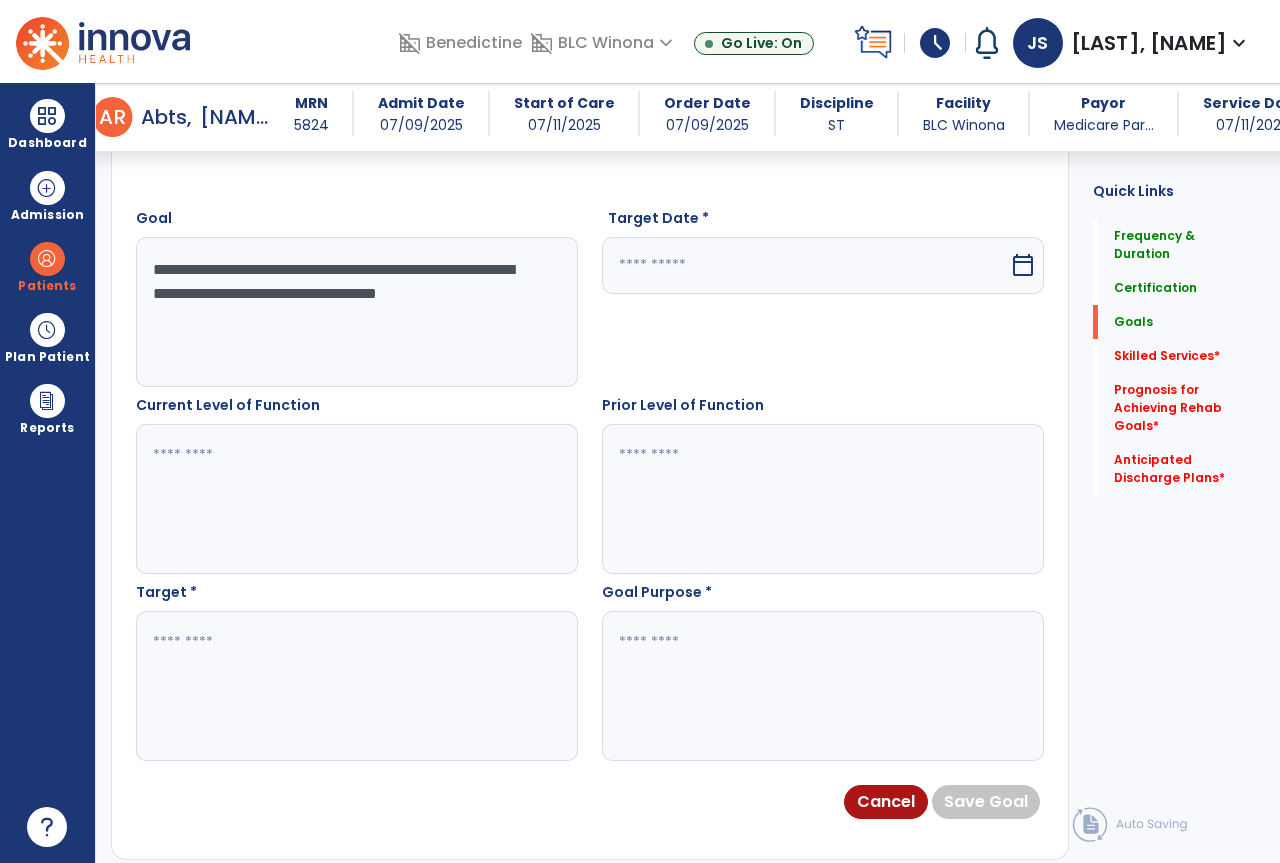 click at bounding box center [805, 265] 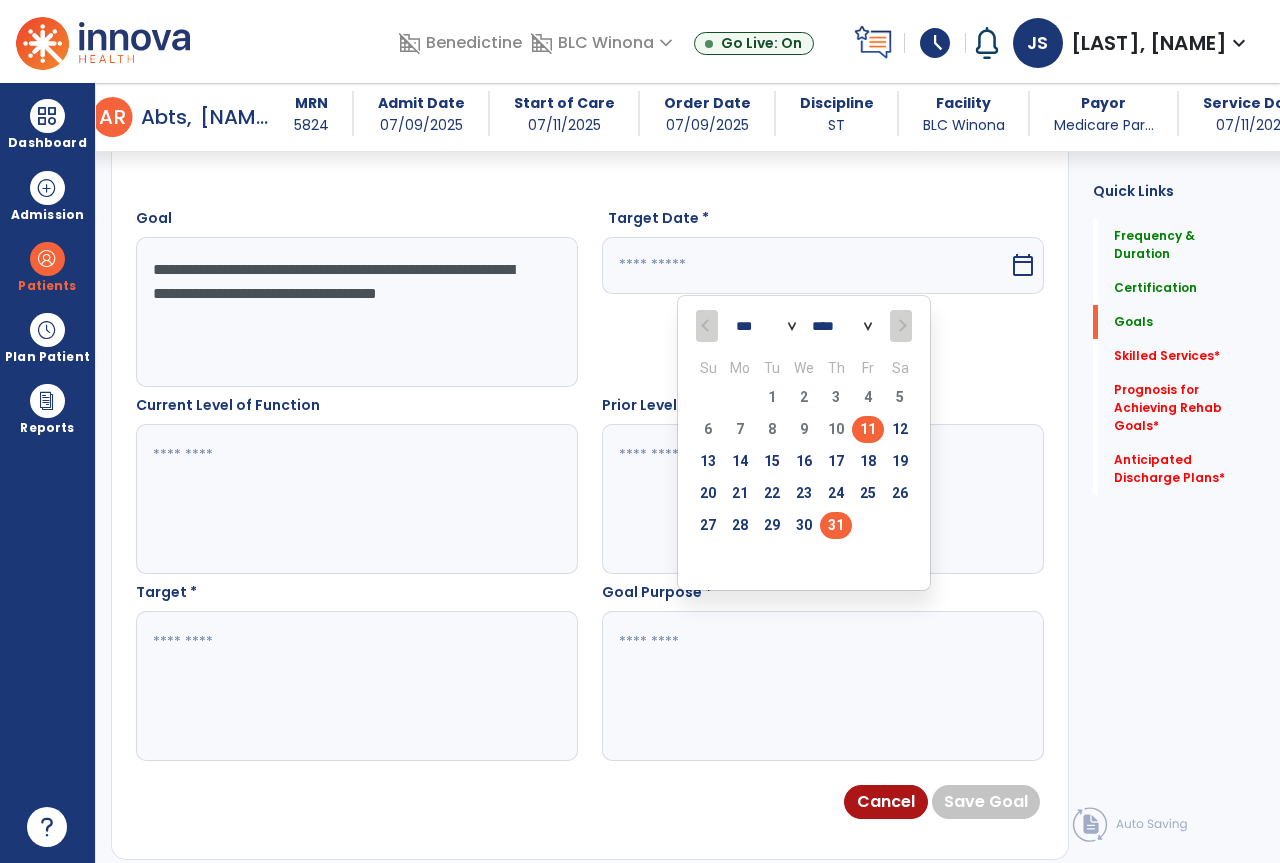 click on "31" at bounding box center (836, 525) 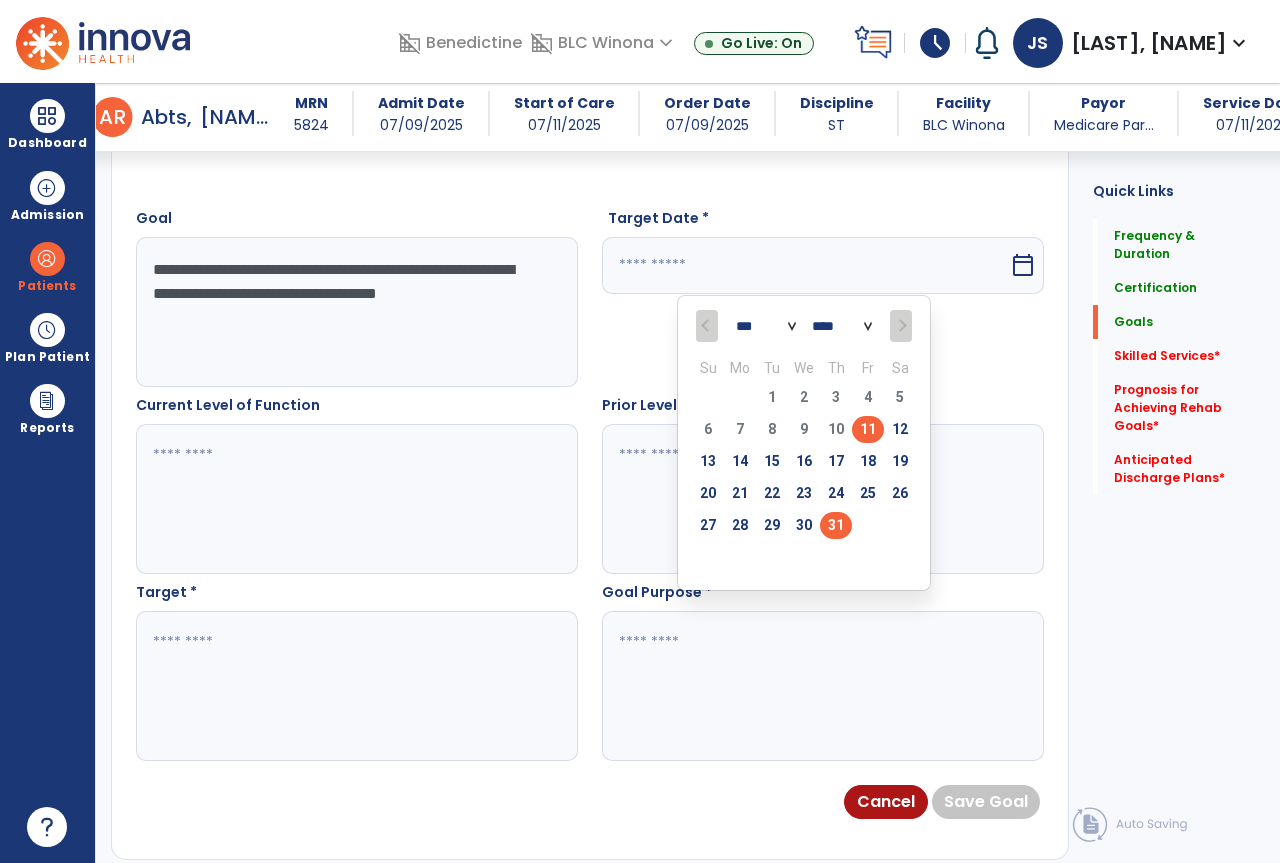 type on "*********" 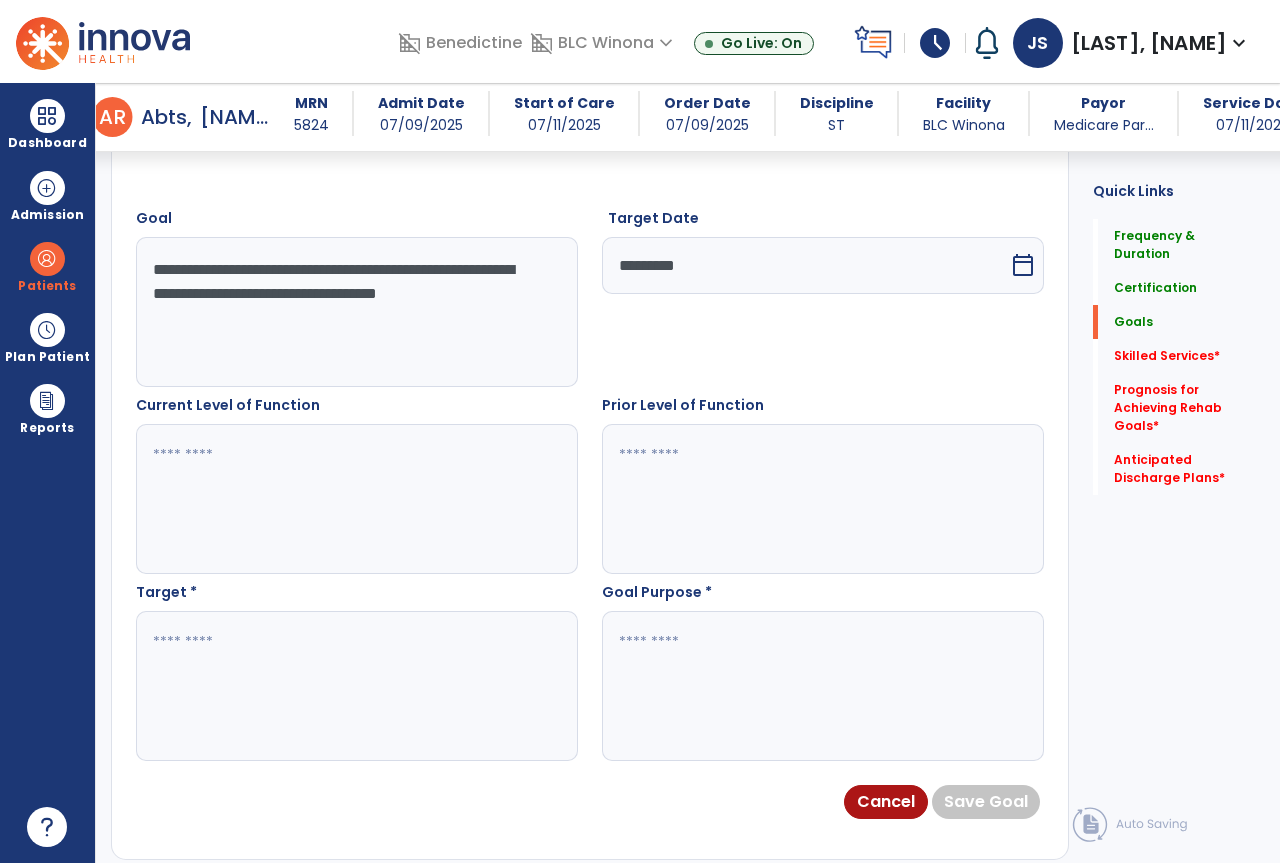 click at bounding box center [356, 499] 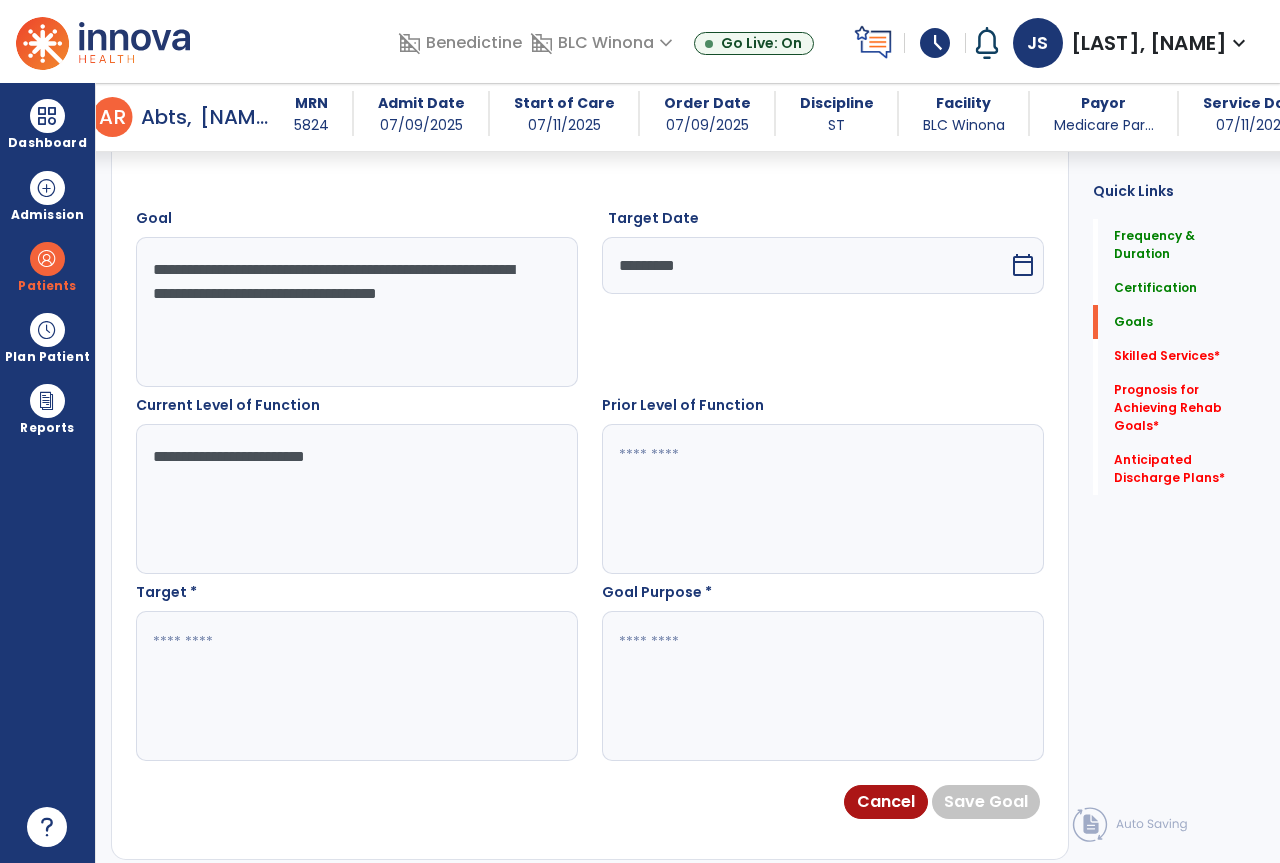 type on "**********" 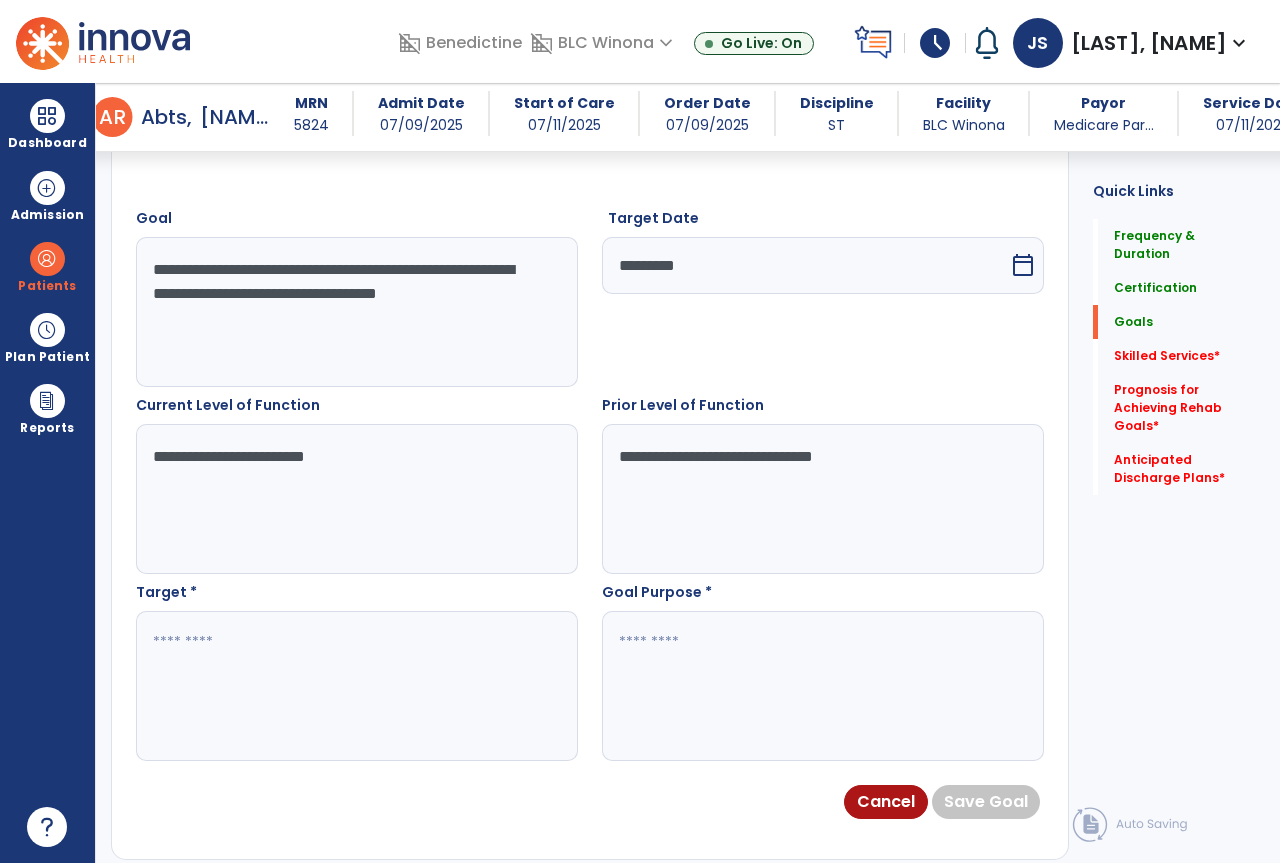 type on "**********" 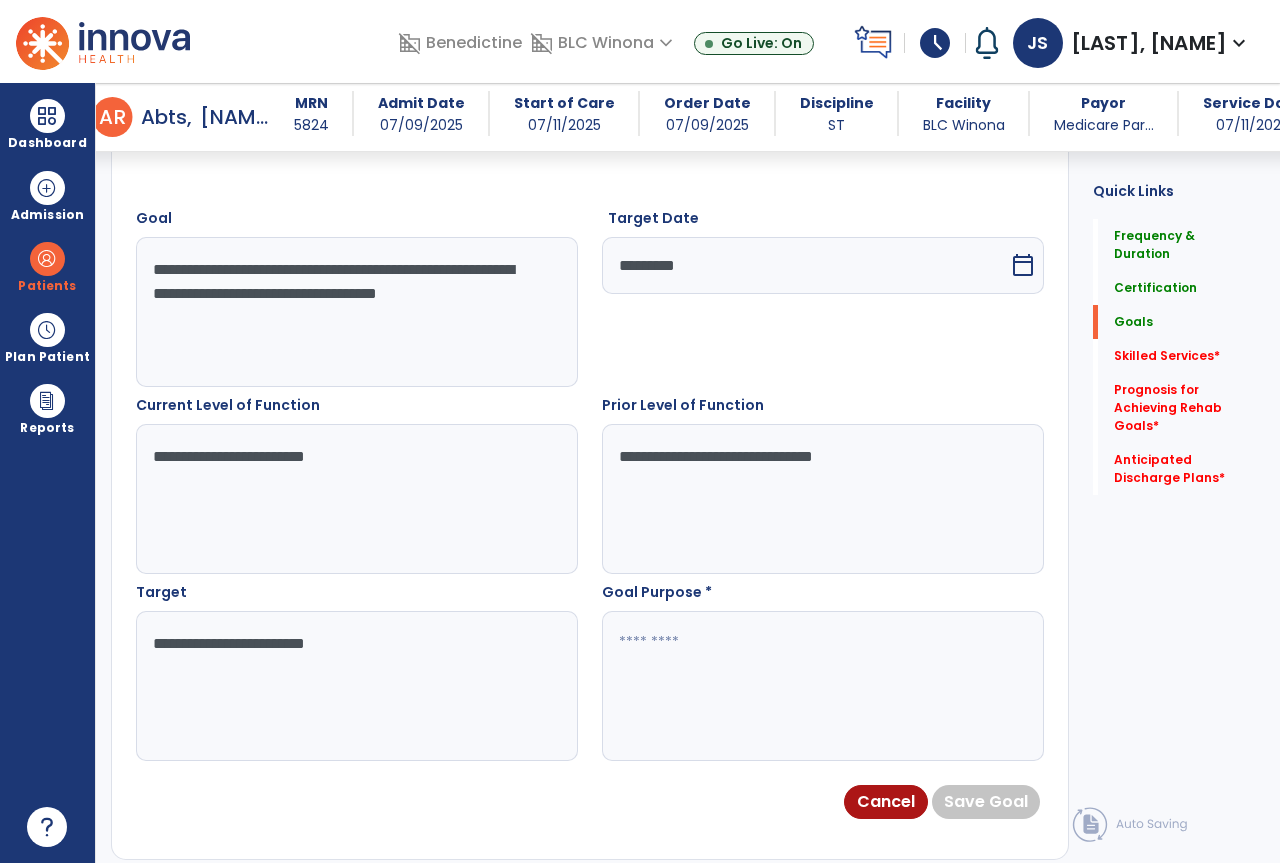 type on "**********" 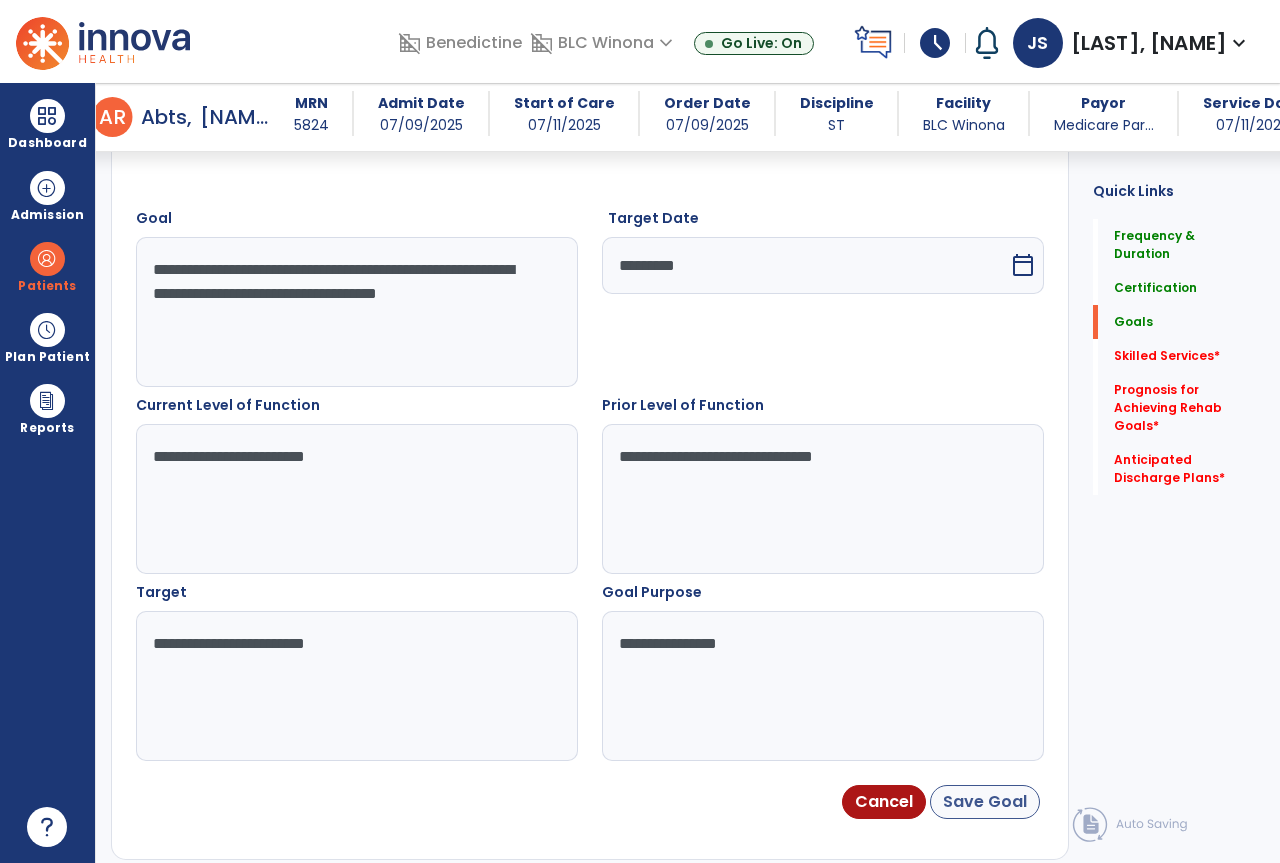 type on "**********" 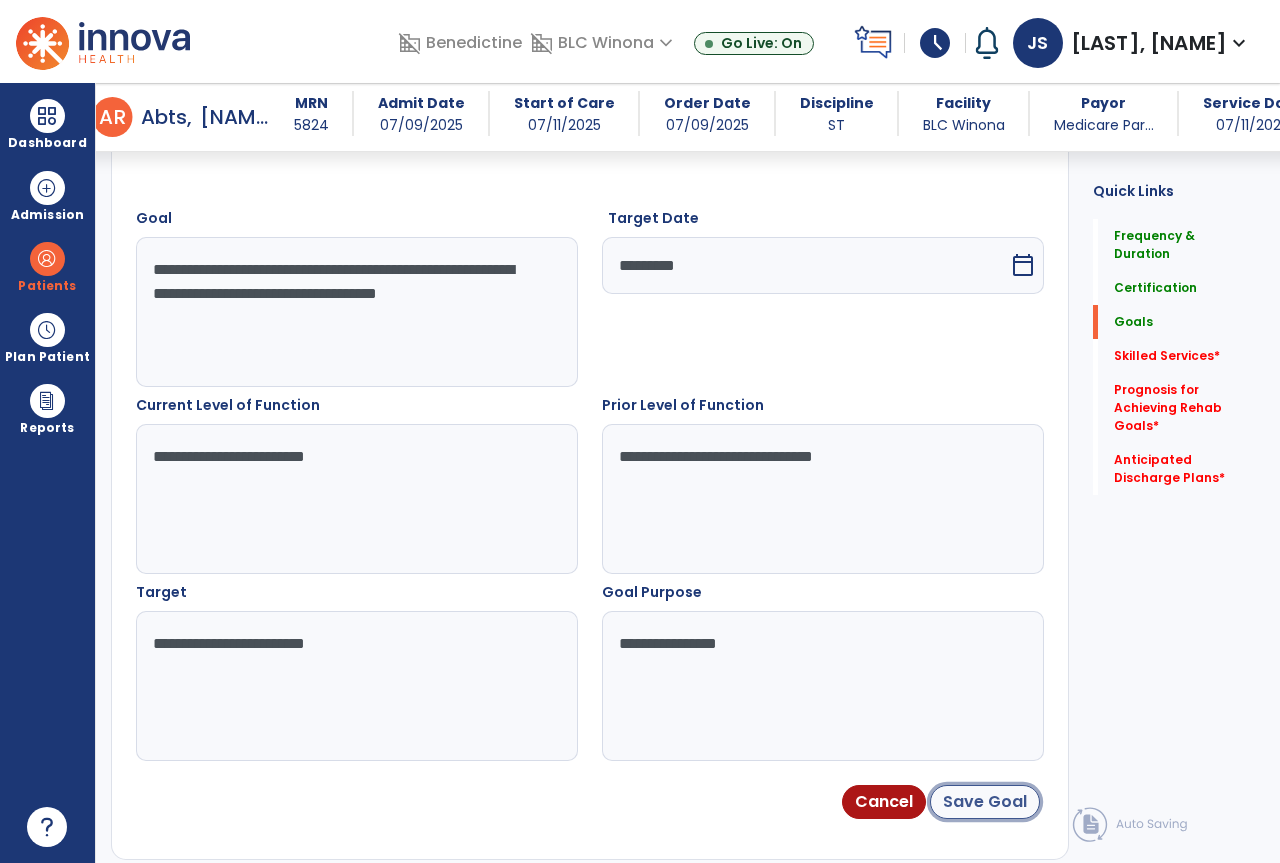 click on "Save Goal" at bounding box center [985, 802] 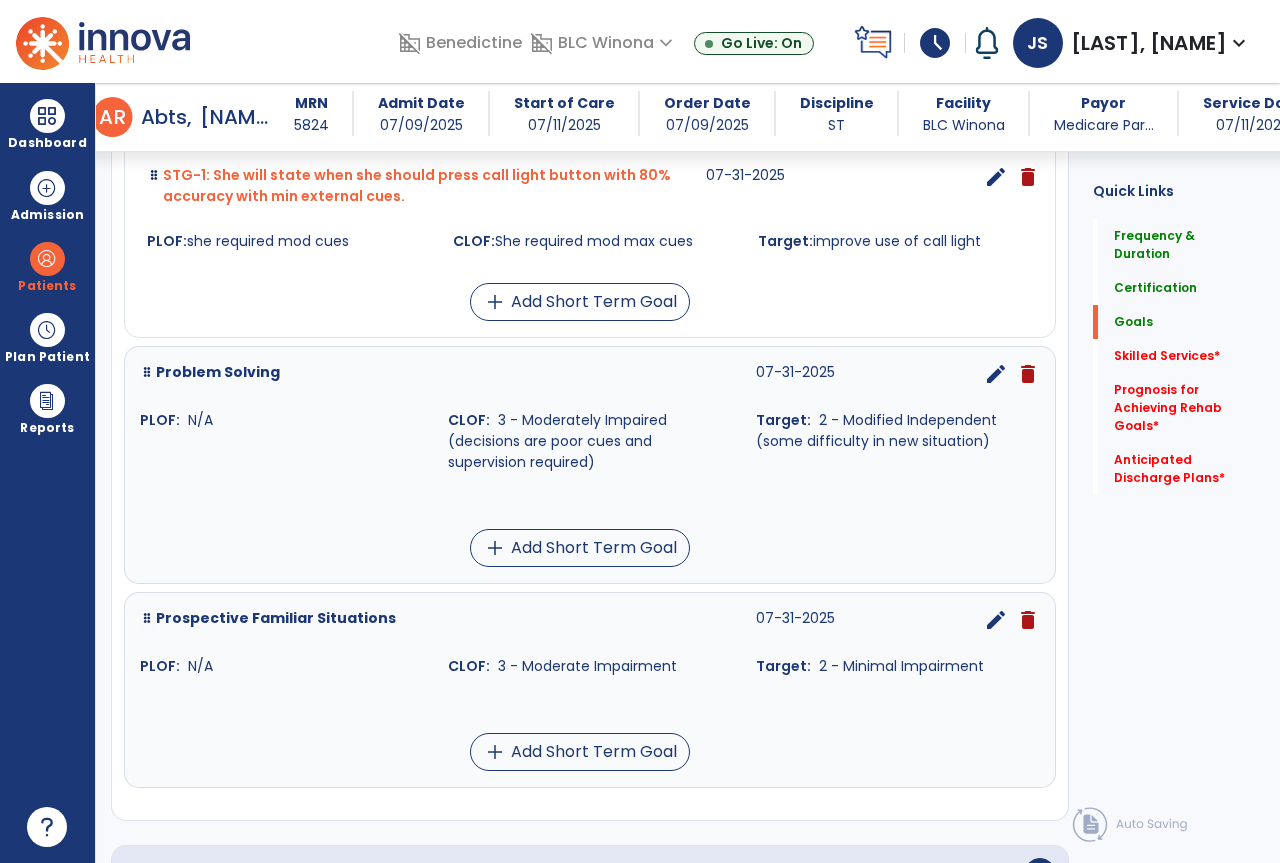 scroll, scrollTop: 735, scrollLeft: 0, axis: vertical 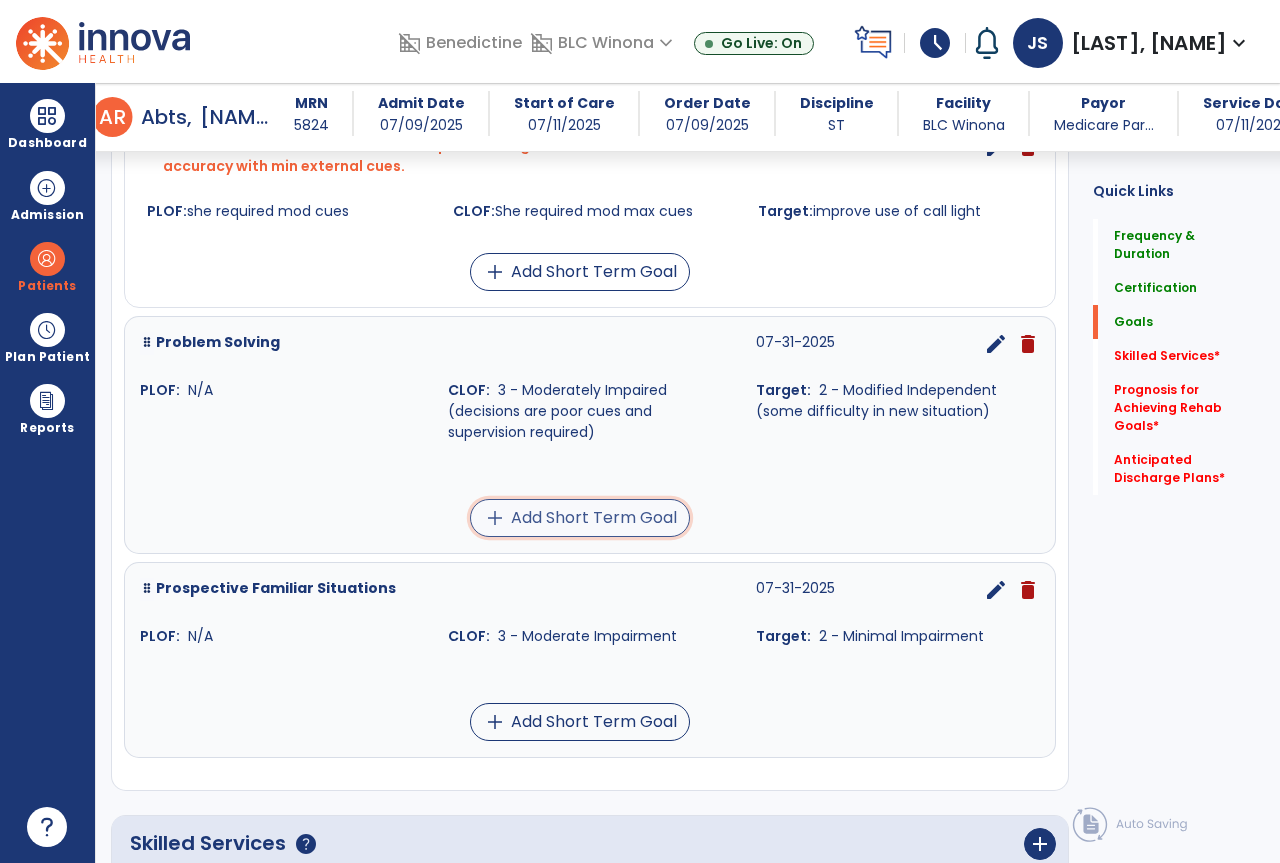 click on "add  Add Short Term Goal" at bounding box center [580, 518] 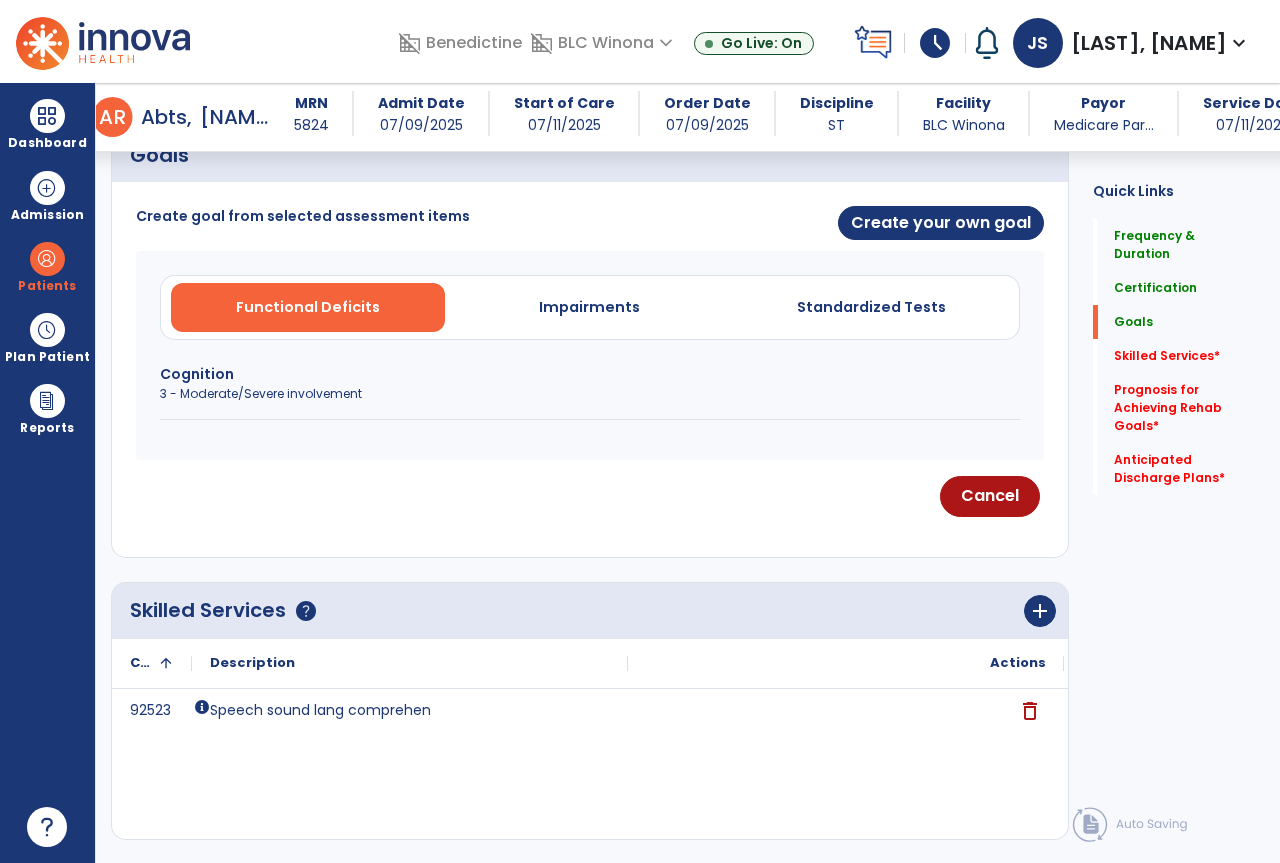 scroll, scrollTop: 470, scrollLeft: 0, axis: vertical 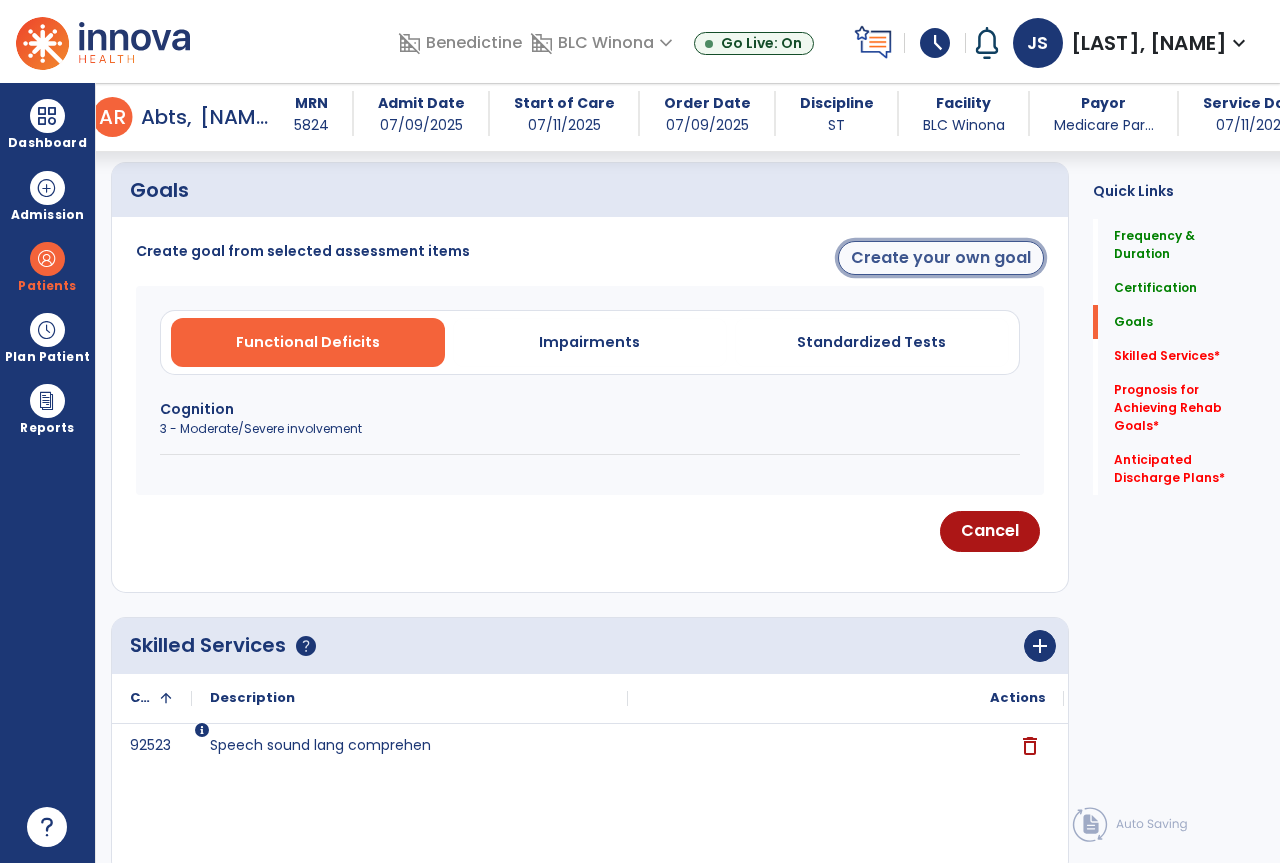 click on "Create your own goal" at bounding box center [941, 258] 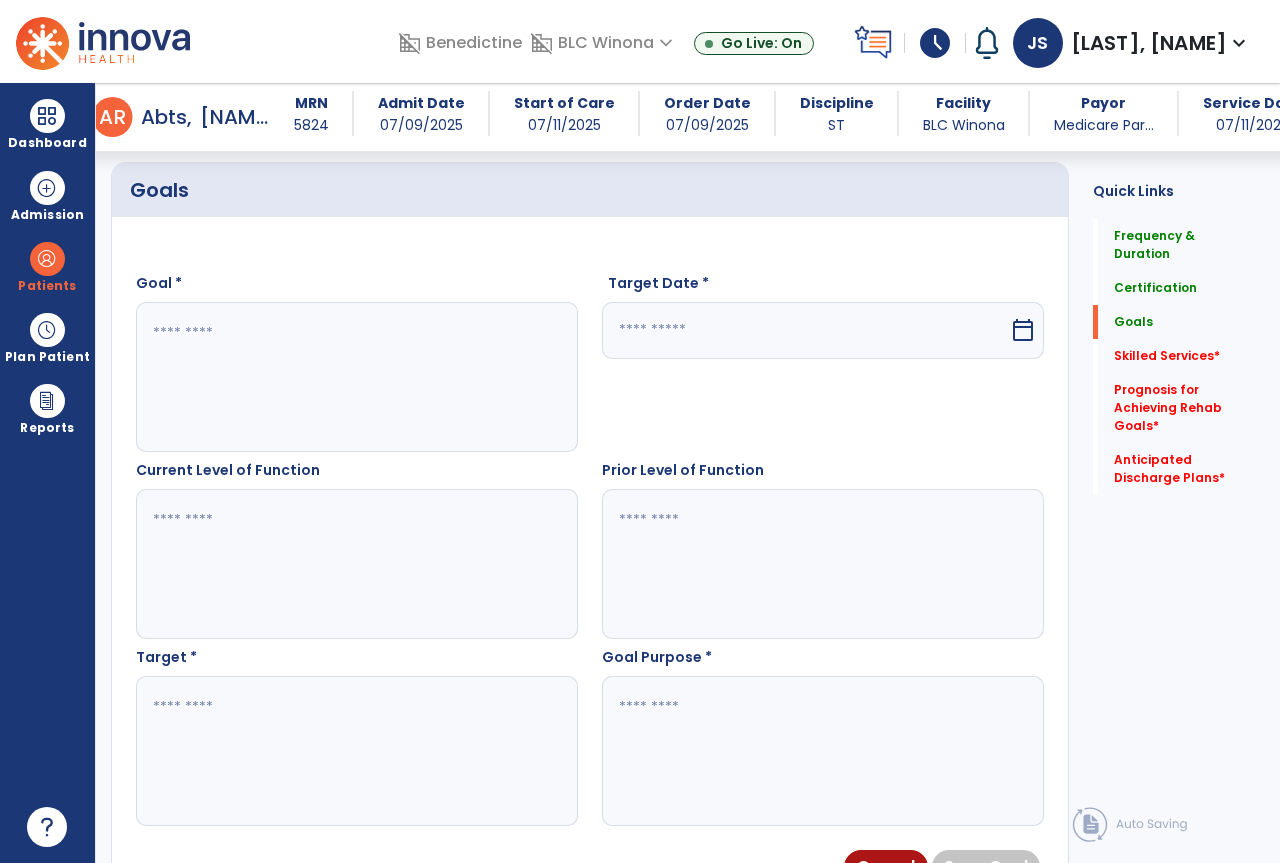 click at bounding box center [356, 377] 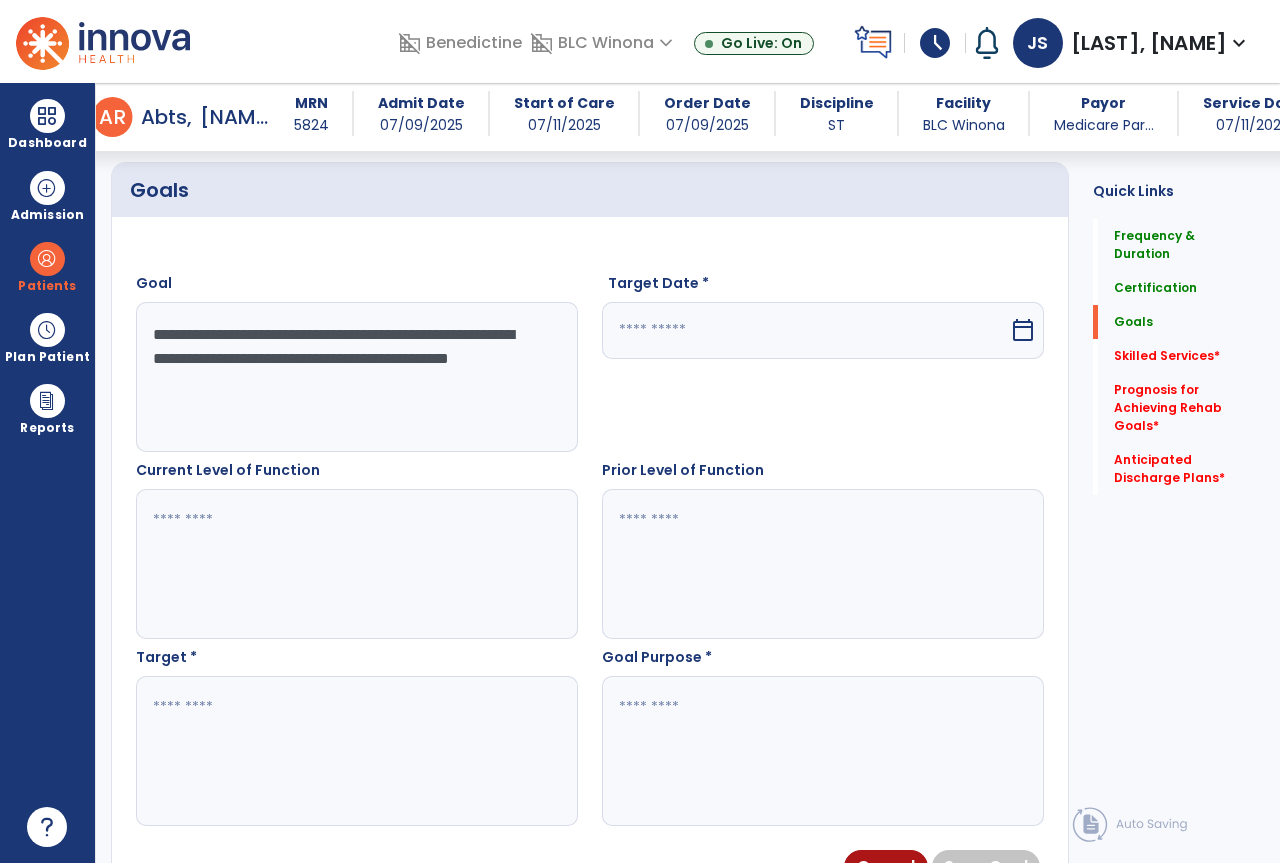 drag, startPoint x: 293, startPoint y: 317, endPoint x: 237, endPoint y: 320, distance: 56.0803 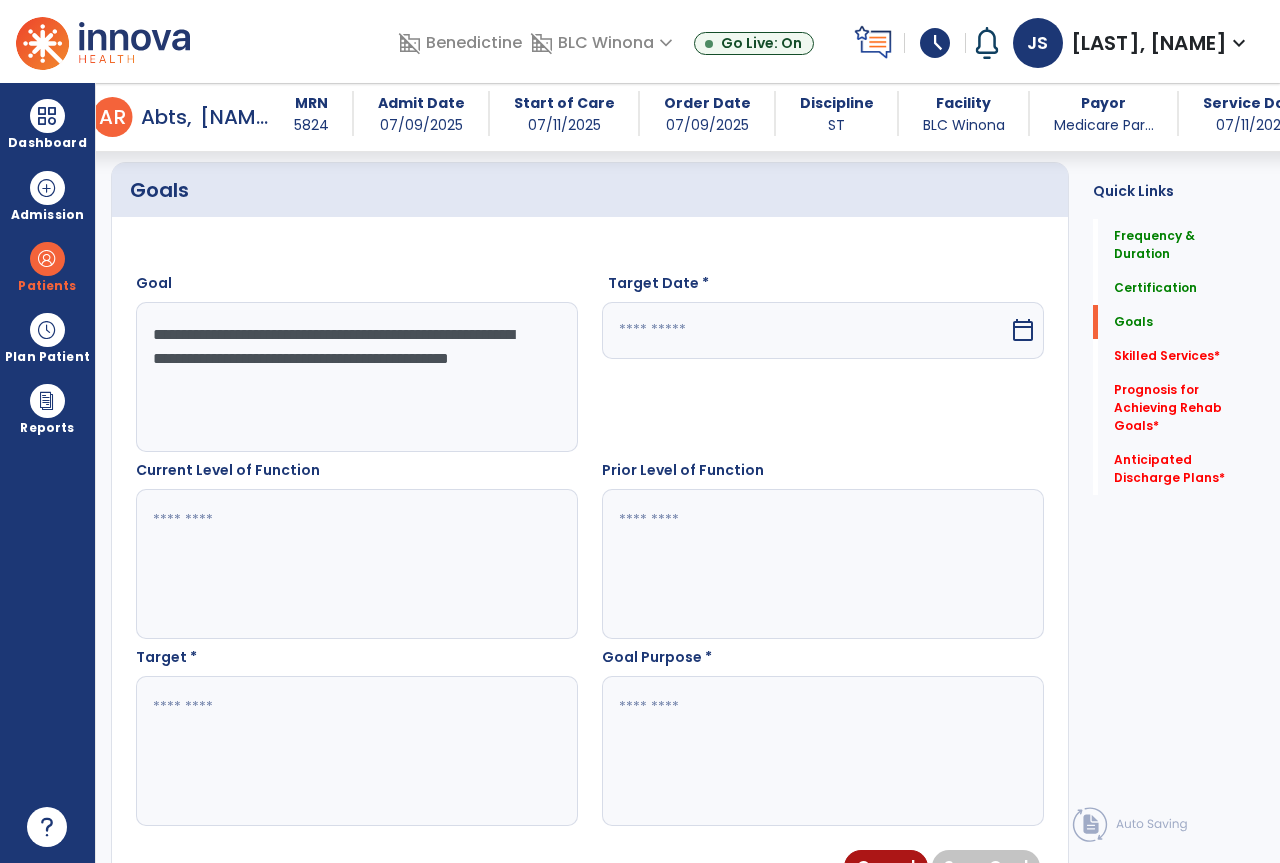 click on "**********" at bounding box center (356, 377) 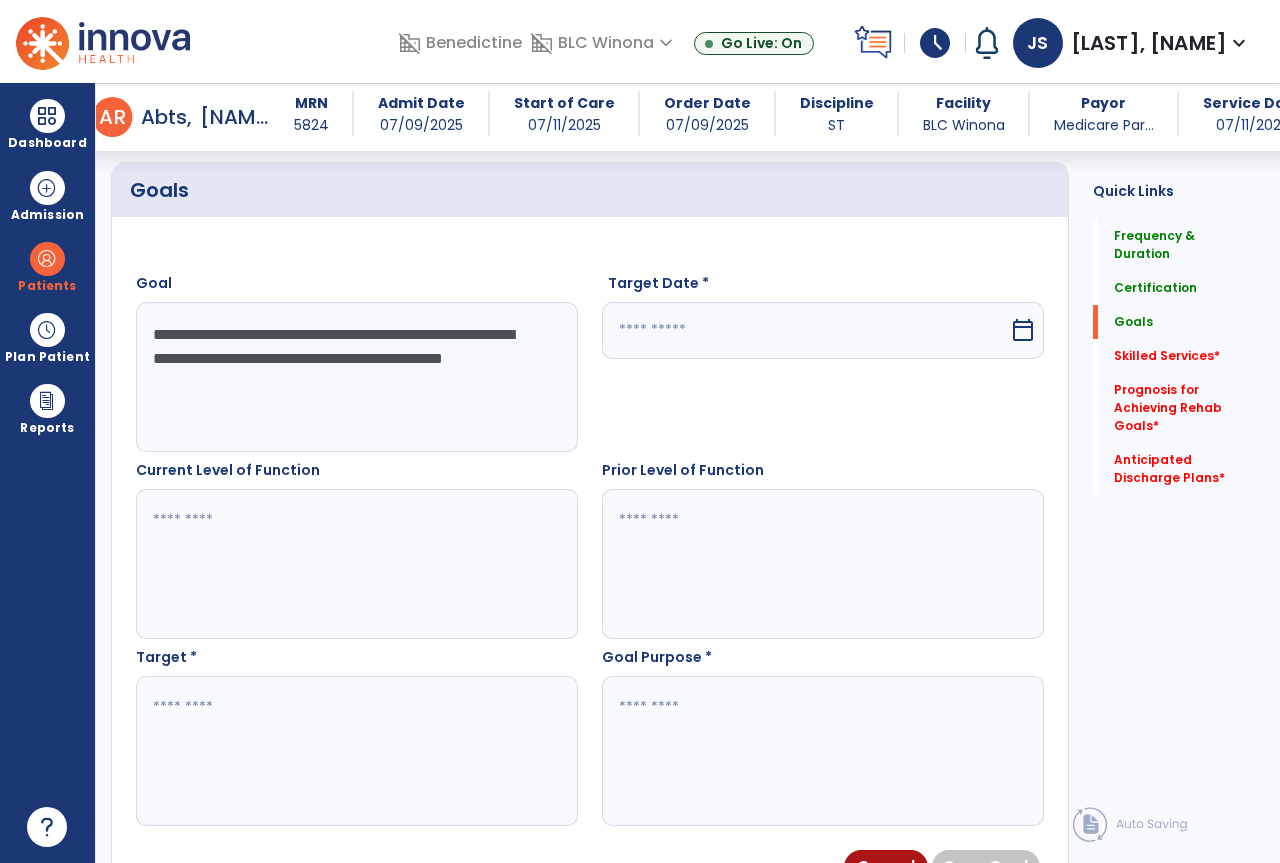 click on "**********" at bounding box center [356, 377] 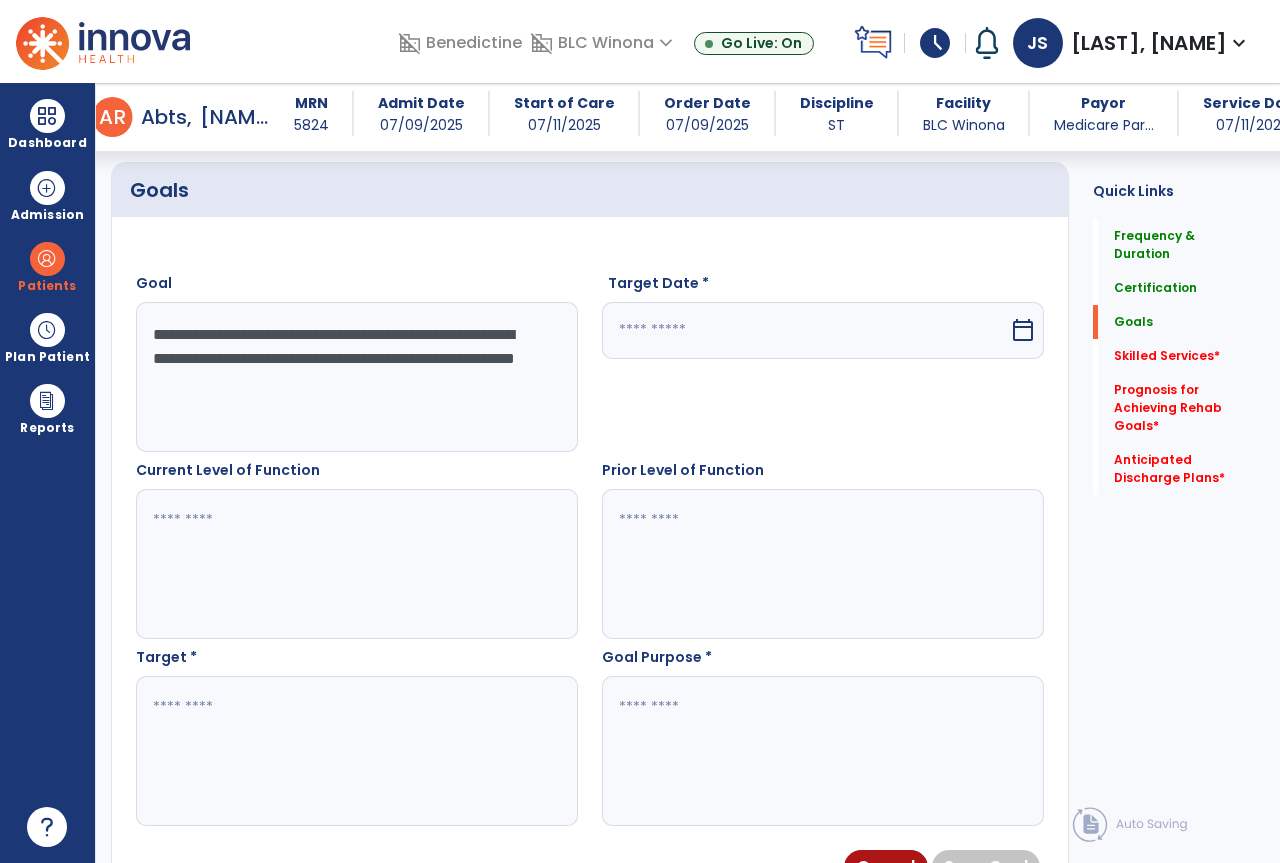 click on "**********" at bounding box center [356, 377] 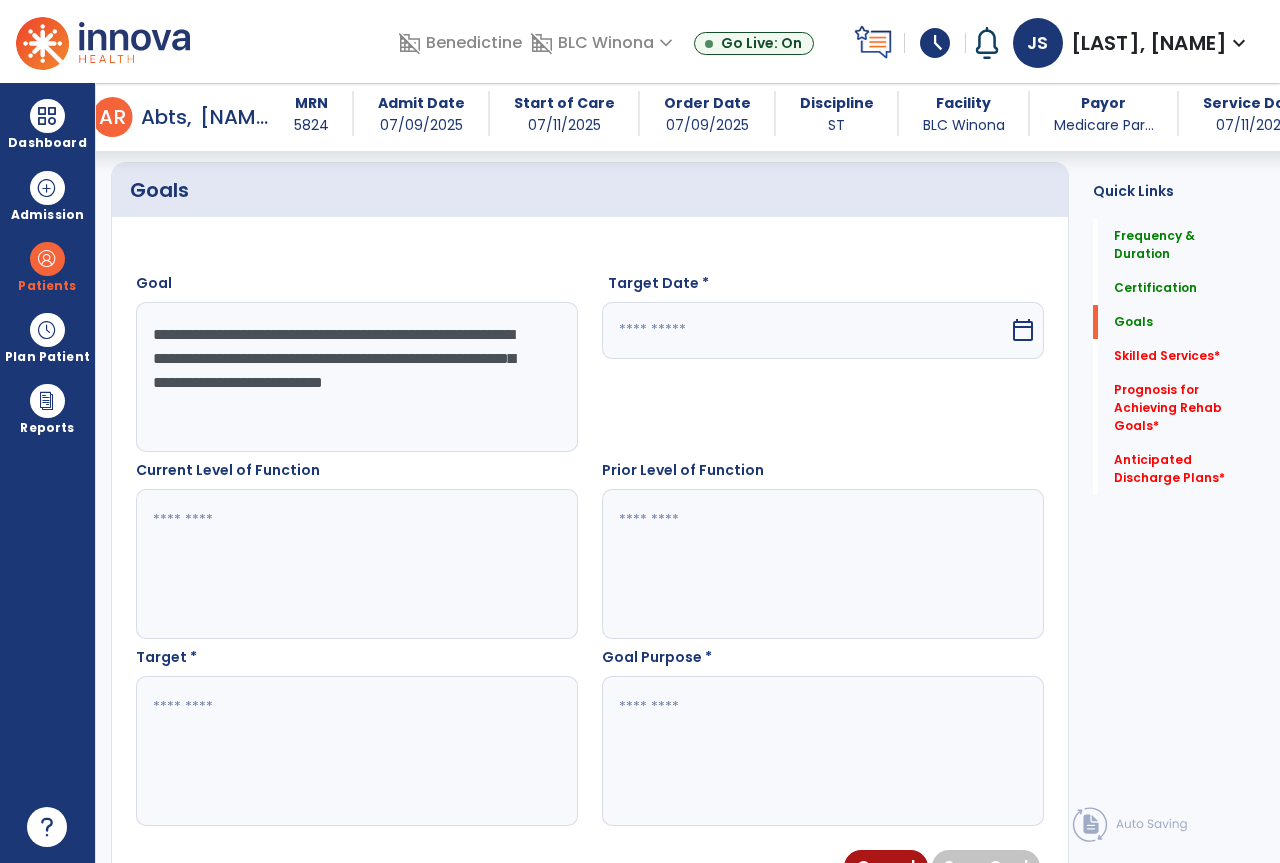 type on "**********" 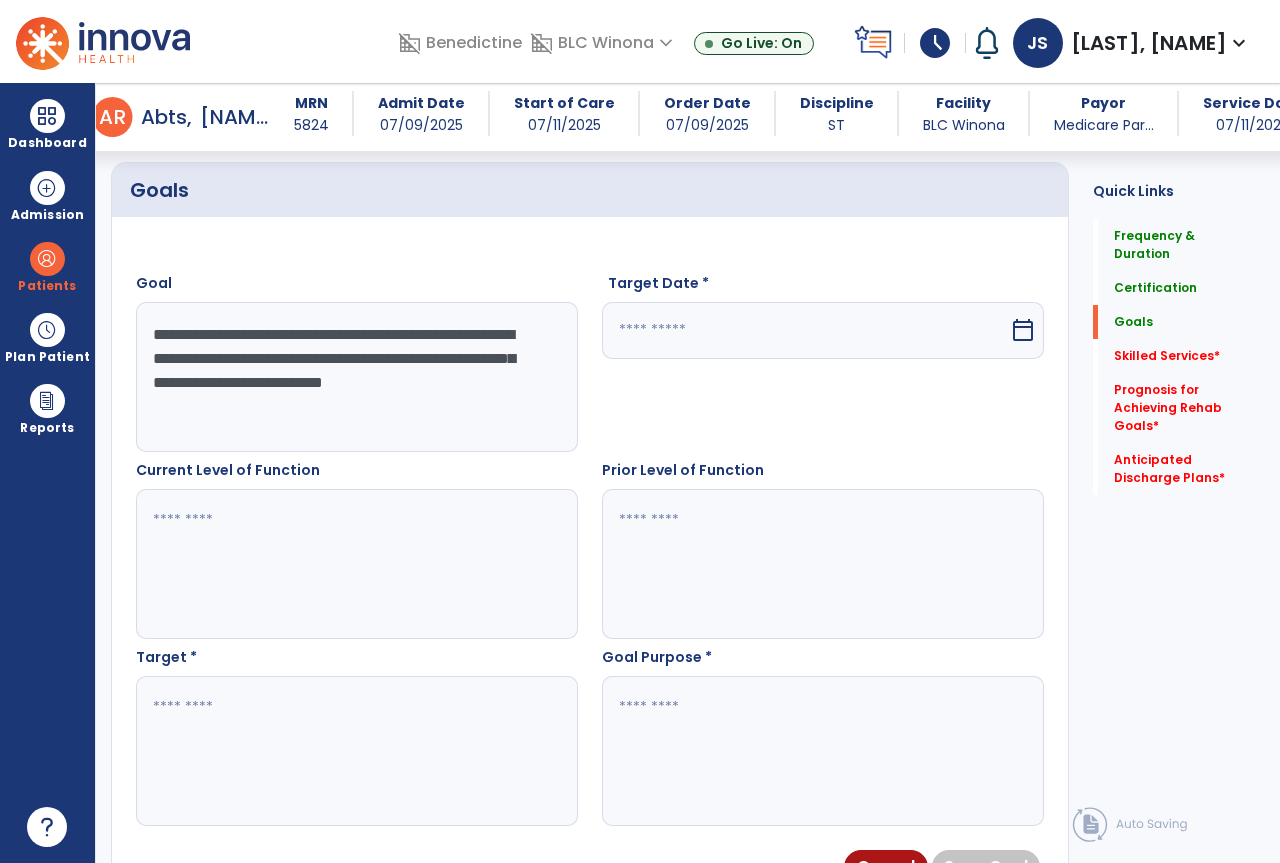 click at bounding box center (805, 330) 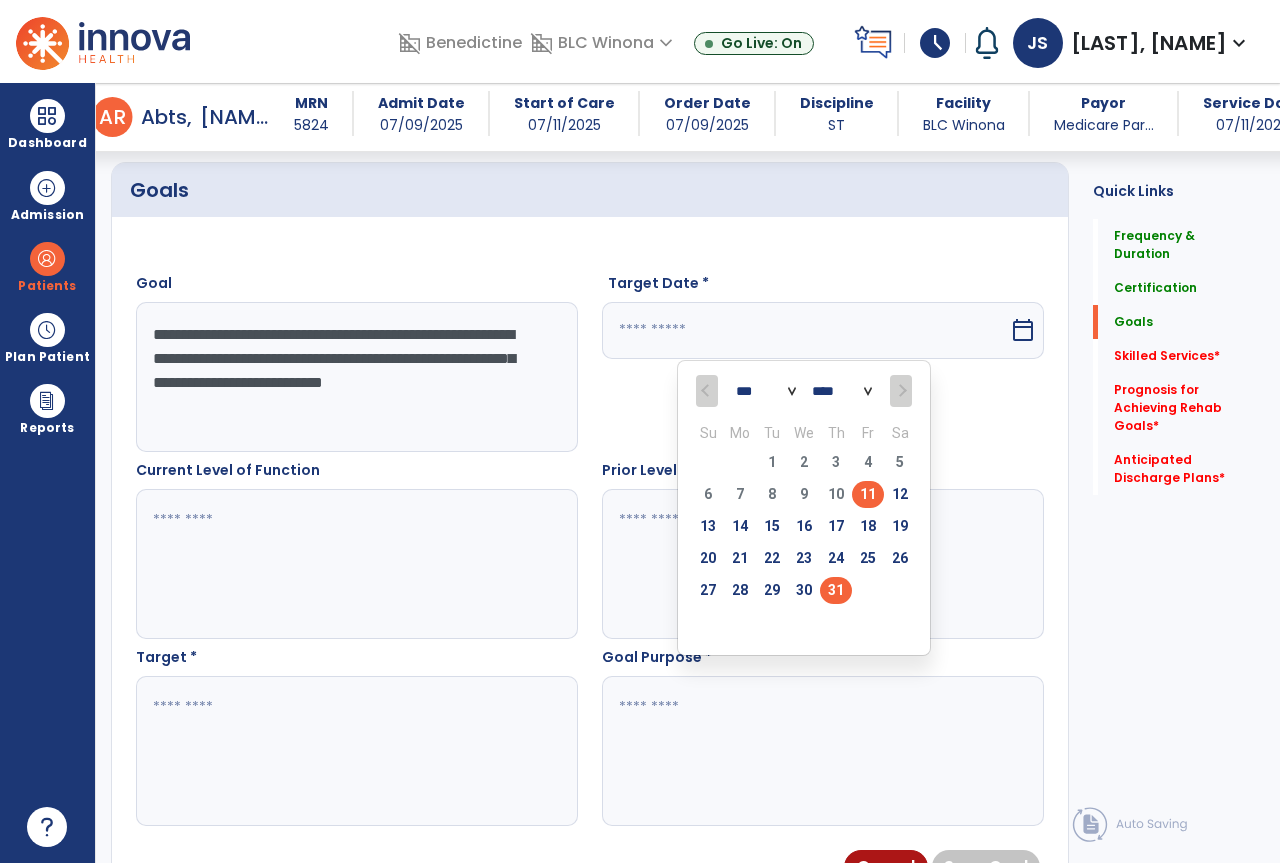 click on "31" at bounding box center [836, 590] 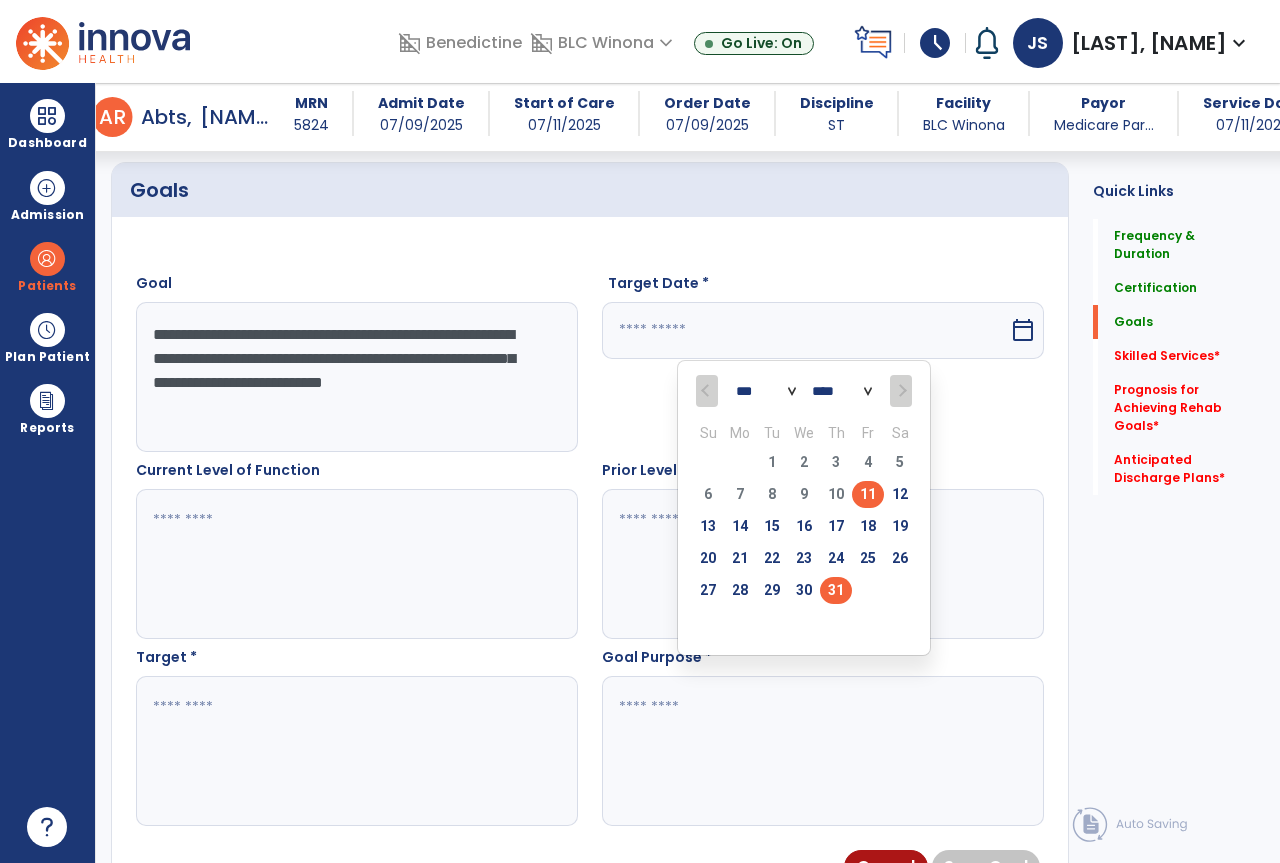 type on "*********" 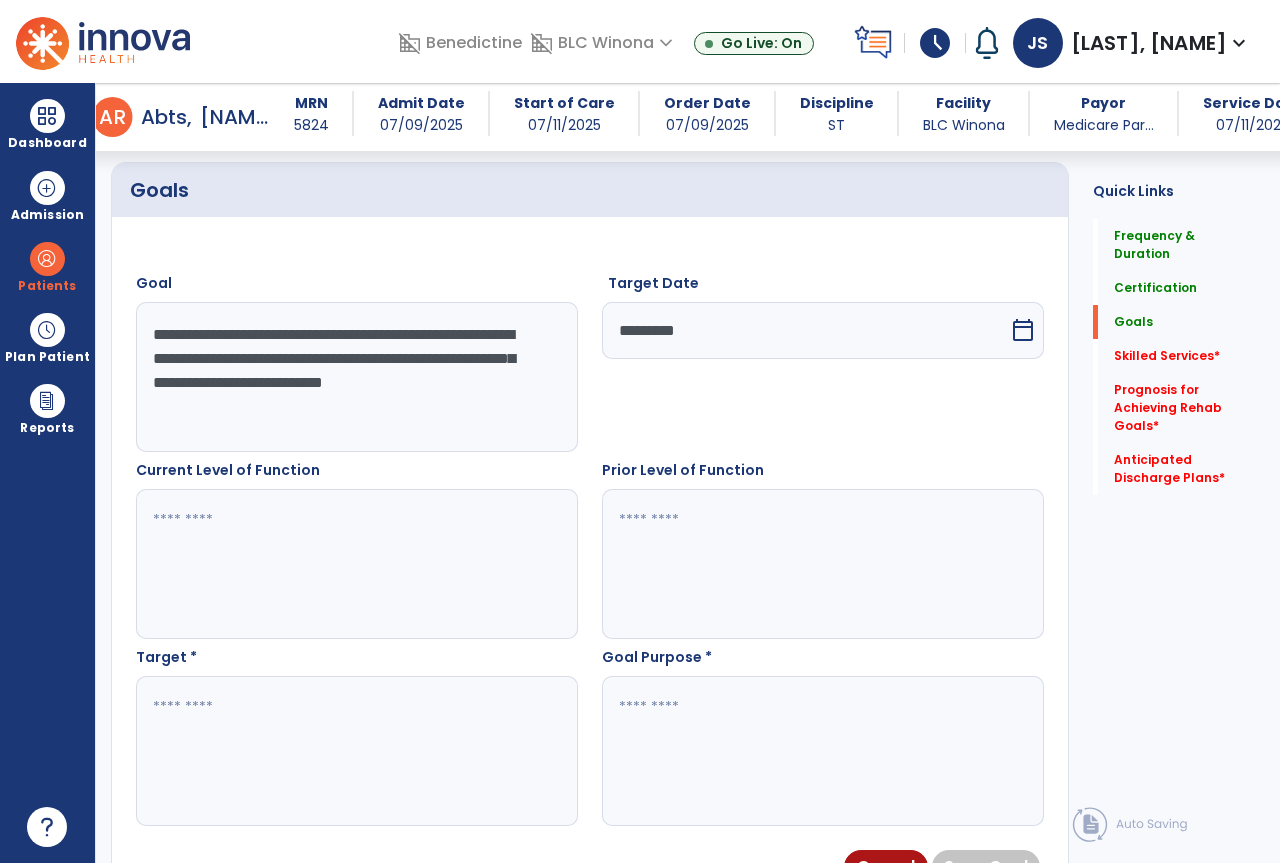 click at bounding box center (356, 564) 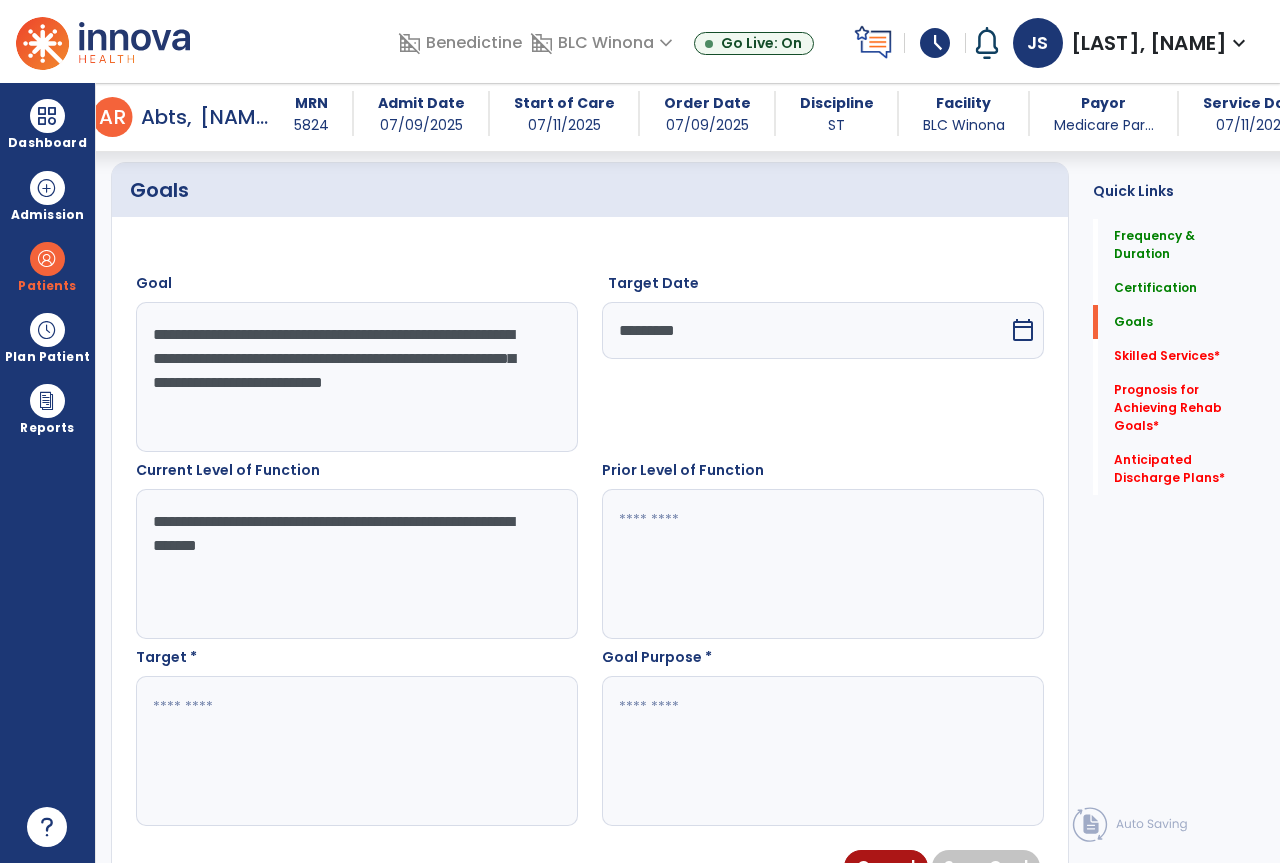 type on "**********" 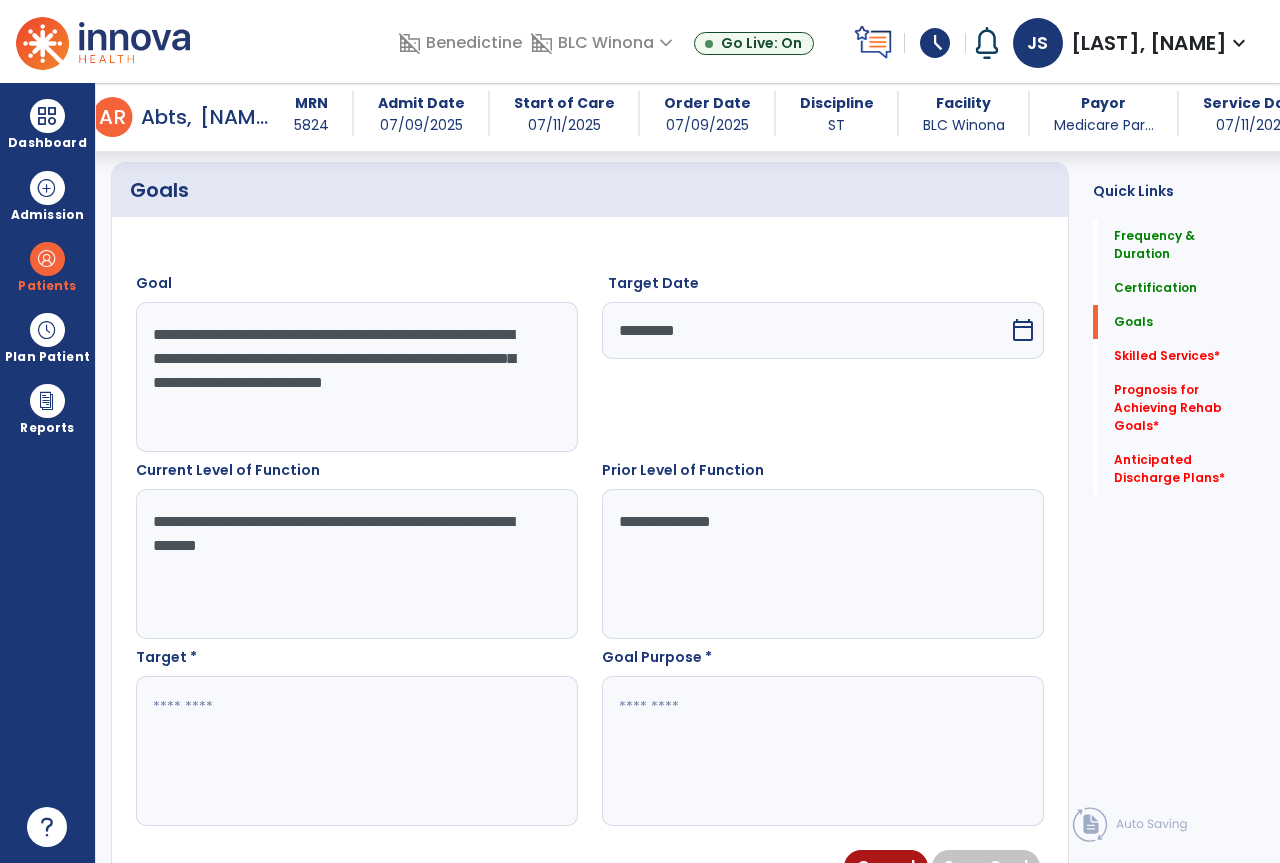 type on "**********" 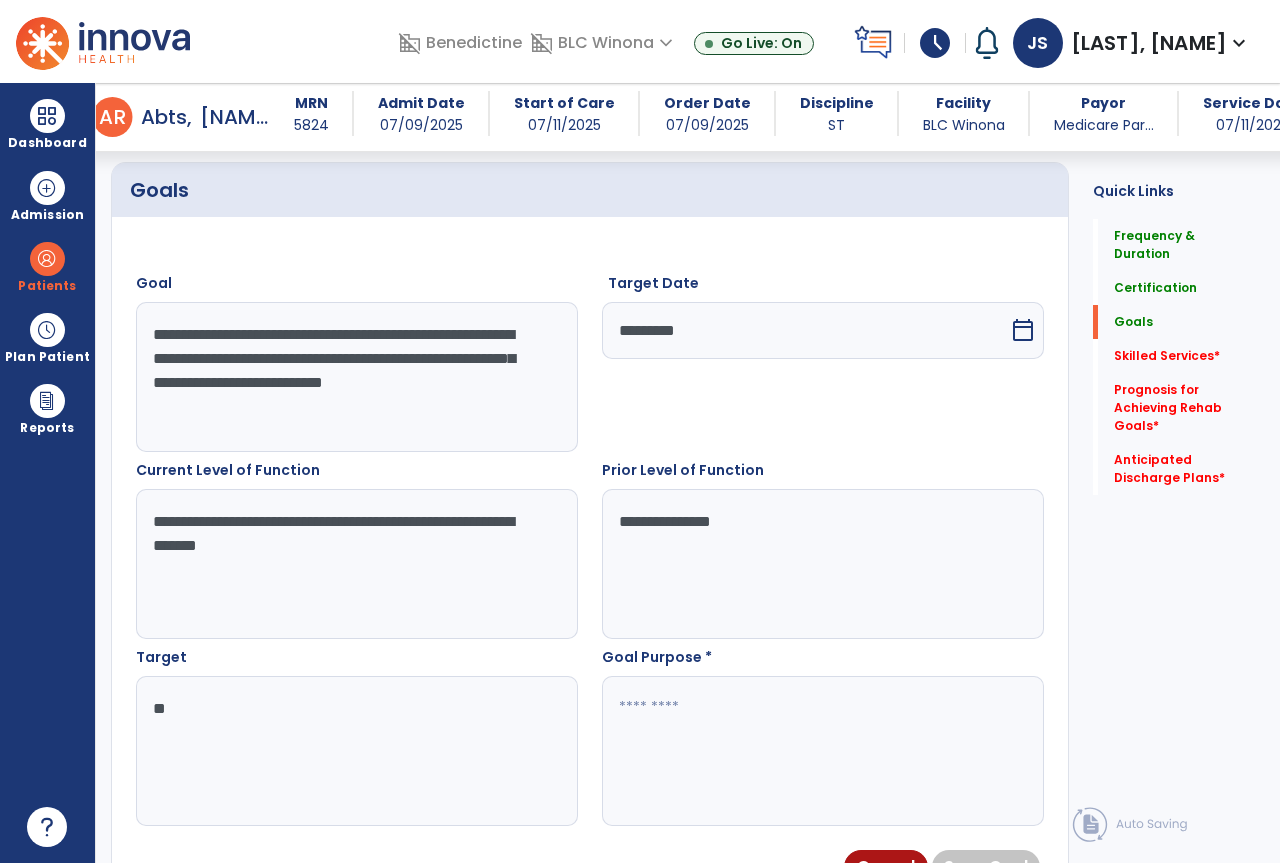 type on "*" 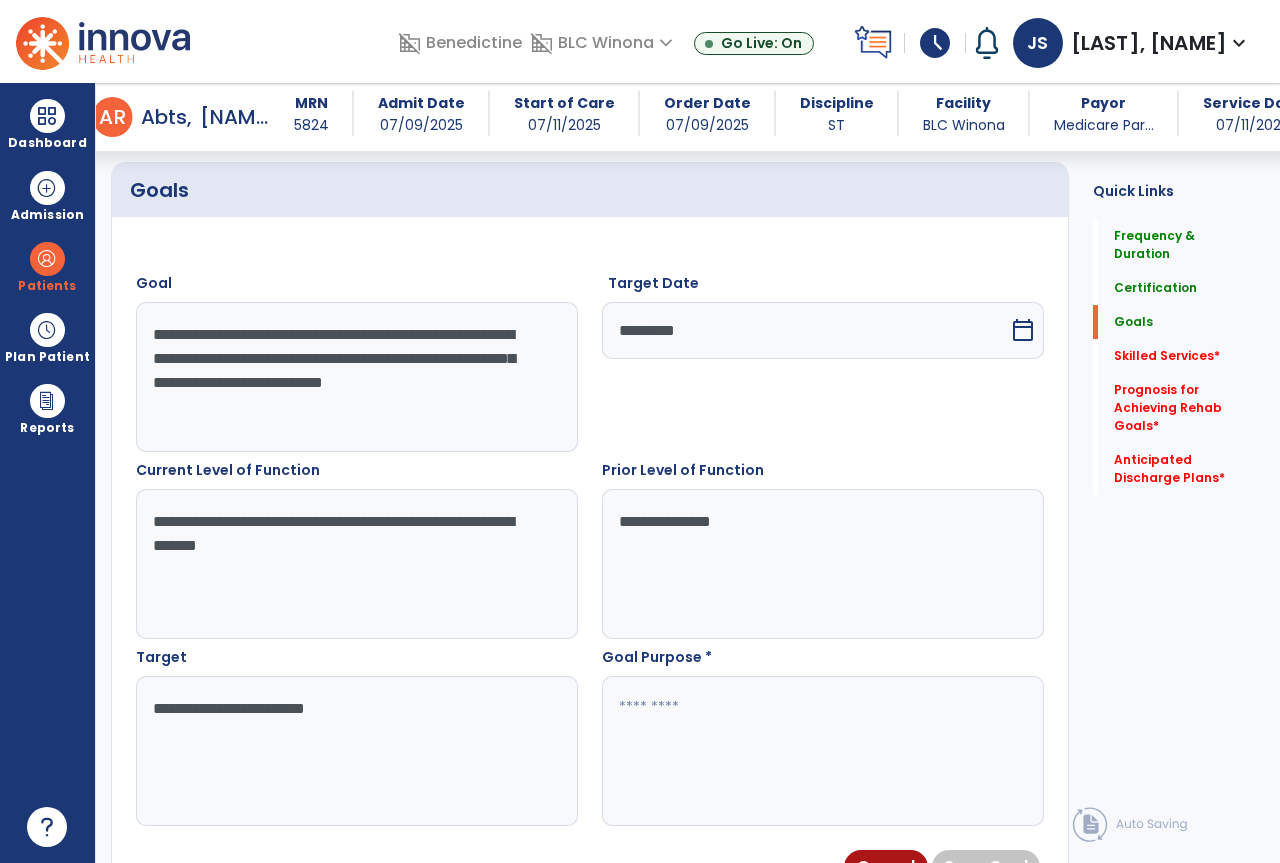 type on "**********" 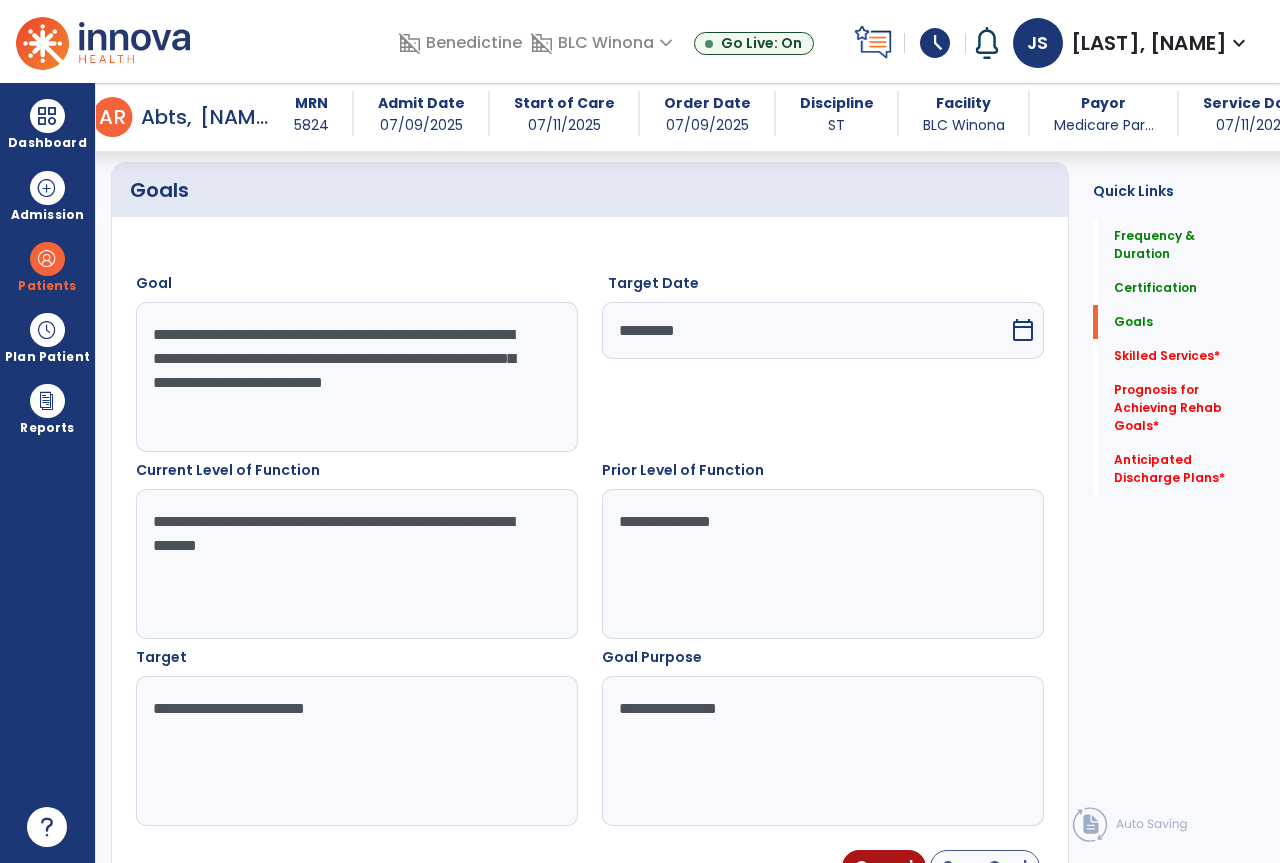 type on "**********" 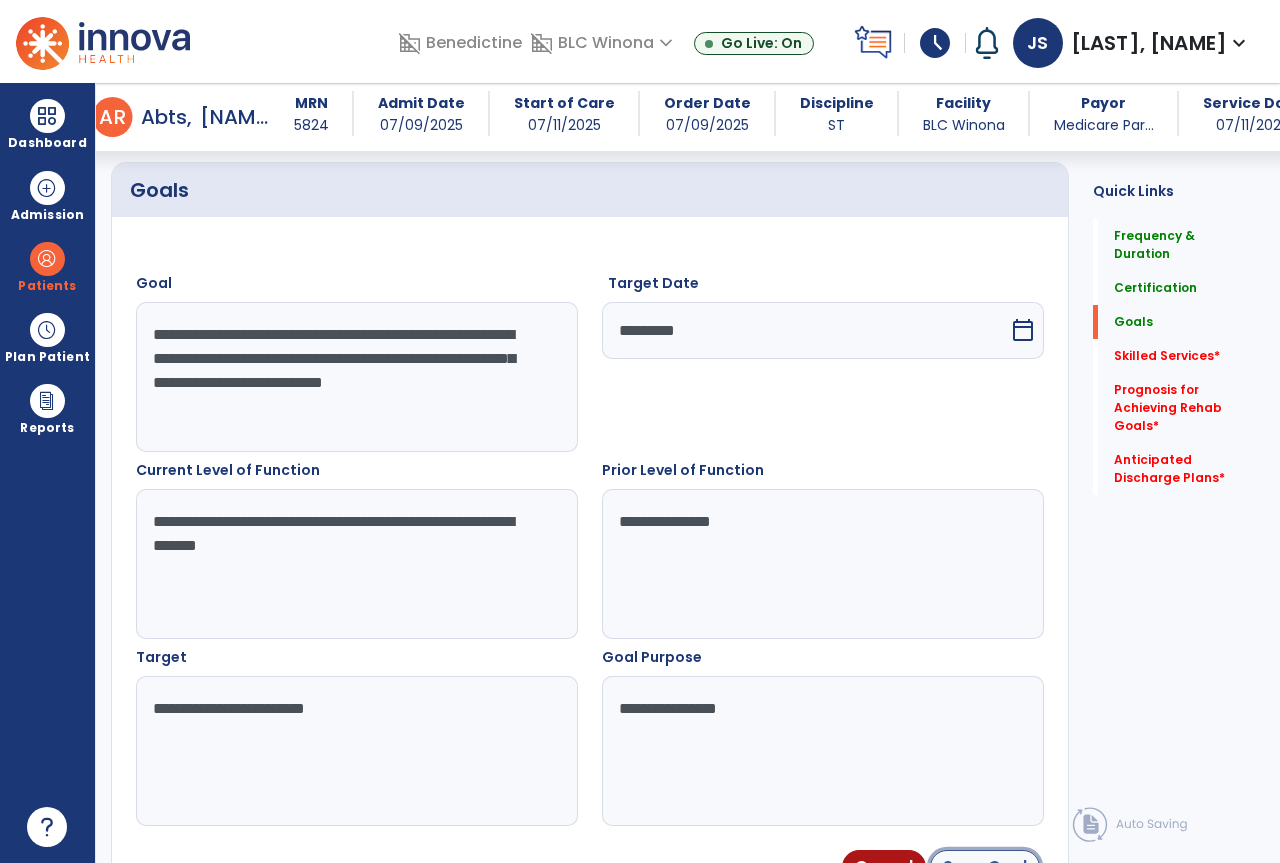 click on "Save Goal" at bounding box center (985, 867) 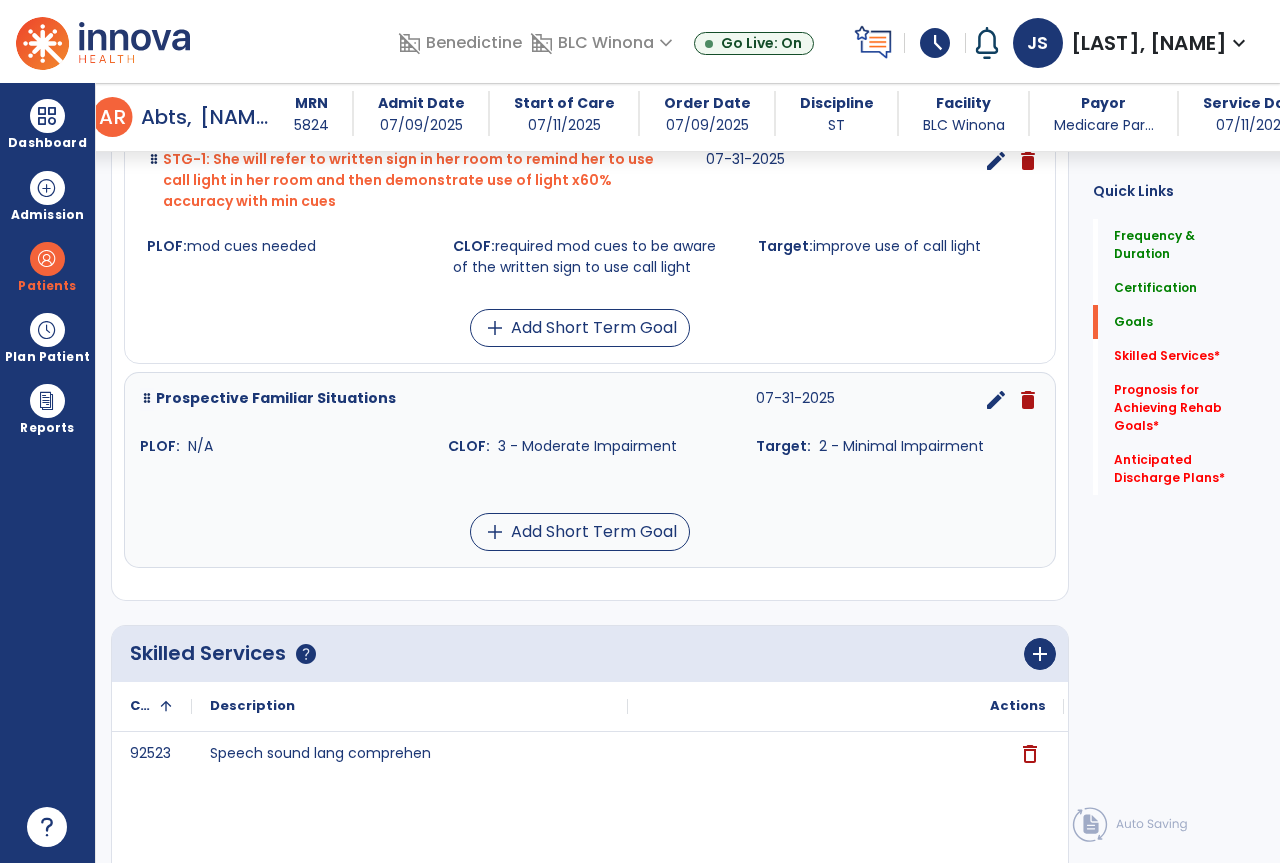 scroll, scrollTop: 1070, scrollLeft: 0, axis: vertical 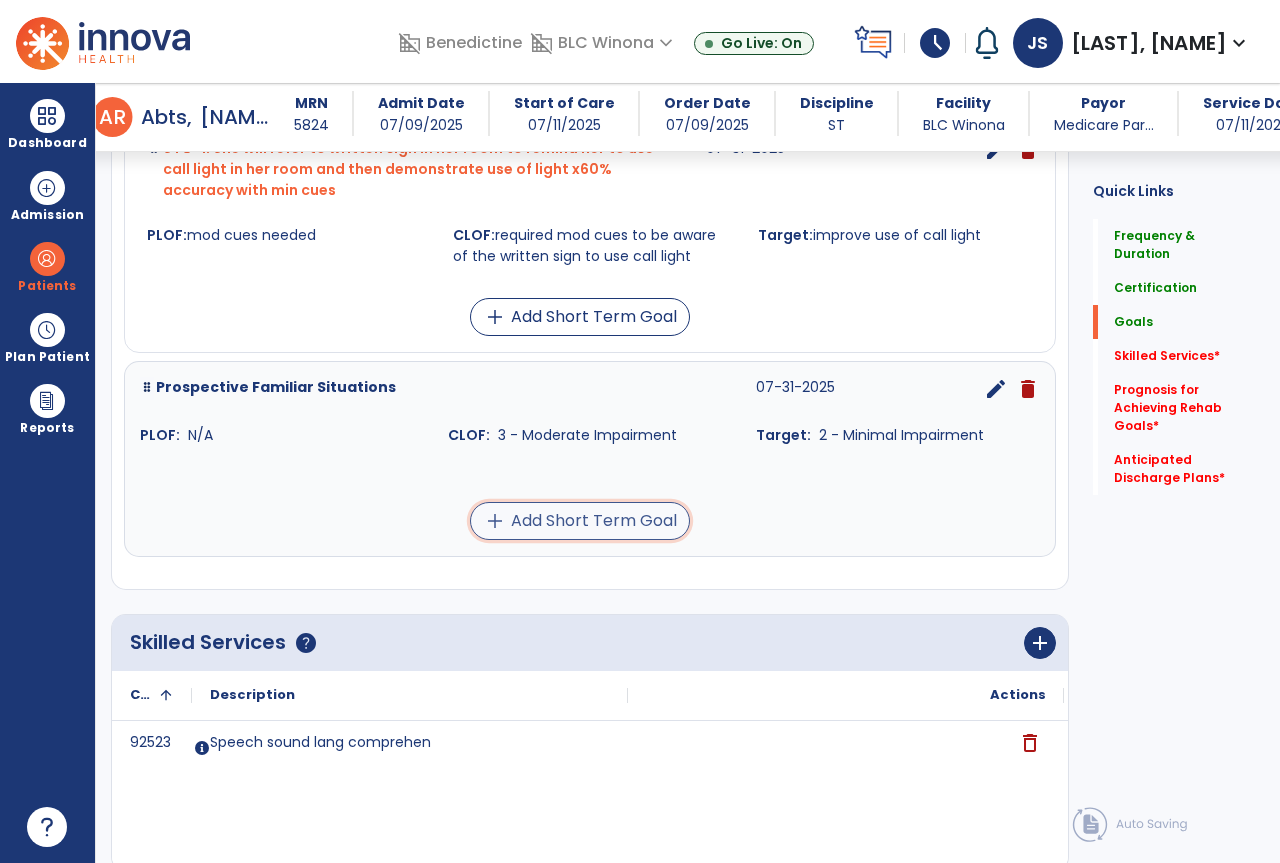 click on "add  Add Short Term Goal" at bounding box center (580, 521) 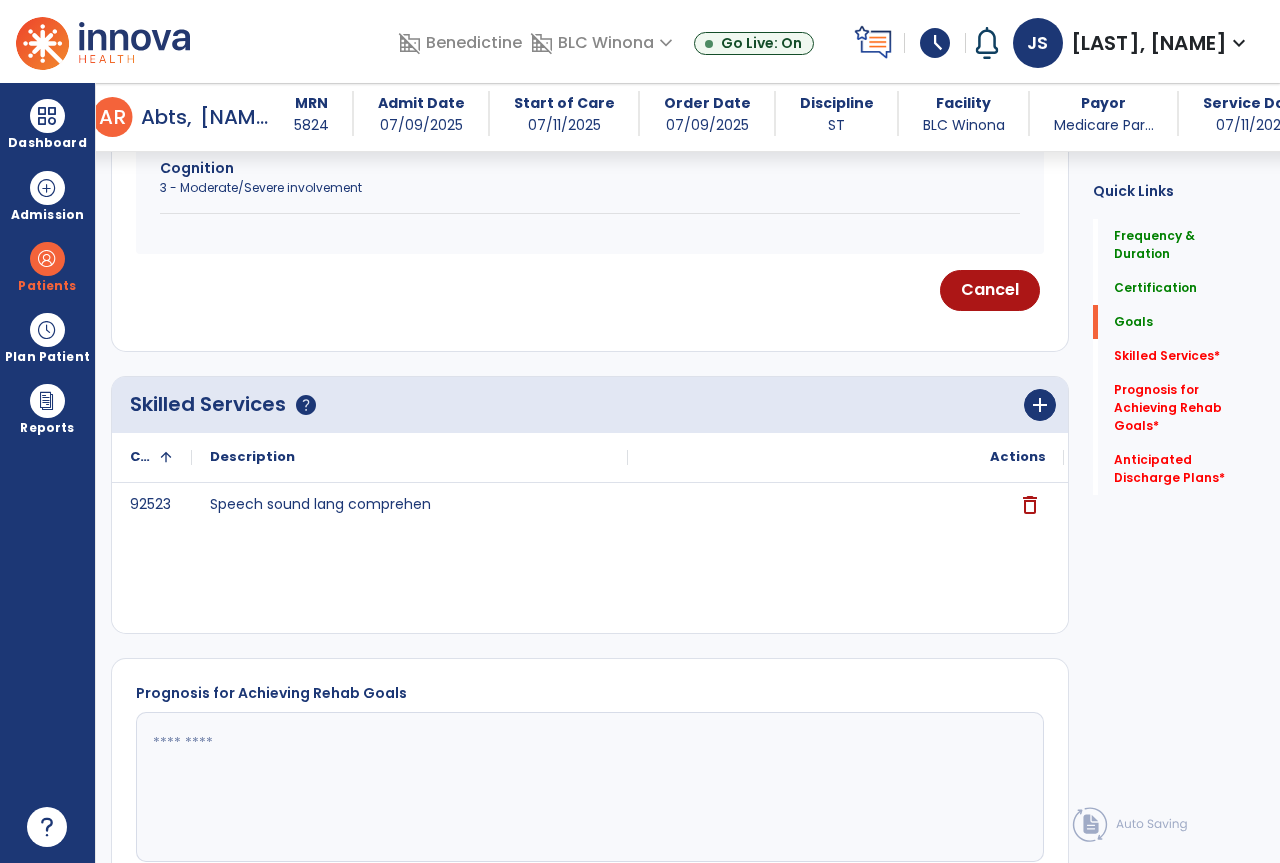 scroll, scrollTop: 270, scrollLeft: 0, axis: vertical 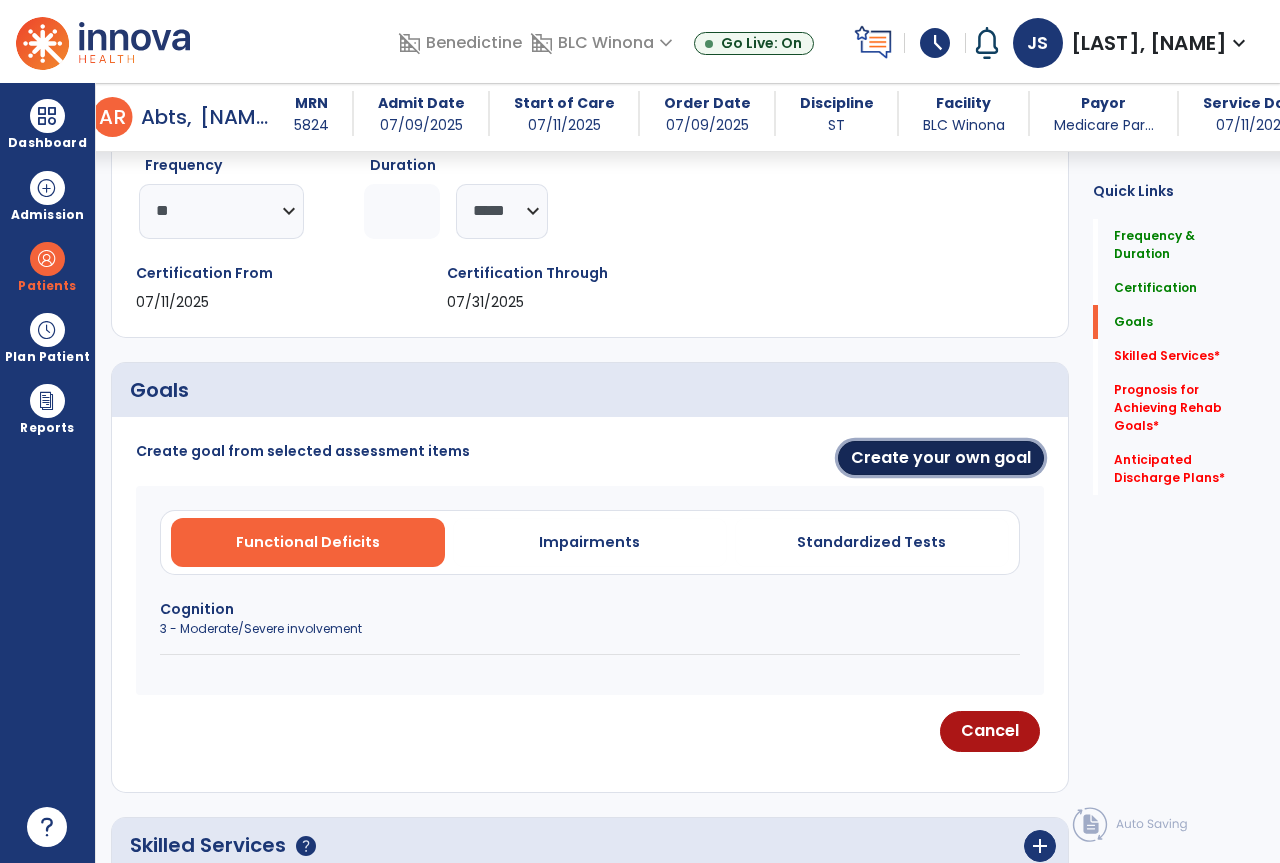 click on "Create your own goal" at bounding box center [941, 458] 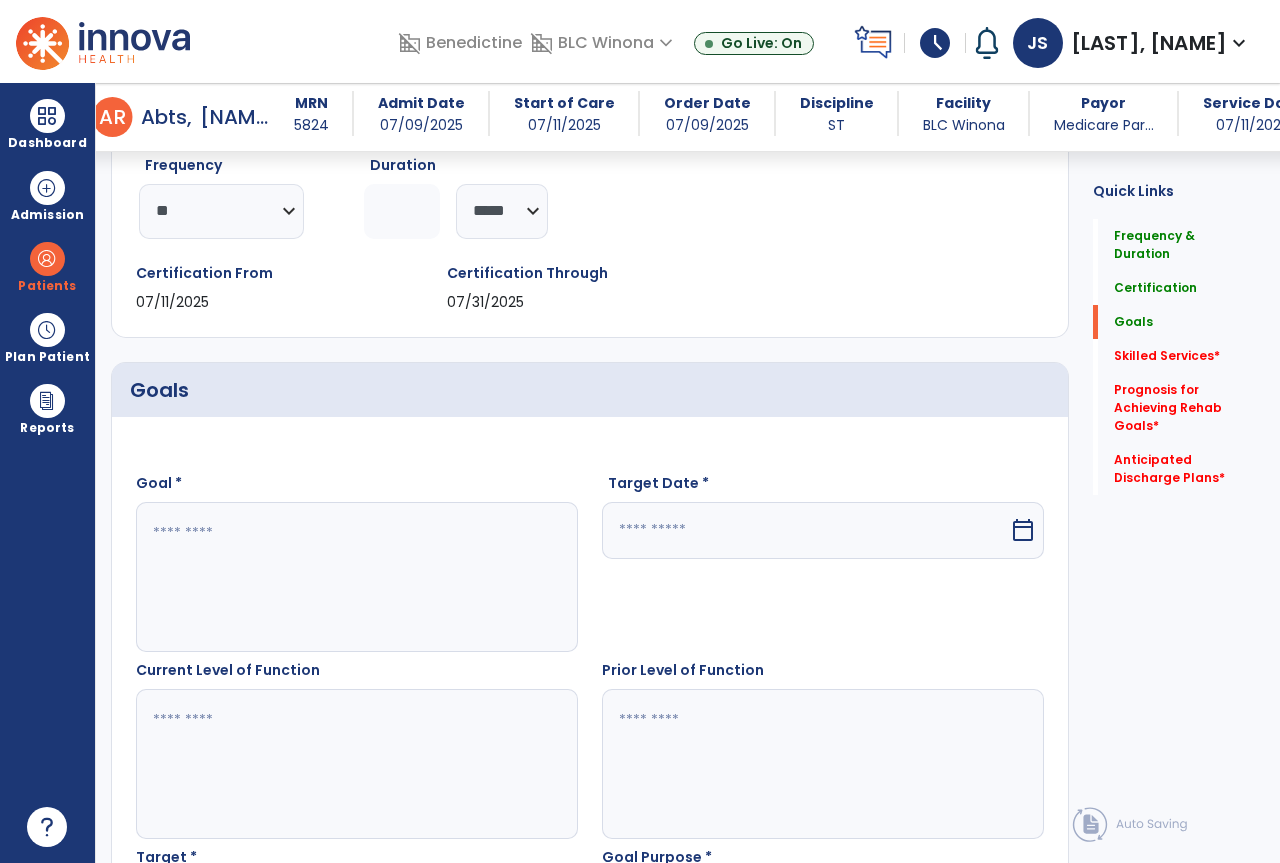 click at bounding box center (356, 577) 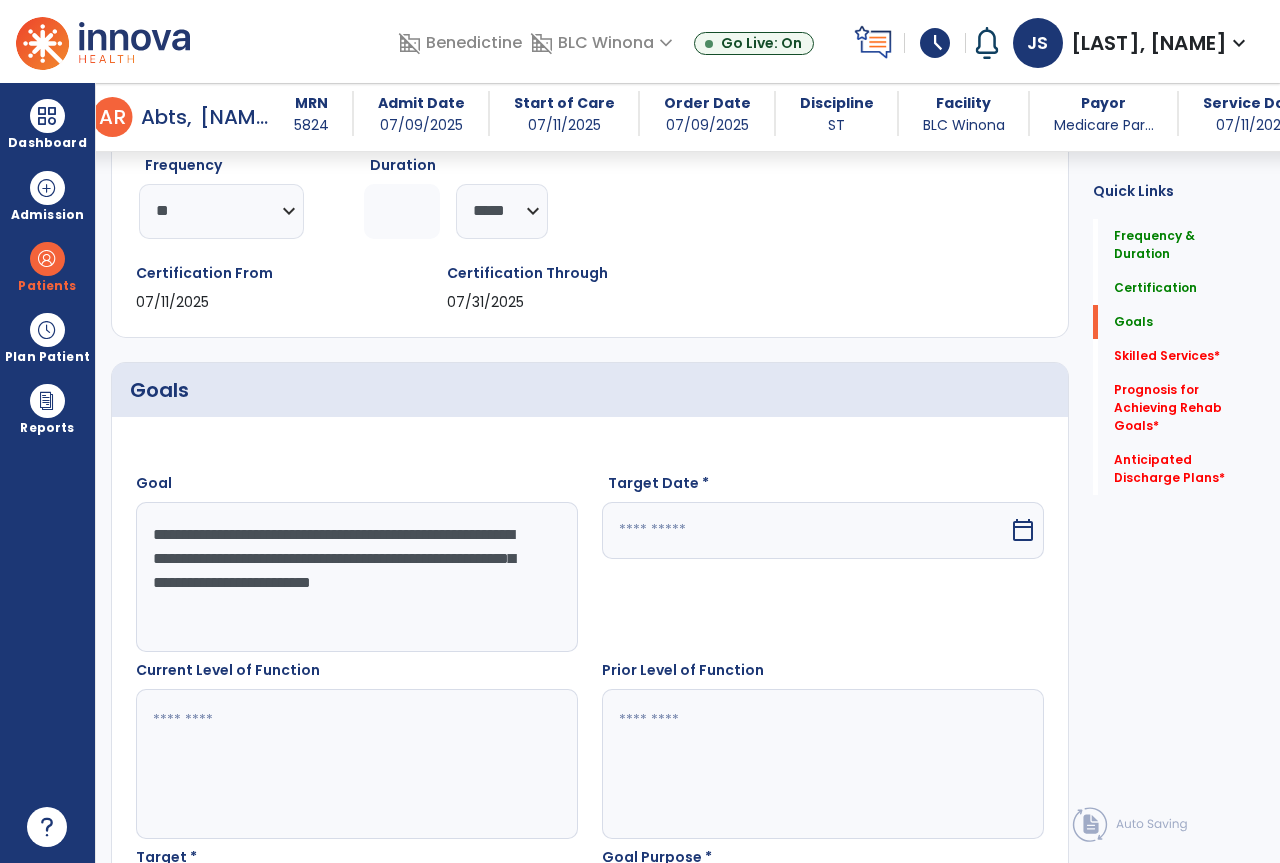 type on "**********" 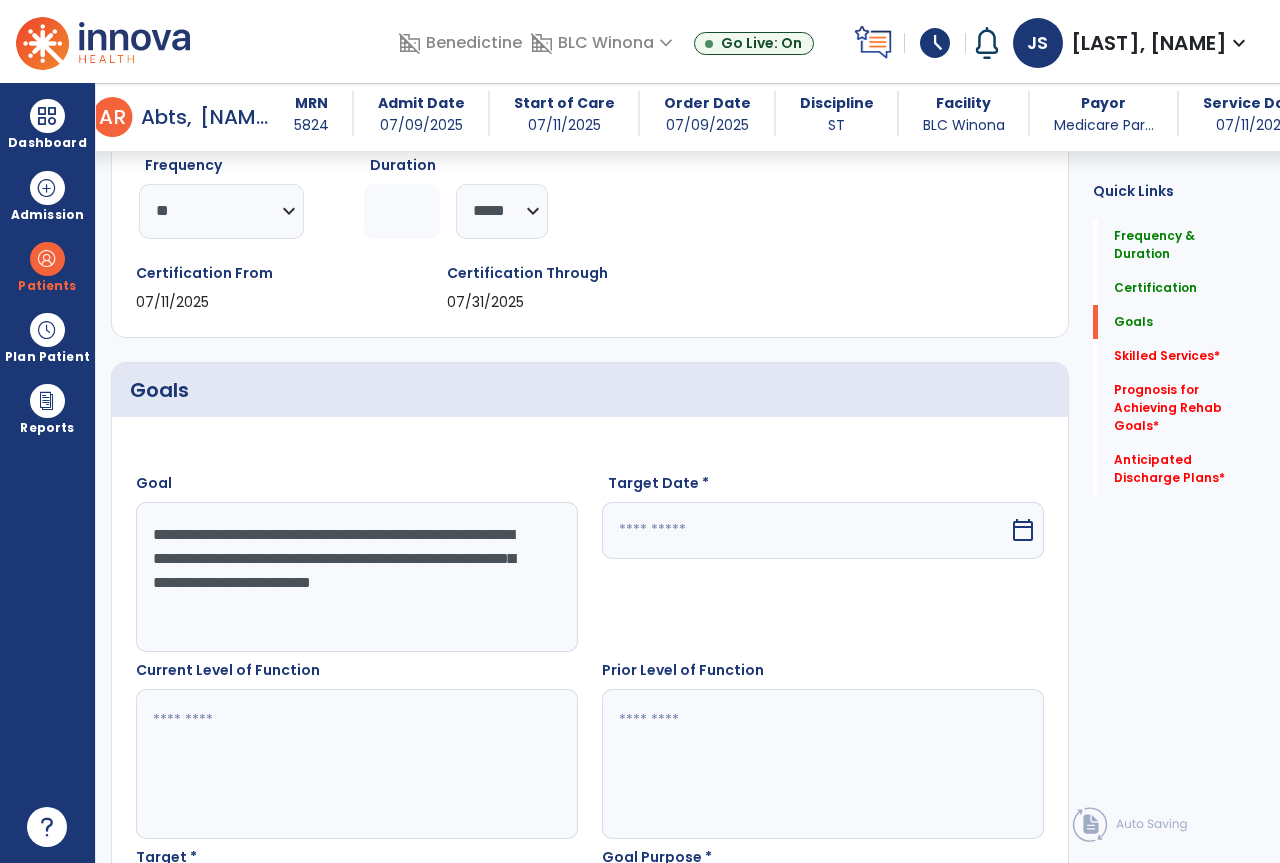click at bounding box center [805, 530] 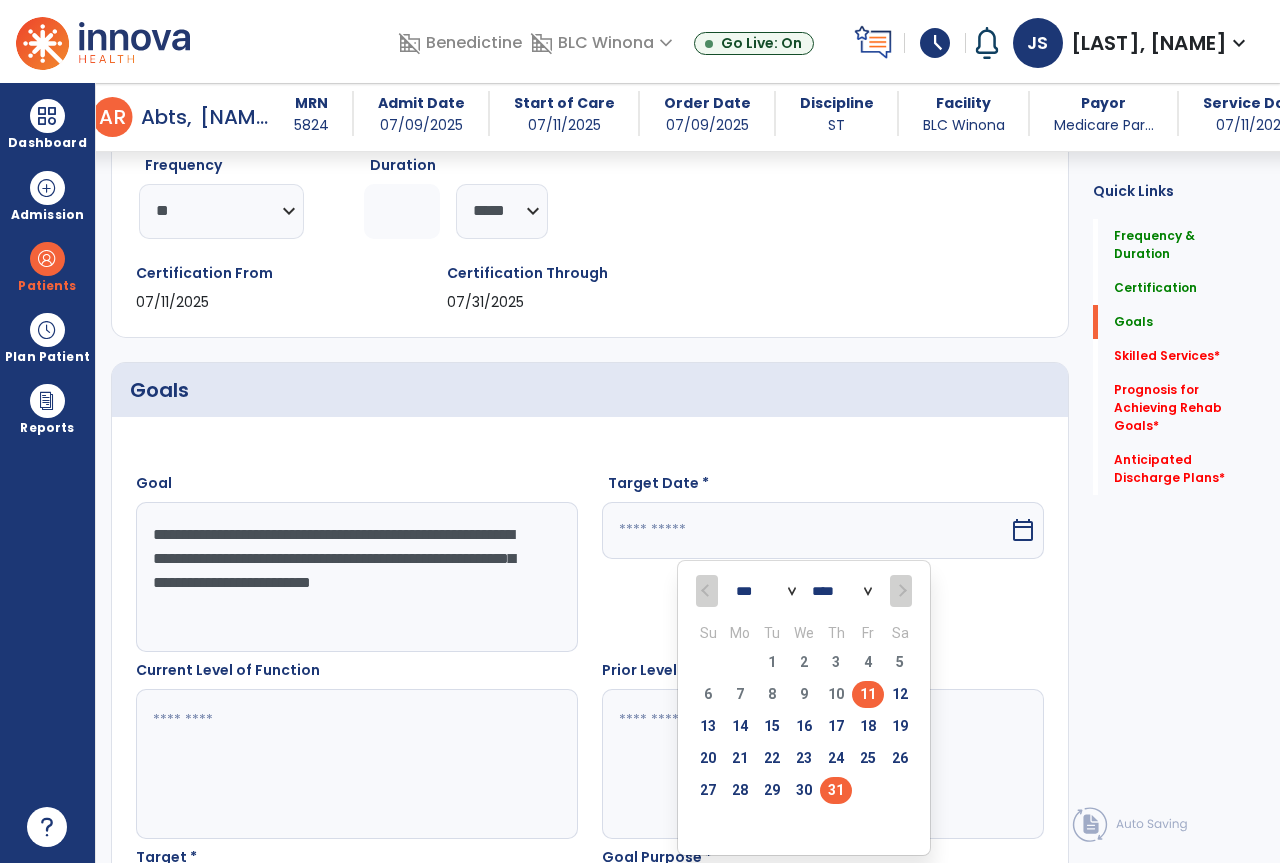 click on "31" at bounding box center [836, 790] 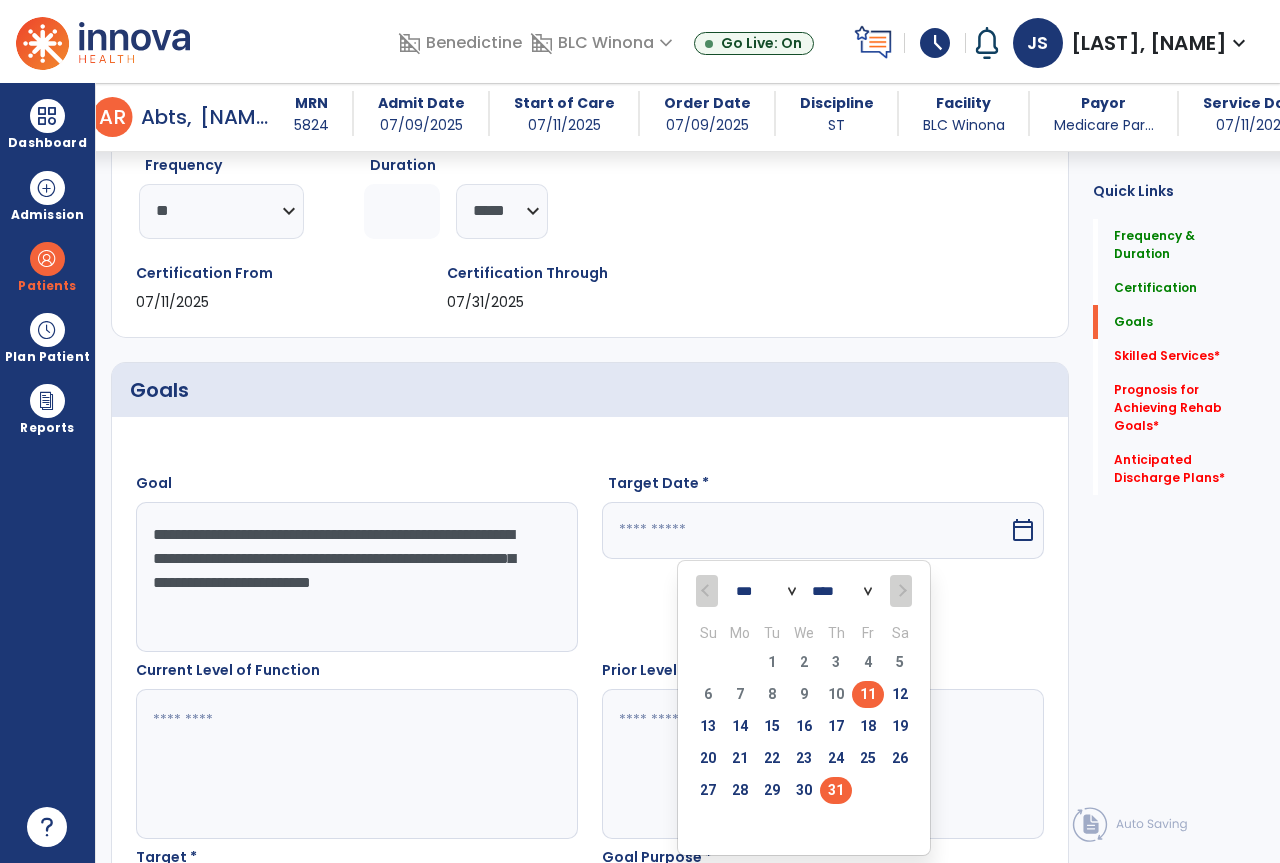 type on "*********" 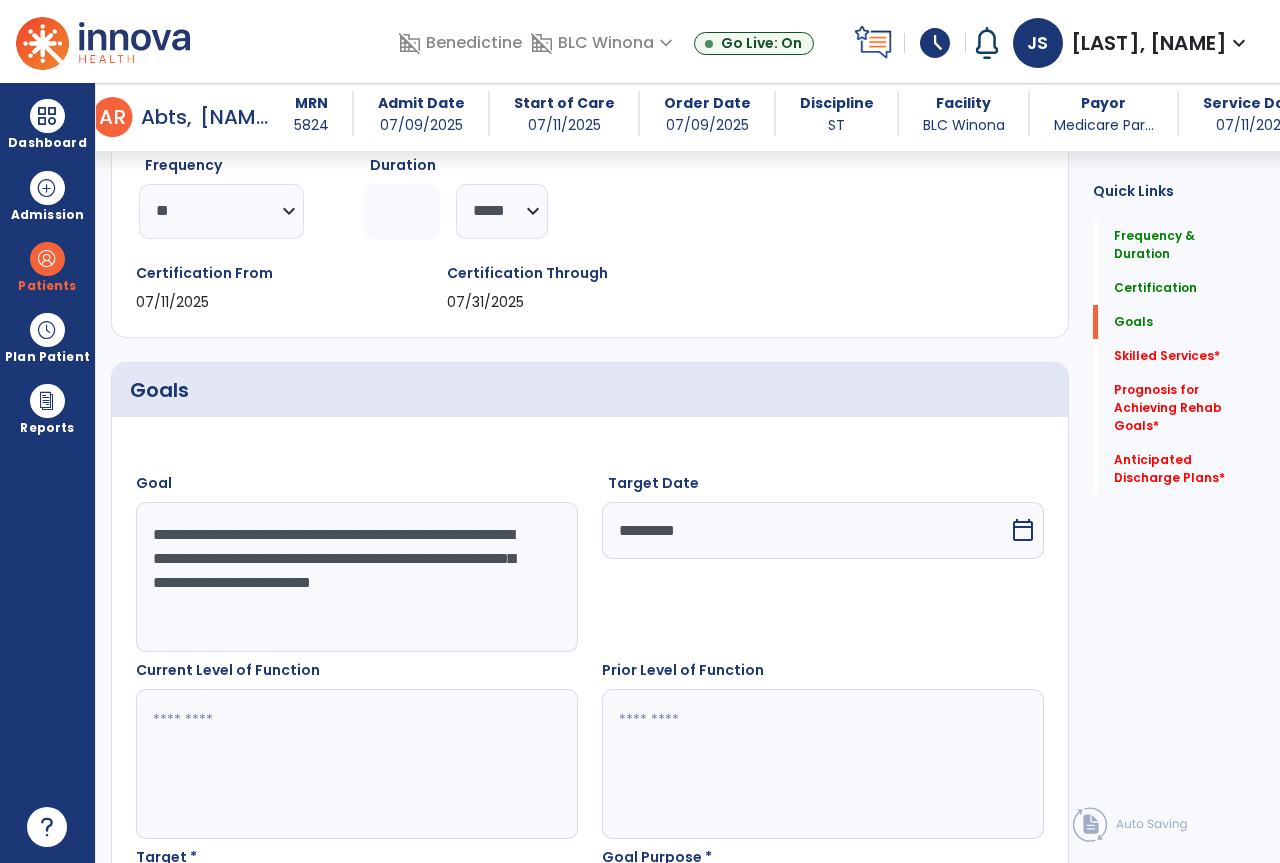 click at bounding box center [356, 764] 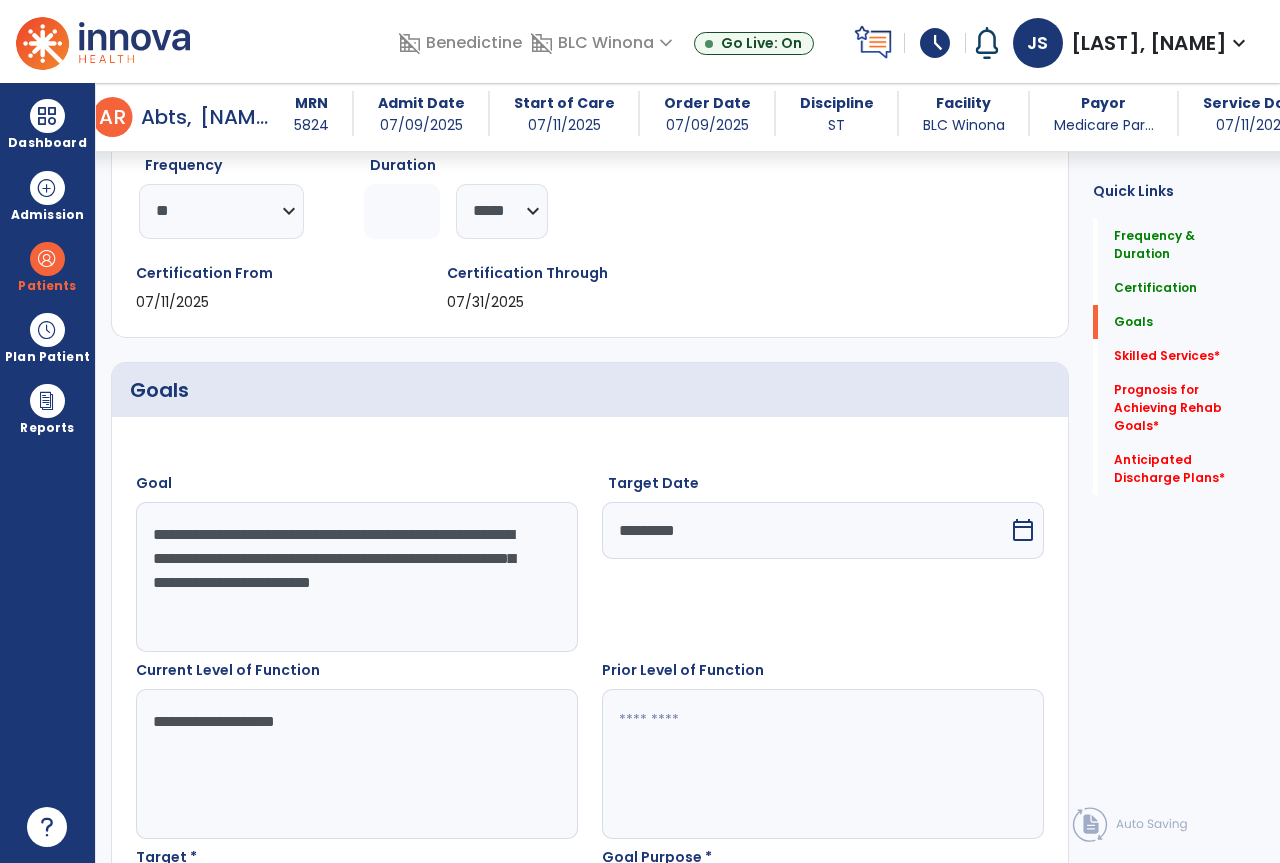 type on "**********" 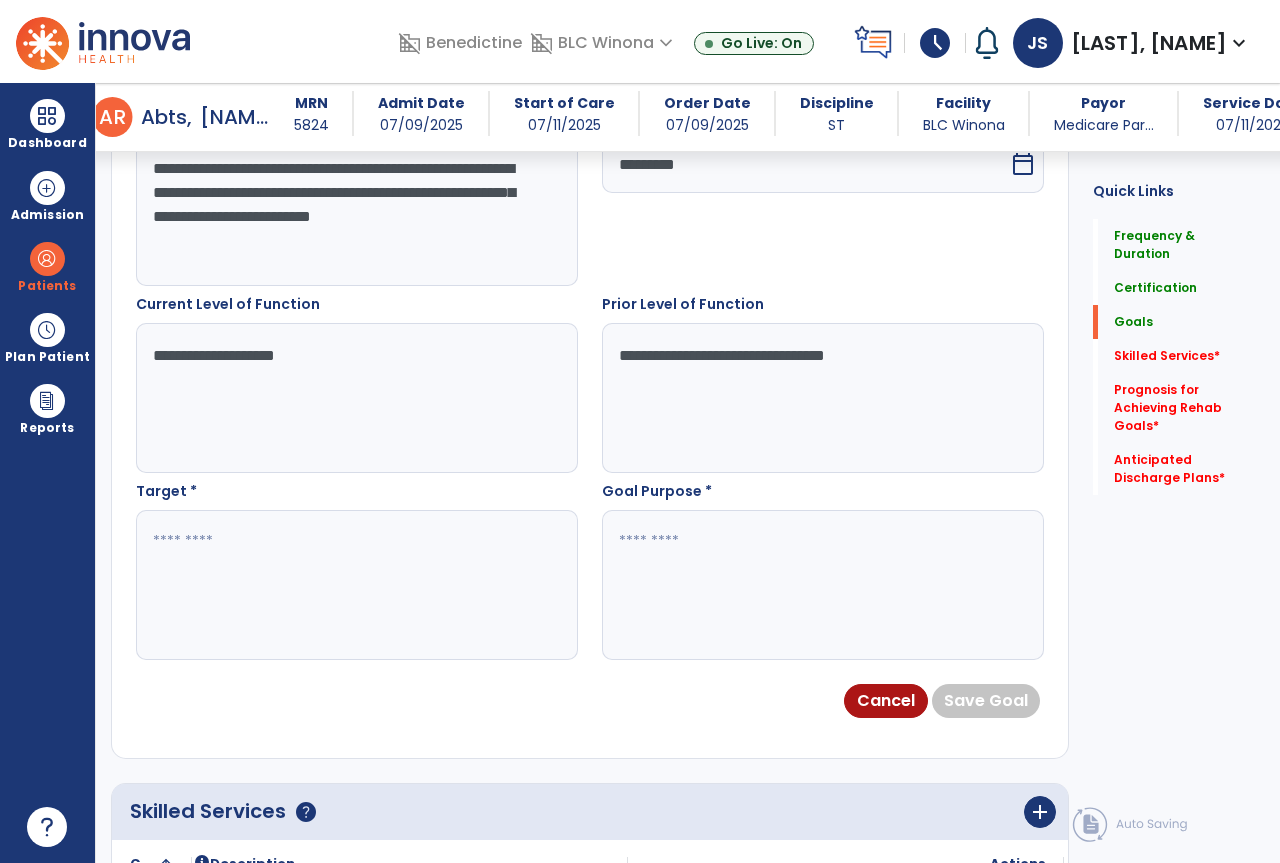scroll, scrollTop: 670, scrollLeft: 0, axis: vertical 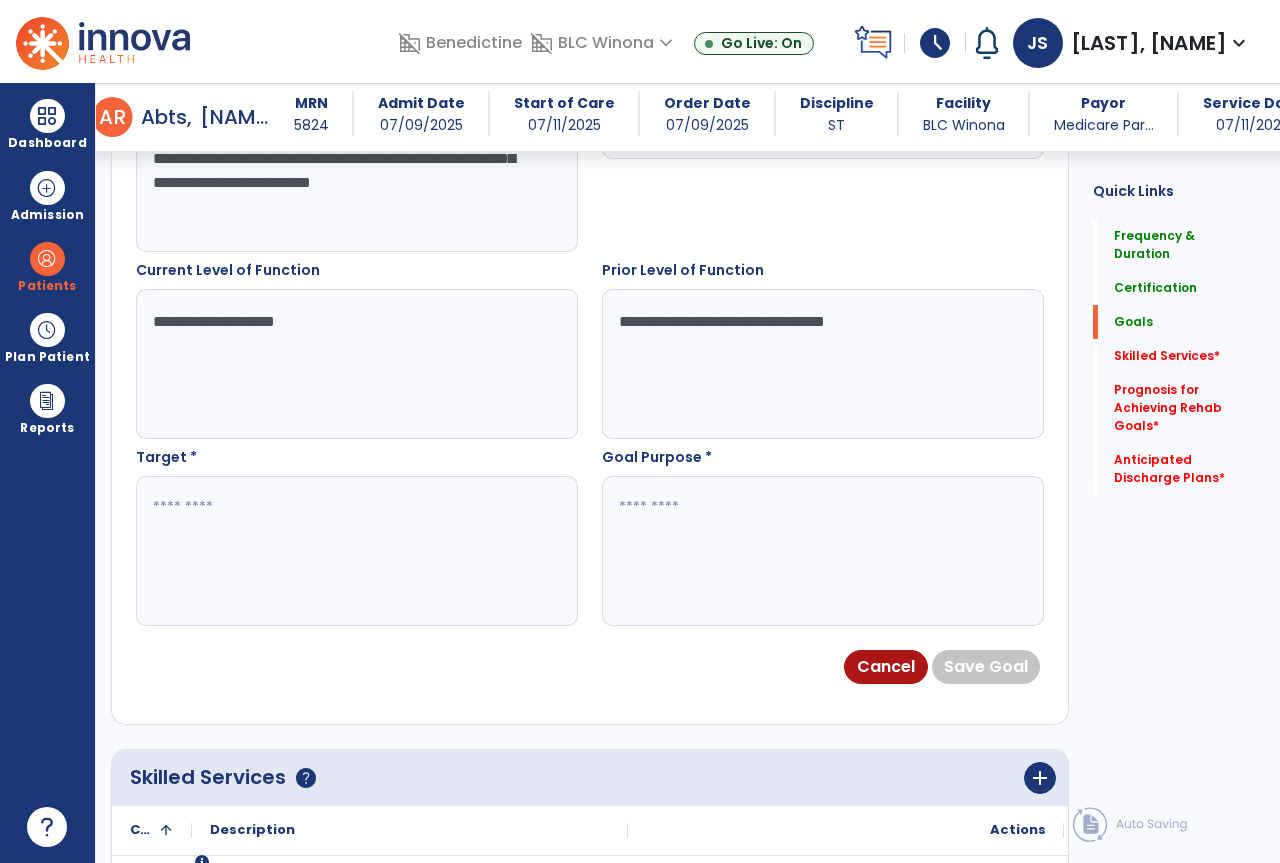 type on "**********" 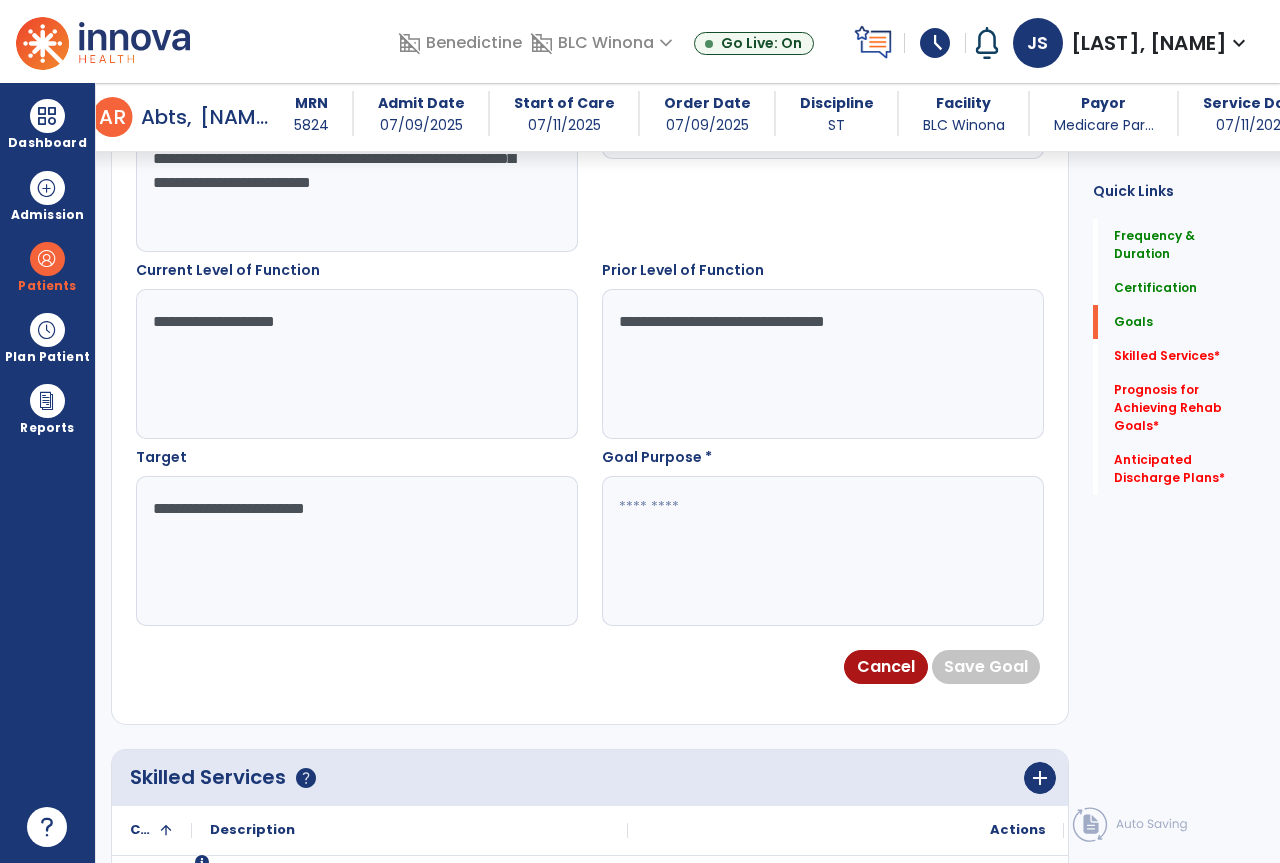type on "**********" 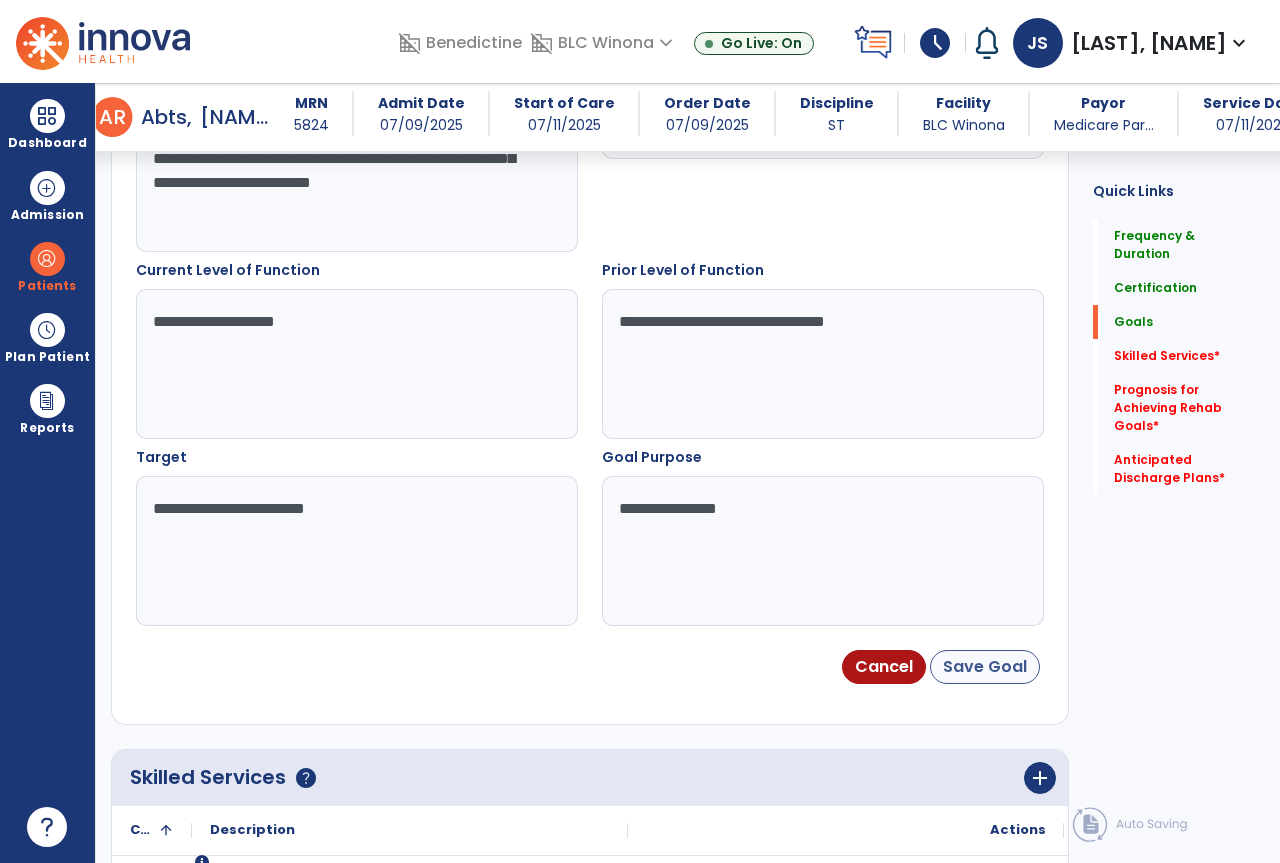 type on "**********" 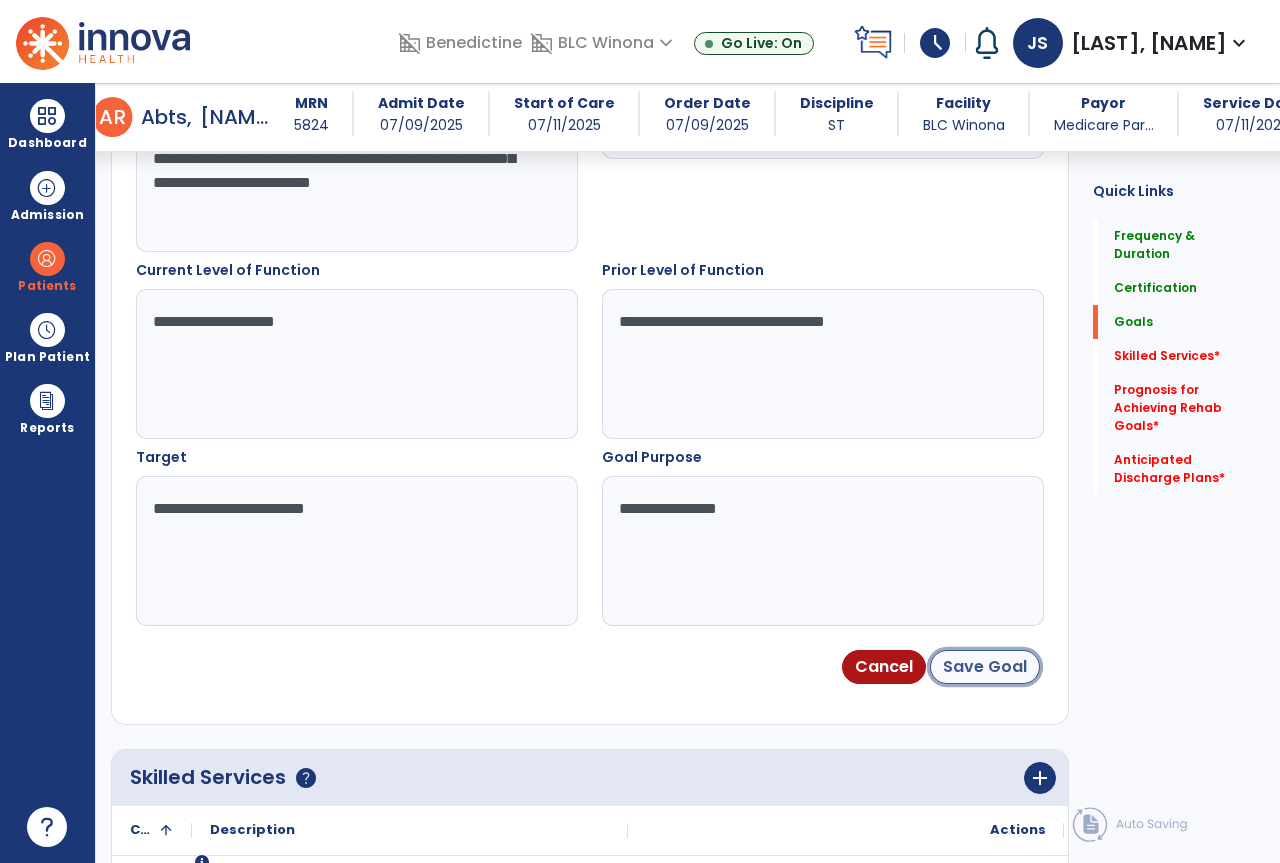click on "Save Goal" at bounding box center [985, 667] 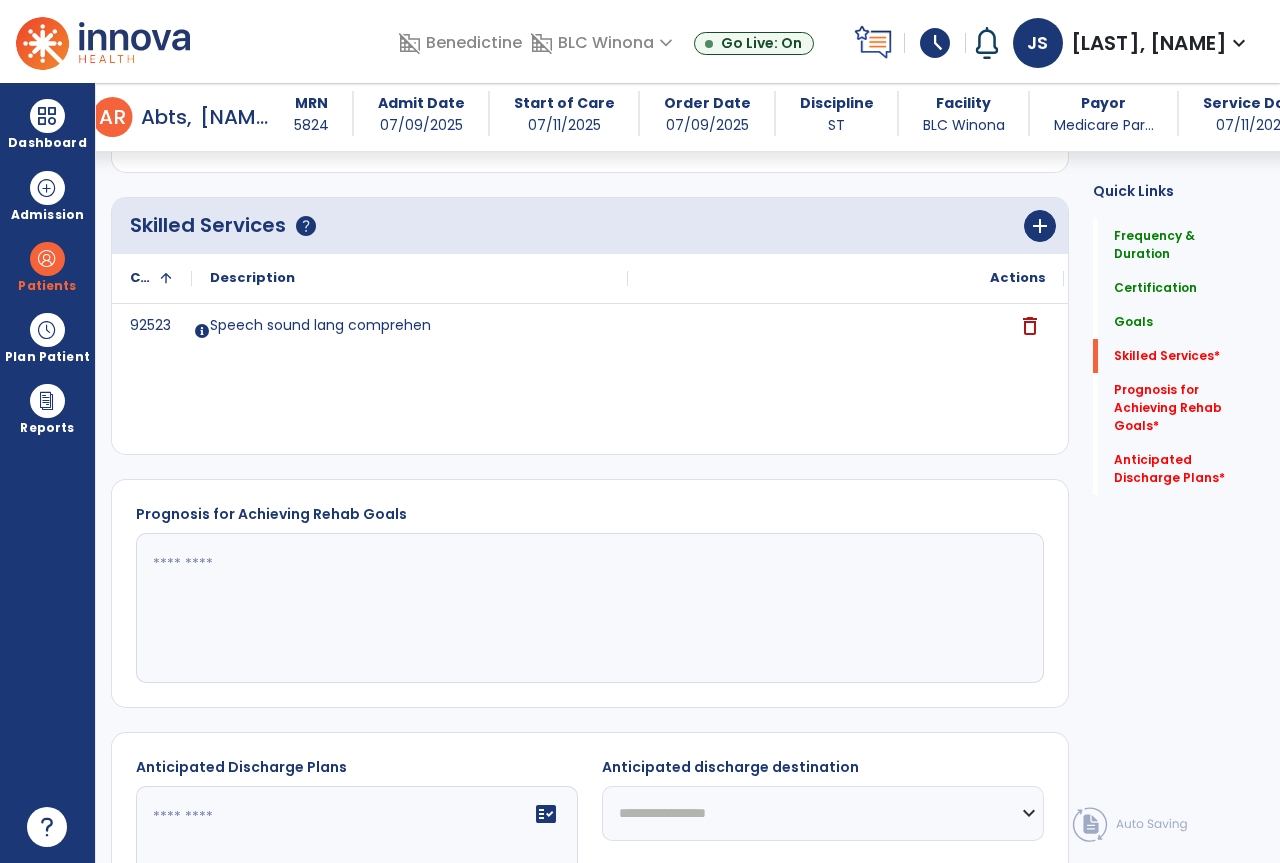 scroll, scrollTop: 1300, scrollLeft: 0, axis: vertical 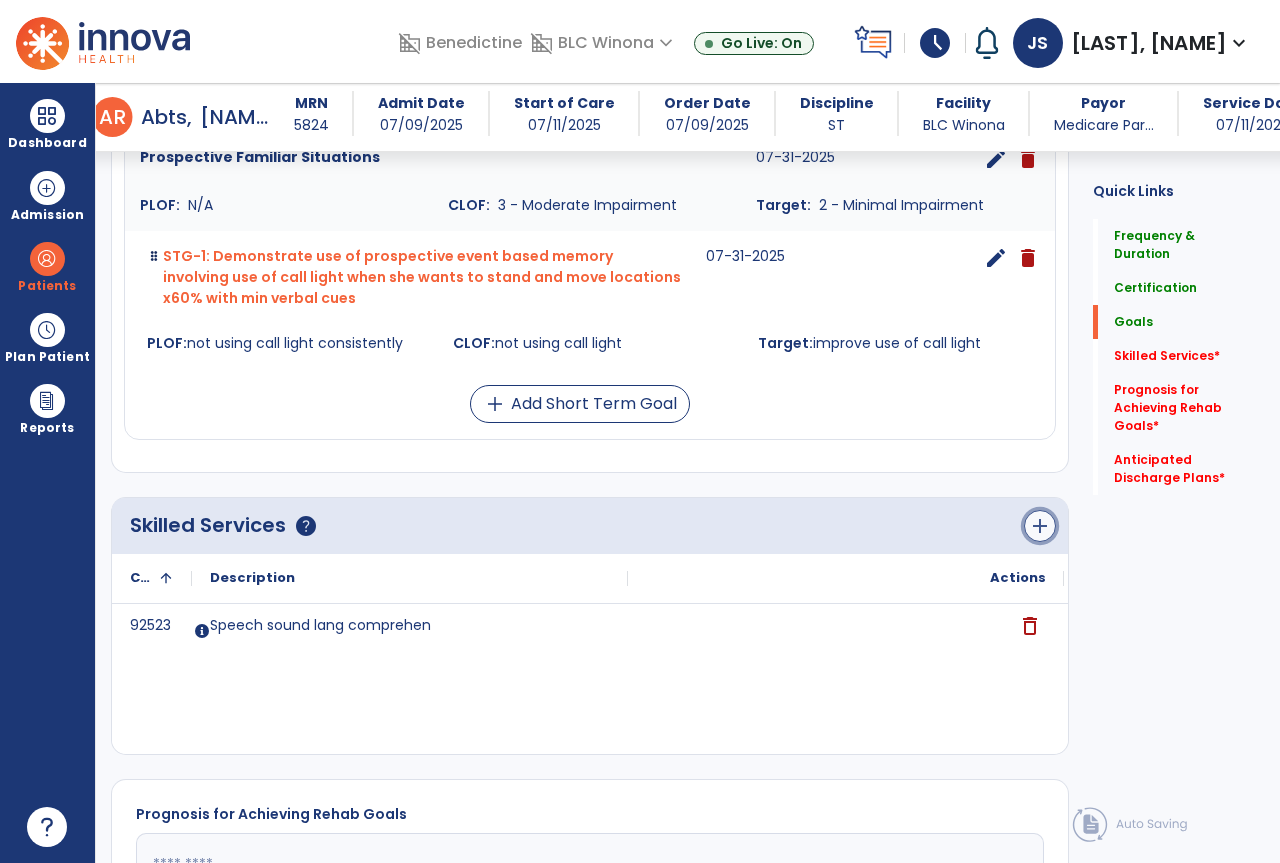 click on "add" 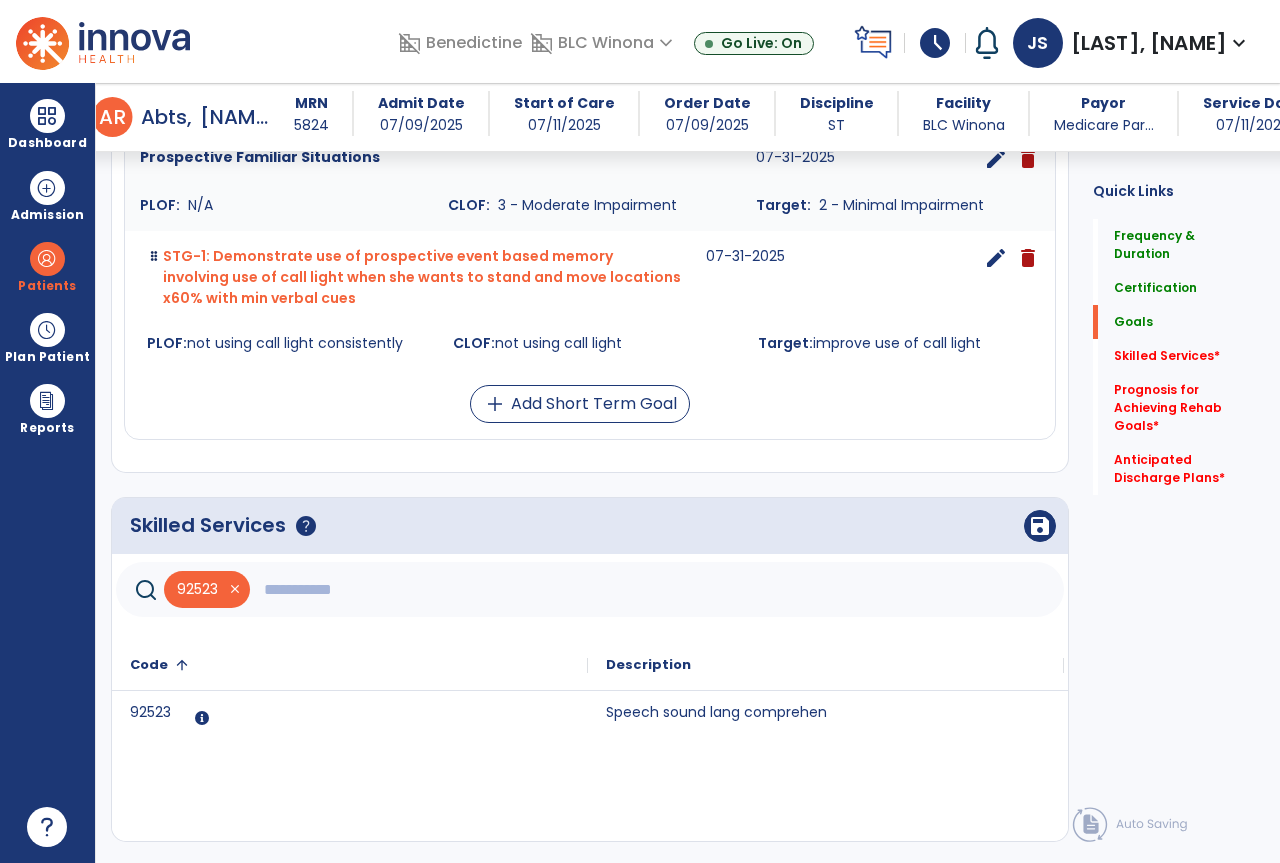 click 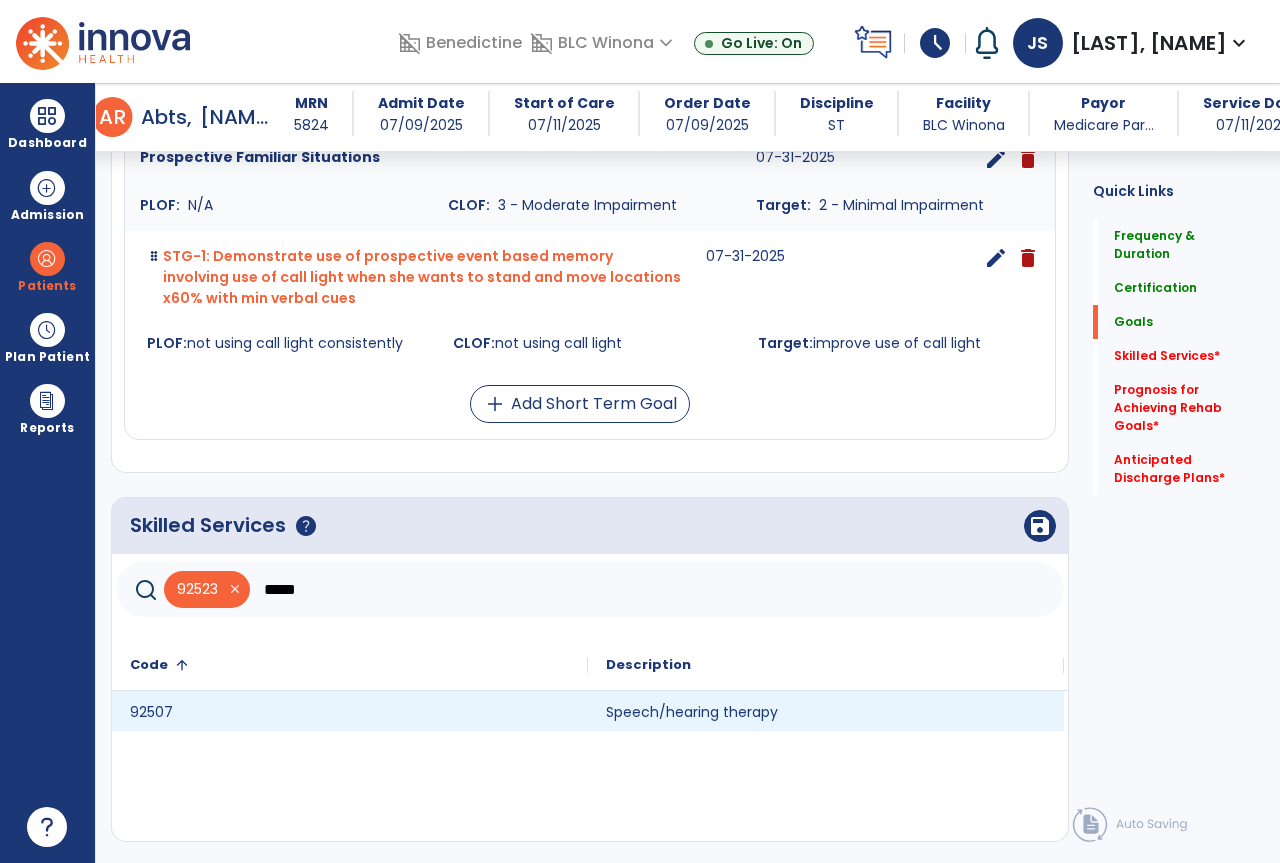 type on "*****" 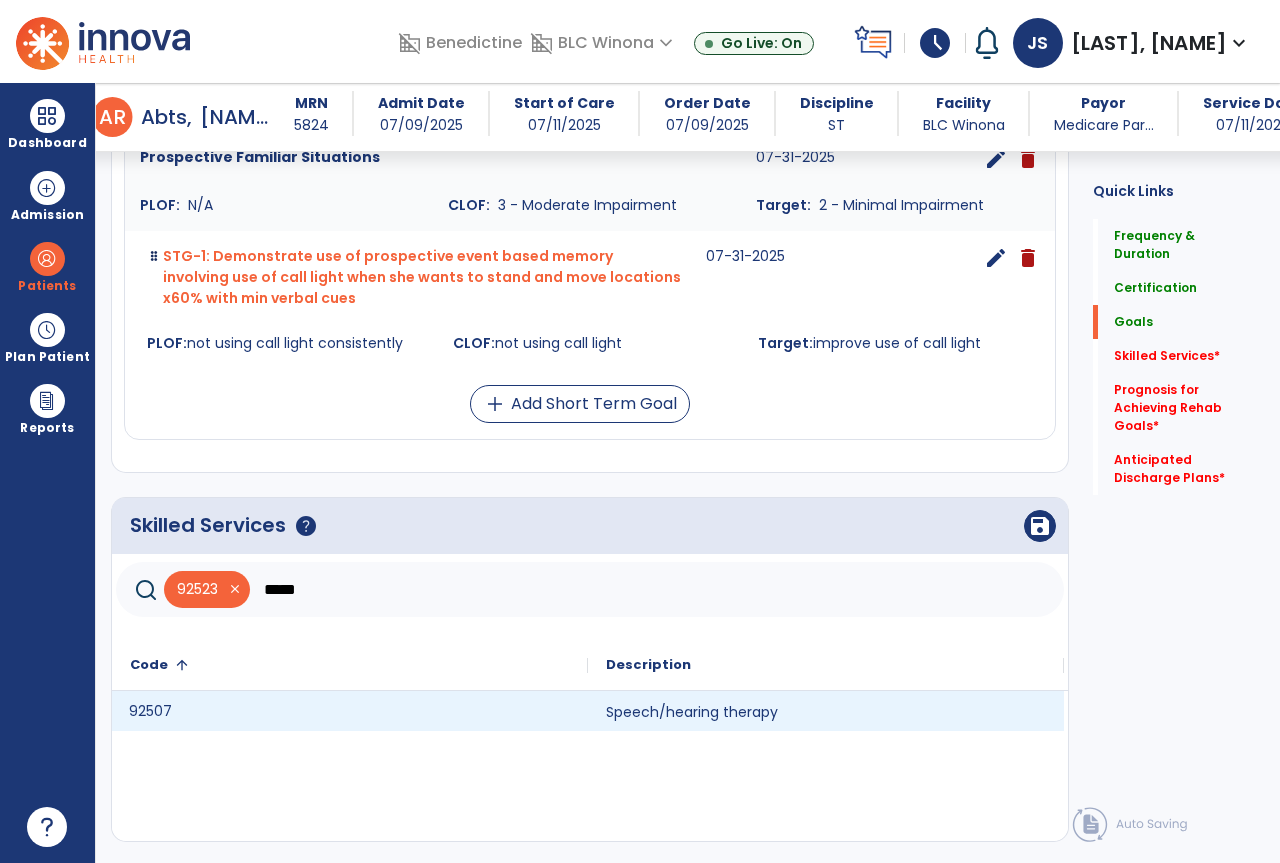 click on "92507" 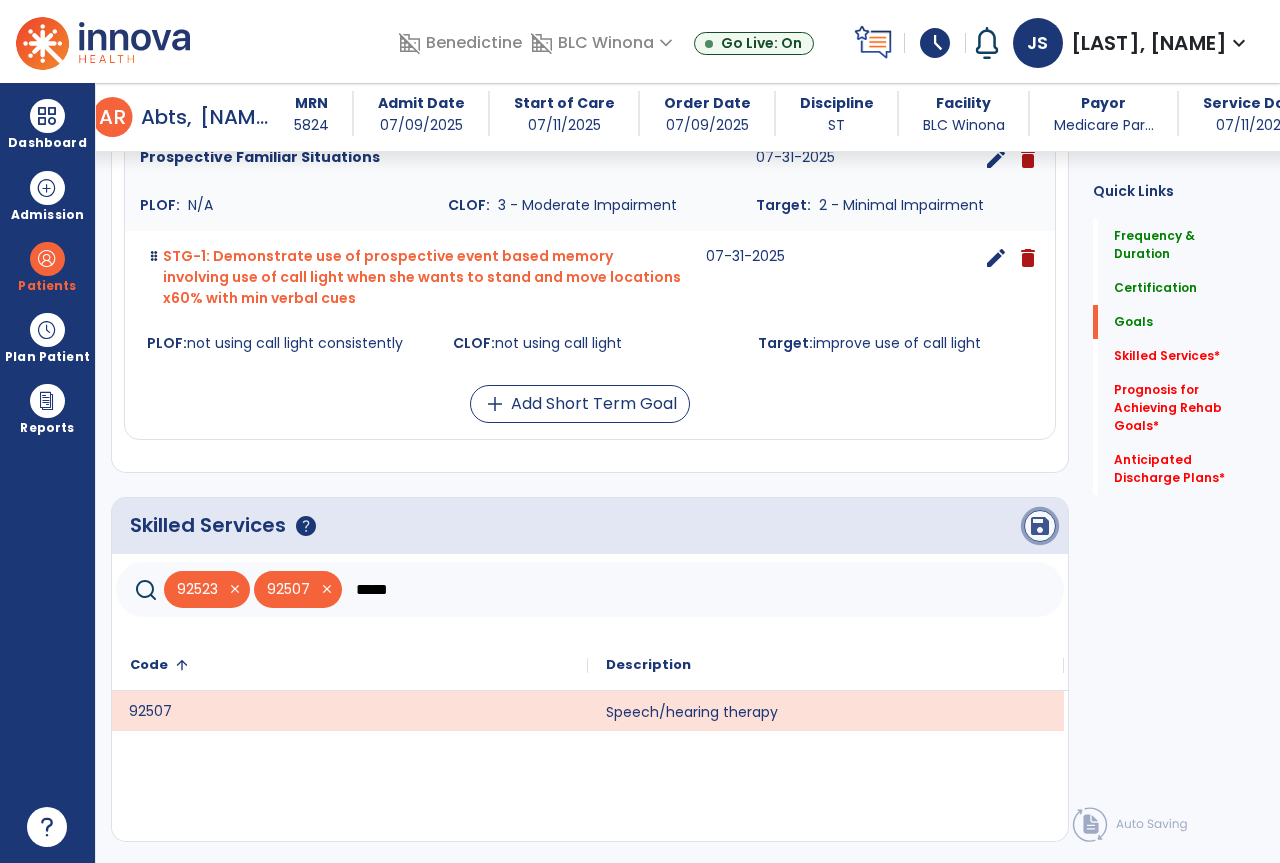 click on "save" 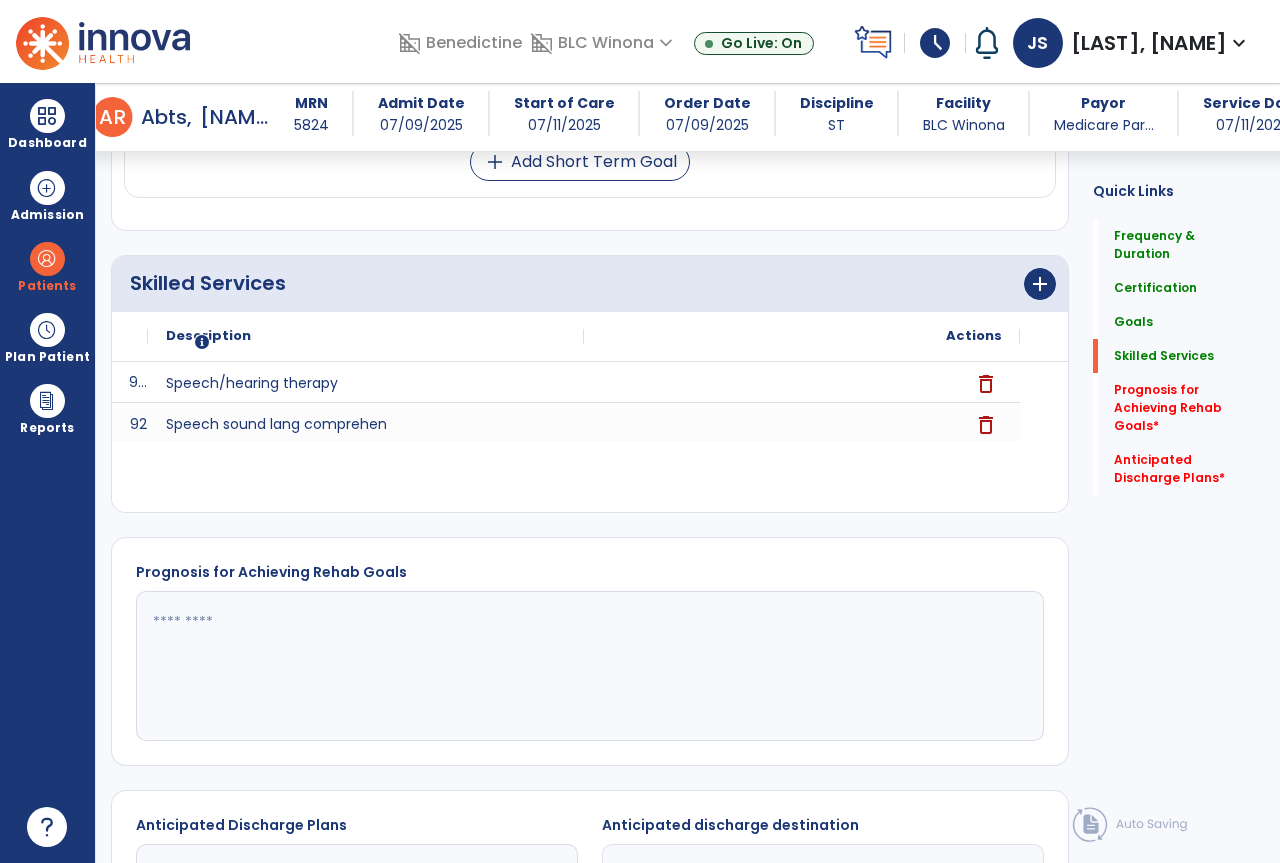 scroll, scrollTop: 1644, scrollLeft: 0, axis: vertical 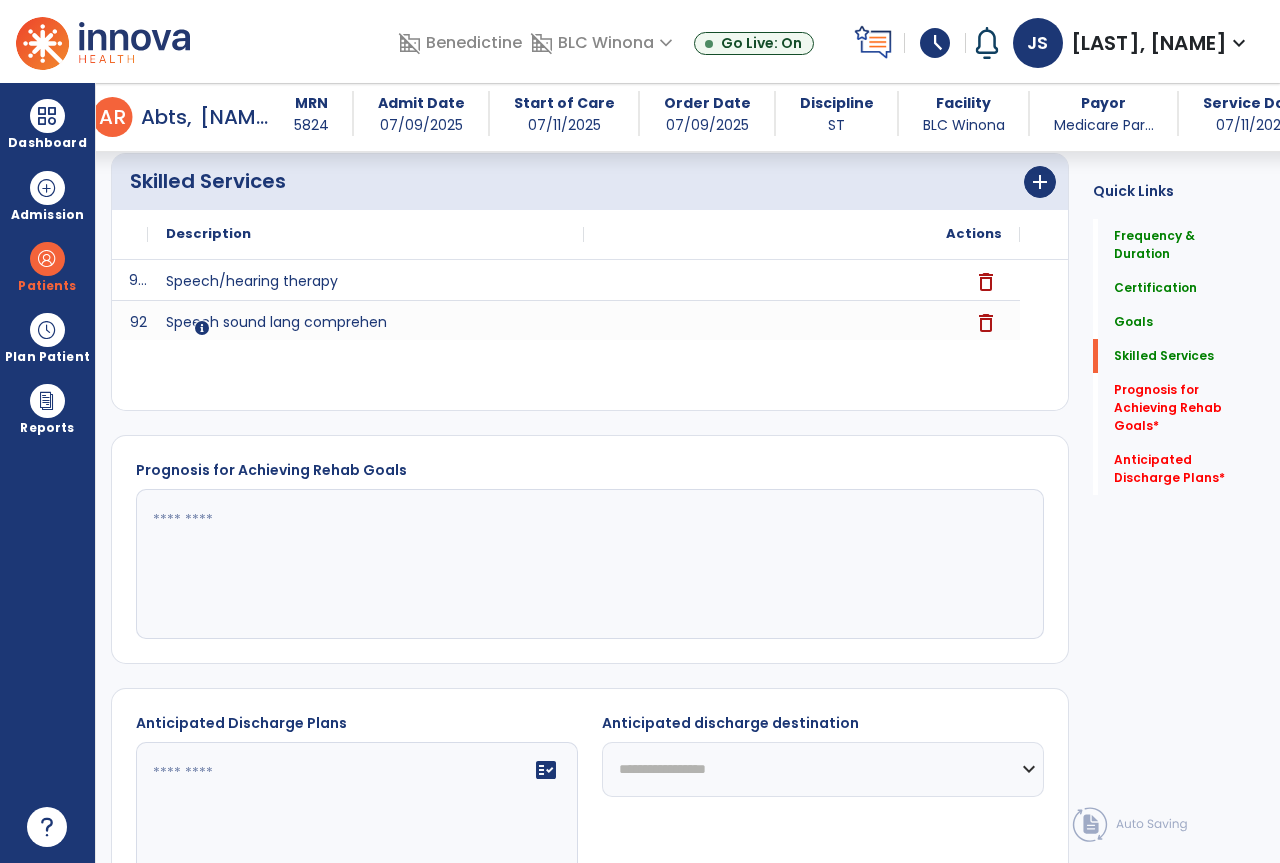 click 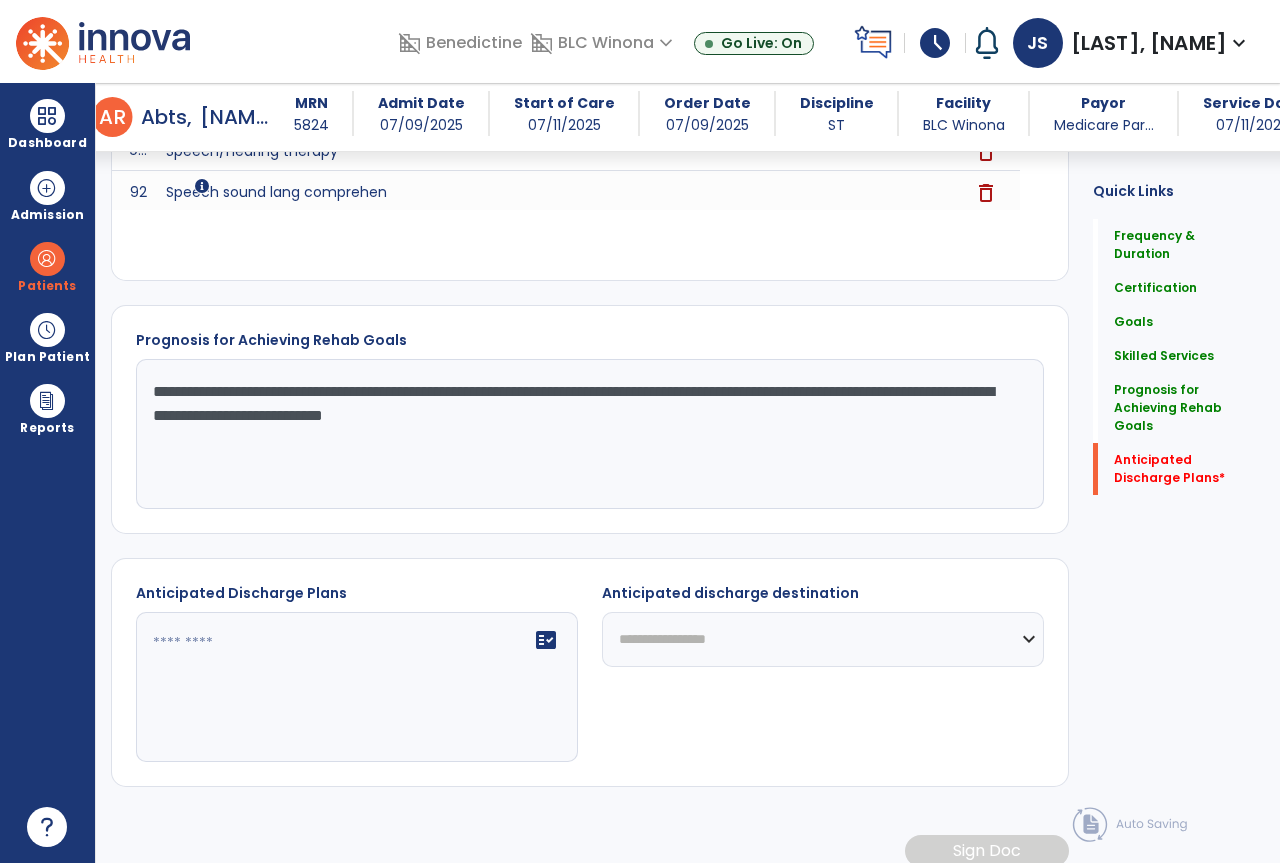 scroll, scrollTop: 1800, scrollLeft: 0, axis: vertical 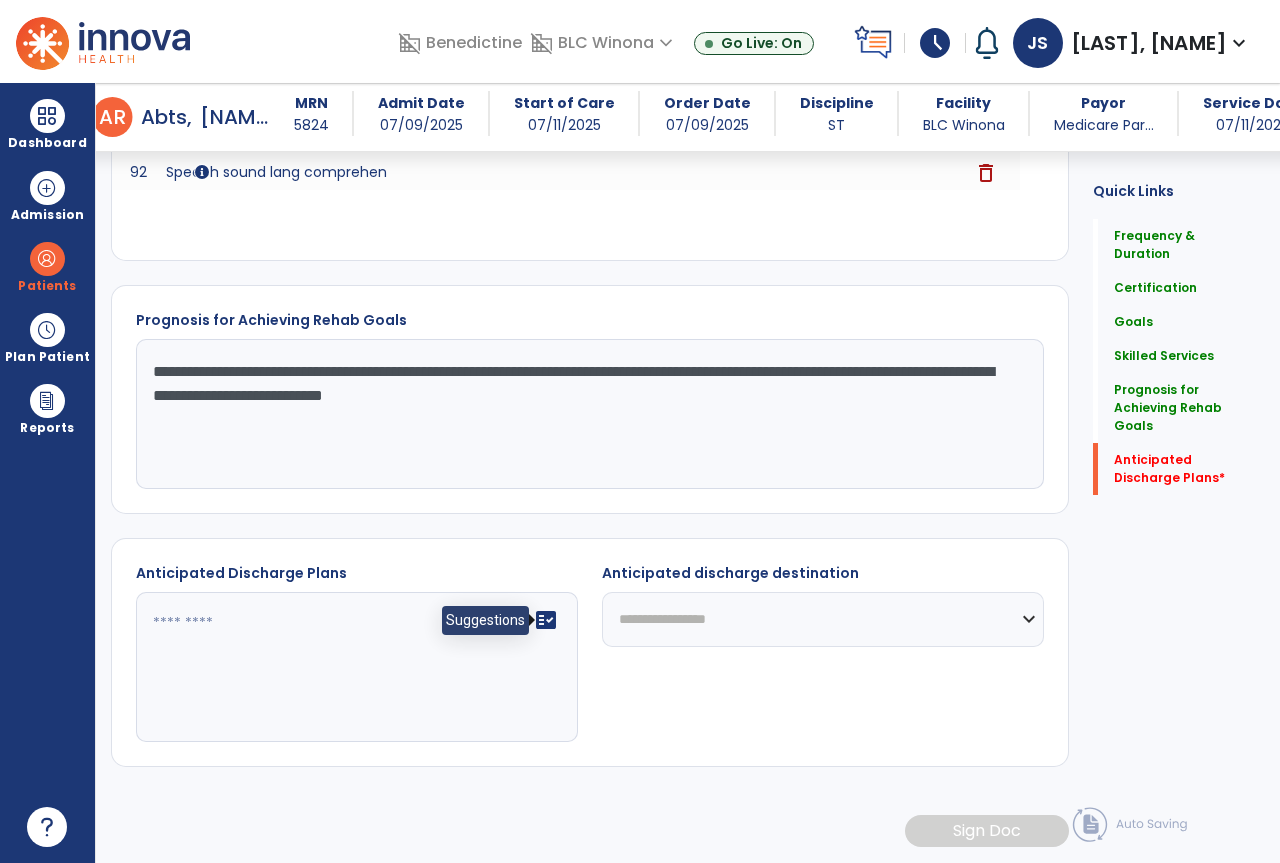 type on "**********" 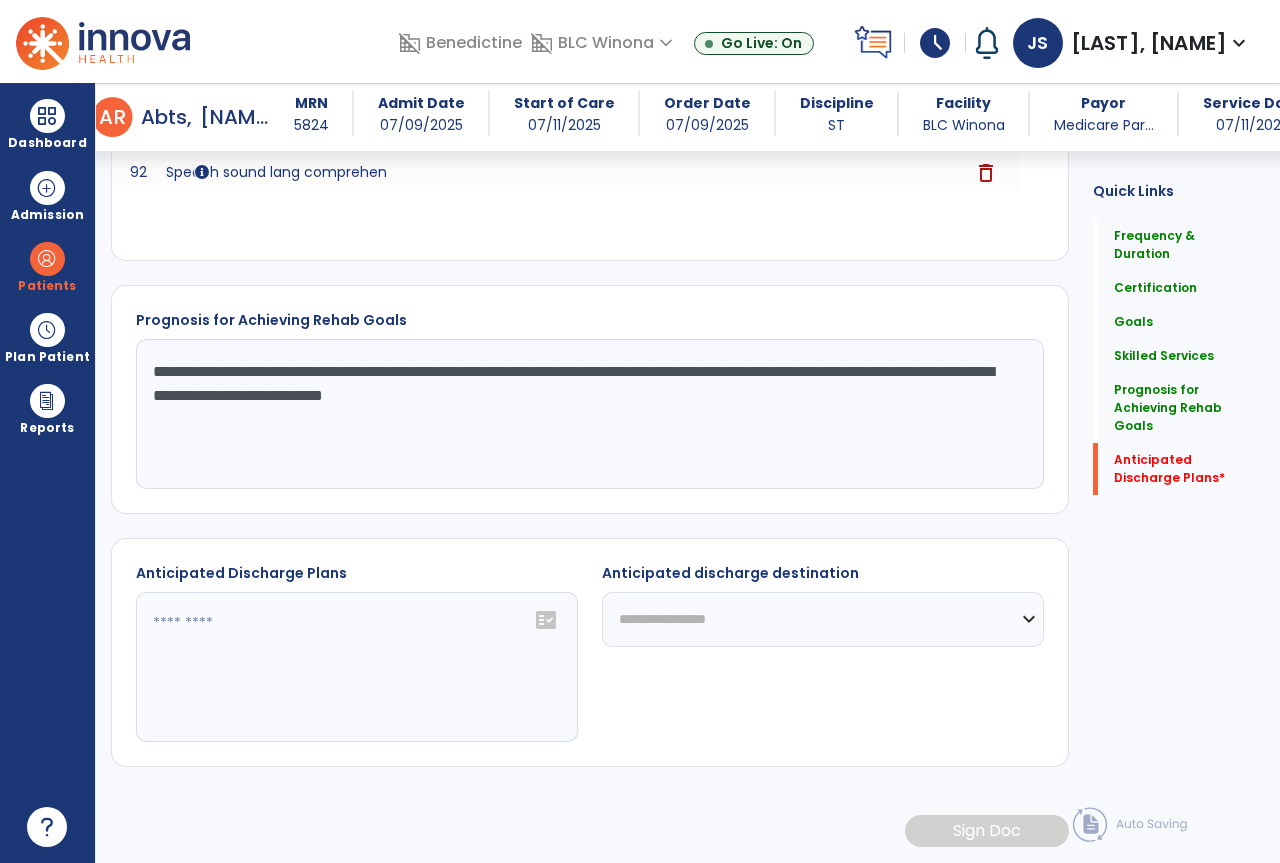 click 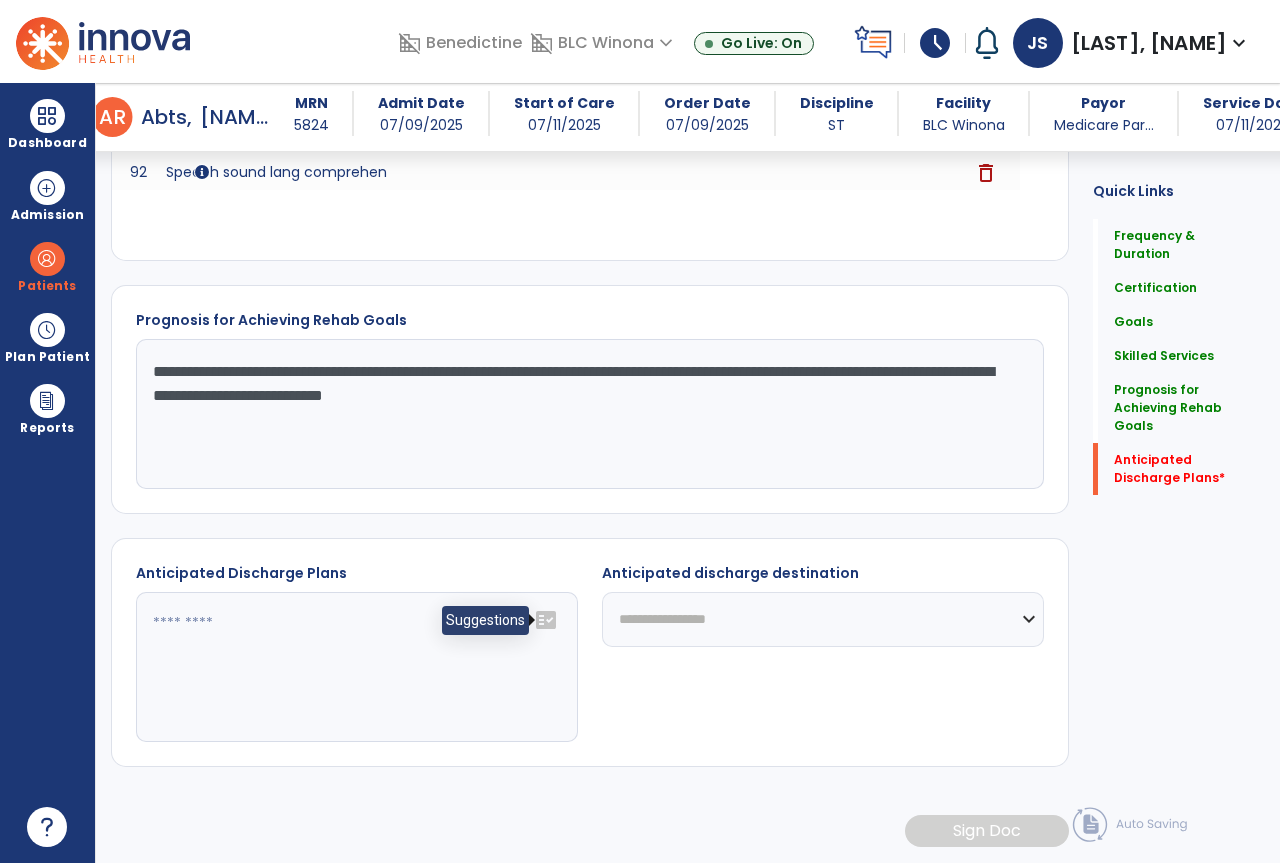 click on "fact_check" 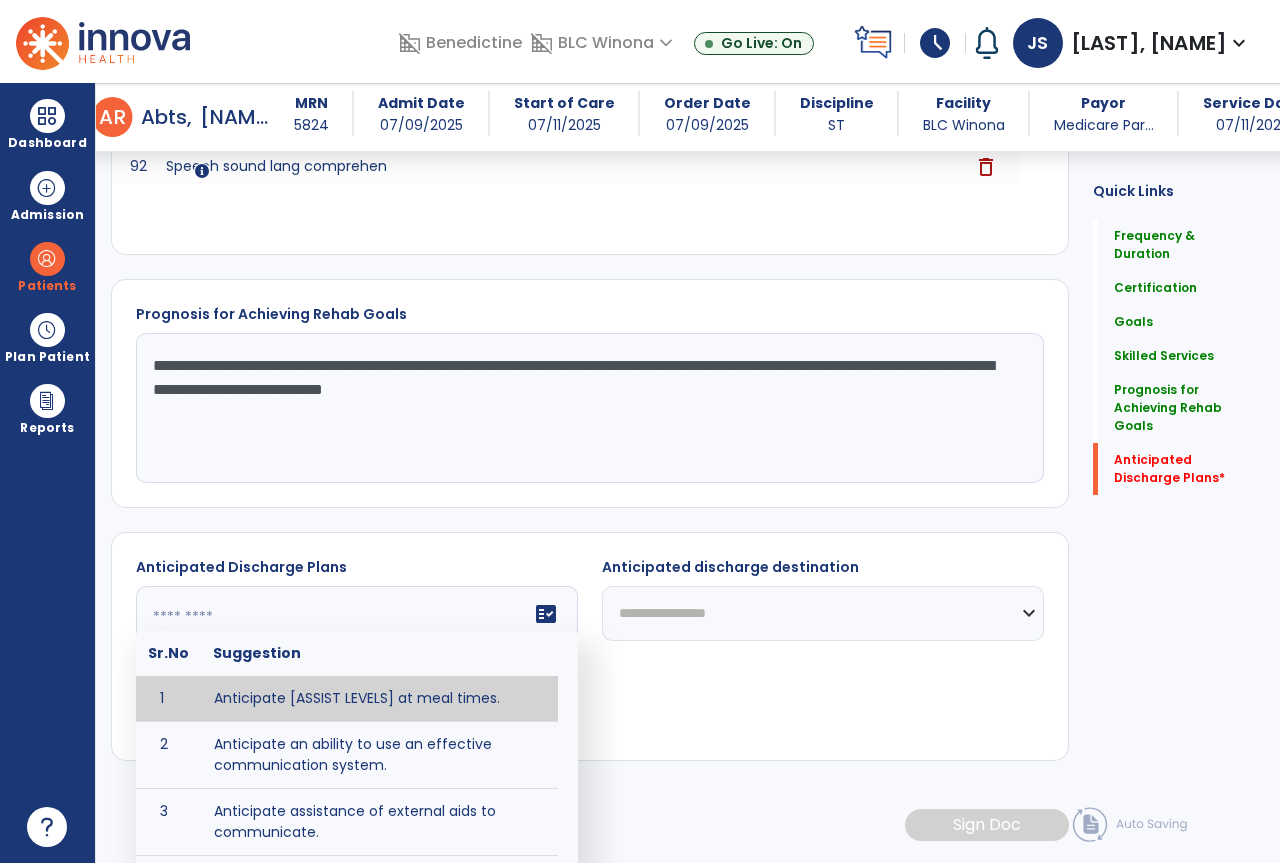 scroll, scrollTop: 1885, scrollLeft: 0, axis: vertical 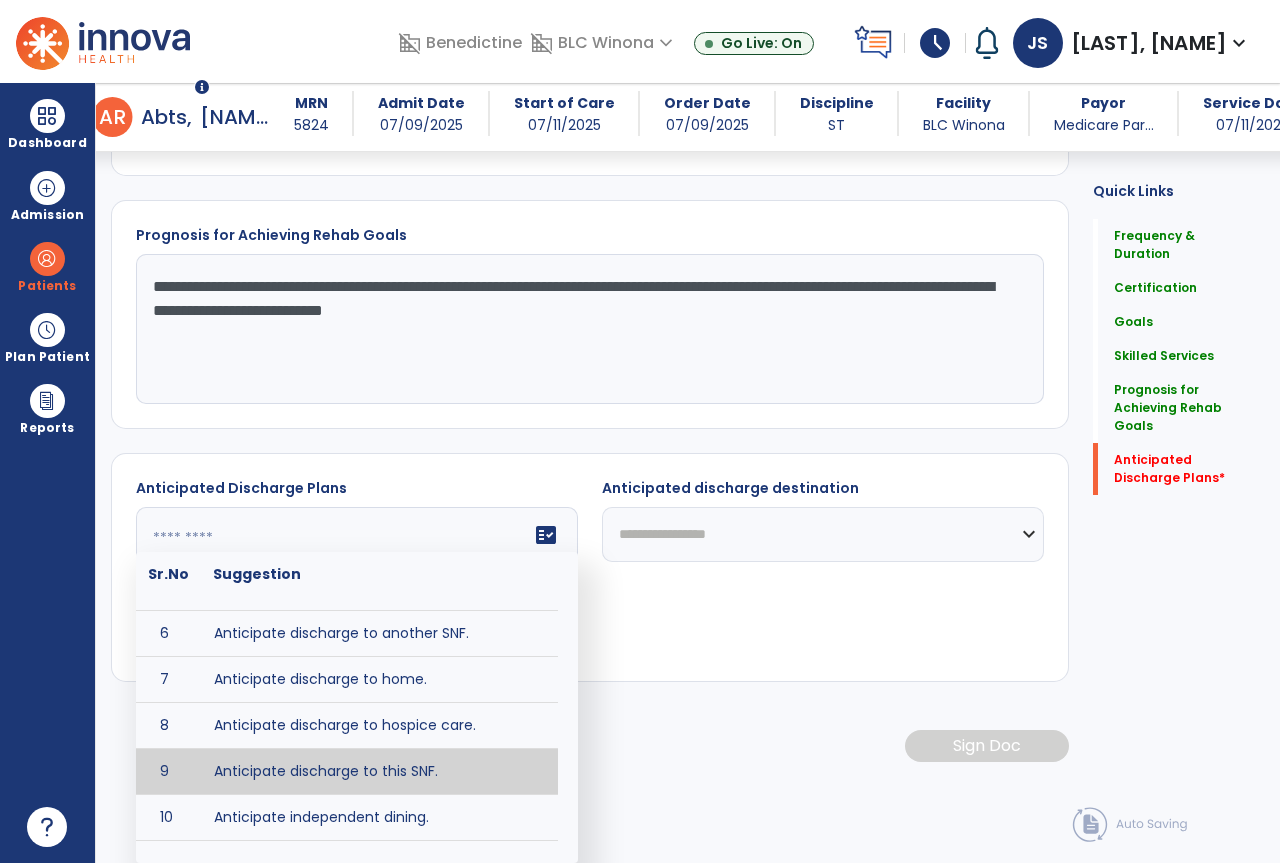 type on "**********" 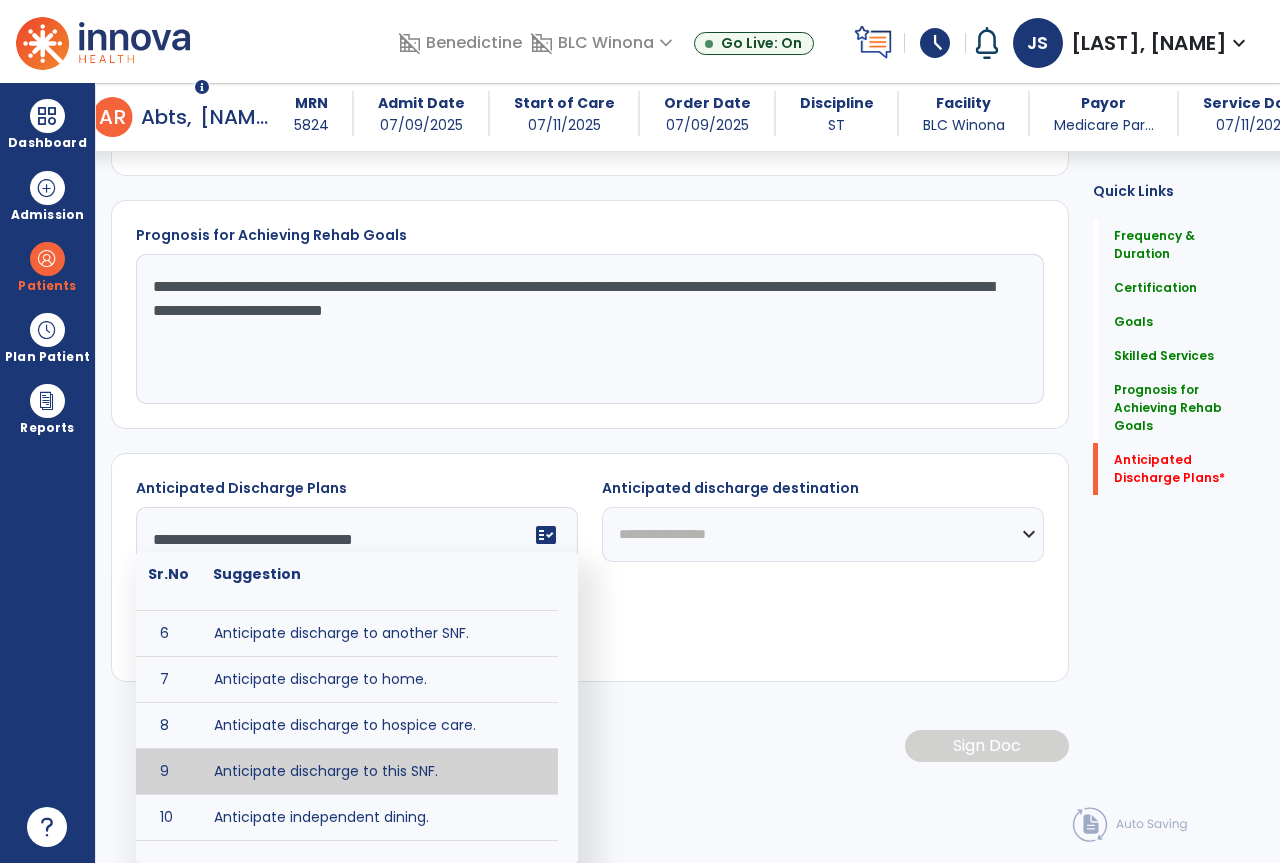 scroll, scrollTop: 1801, scrollLeft: 0, axis: vertical 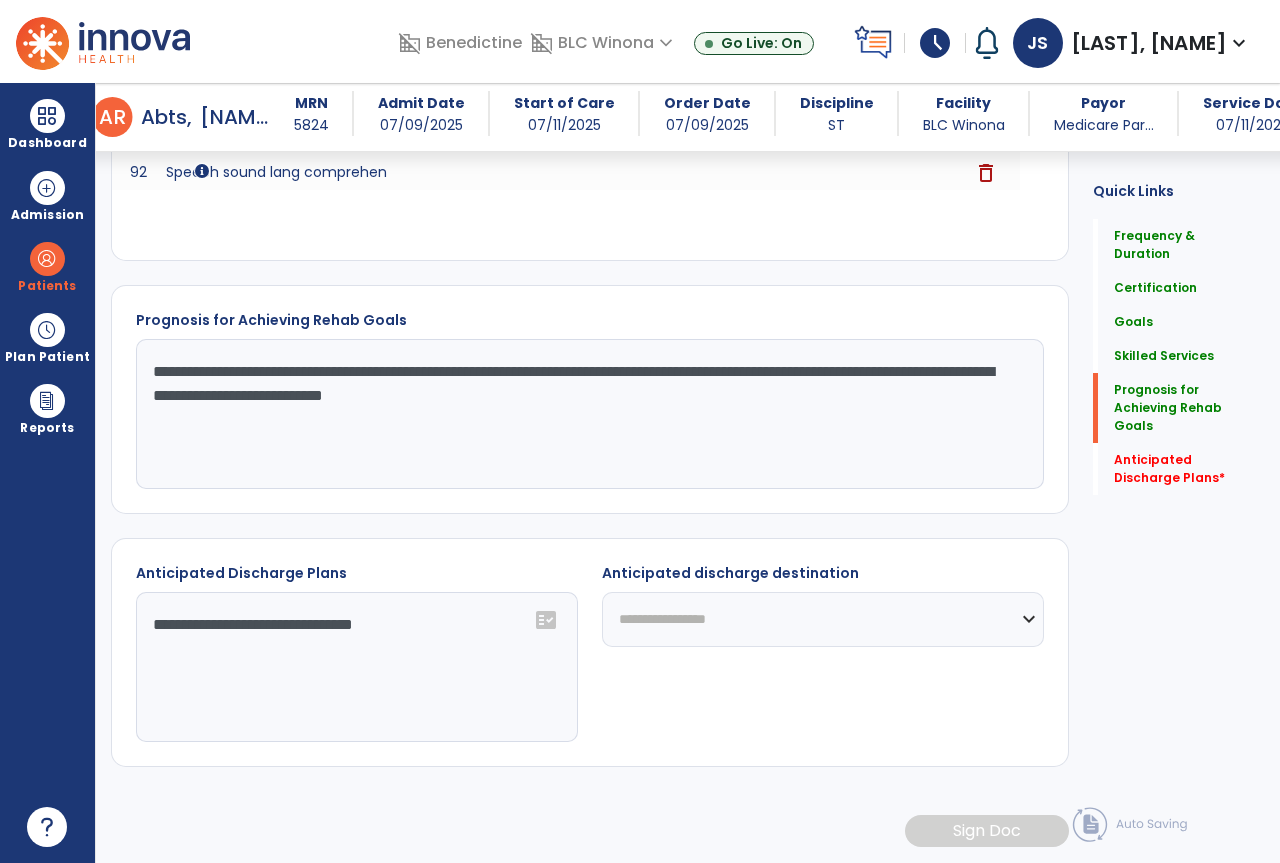 click on "**********" 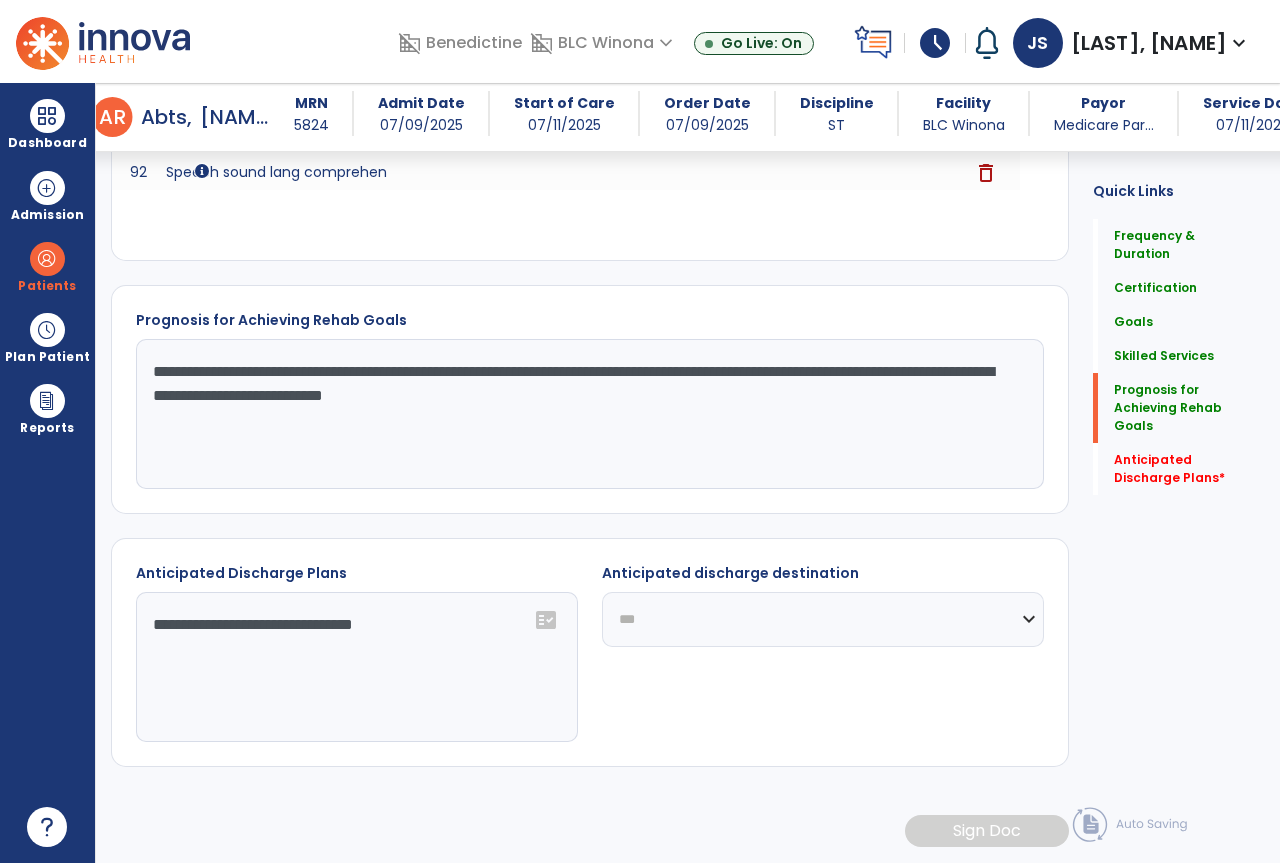click on "**********" 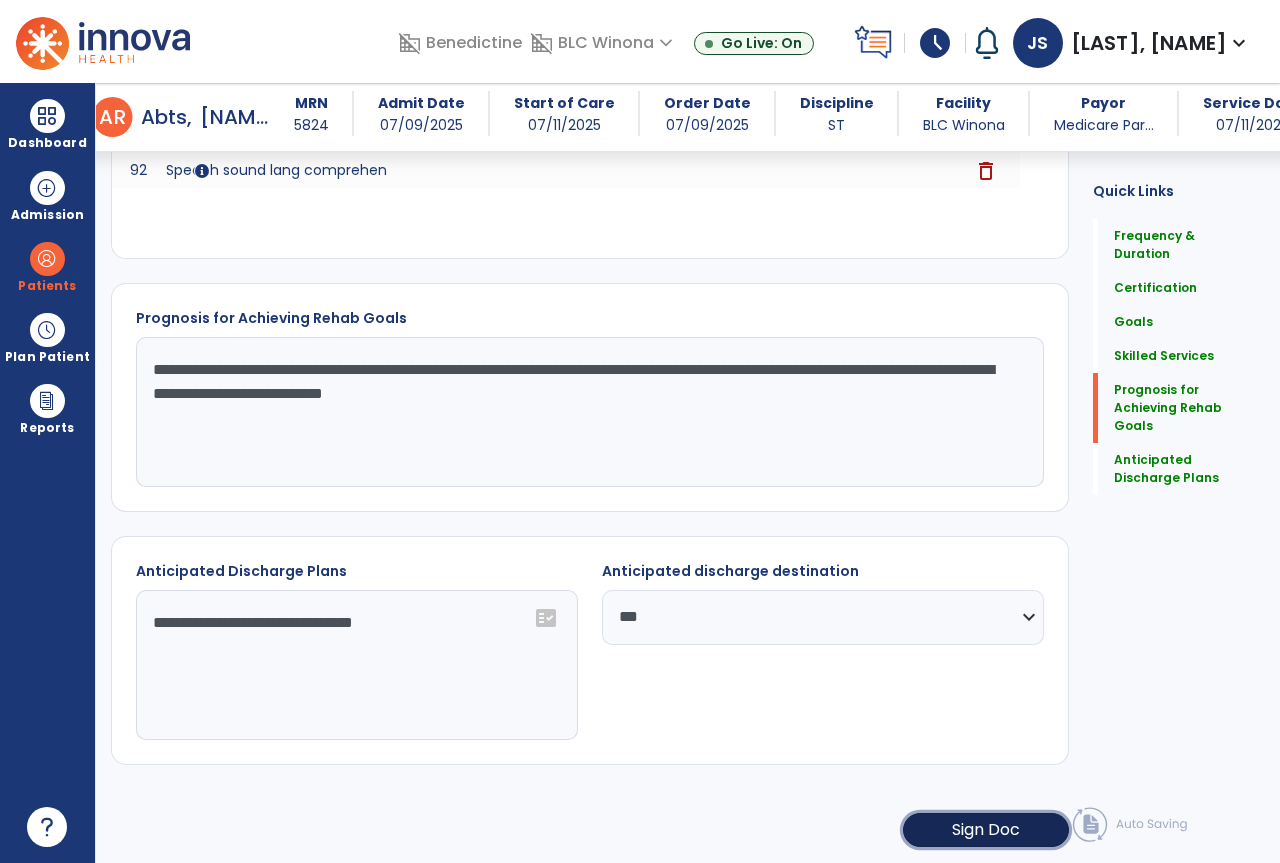click on "Sign Doc" 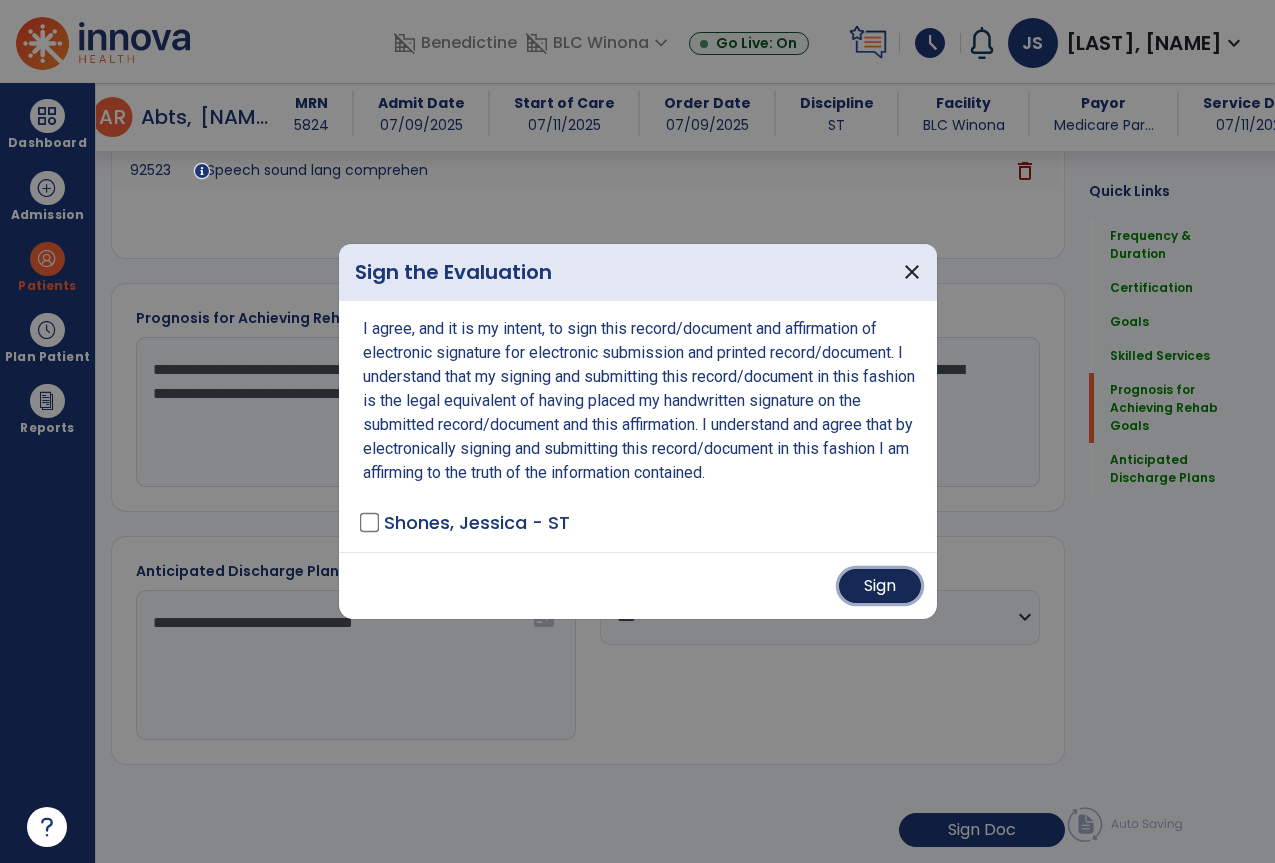 click on "Sign" at bounding box center (880, 586) 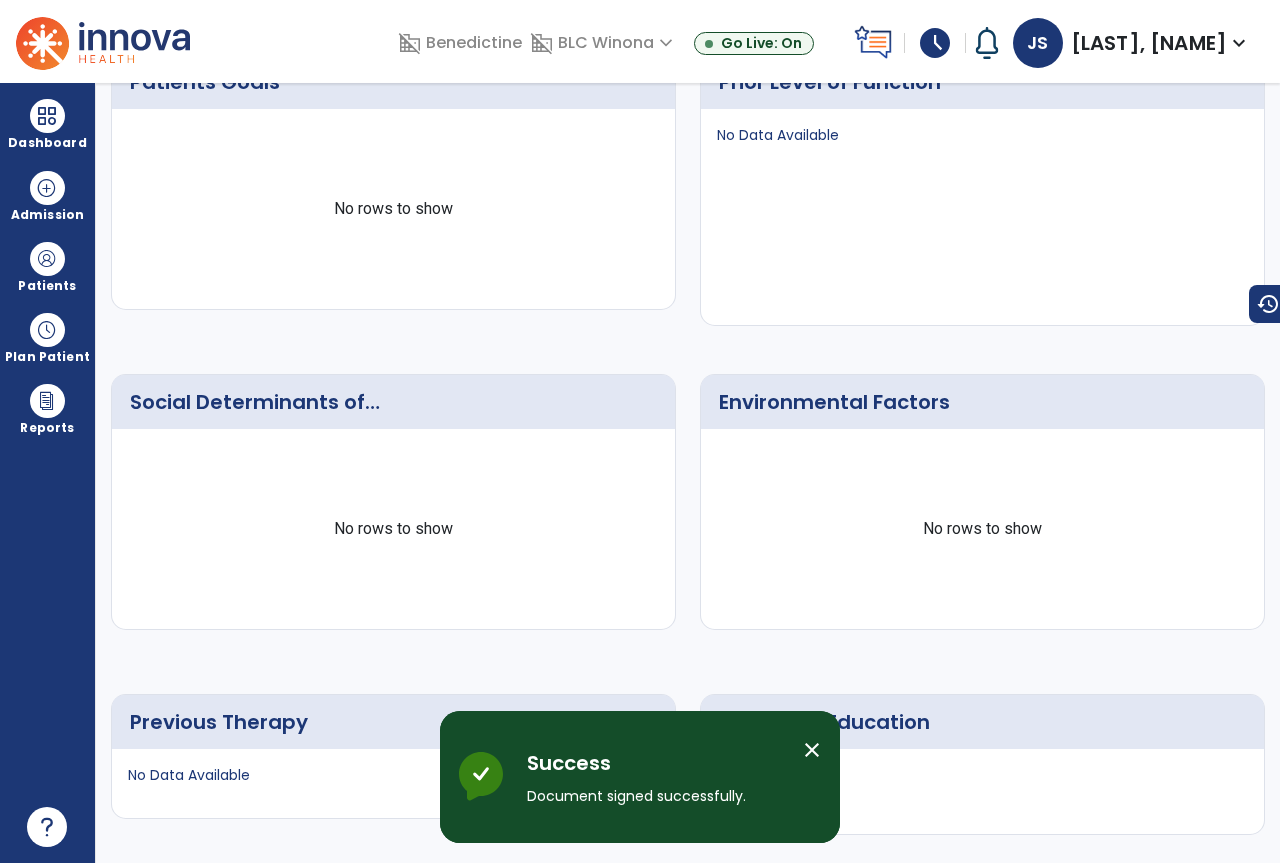 scroll, scrollTop: 0, scrollLeft: 0, axis: both 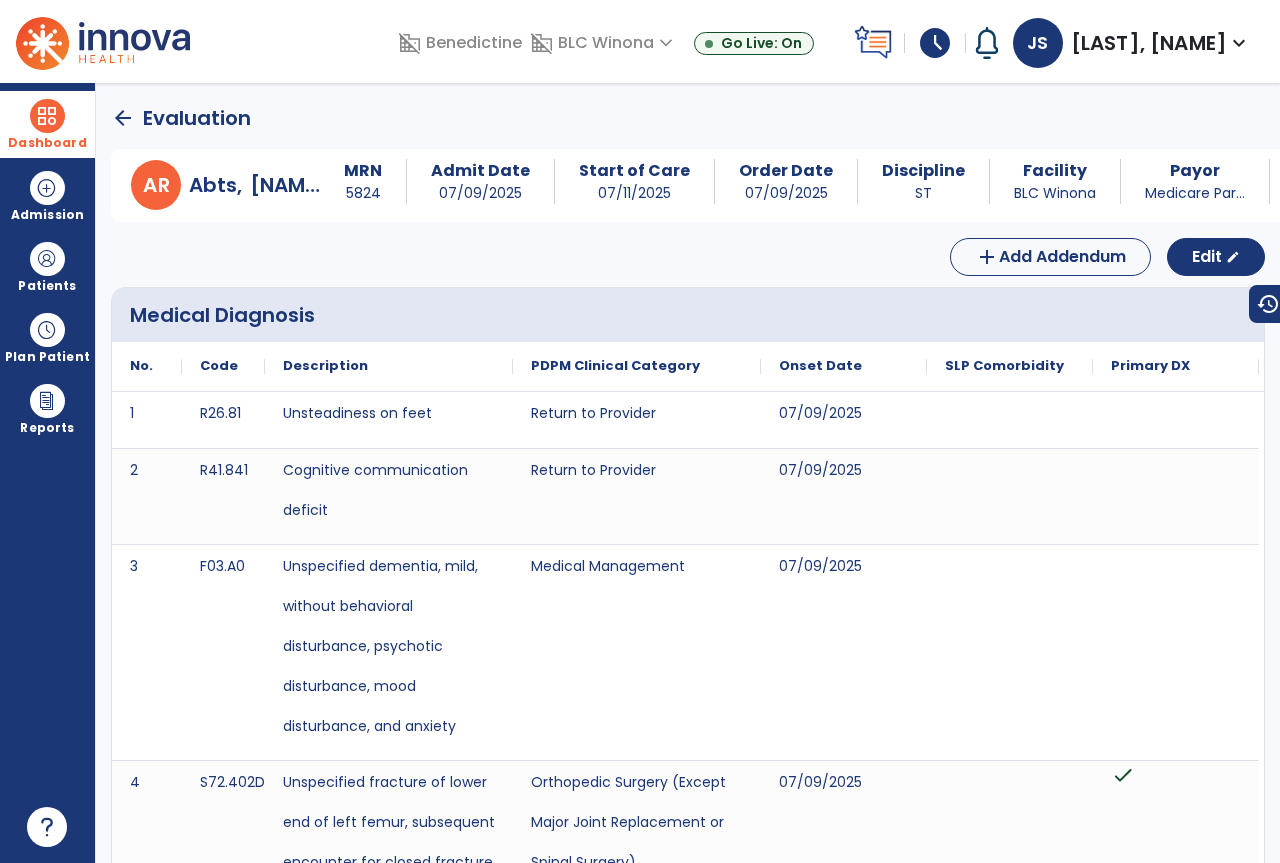 click at bounding box center [47, 116] 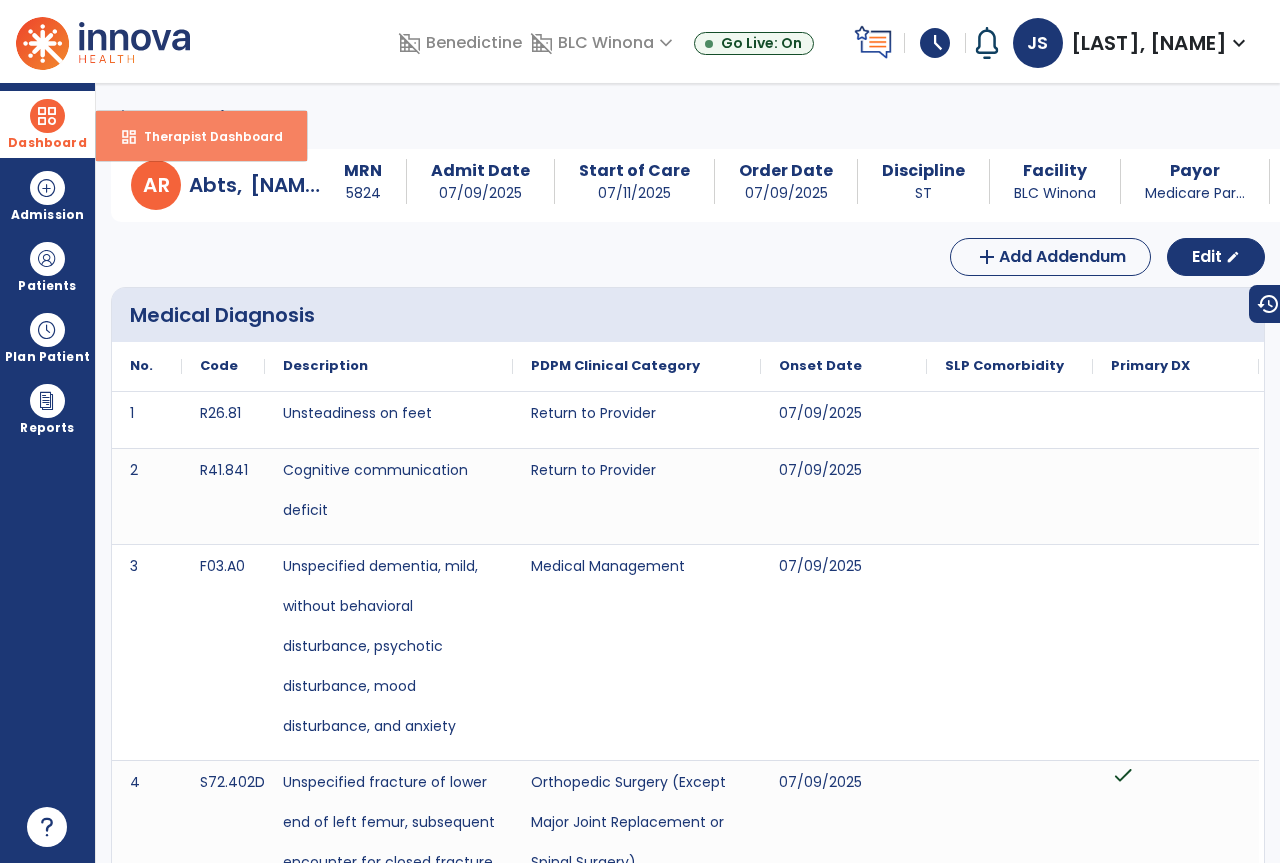 click on "dashboard  Therapist Dashboard" at bounding box center (201, 136) 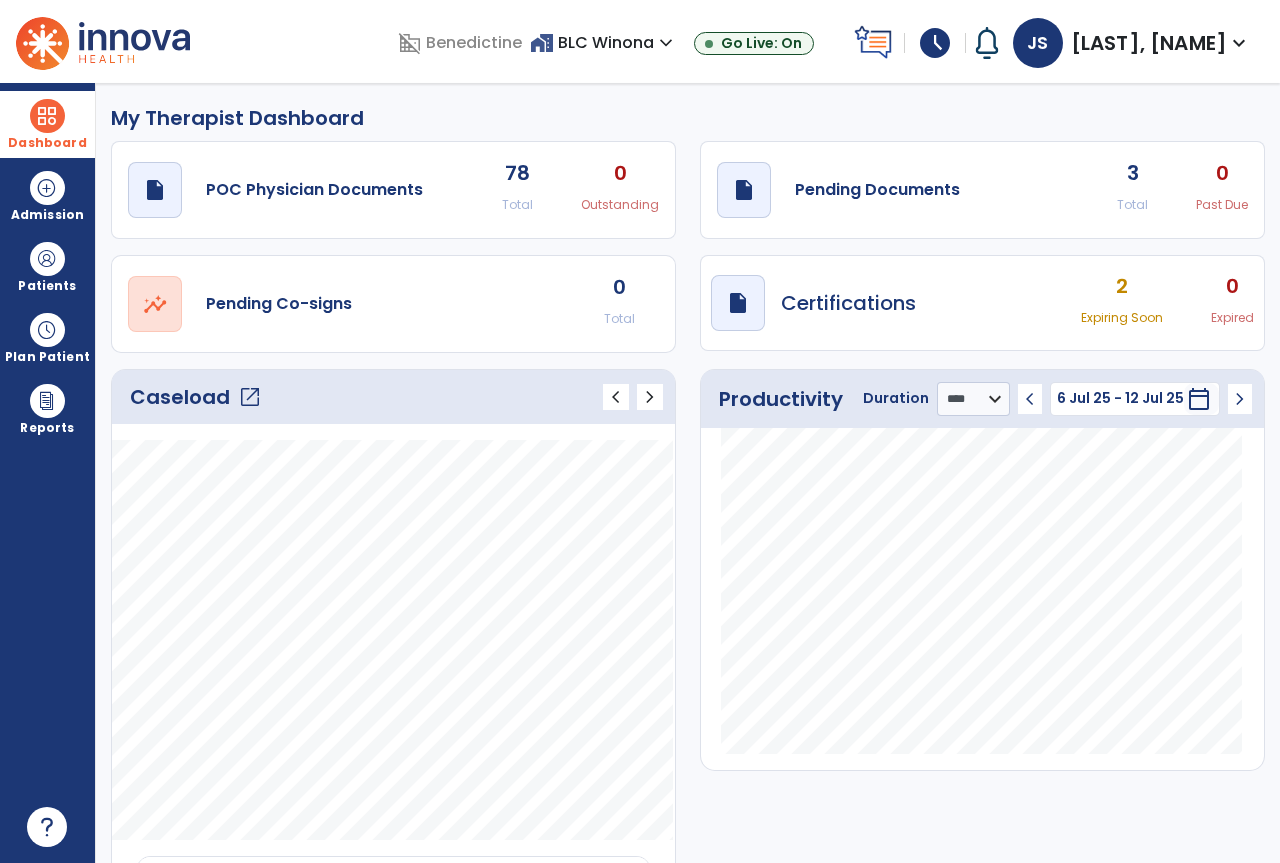click on "3 Total" 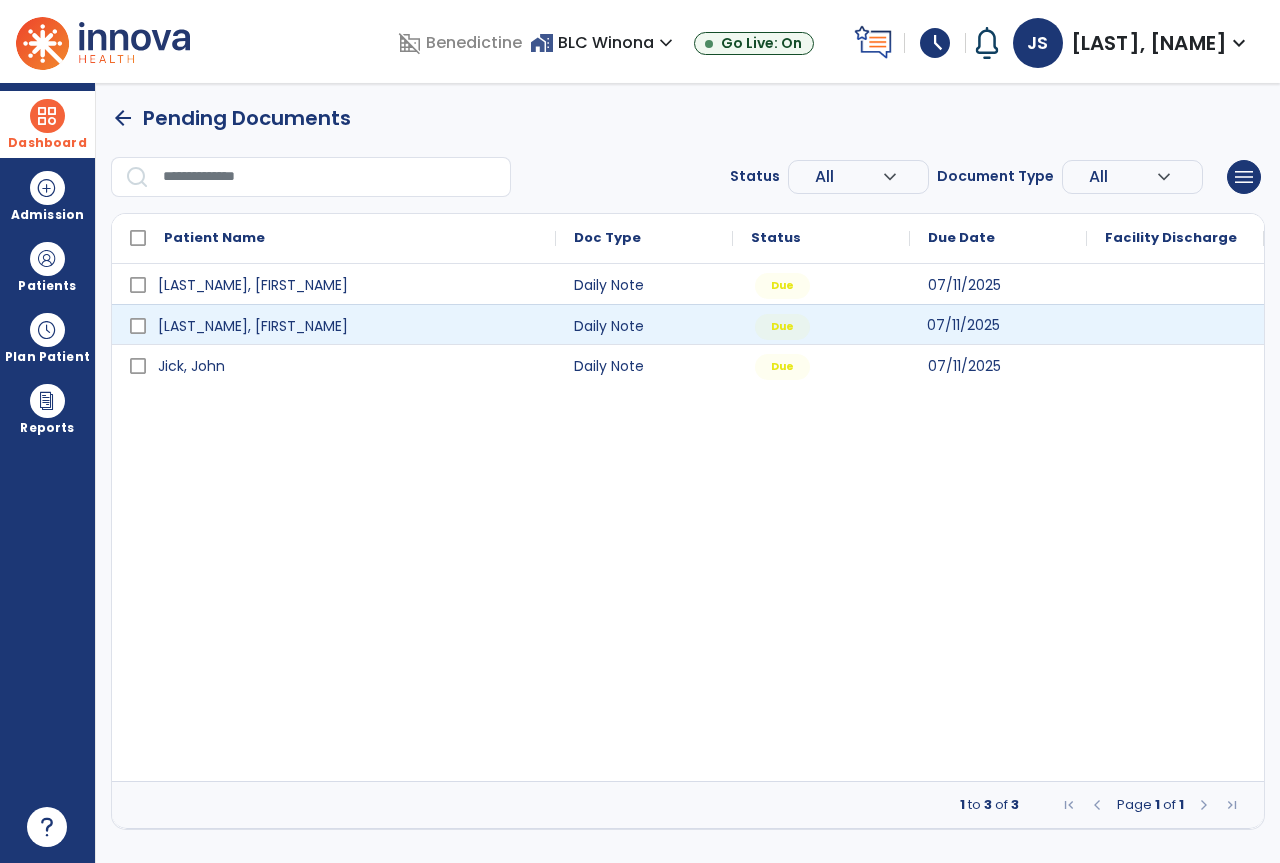 click on "07/11/2025" at bounding box center (963, 325) 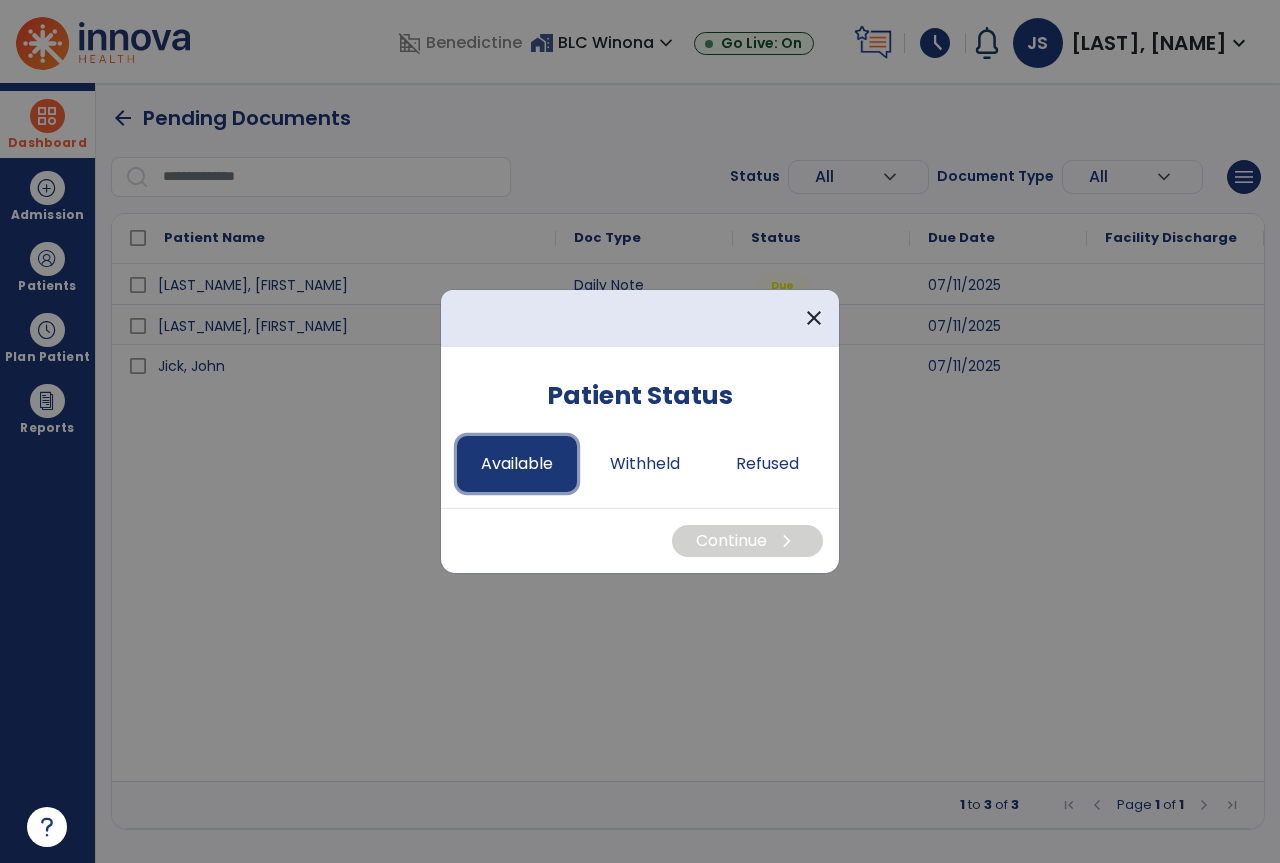click on "Available" at bounding box center (517, 464) 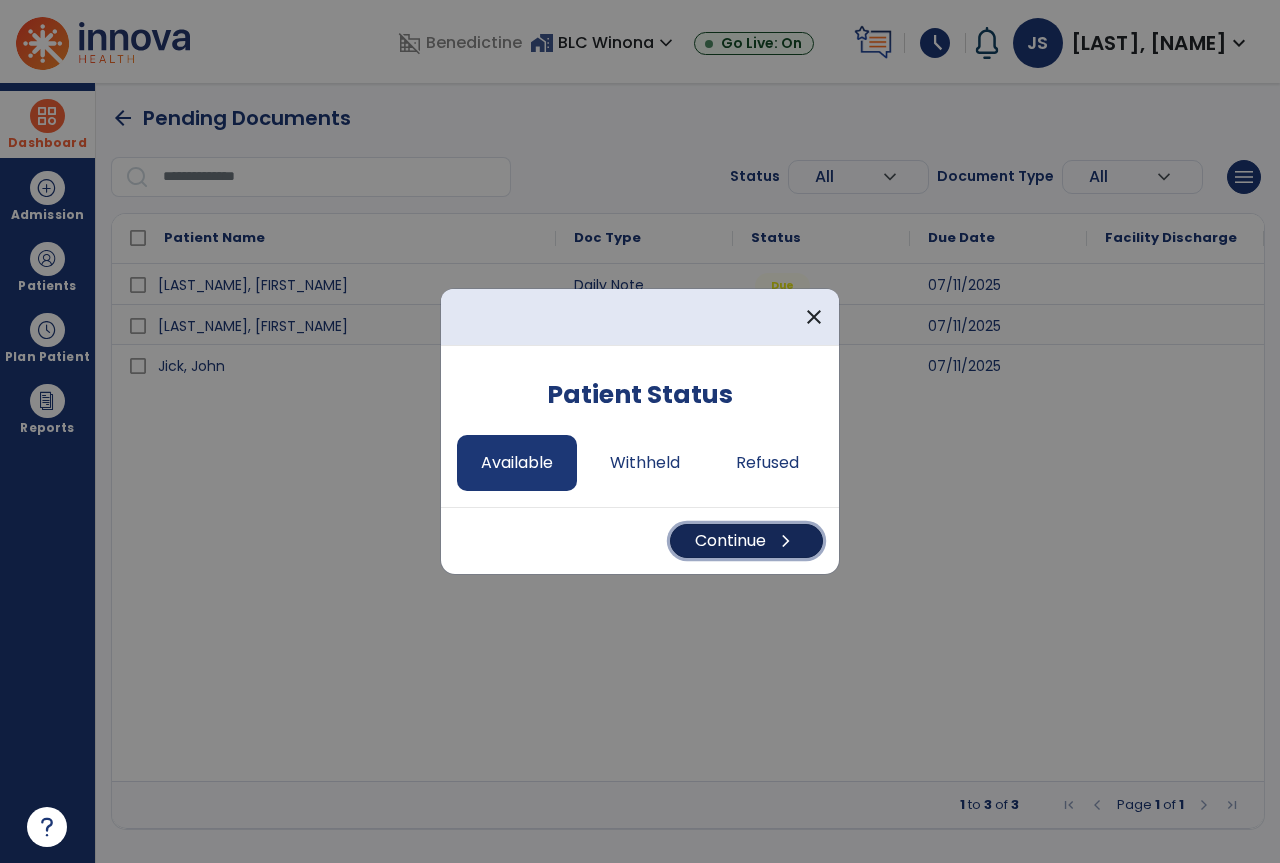 click on "Continue   chevron_right" at bounding box center (746, 541) 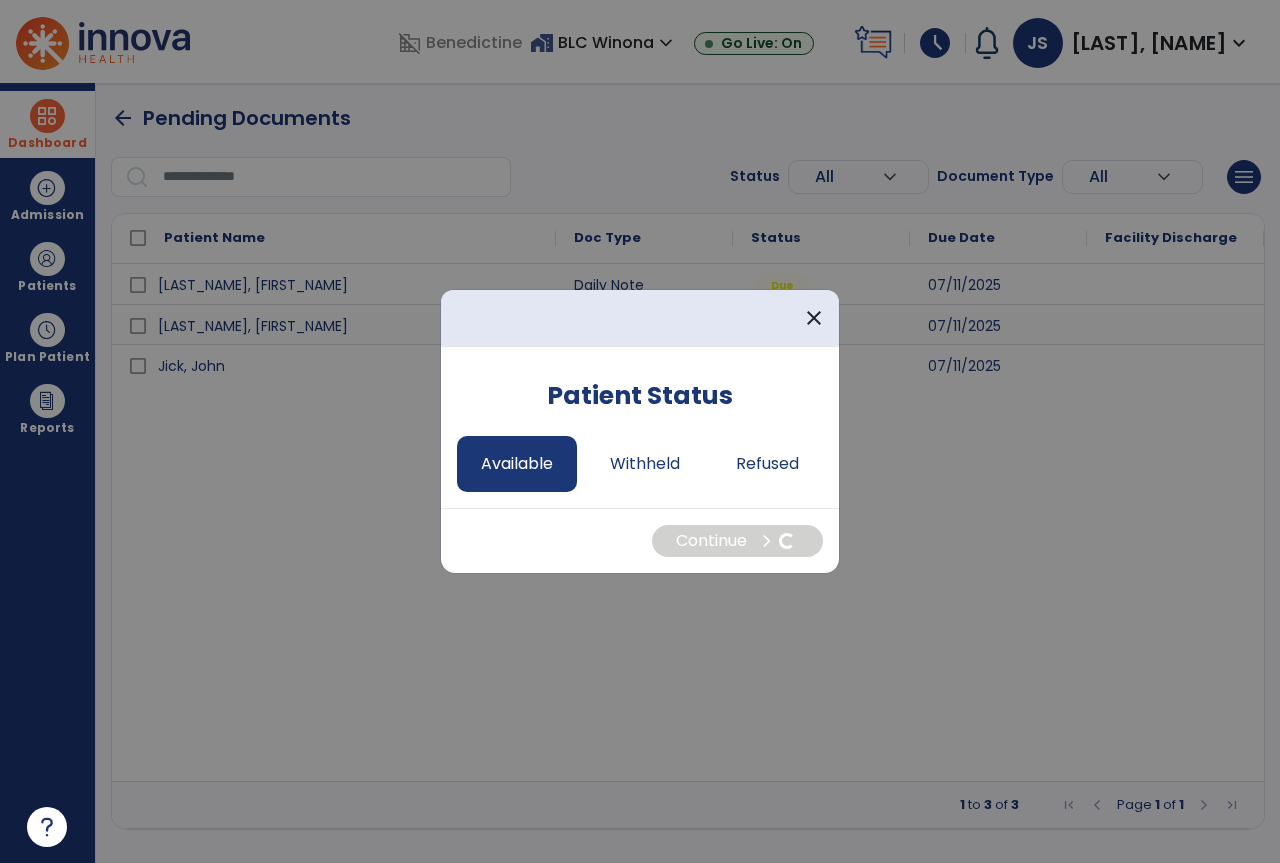 select on "*" 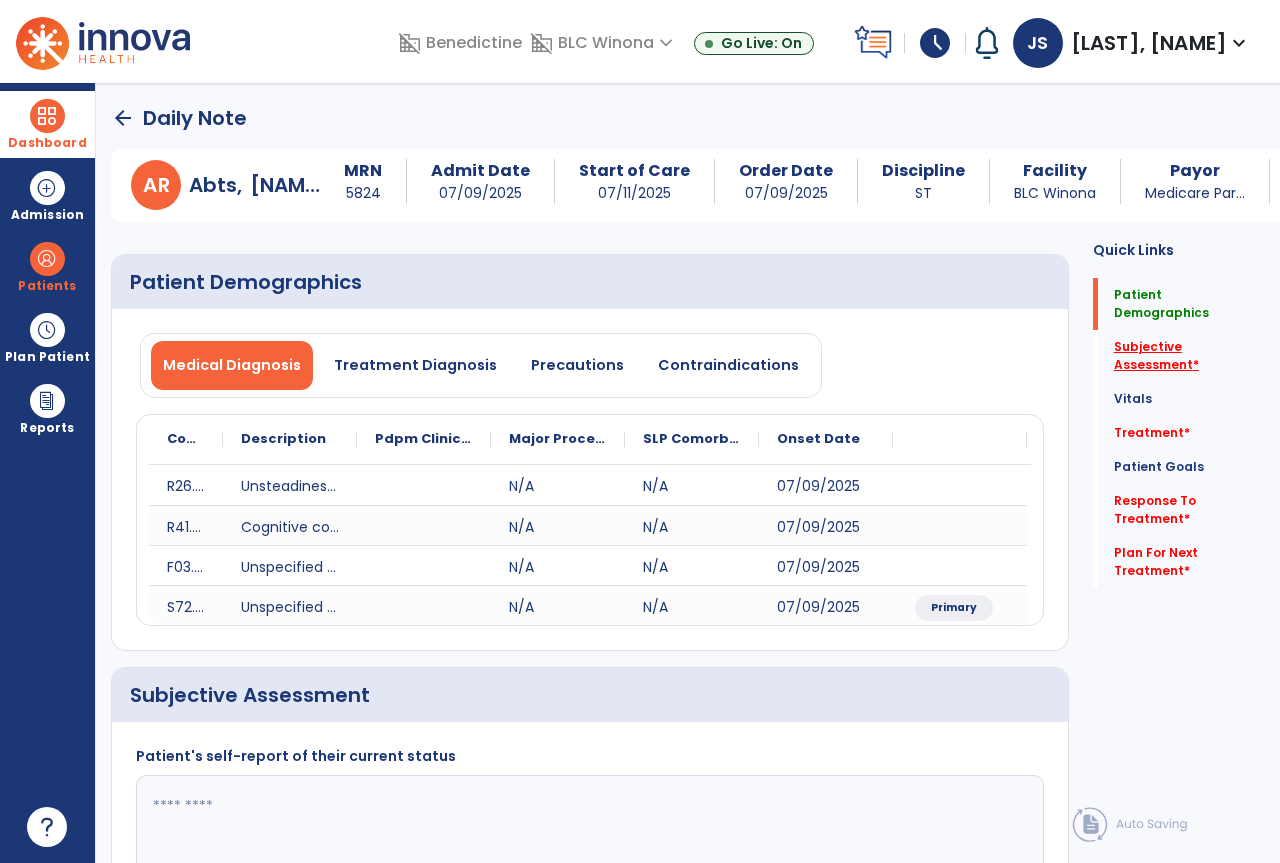 click on "Subjective Assessment   *" 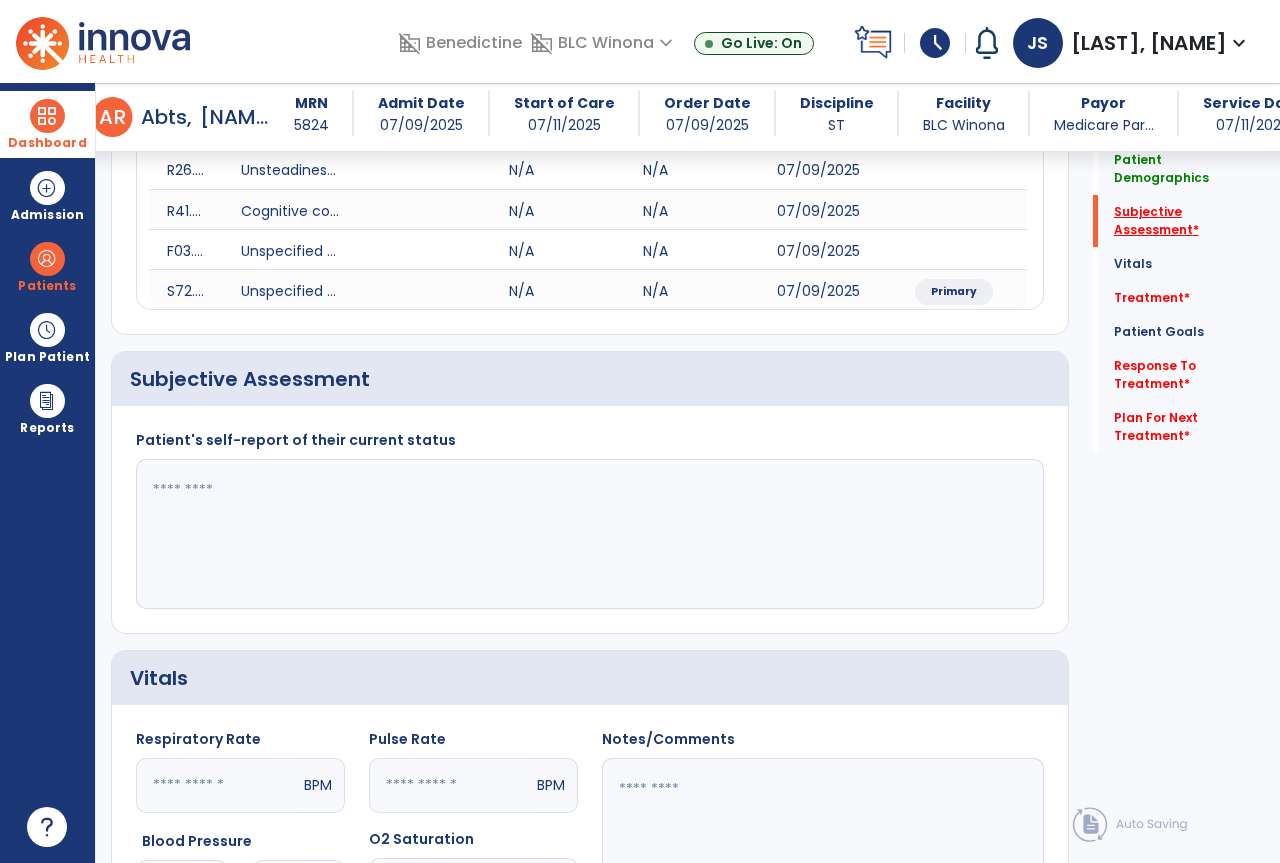 scroll, scrollTop: 335, scrollLeft: 0, axis: vertical 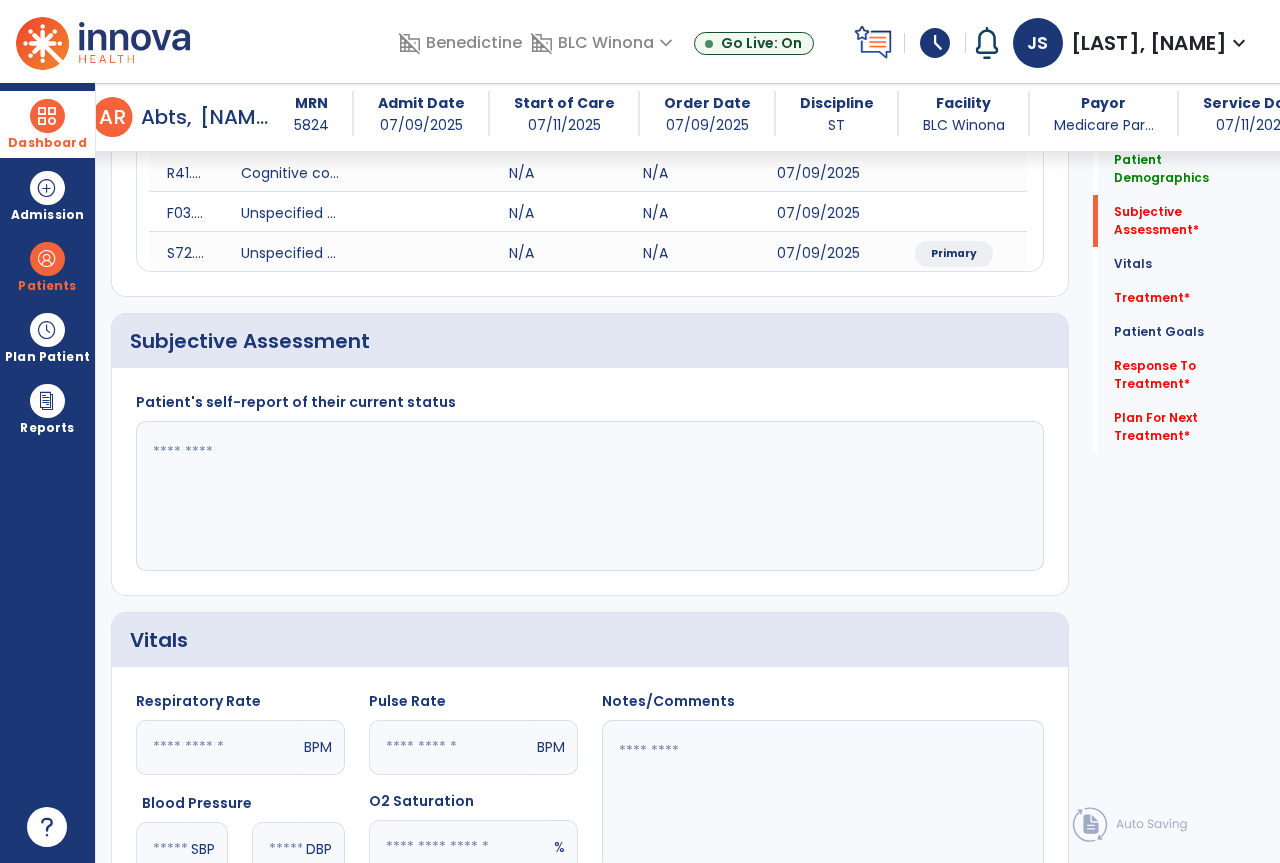 click 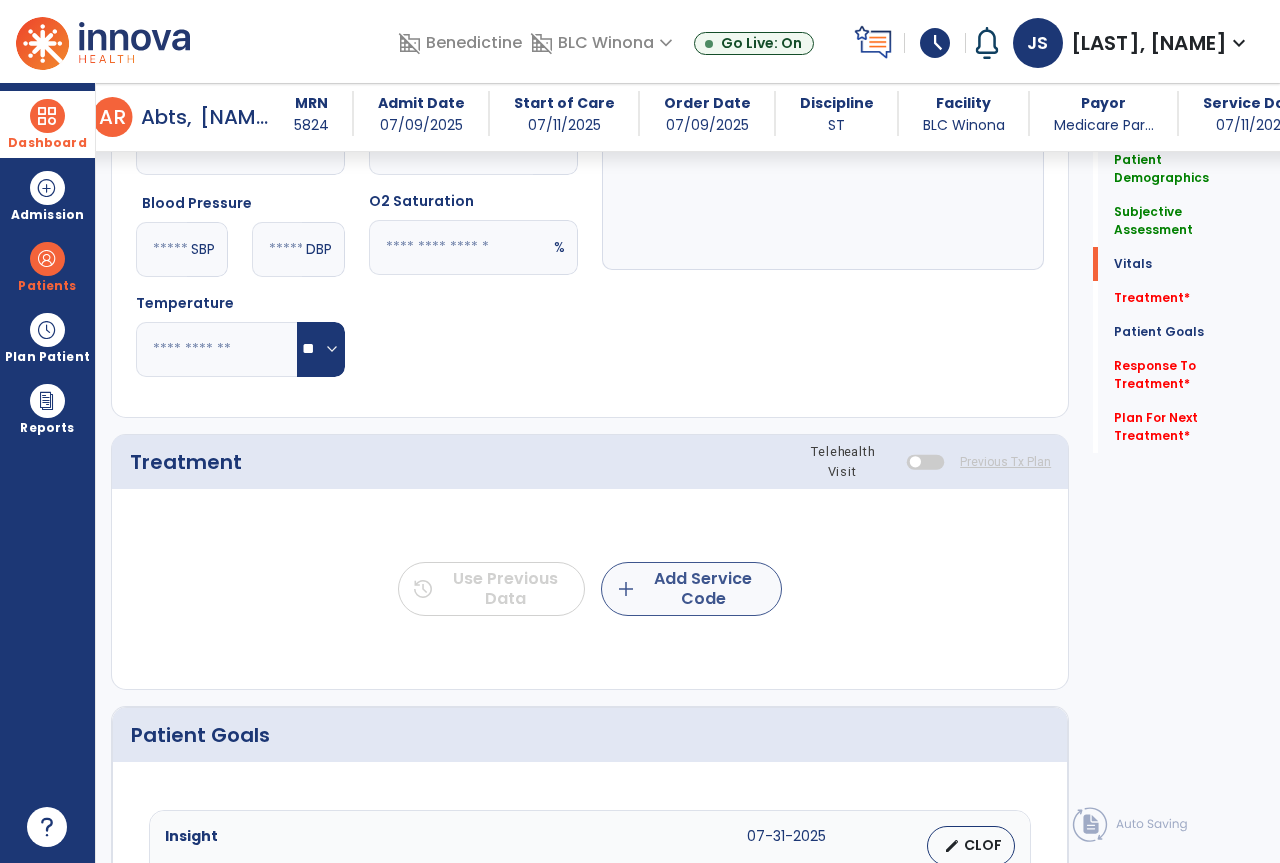 type on "**********" 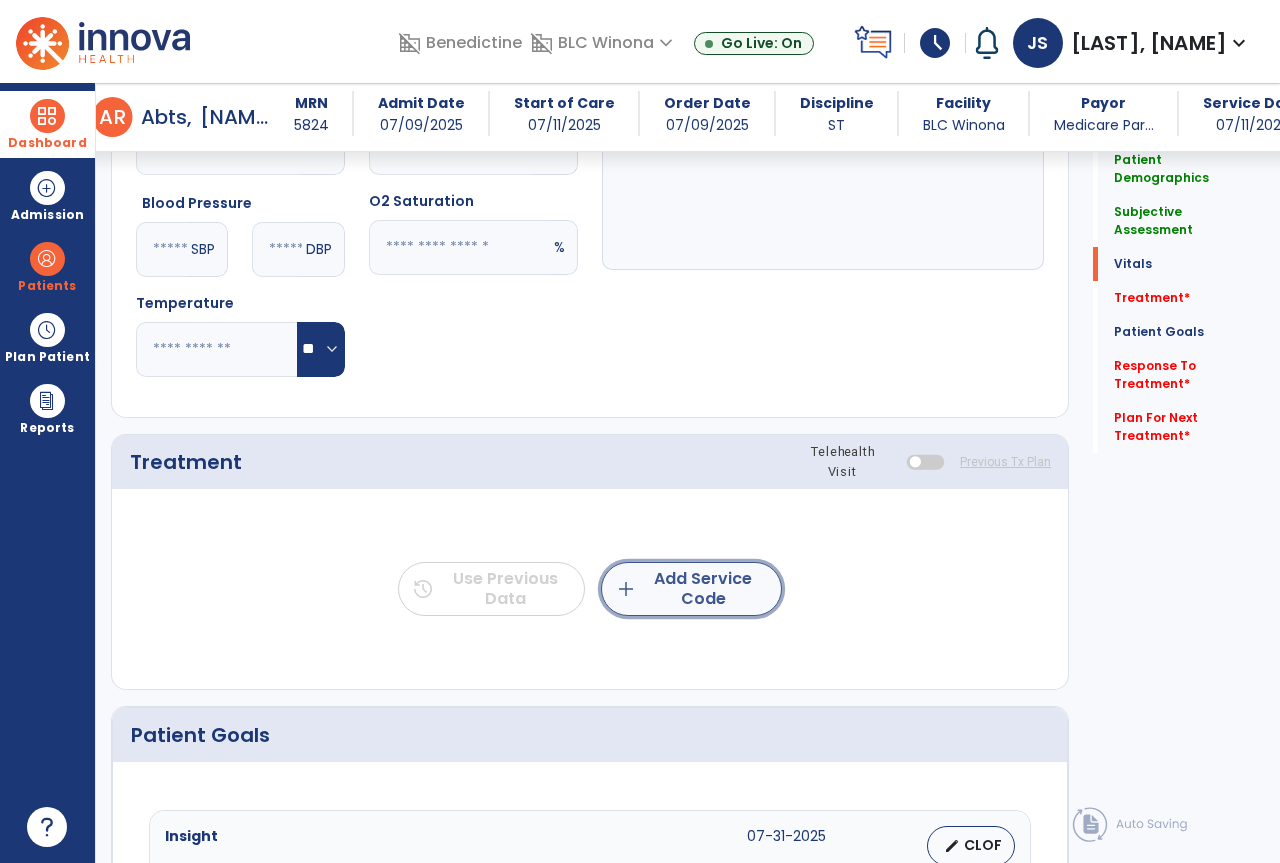 click on "add  Add Service Code" 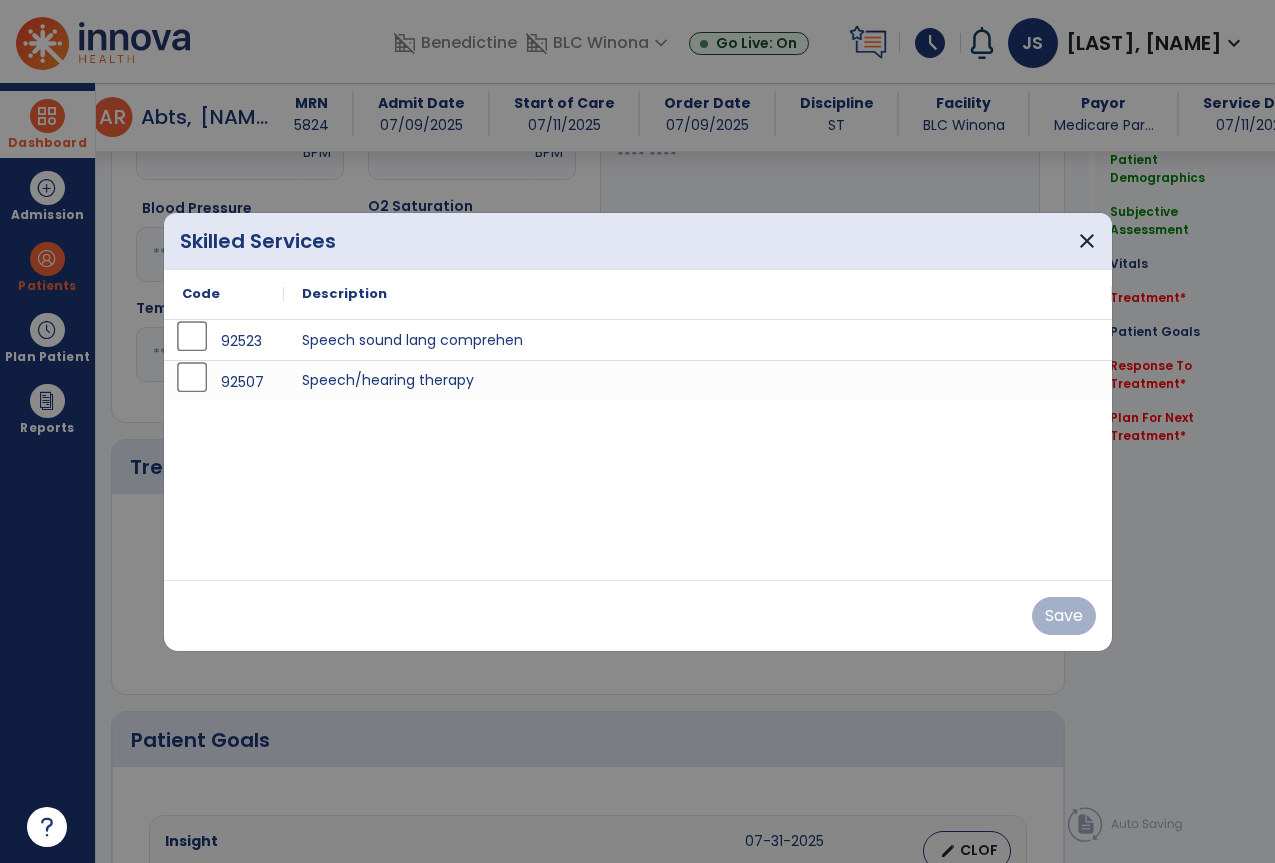 scroll, scrollTop: 935, scrollLeft: 0, axis: vertical 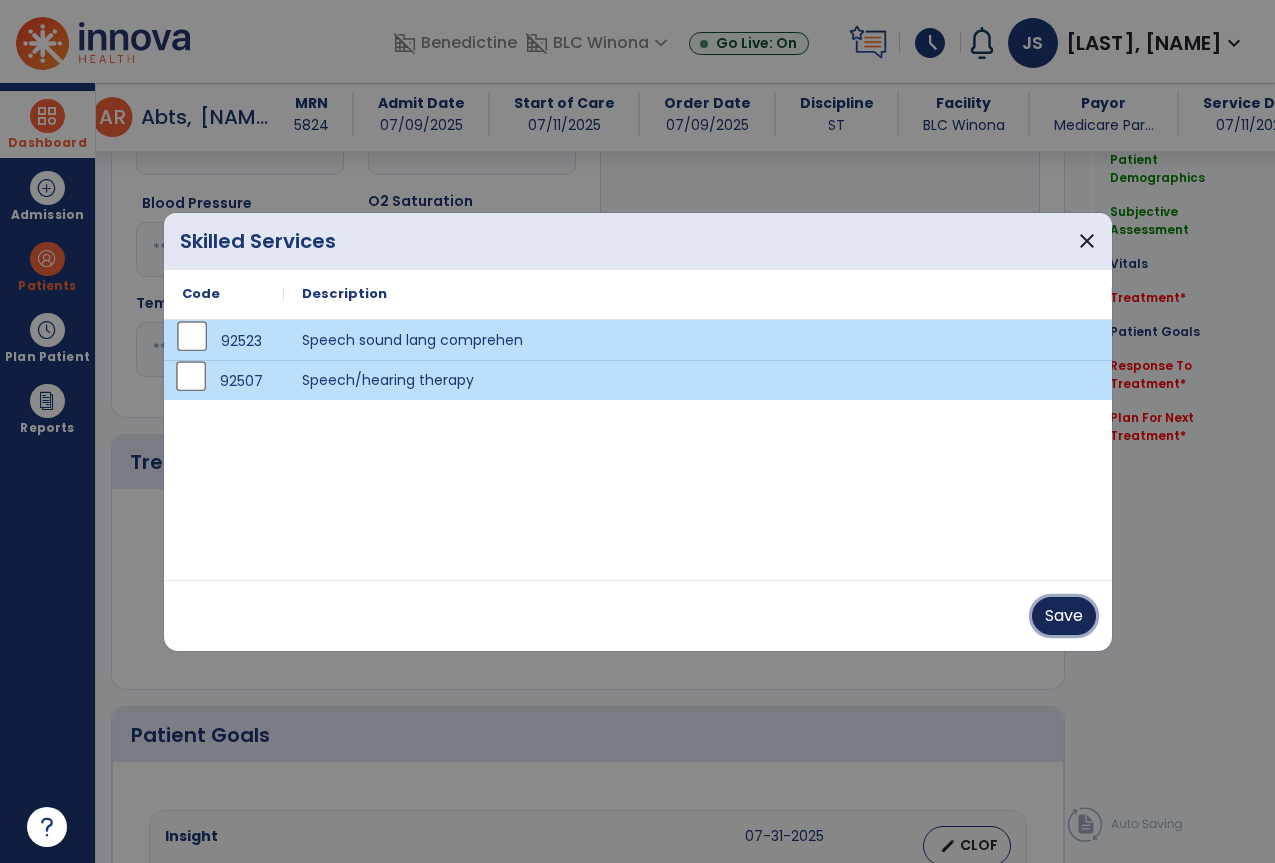click on "Save" at bounding box center [1064, 616] 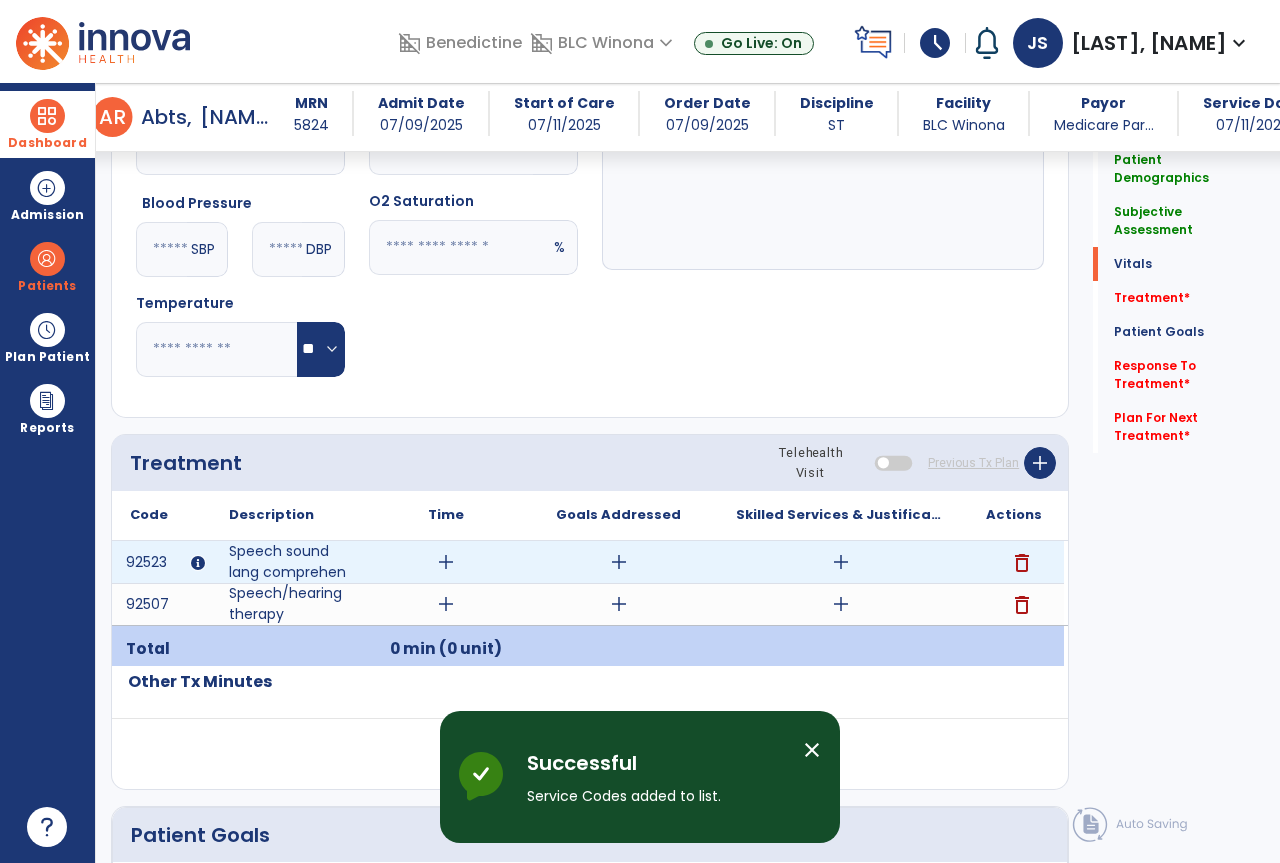 click on "add" at bounding box center (446, 562) 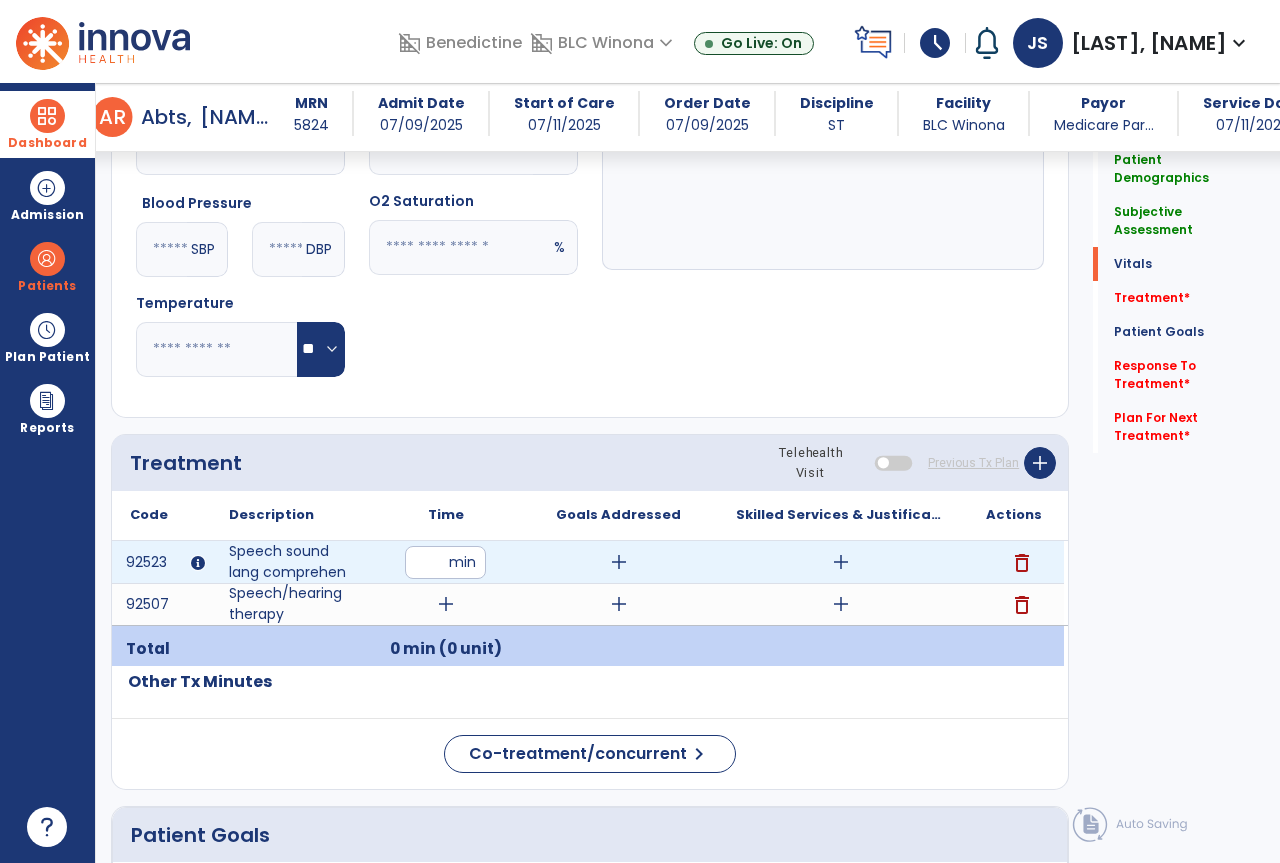 type on "**" 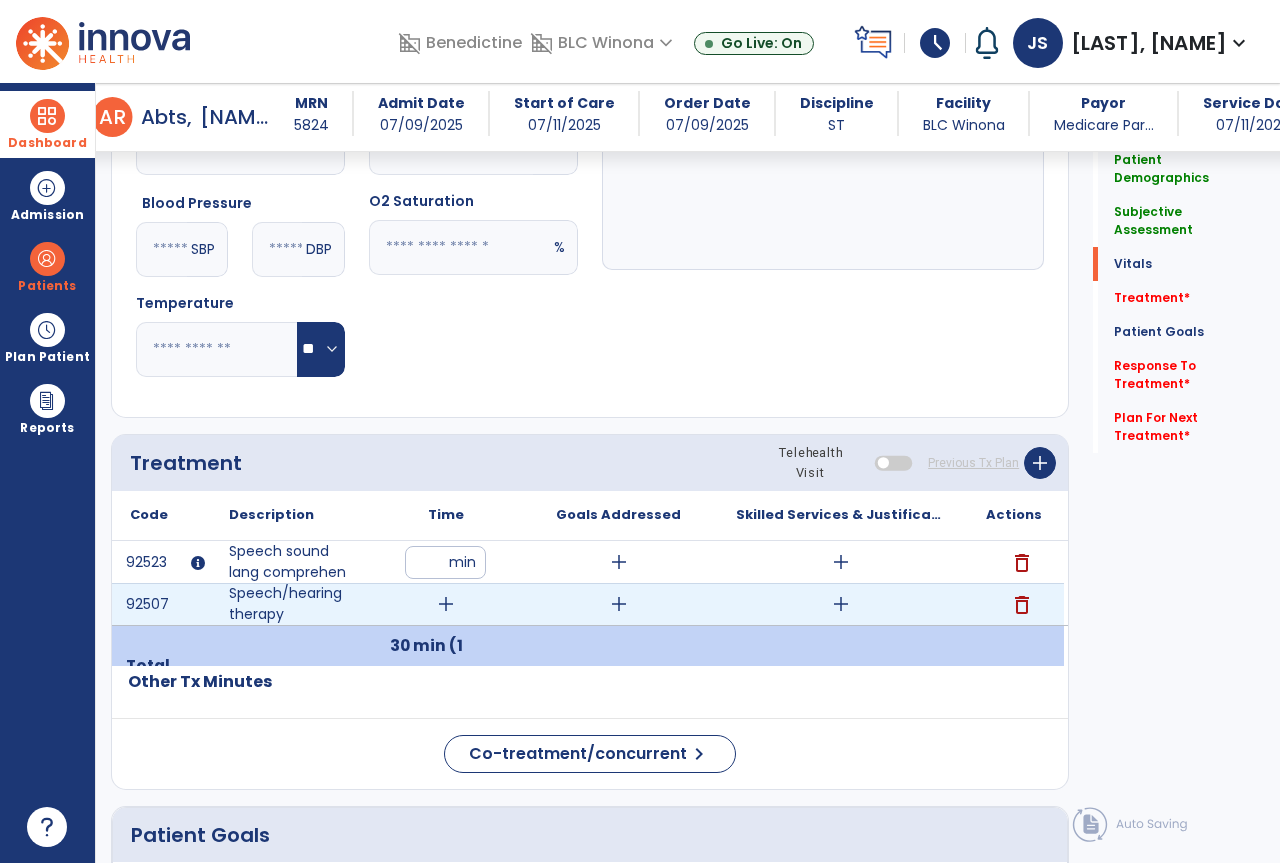 click on "add" at bounding box center (446, 604) 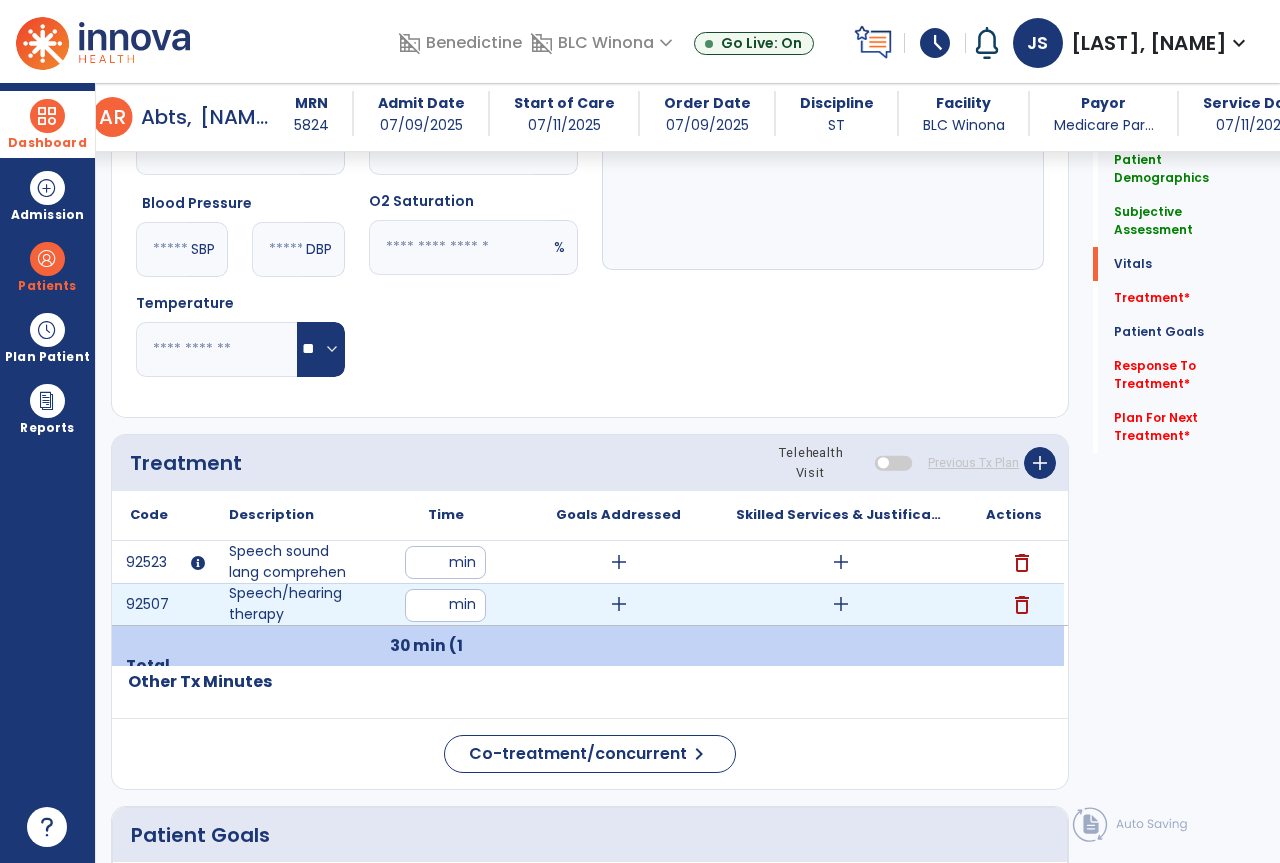 type on "**" 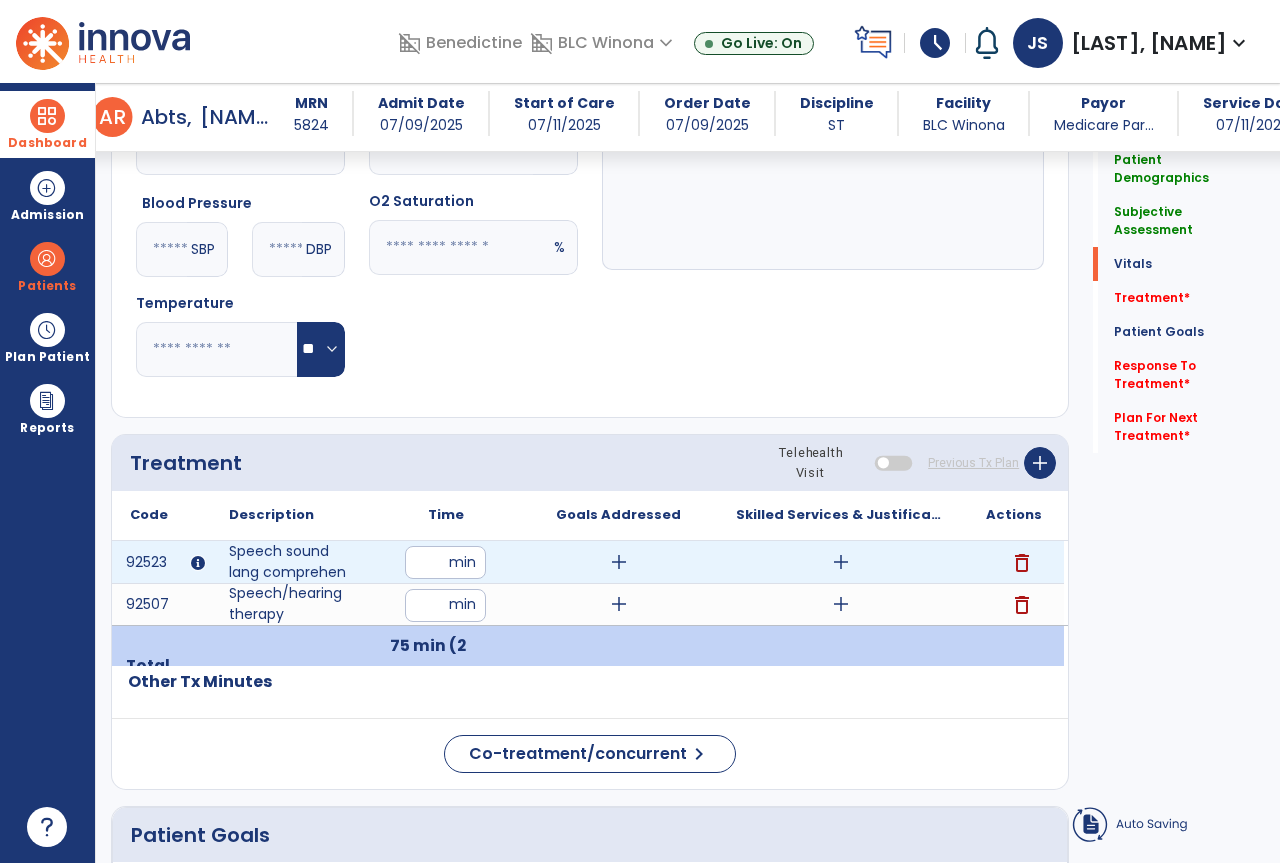 click on "add" at bounding box center (619, 562) 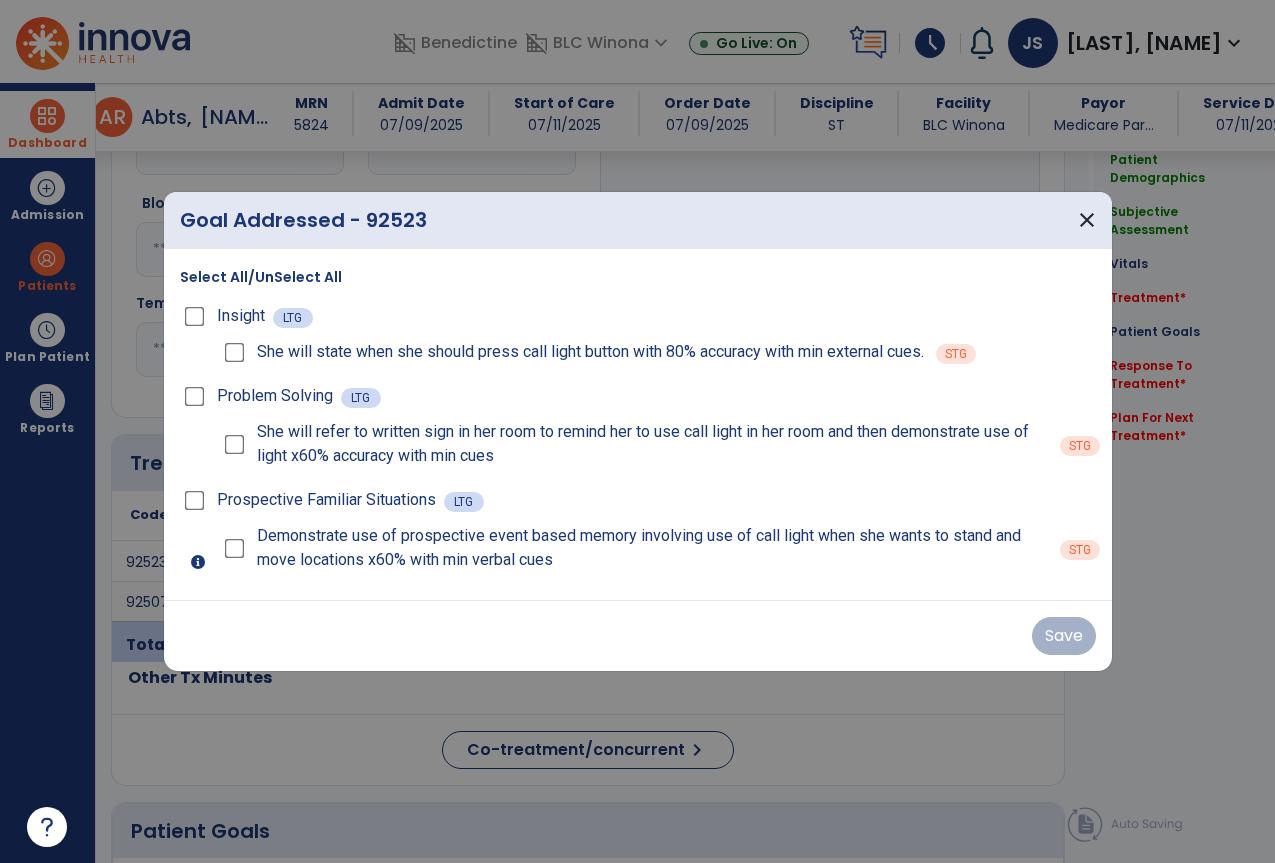 scroll, scrollTop: 935, scrollLeft: 0, axis: vertical 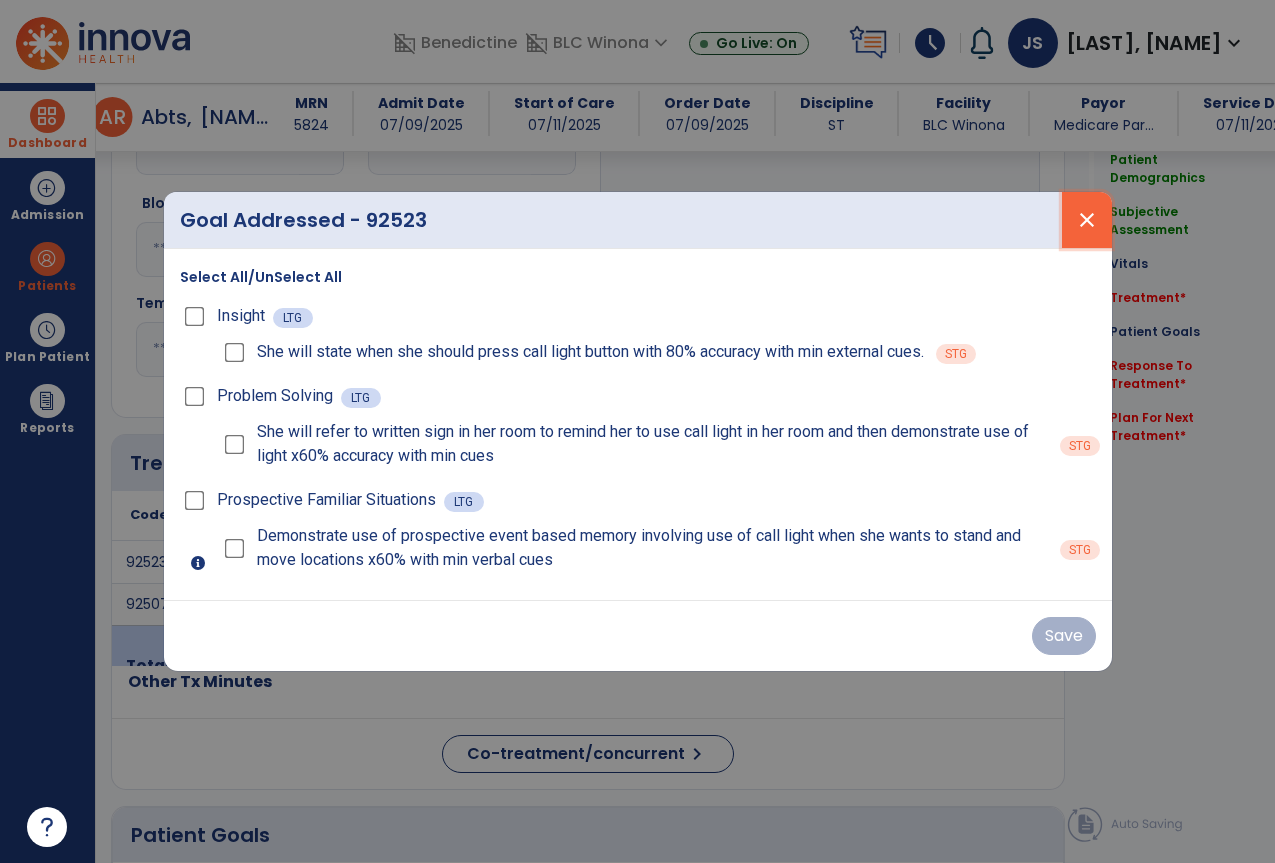 click on "close" at bounding box center [1087, 220] 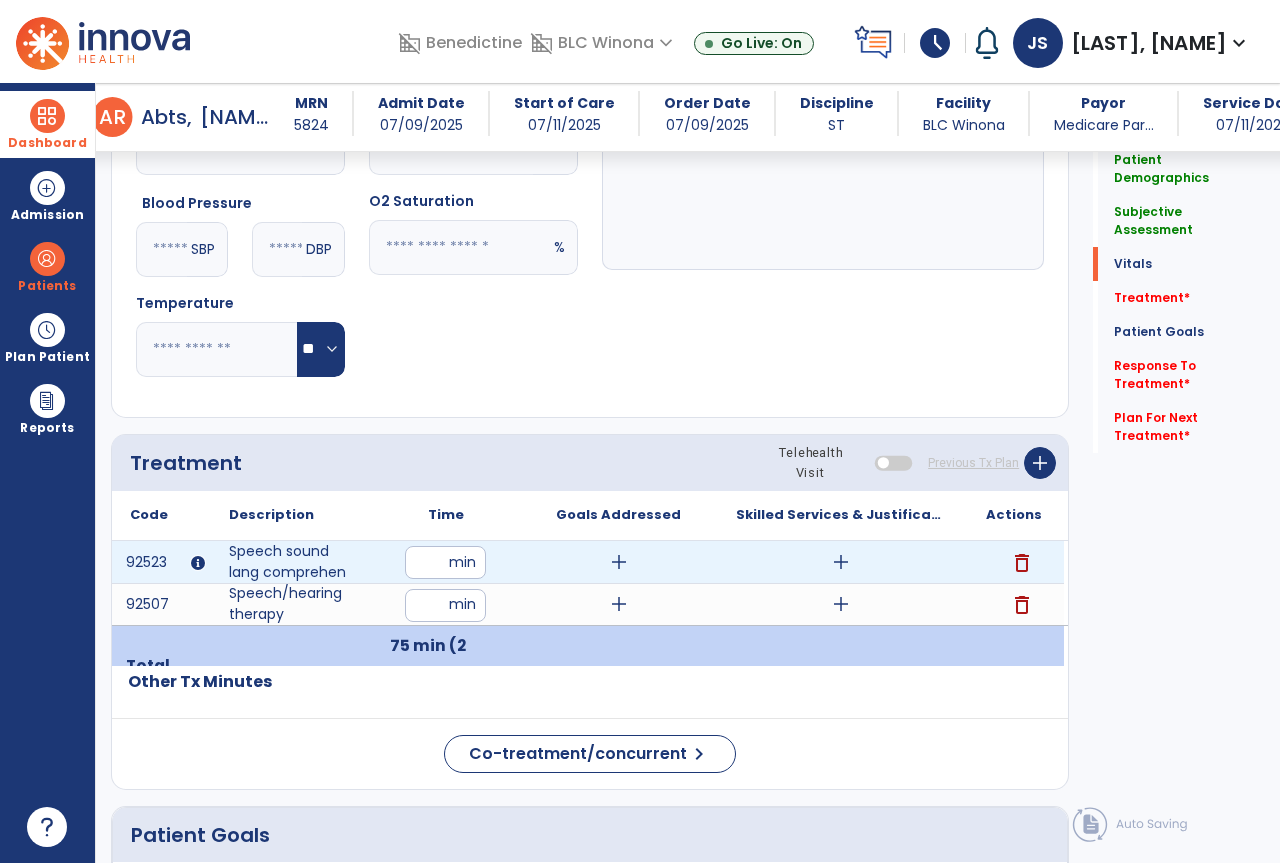 click on "add" at bounding box center (841, 562) 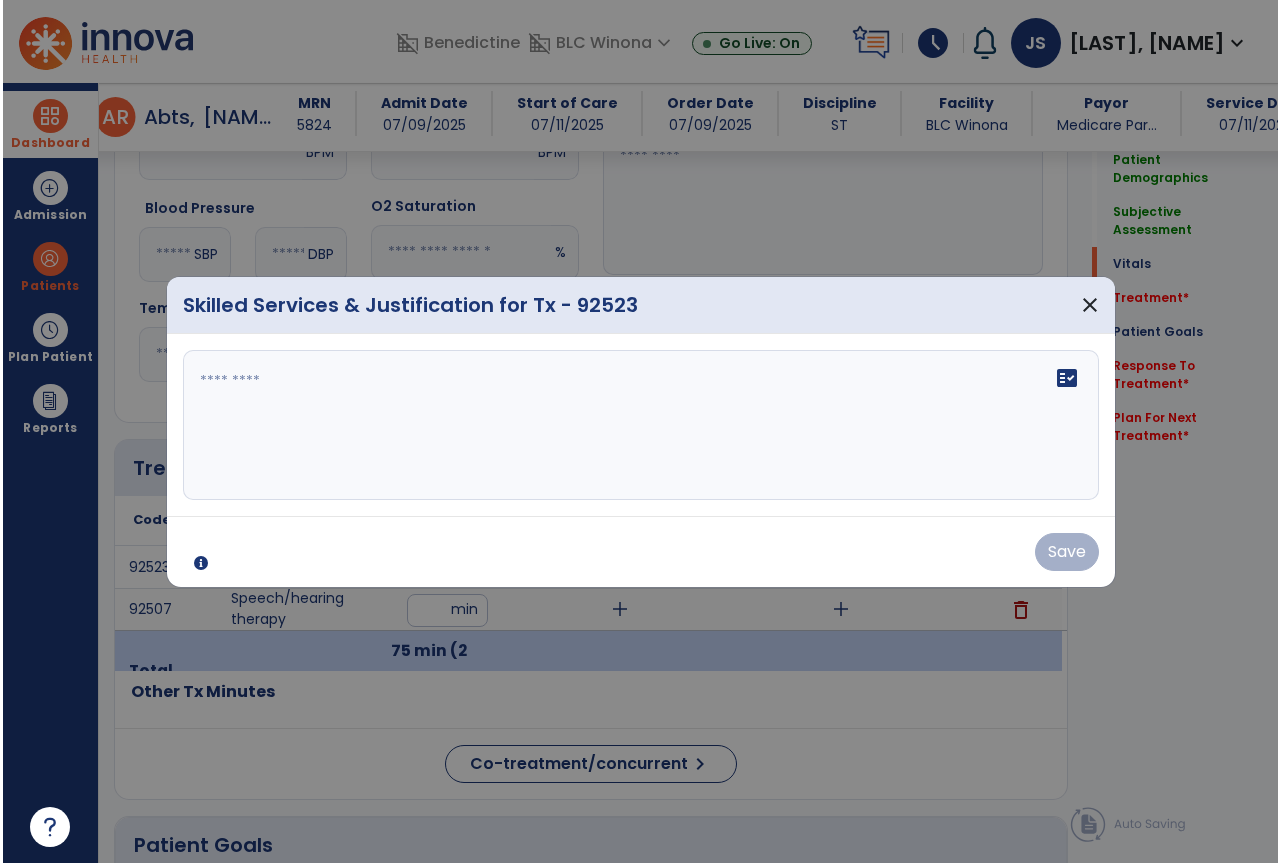 scroll, scrollTop: 935, scrollLeft: 0, axis: vertical 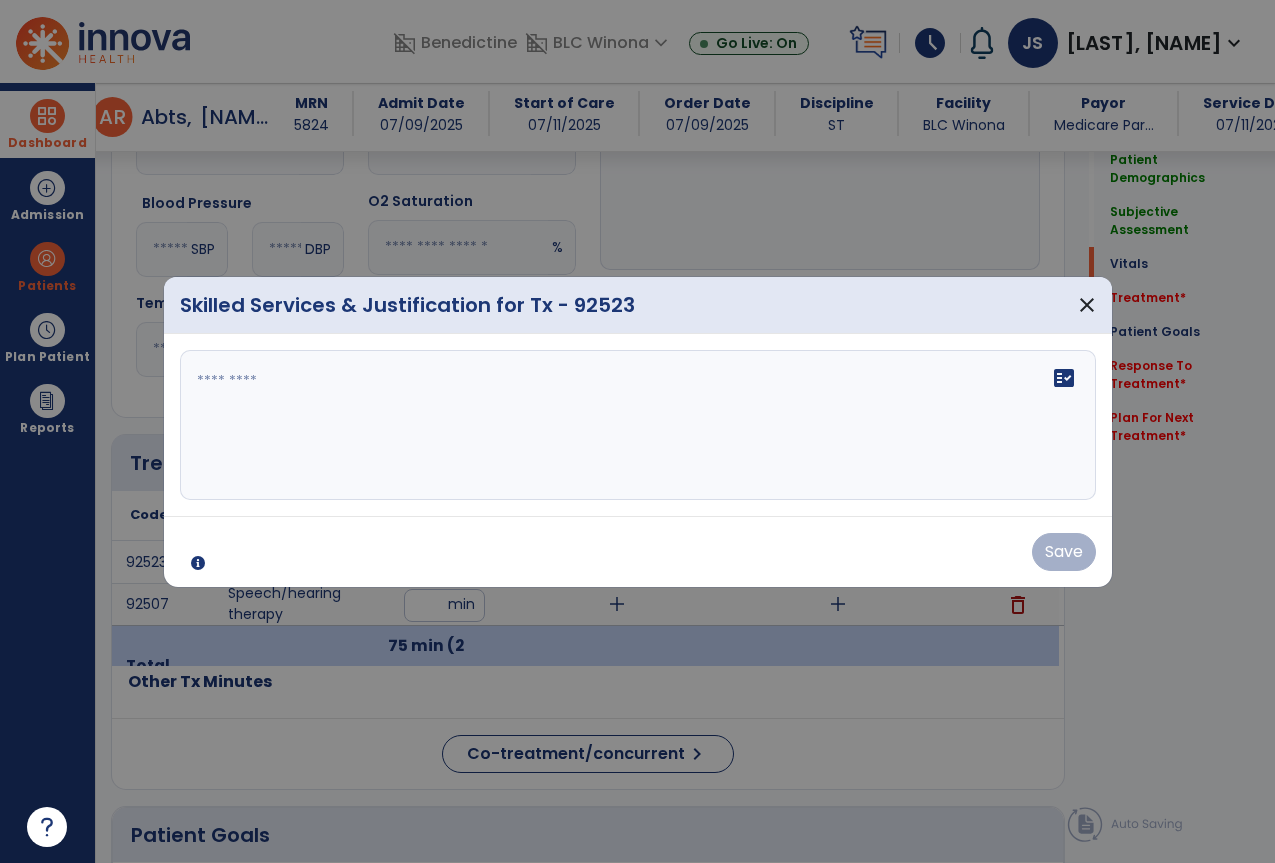click on "fact_check" at bounding box center [638, 425] 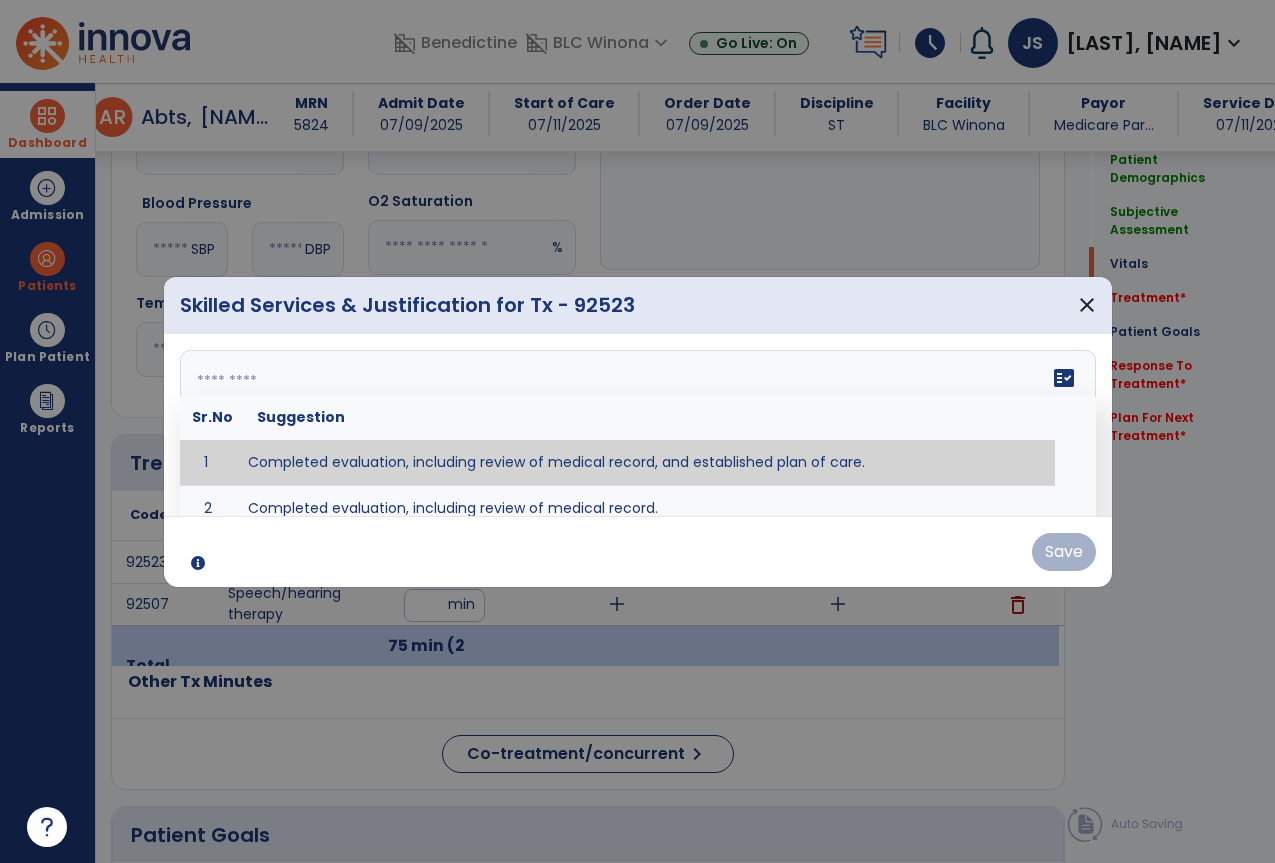 type on "**********" 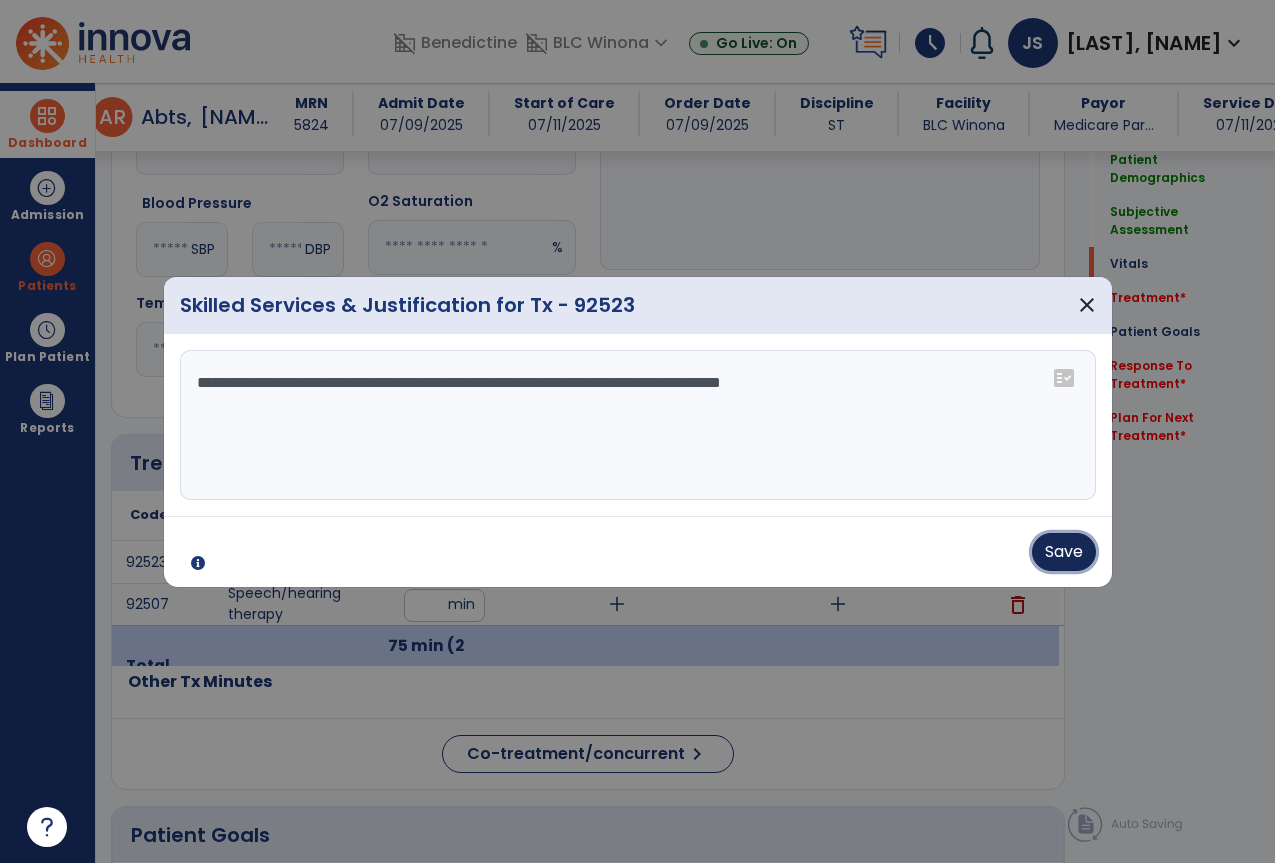 click on "Save" at bounding box center (1064, 552) 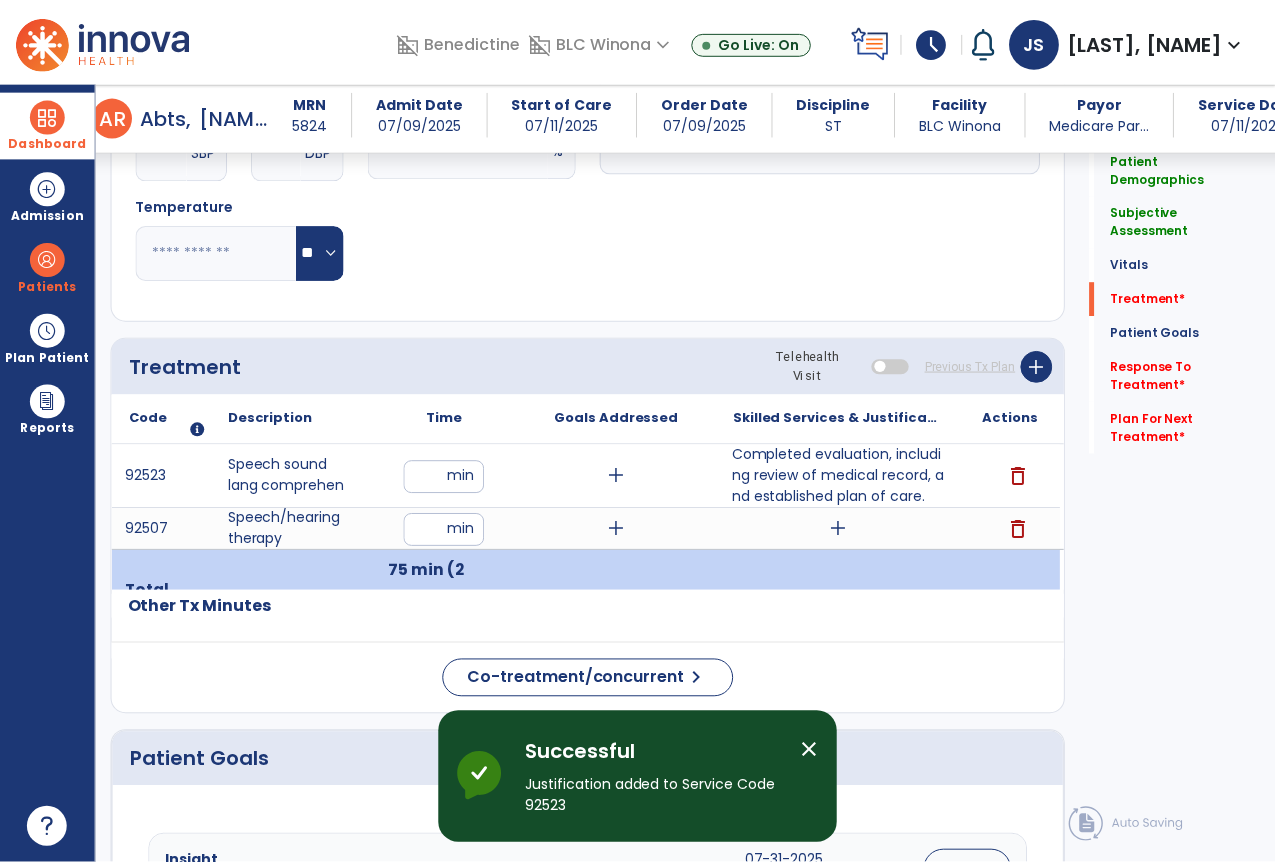 scroll, scrollTop: 1135, scrollLeft: 0, axis: vertical 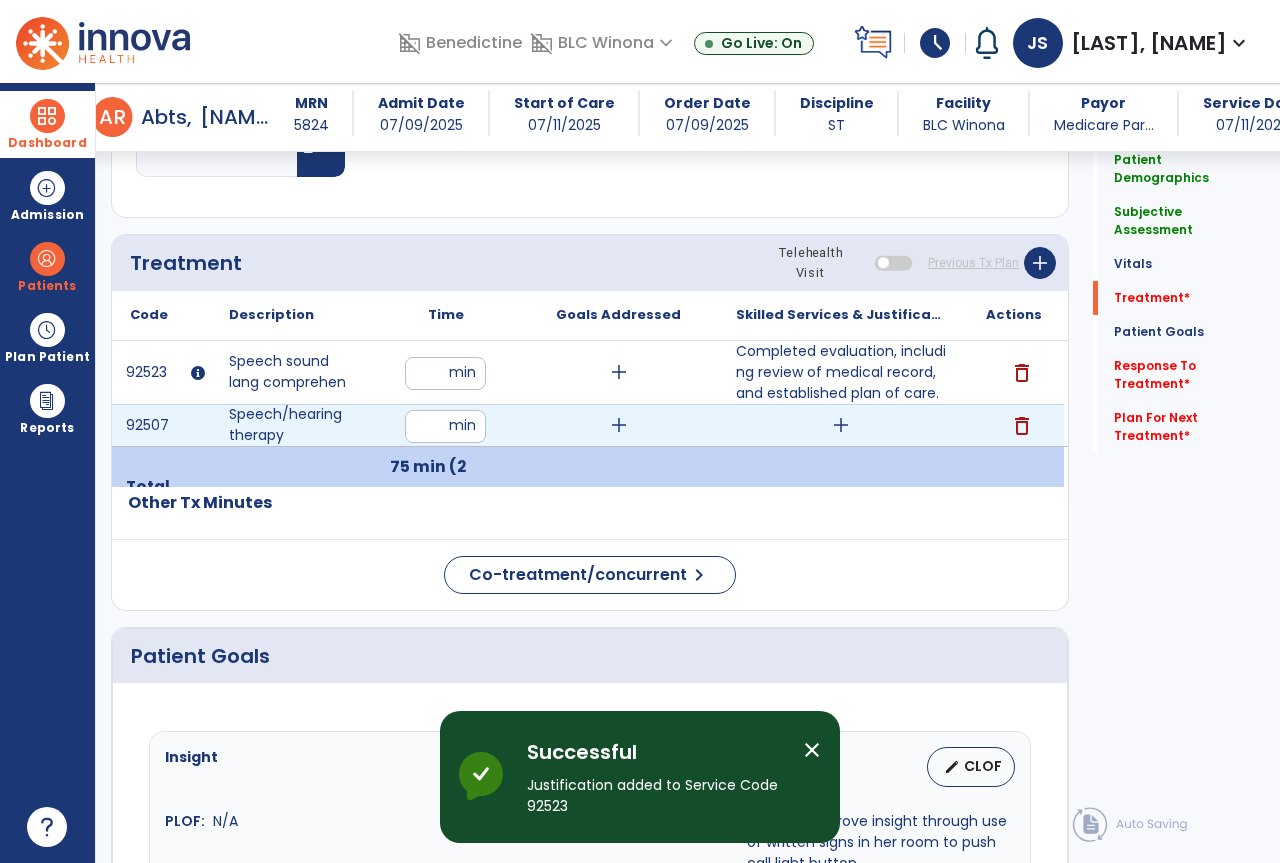 click on "add" at bounding box center [619, 425] 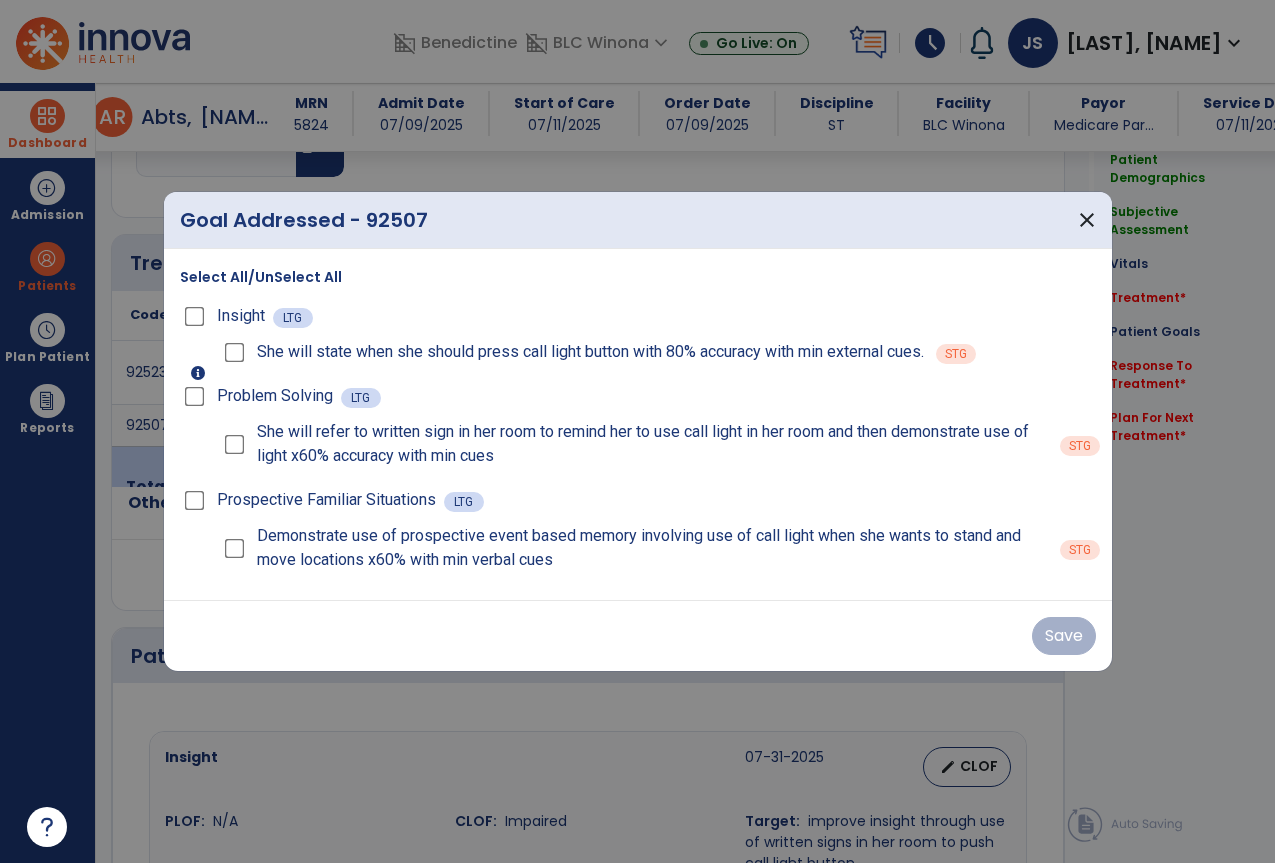 scroll, scrollTop: 1135, scrollLeft: 0, axis: vertical 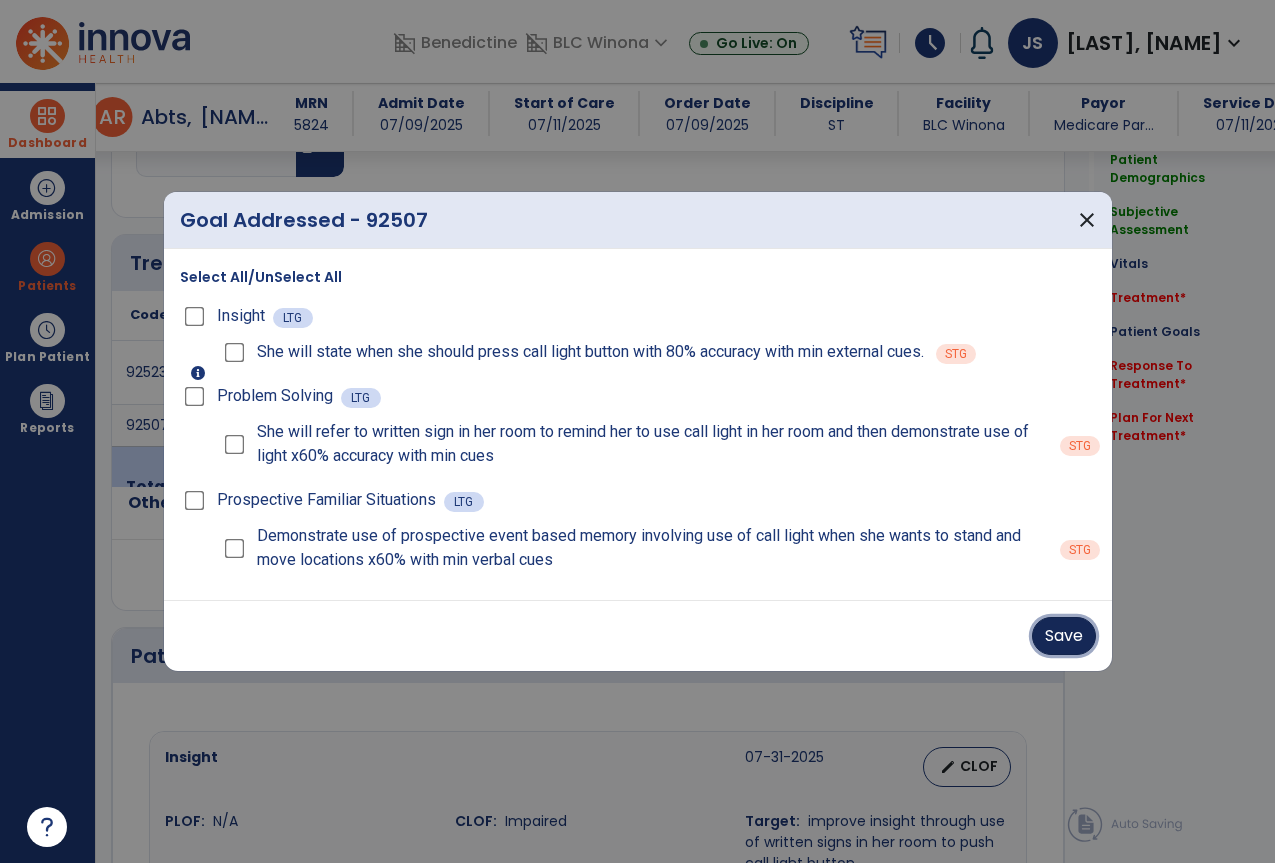 click on "Save" at bounding box center (1064, 636) 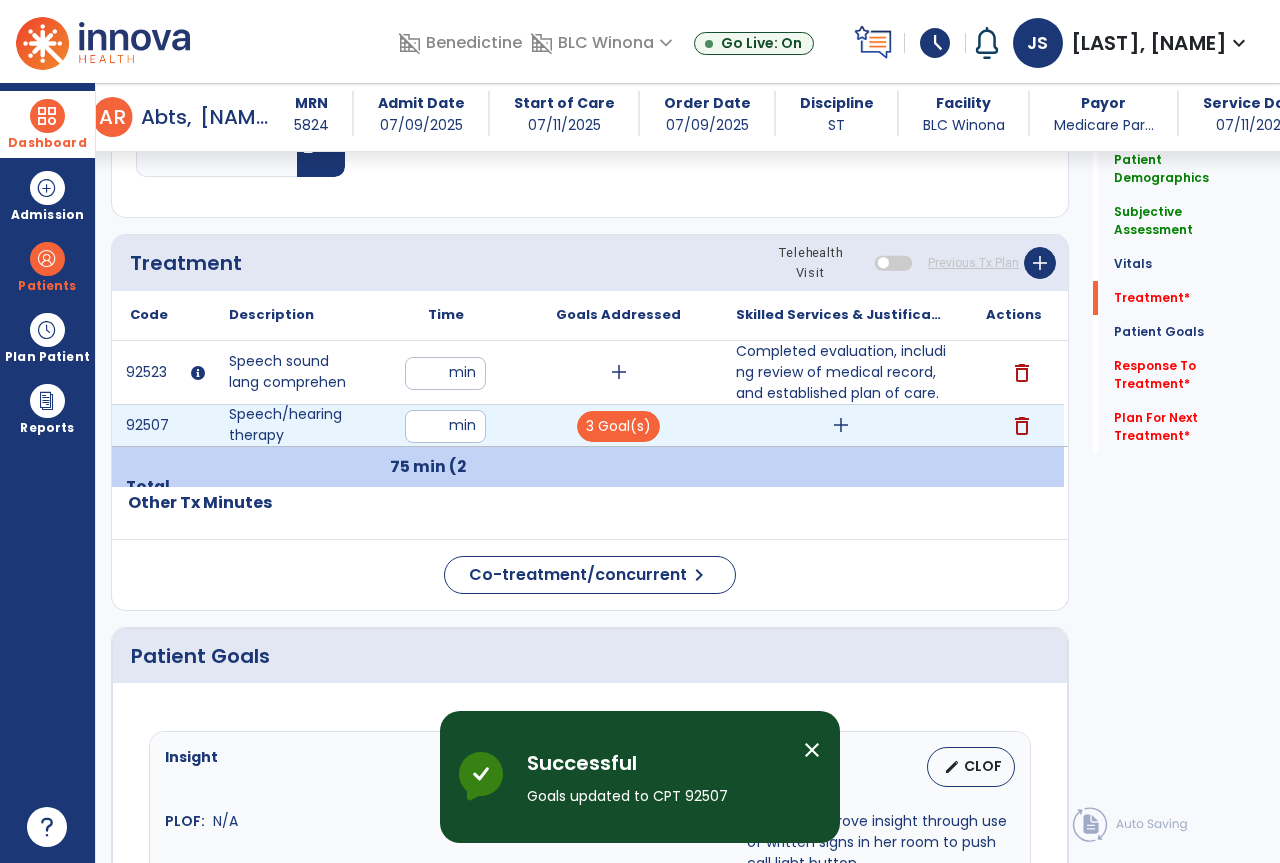 click on "add" at bounding box center (841, 425) 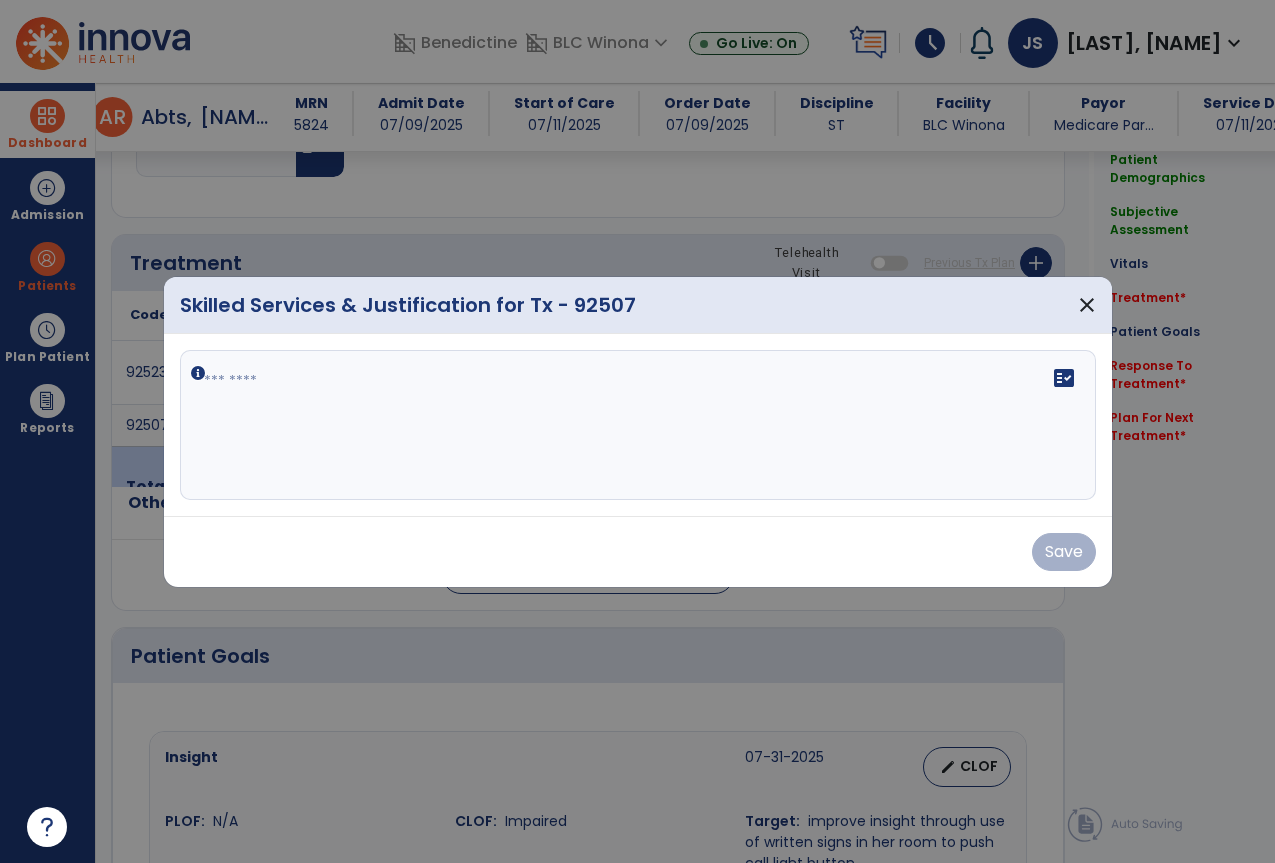 scroll, scrollTop: 1135, scrollLeft: 0, axis: vertical 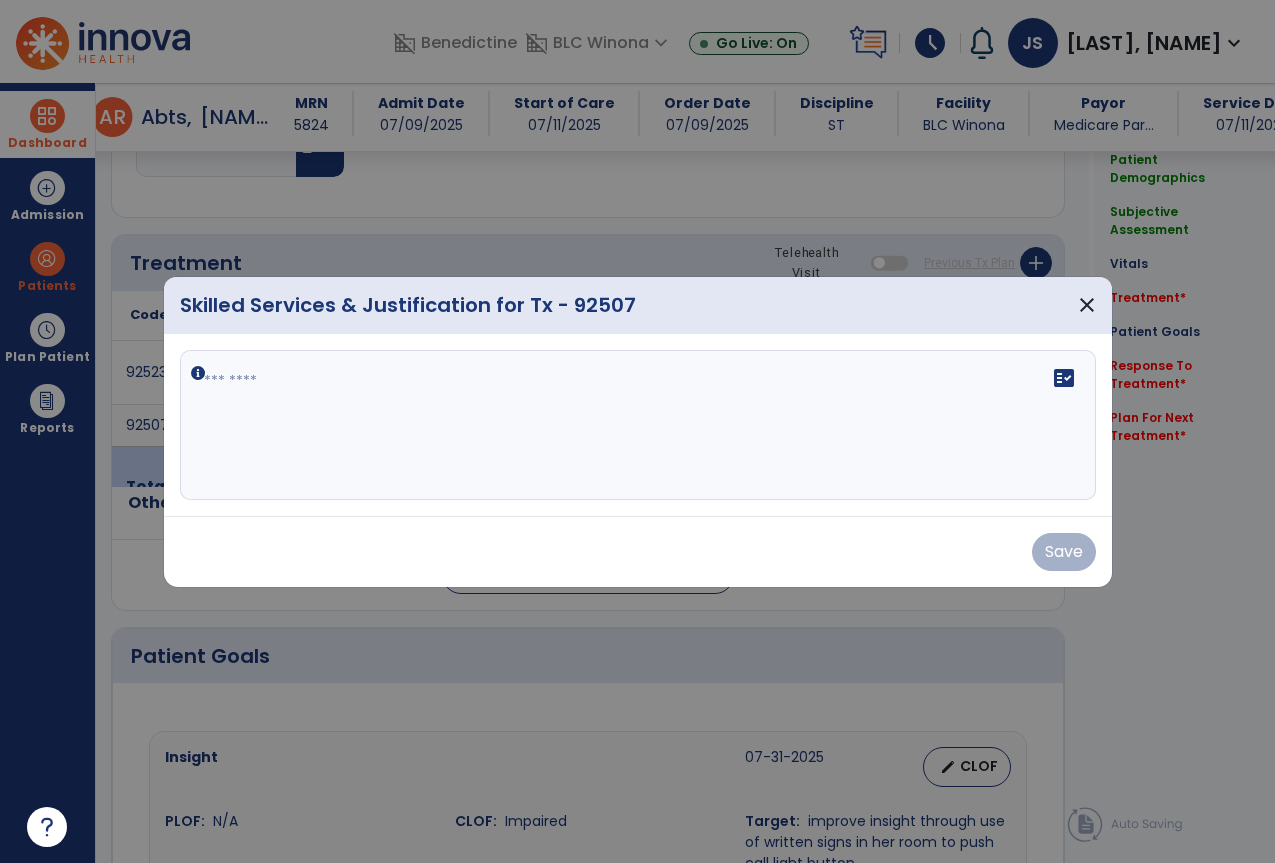 click on "fact_check" at bounding box center (638, 425) 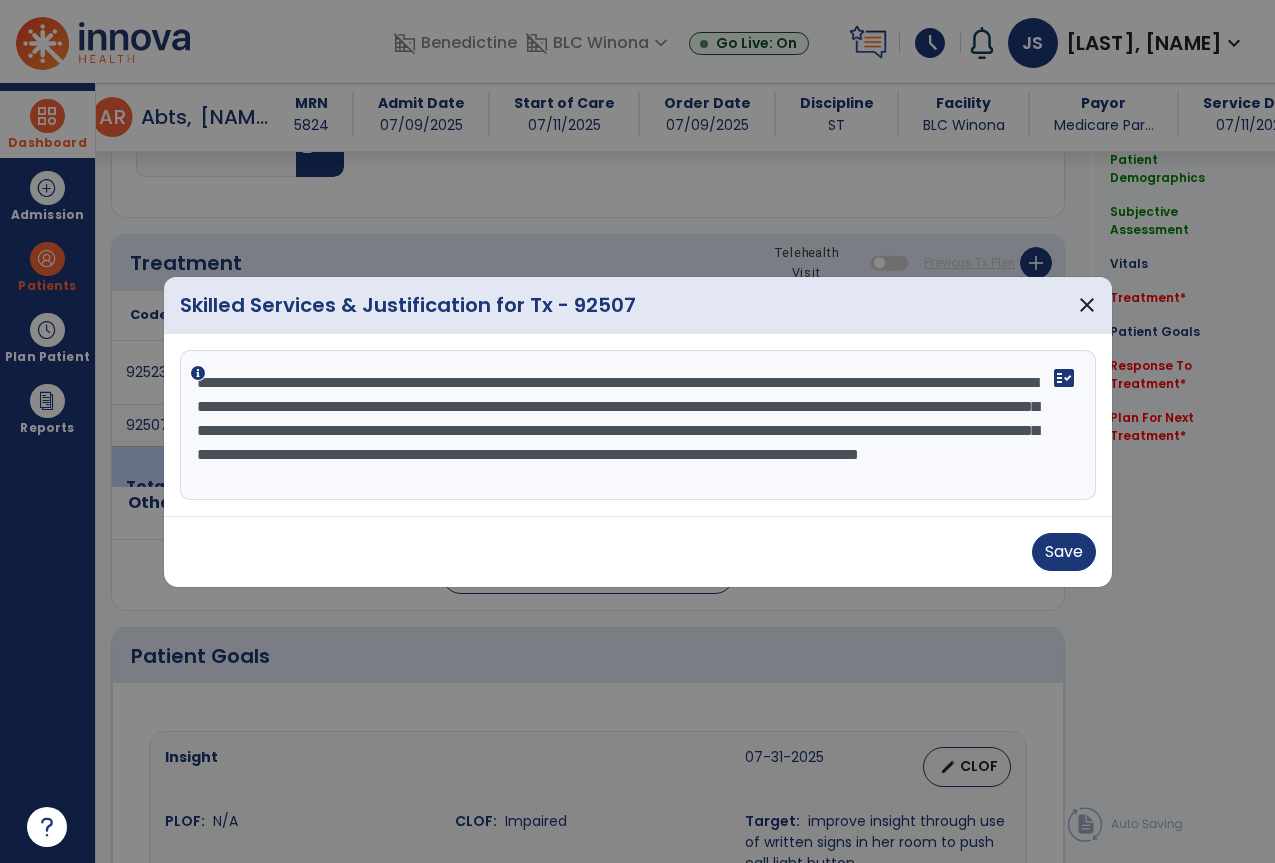 scroll, scrollTop: 16, scrollLeft: 0, axis: vertical 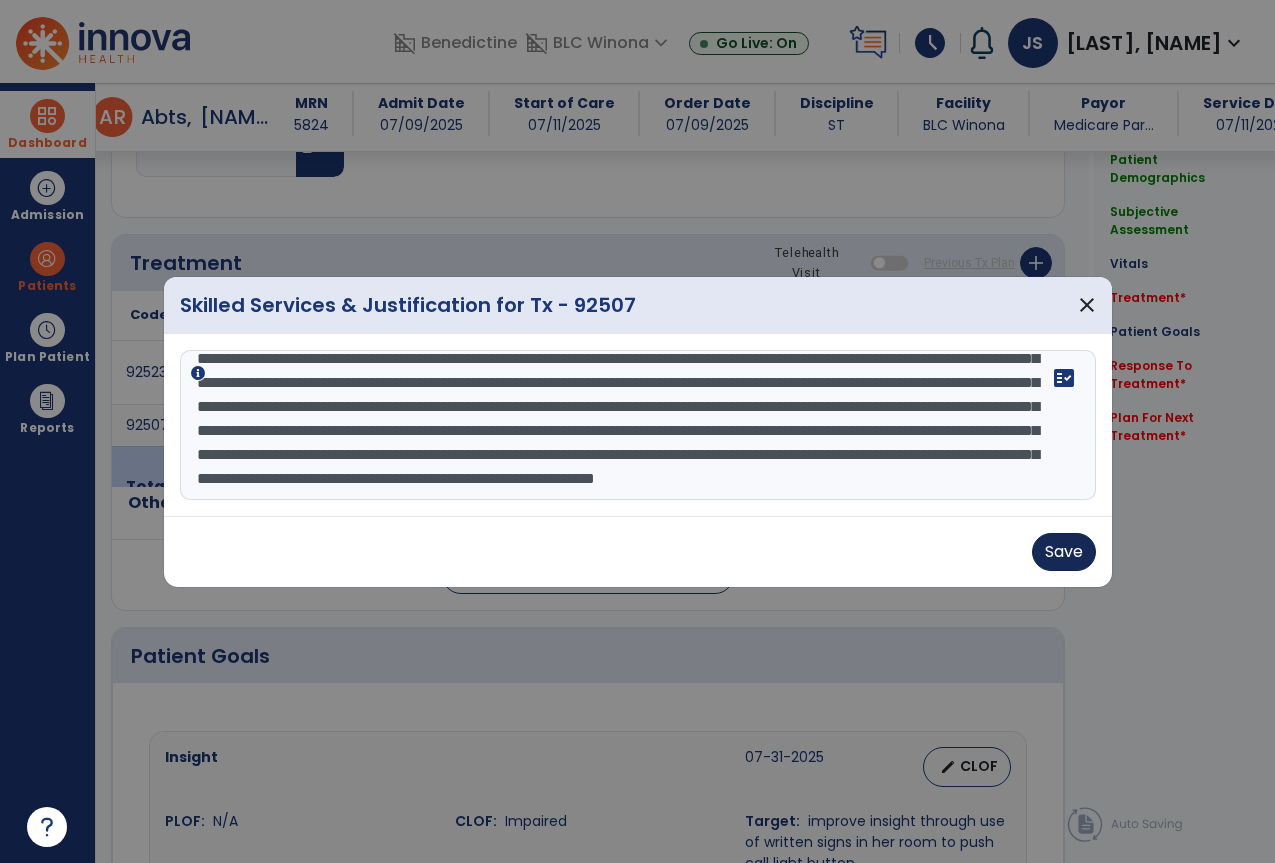 type on "**********" 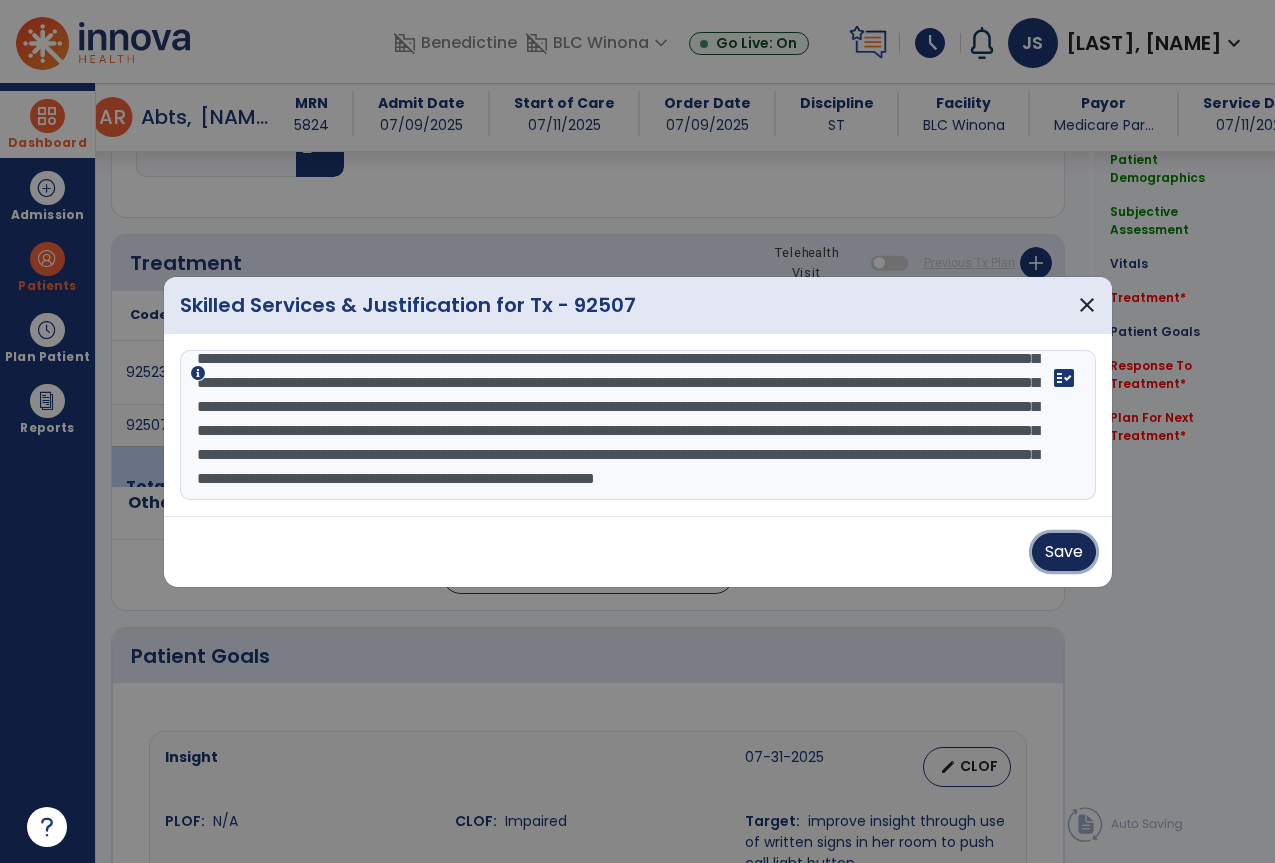 click on "Save" at bounding box center [1064, 552] 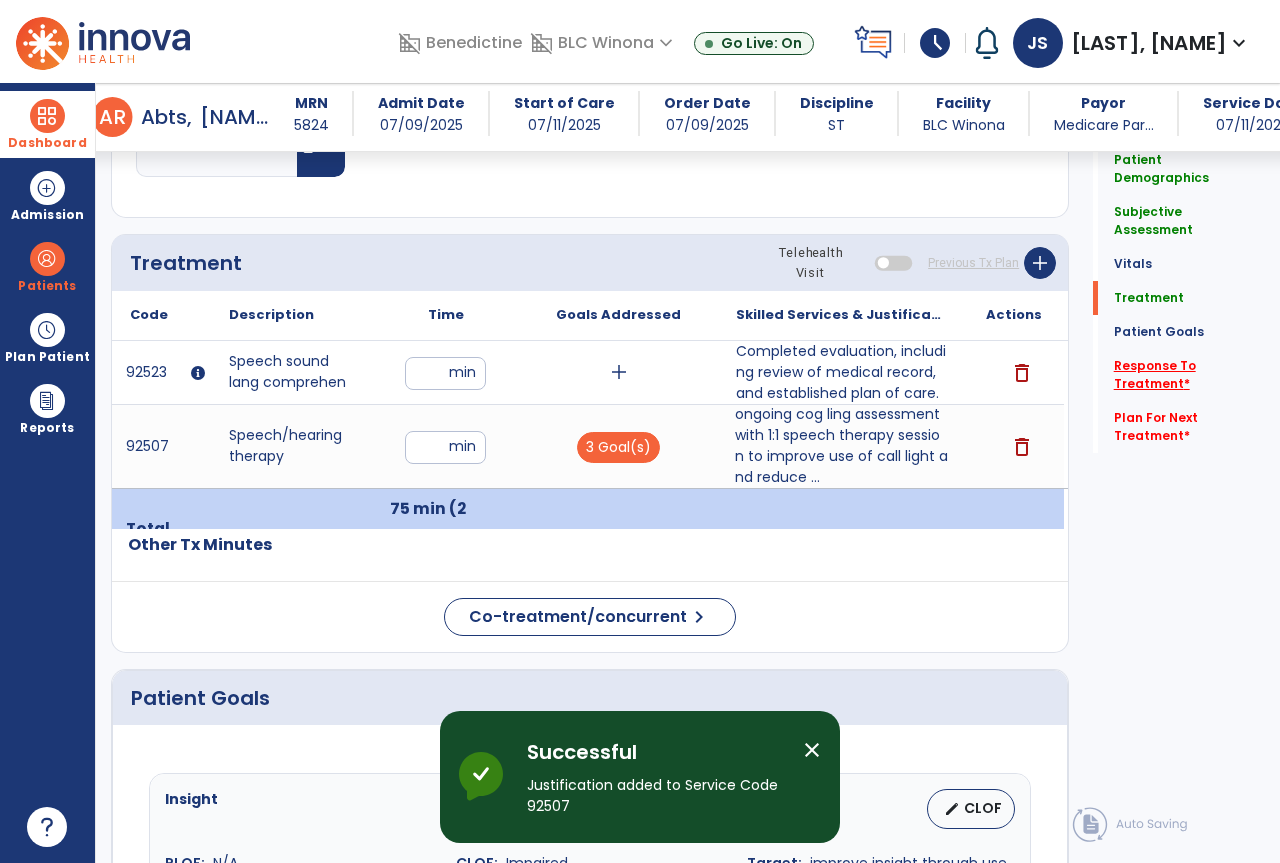 click on "Response To Treatment   *" 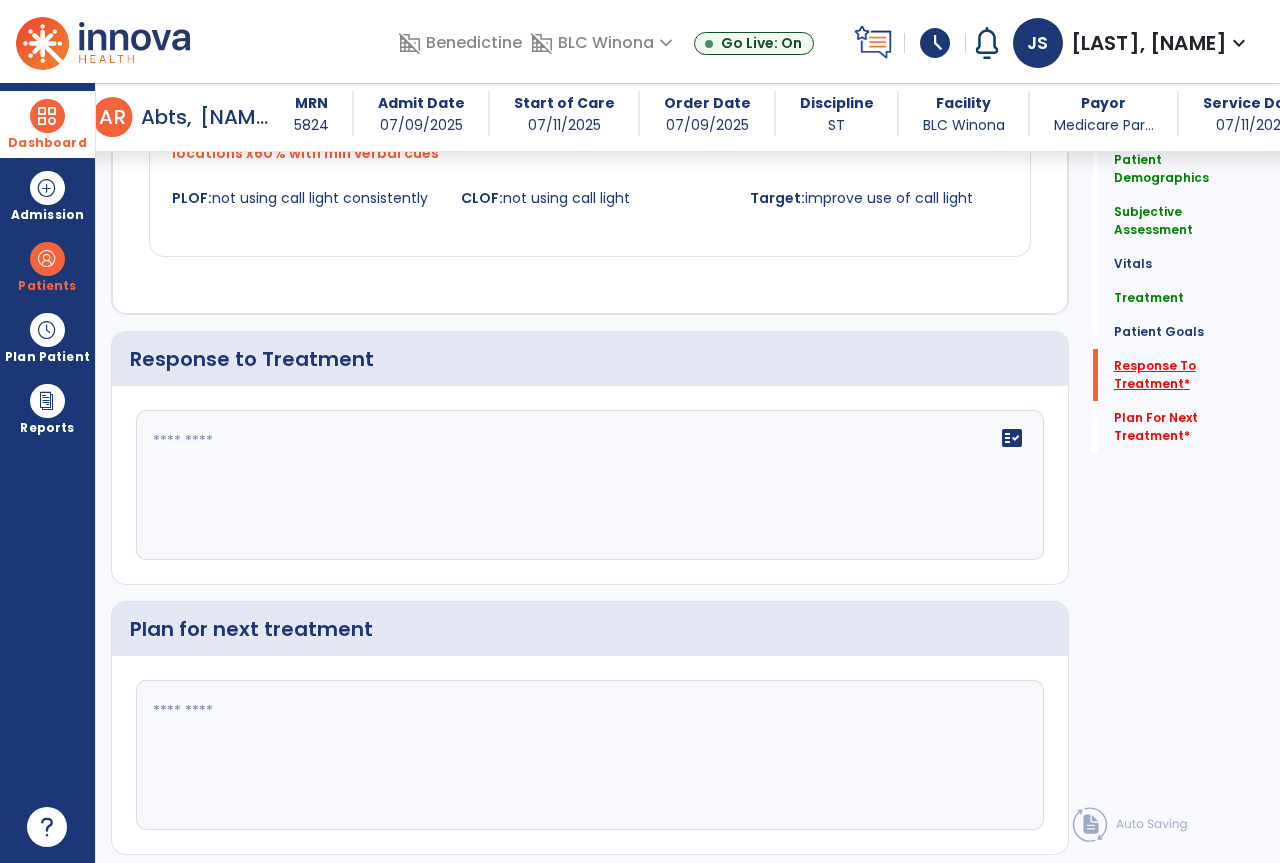 scroll, scrollTop: 2640, scrollLeft: 0, axis: vertical 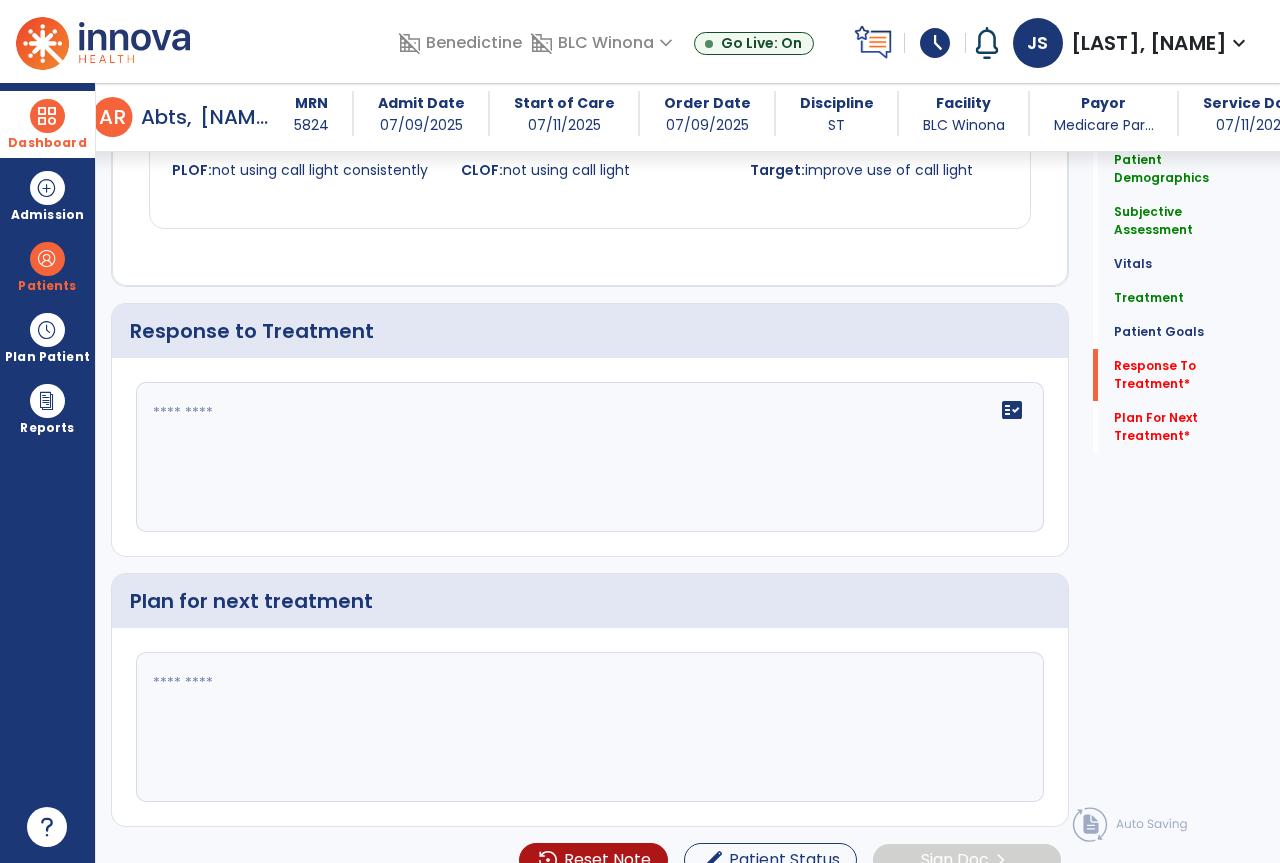 click on "fact_check" 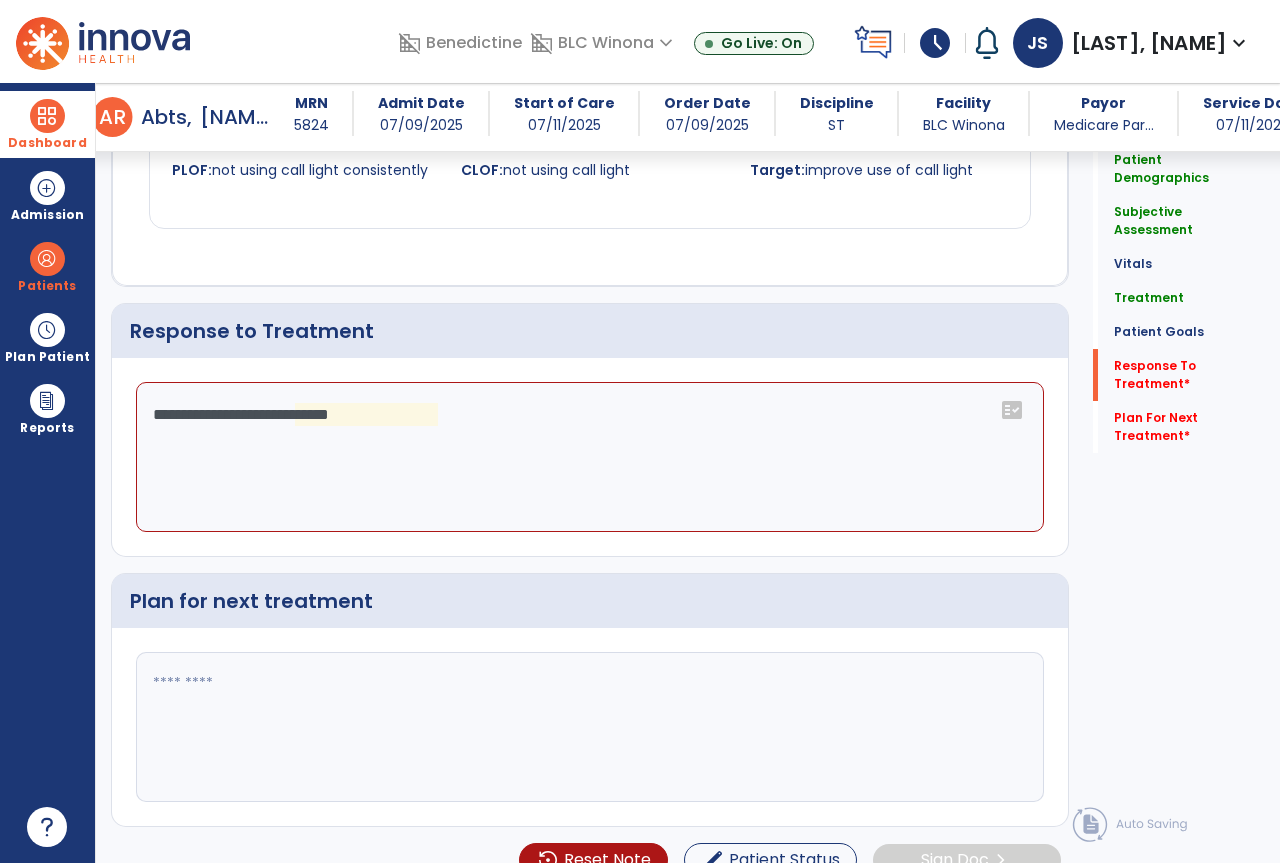 click on "**********" 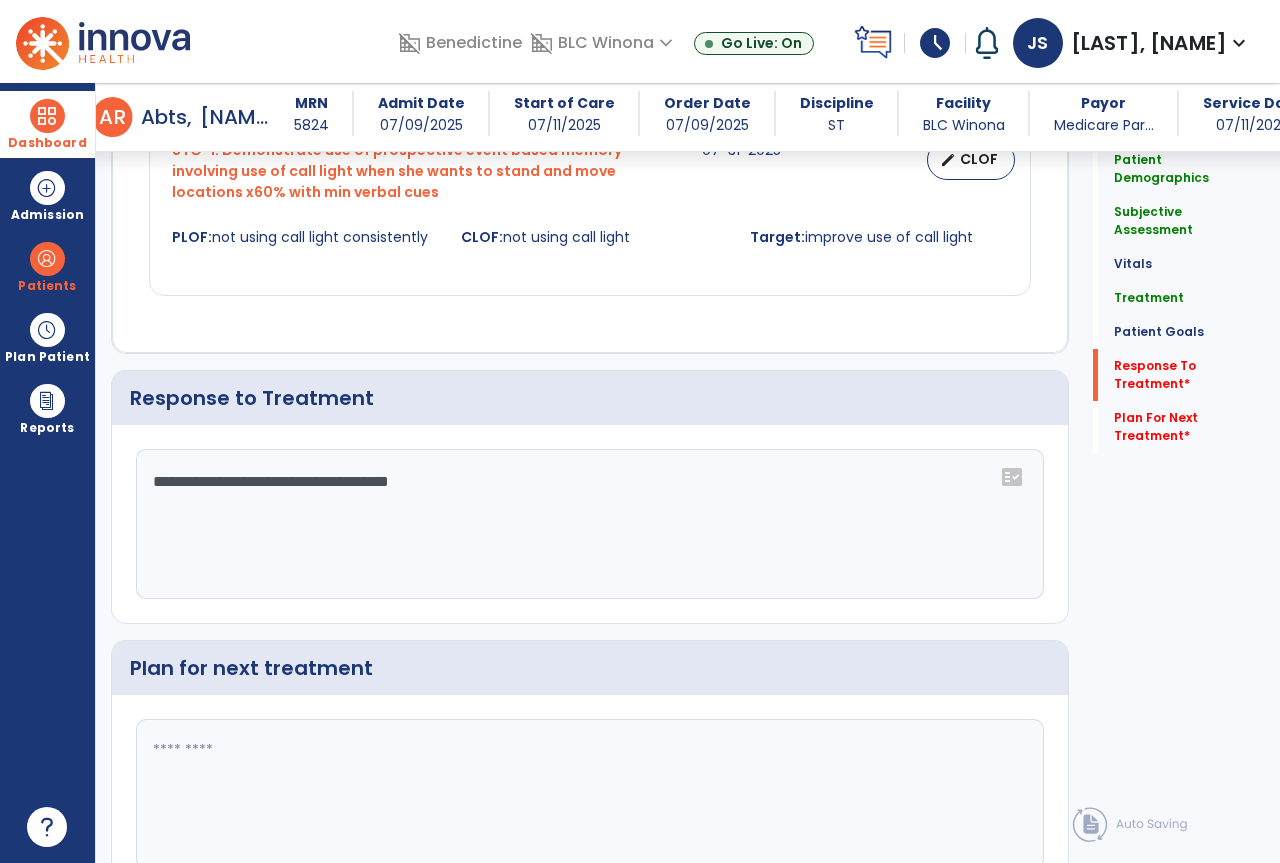 type on "**********" 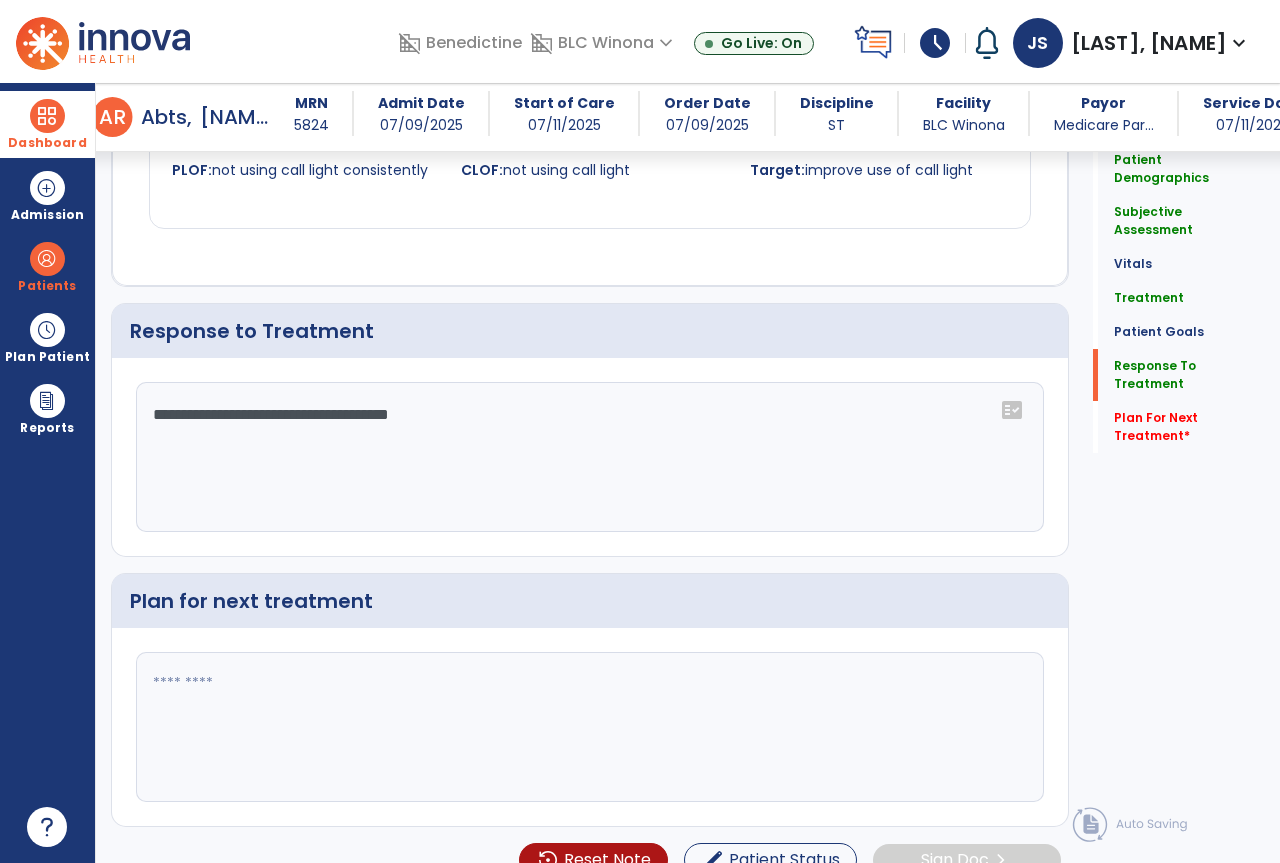 click 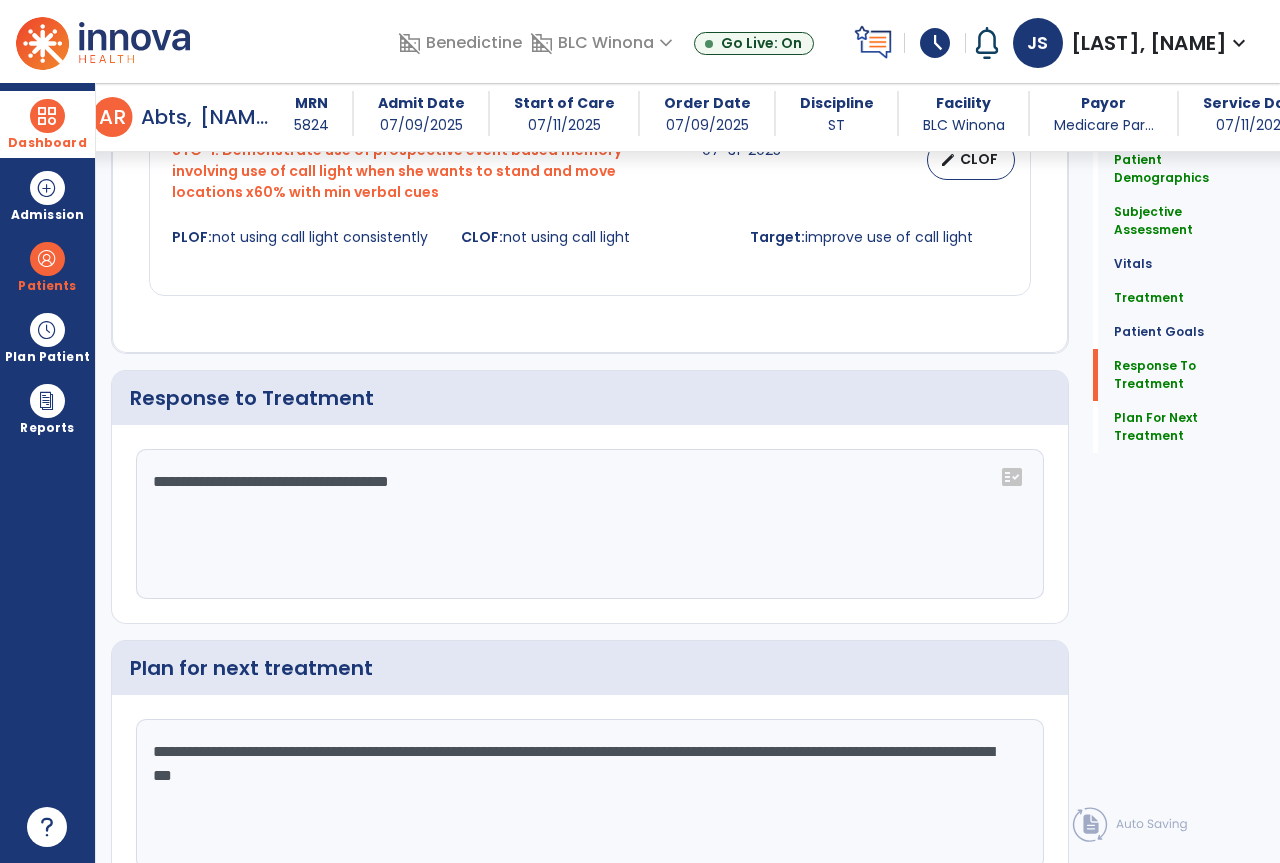 scroll, scrollTop: 2640, scrollLeft: 0, axis: vertical 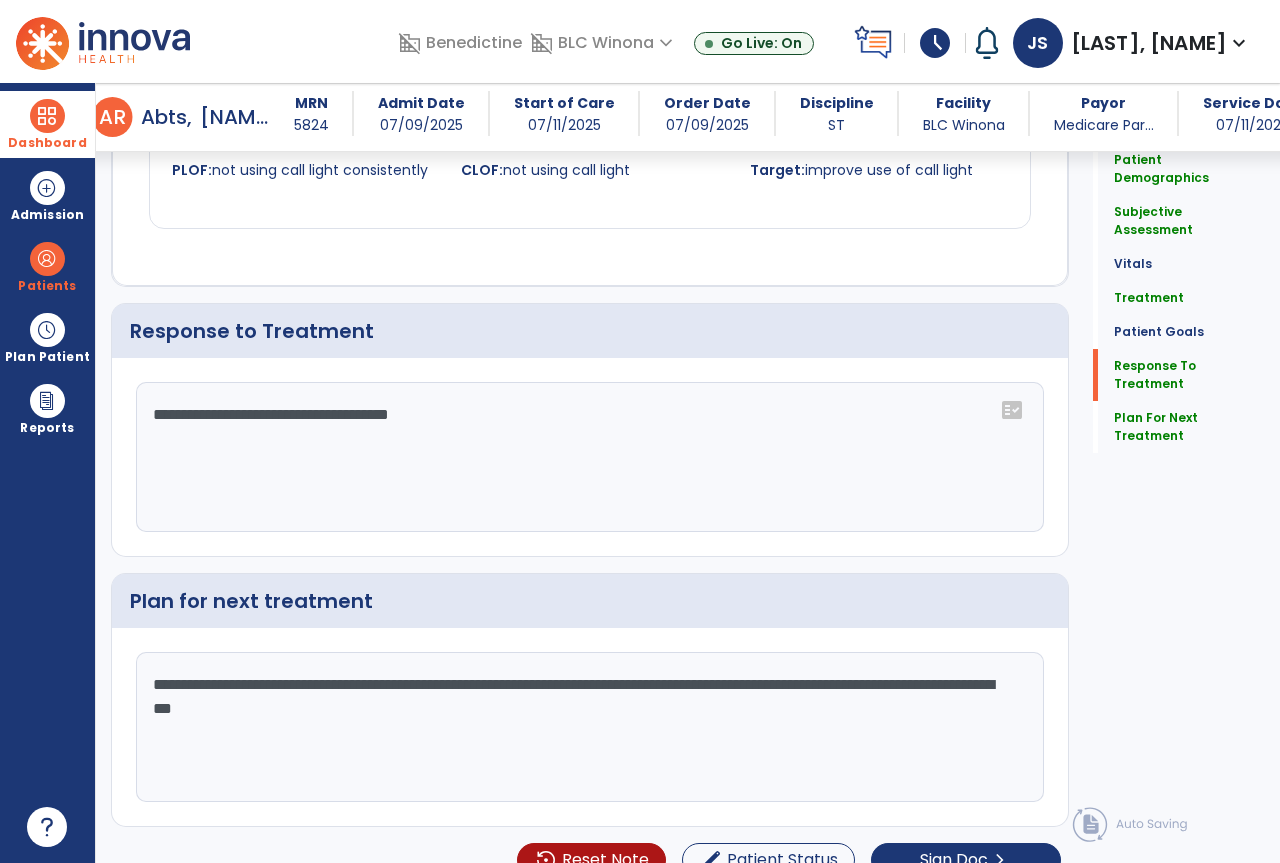 click on "**********" 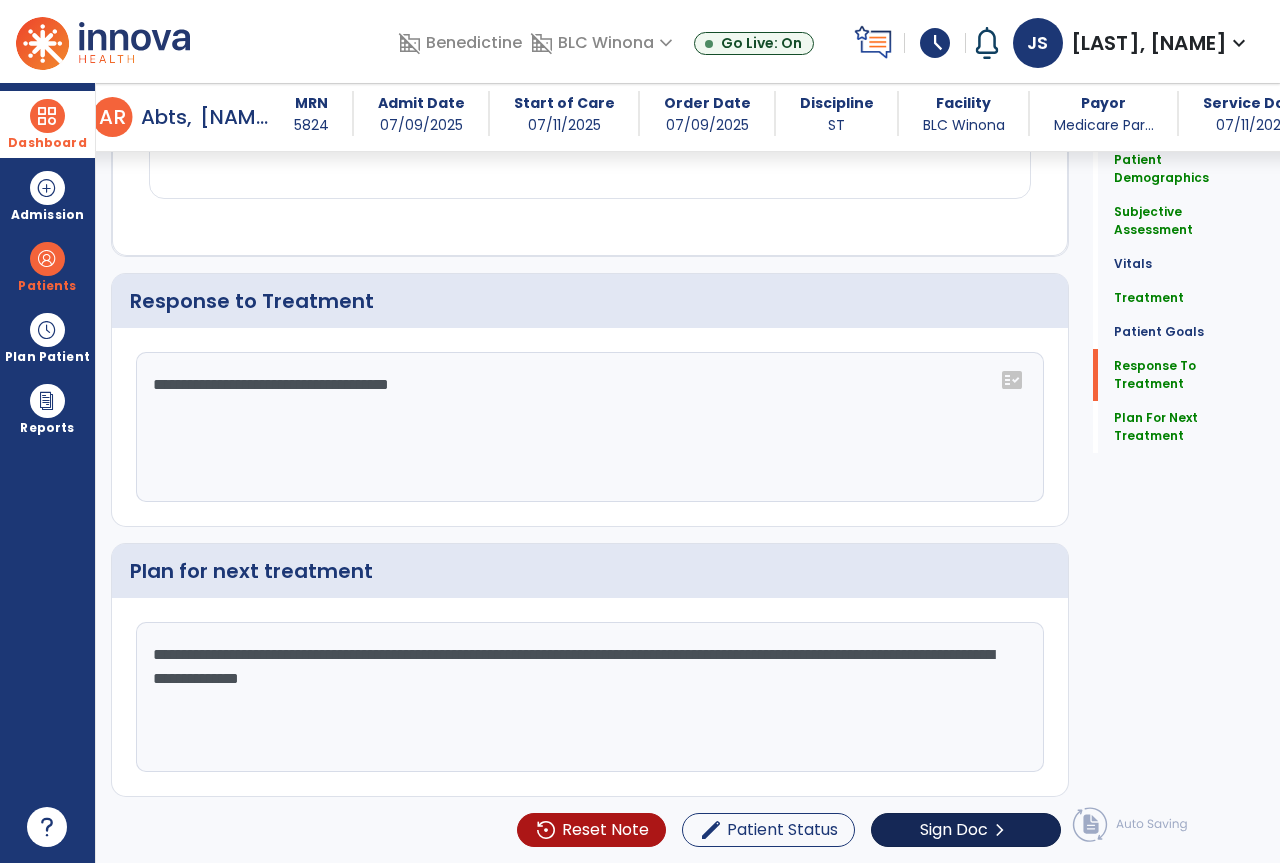 type on "**********" 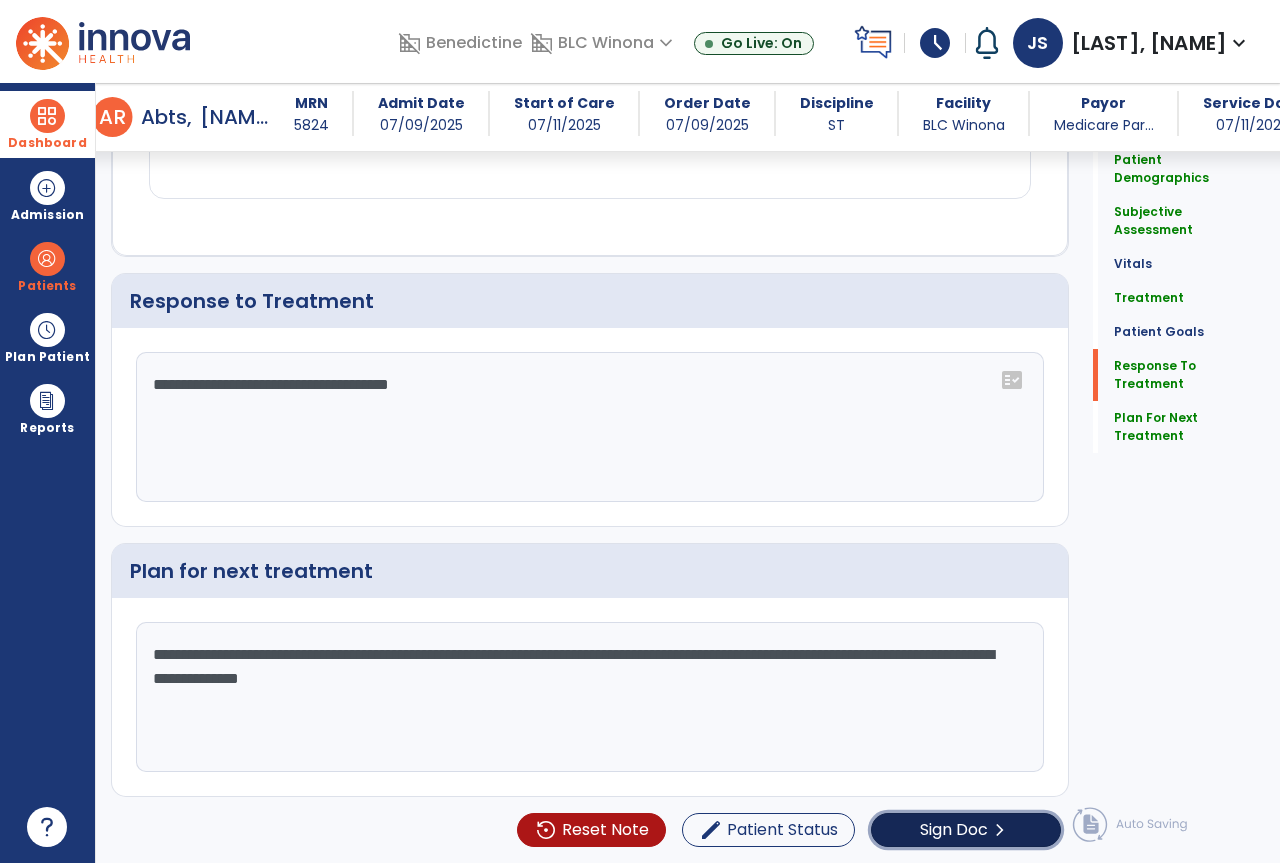 click on "Sign Doc" 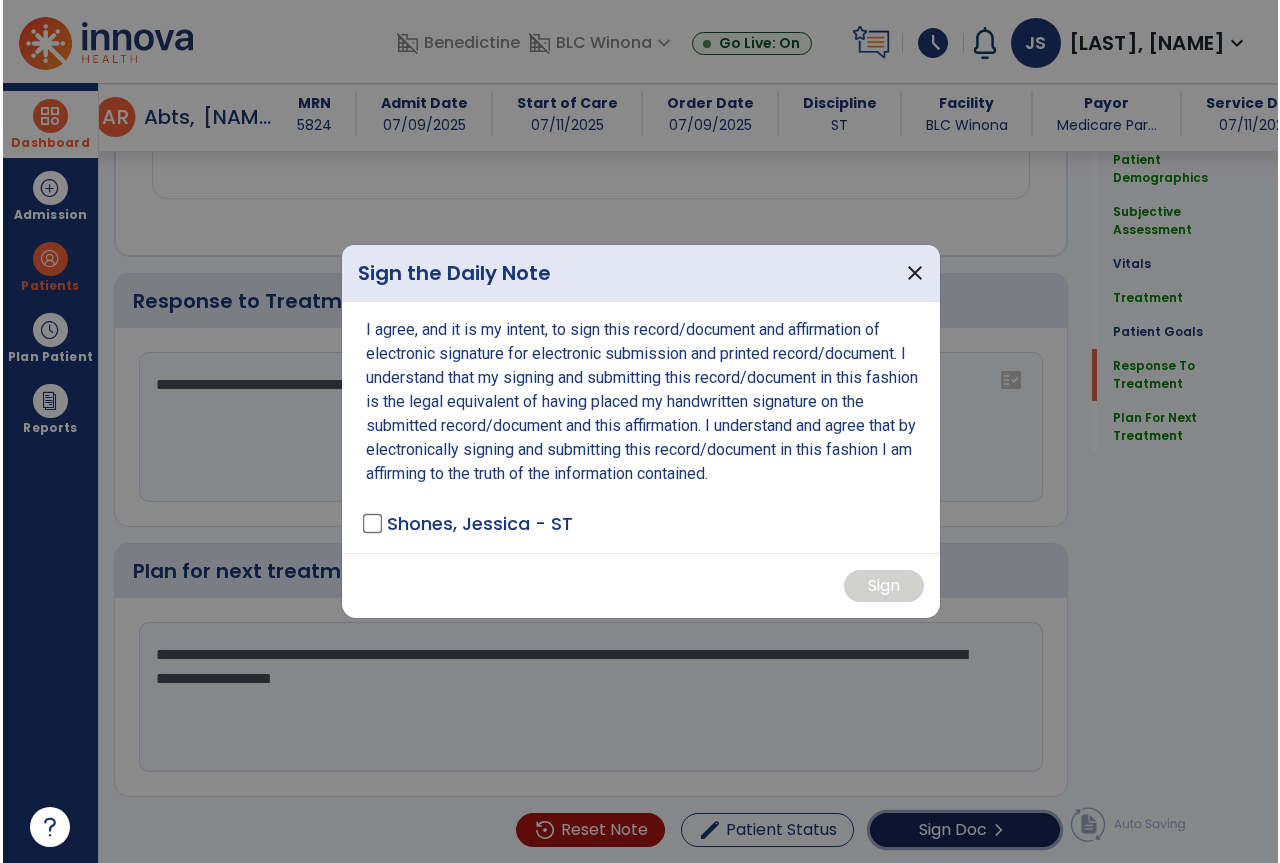 scroll, scrollTop: 2713, scrollLeft: 0, axis: vertical 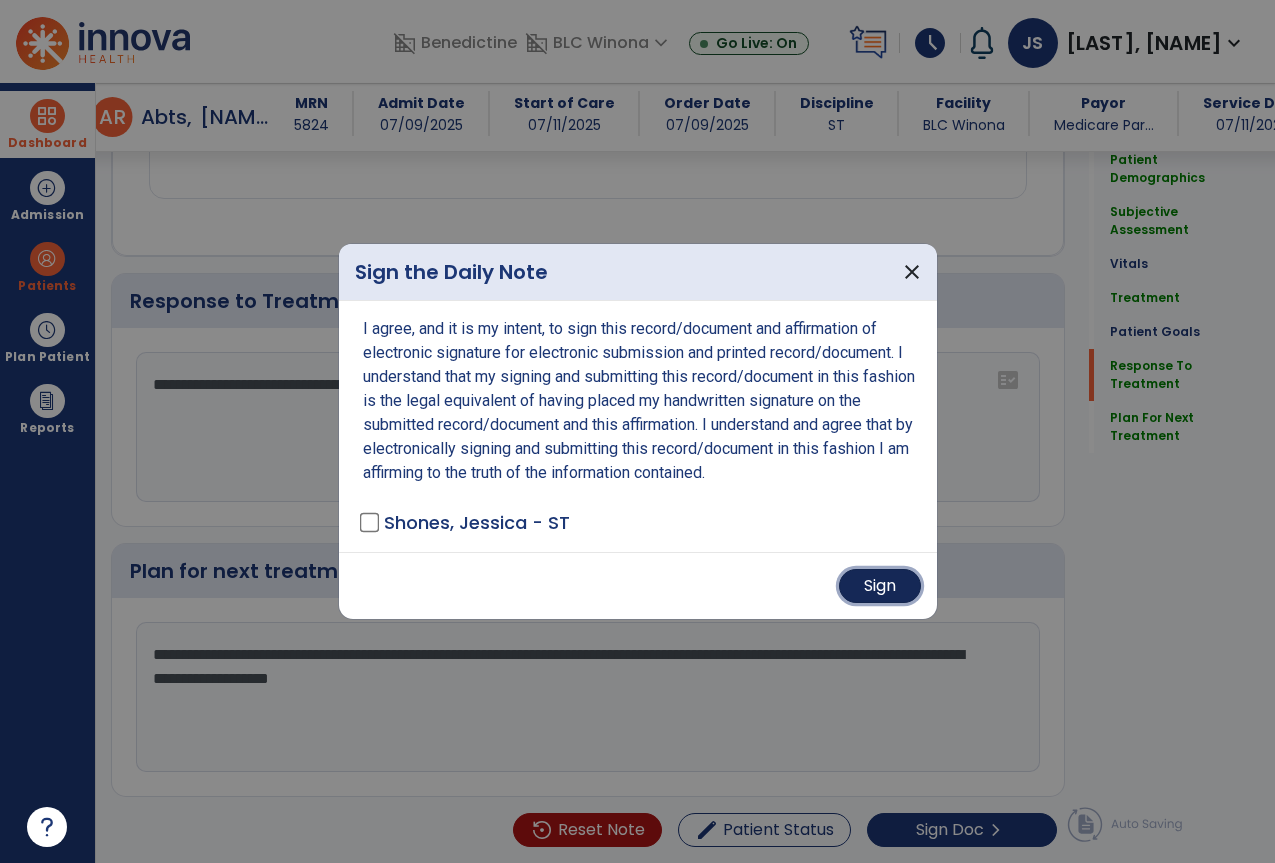 click on "Sign" at bounding box center (880, 586) 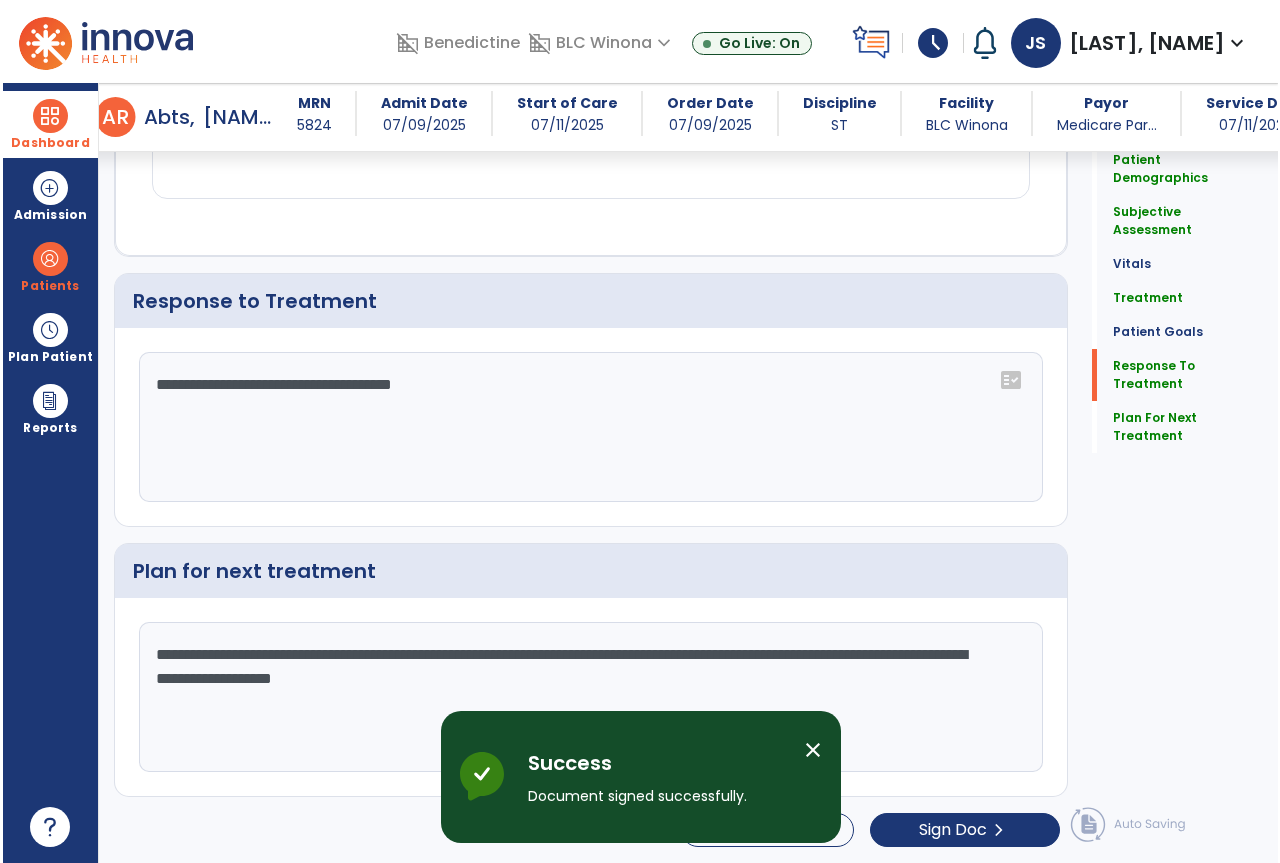 scroll, scrollTop: 0, scrollLeft: 0, axis: both 